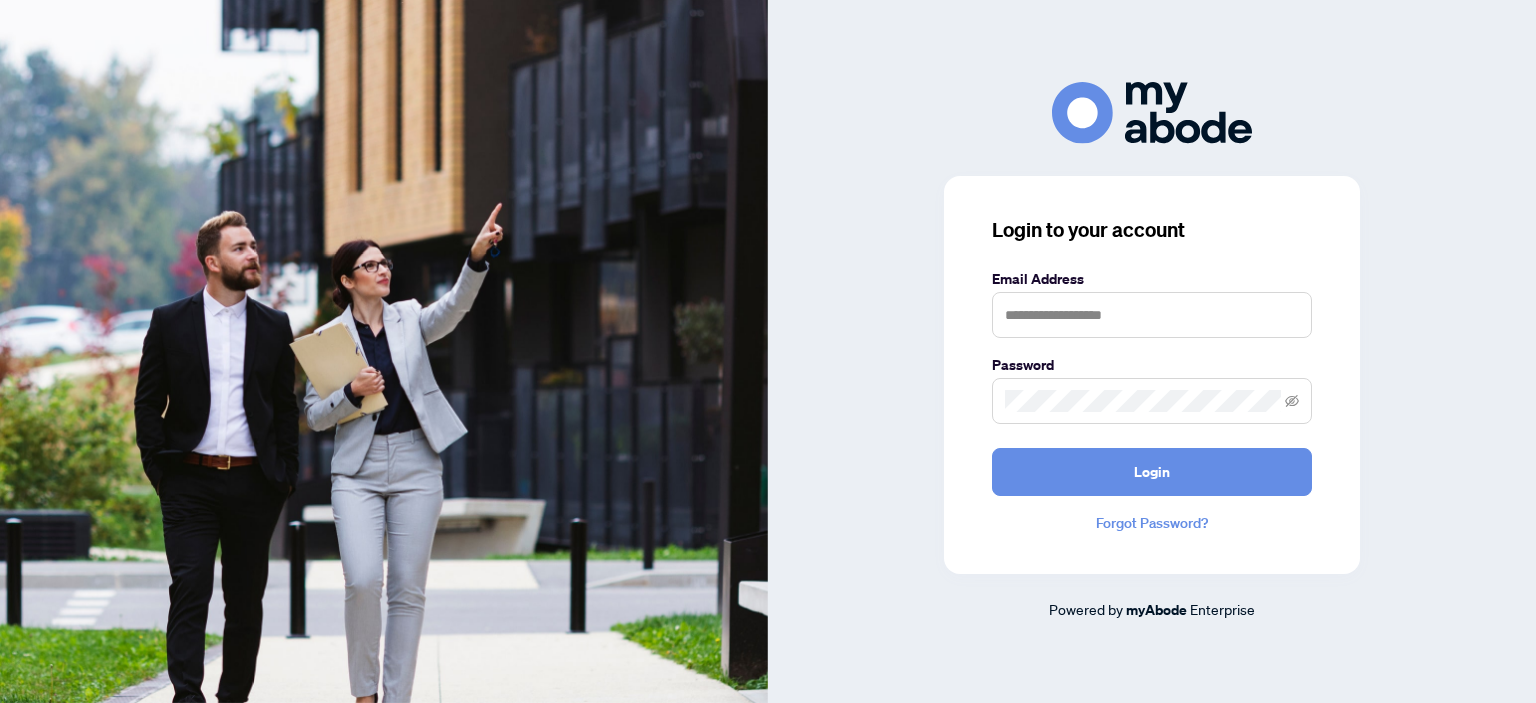 scroll, scrollTop: 0, scrollLeft: 0, axis: both 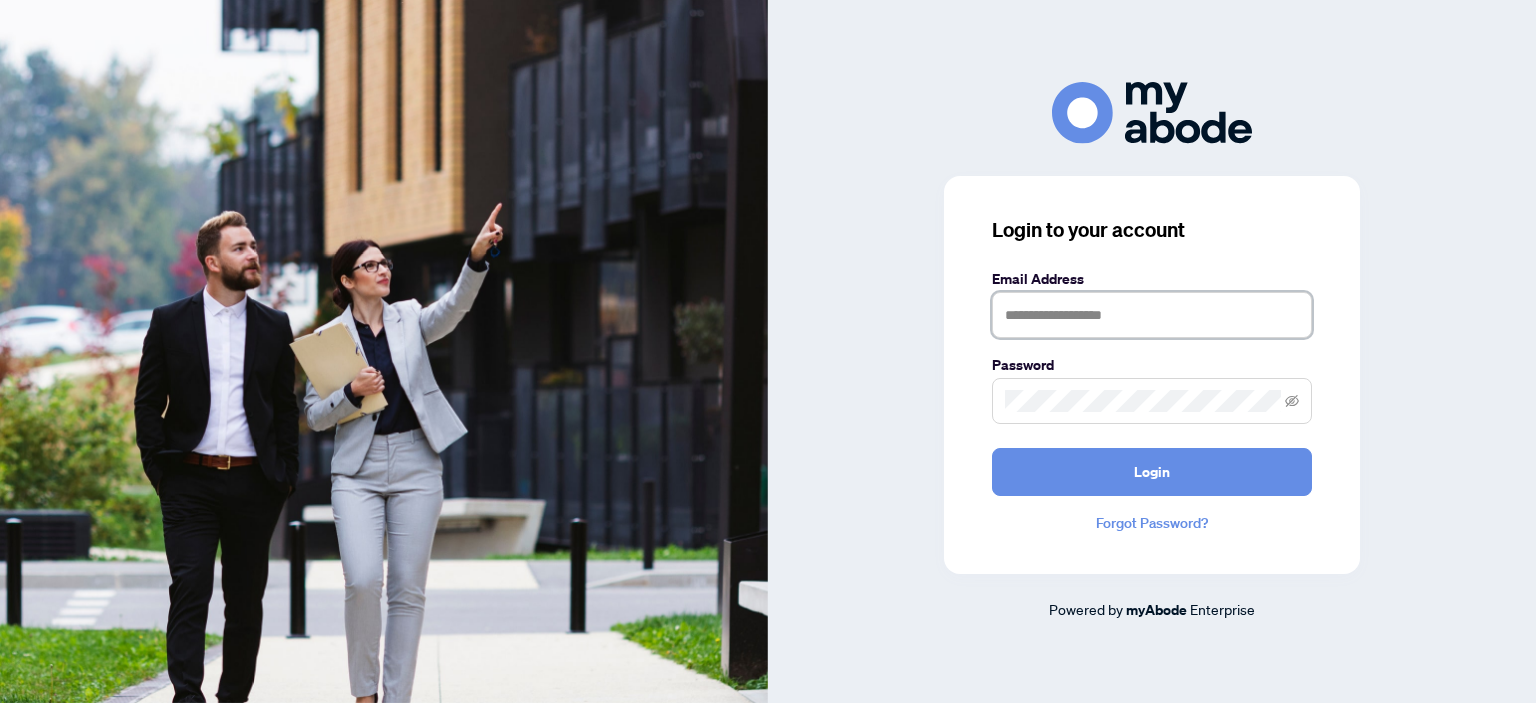 click at bounding box center [1152, 315] 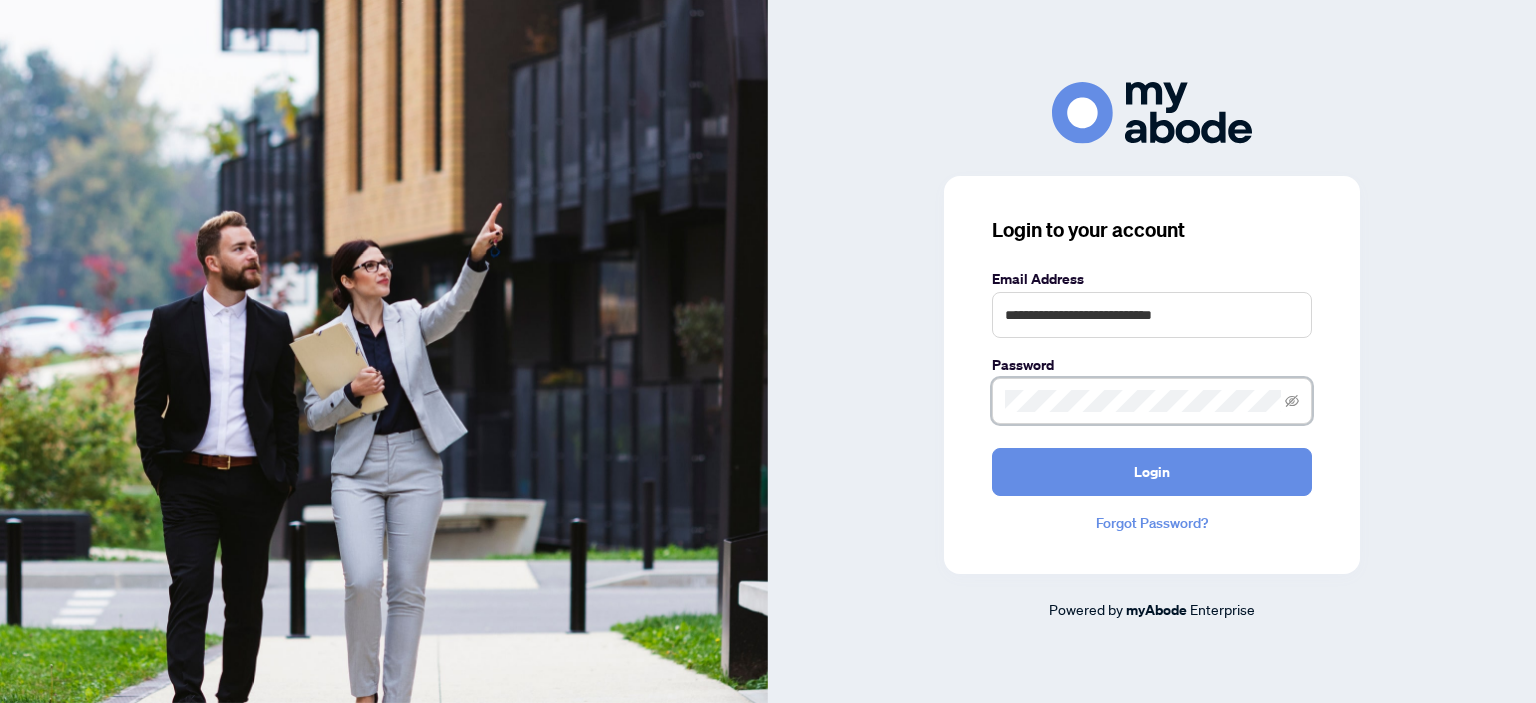 click on "Login" at bounding box center [1152, 472] 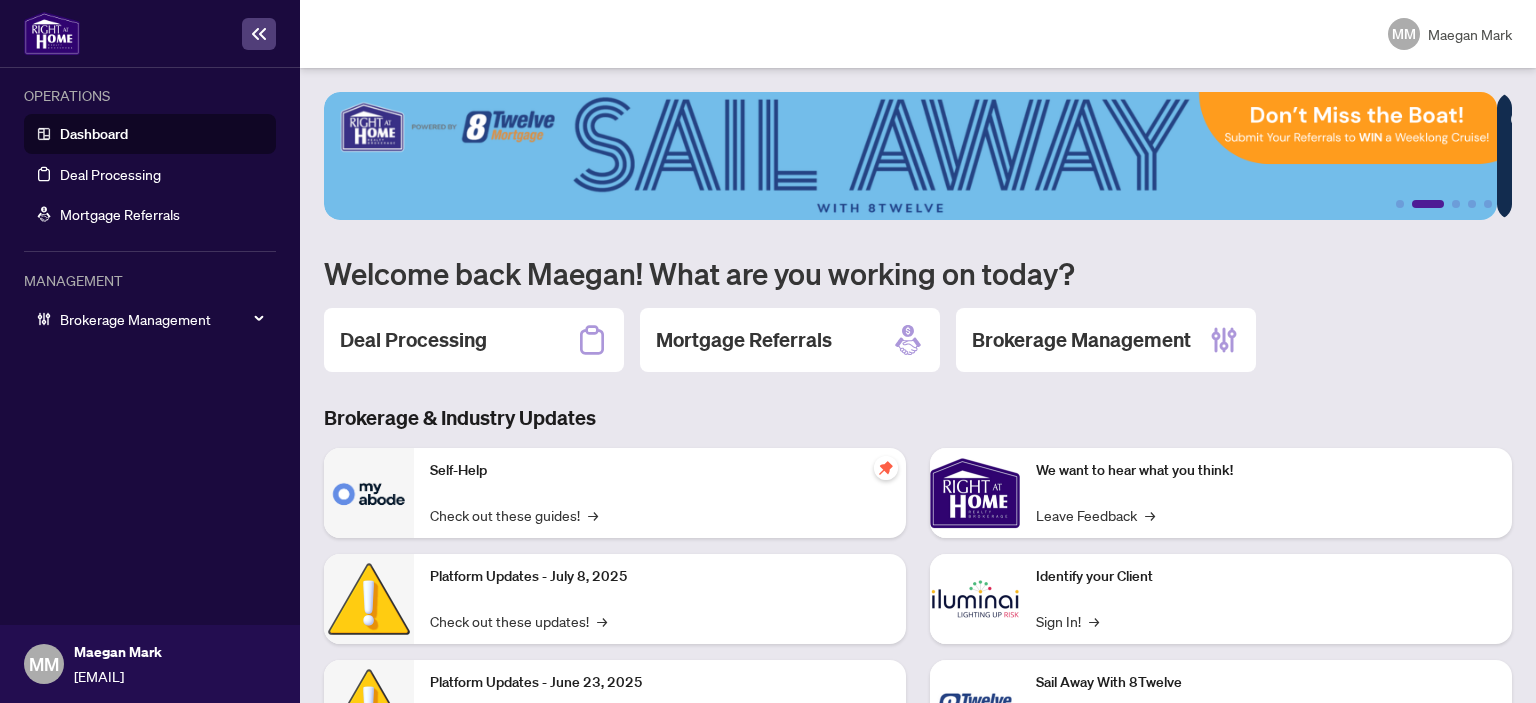 scroll, scrollTop: 0, scrollLeft: 0, axis: both 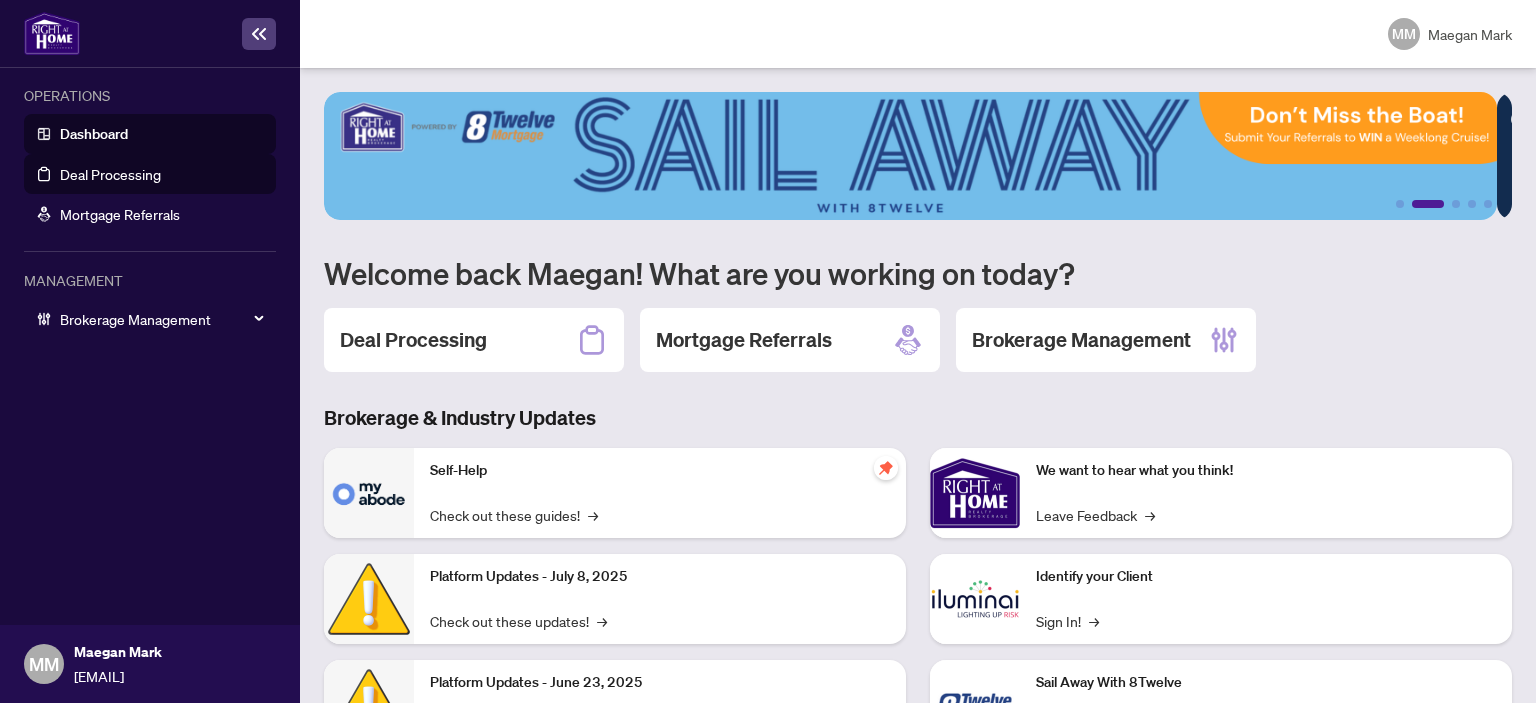 click on "Deal Processing" at bounding box center [110, 174] 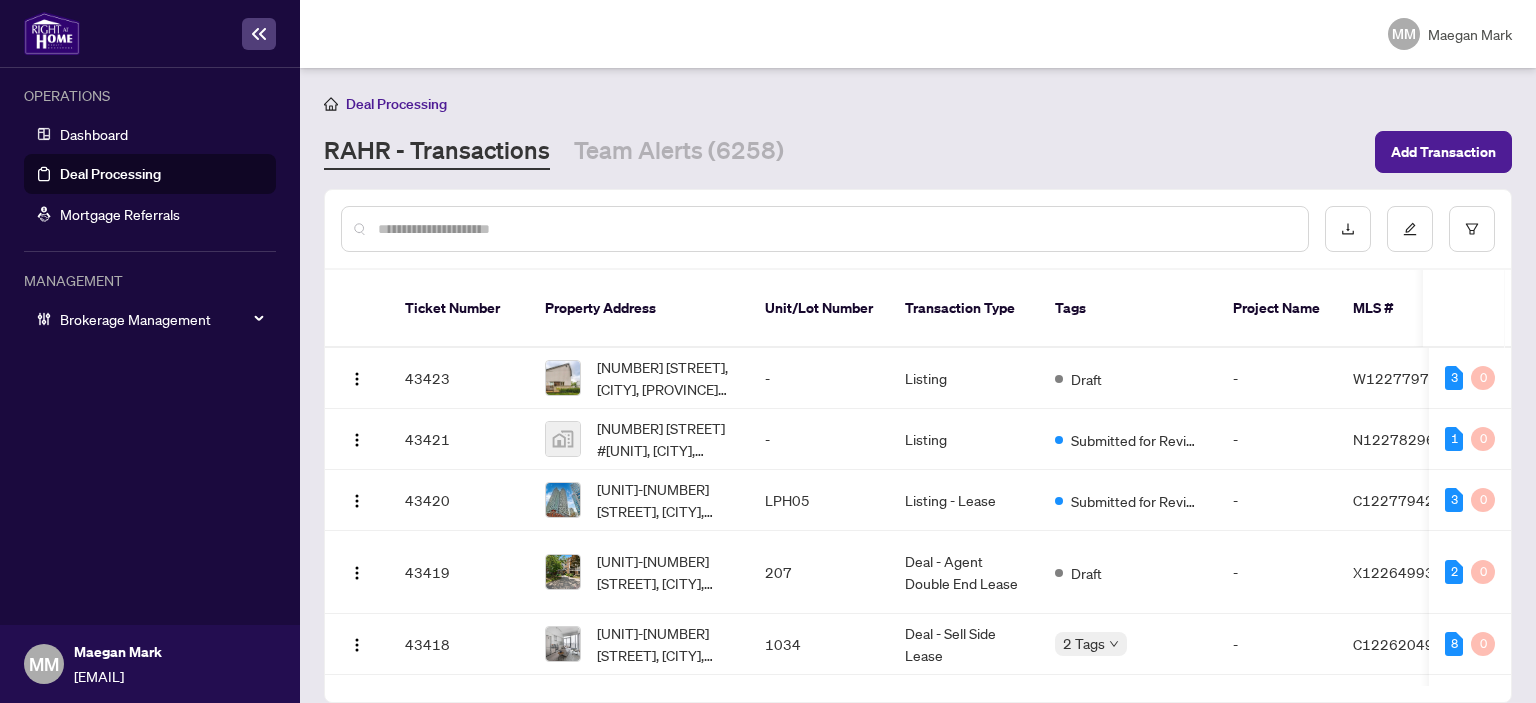 click on "Deal Processing RAHR - Transactions Team Alerts   (6258) Add Transaction Ticket Number Property Address Unit/Lot Number Transaction Type Tags Project Name MLS # Trade Number Last Updated By Last Modified Date Created By Created Date                             43423 14 Hero Sq, Brampton, Ontario L6S 1Y1, Canada - Listing Draft - W12277970 - Ahmad Jafari Jul/11/2025 Ahmad Jafari Jul/11/2025 3 0 43421 415 Sea Ray Avenue #202, Innisfil, ON, Canada - Listing Submitted for Review - N12278296 - Oleh Snihur Jul/11/2025 Oleh Snihur Jul/11/2025 1 0 43420 LPH05-20 Lombard St, Toronto, Ontario M5C 0A7, Canada LPH05 Listing - Lease Submitted for Review - C12277942 - Andy Leung Jul/11/2025 Andy Leung Jul/11/2025 3 0 43419 207-250 BRITTANY Dr, Ottawa, Ontario K1K 4M1, Canada 207 Deal - Agent Double End Lease Draft - X12264993 - Lori (Loretta) Williams Jul/11/2025 Lori (Loretta) Williams Jul/11/2025 2 0 43418 1034-251 Jarvis St, Toronto, Ontario M5B 0C3, Canada 1034 Deal - Sell Side Lease 2 Tags - C12262049 -" at bounding box center (918, 385) 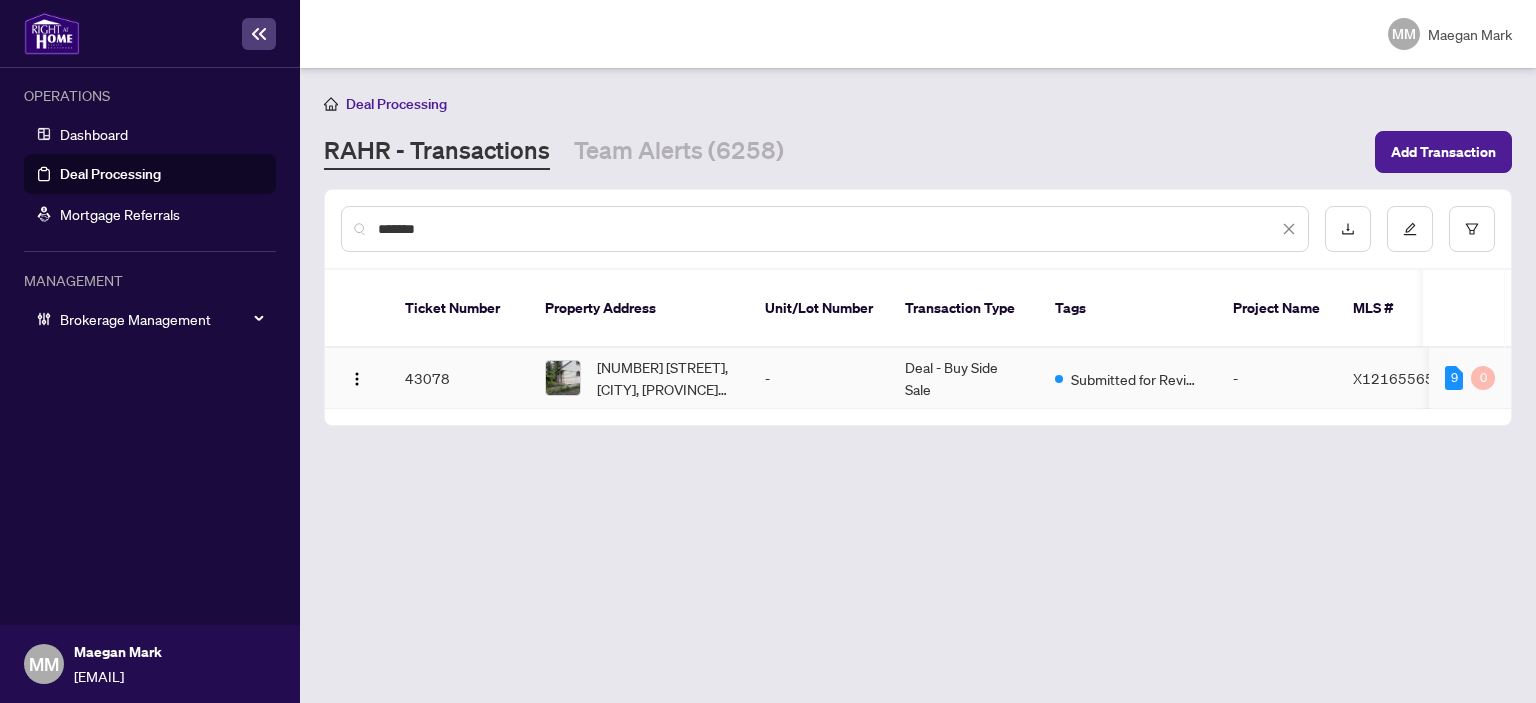type on "*******" 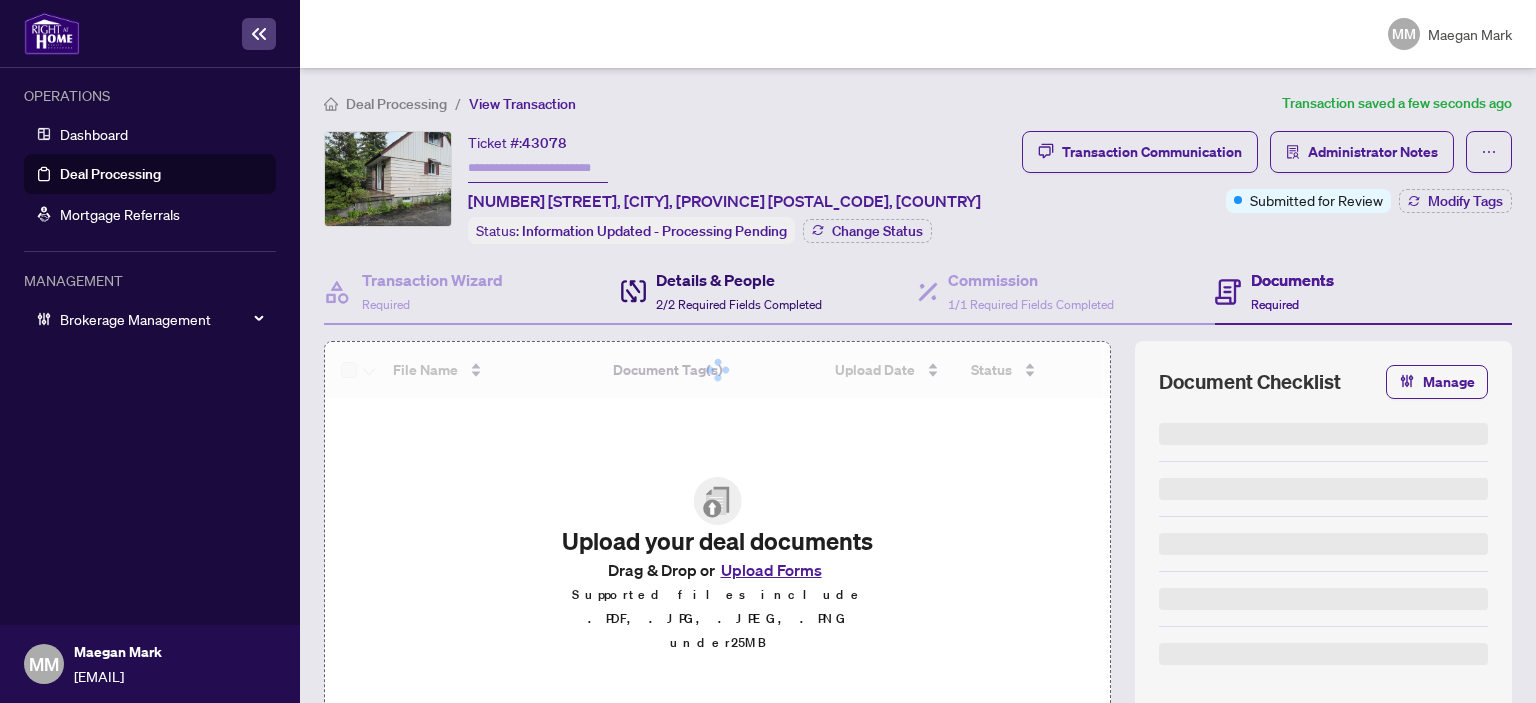 click on "Details & People" at bounding box center (739, 280) 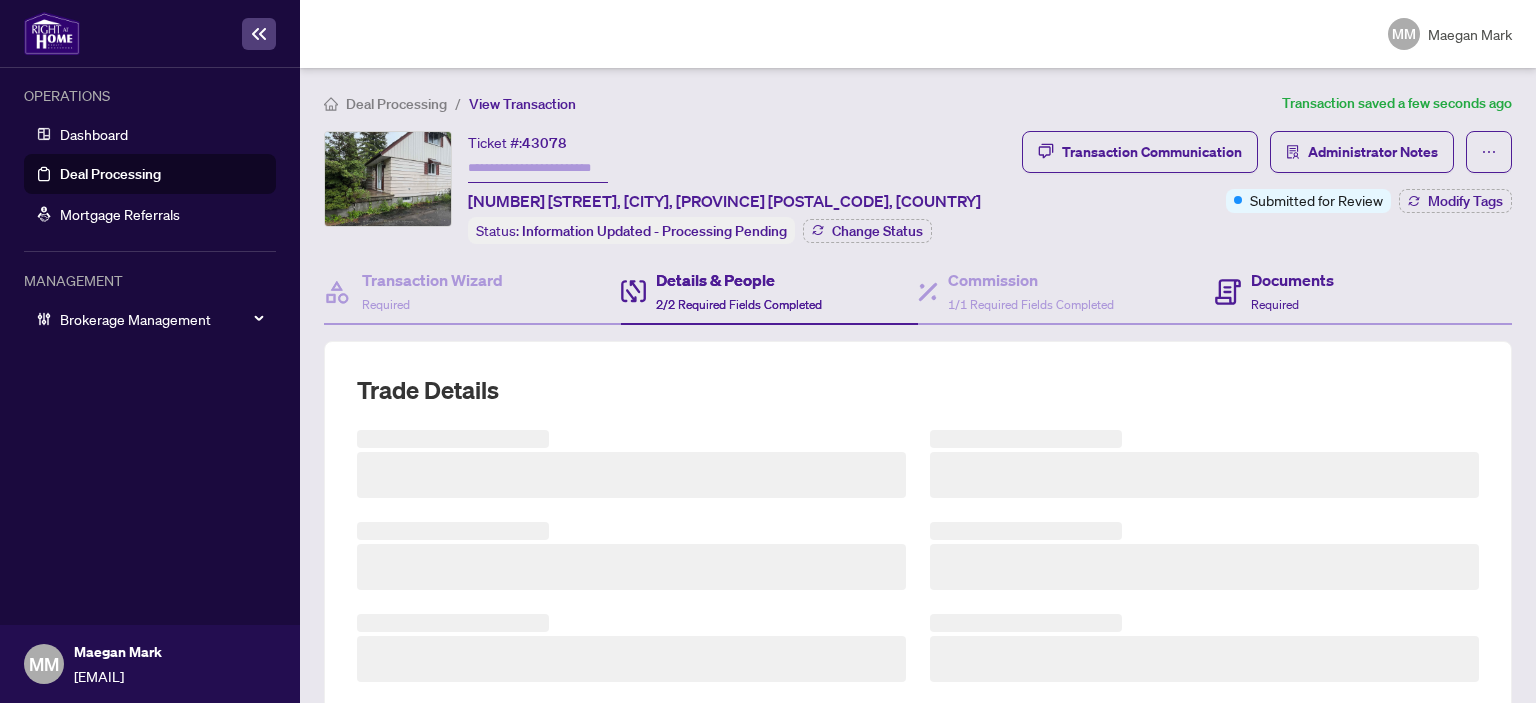 click on "Documents Required" at bounding box center [1363, 292] 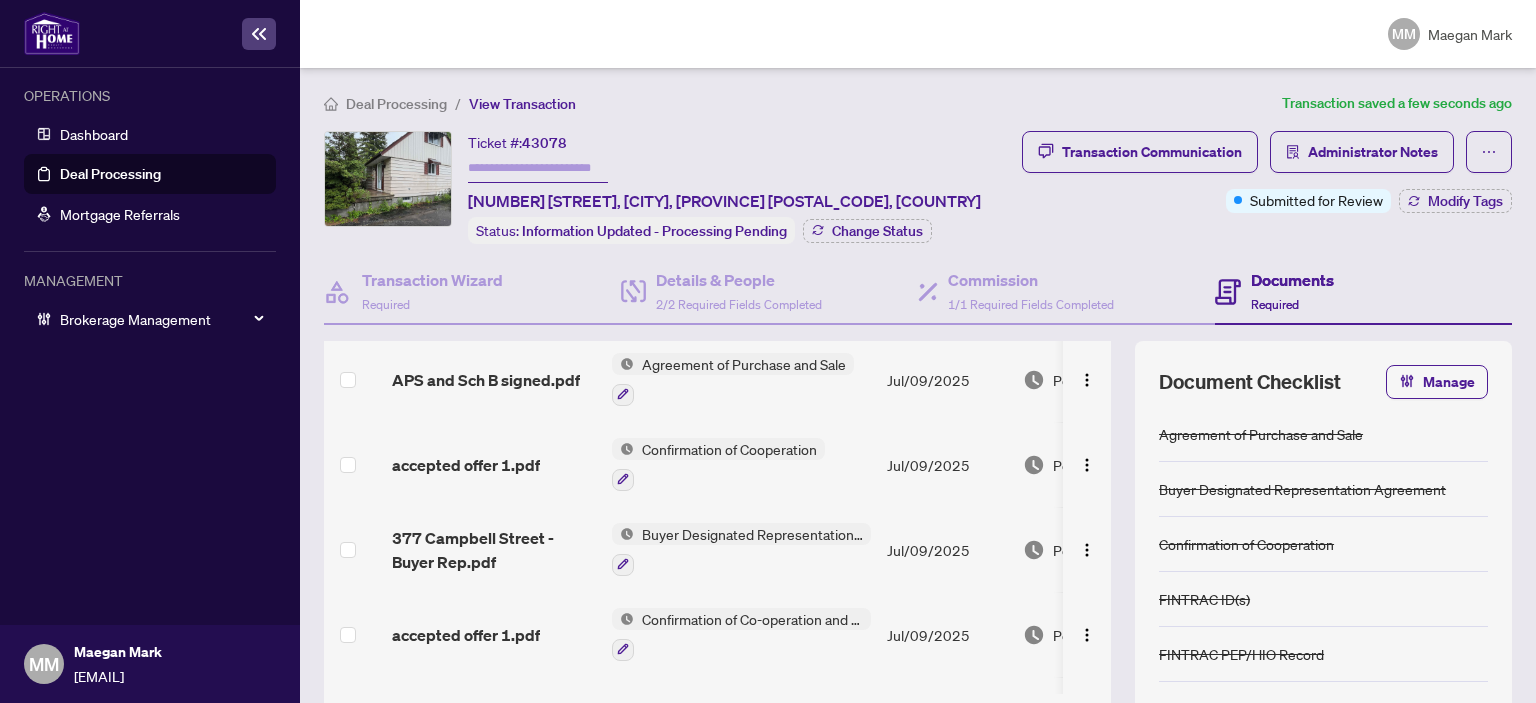 scroll, scrollTop: 0, scrollLeft: 0, axis: both 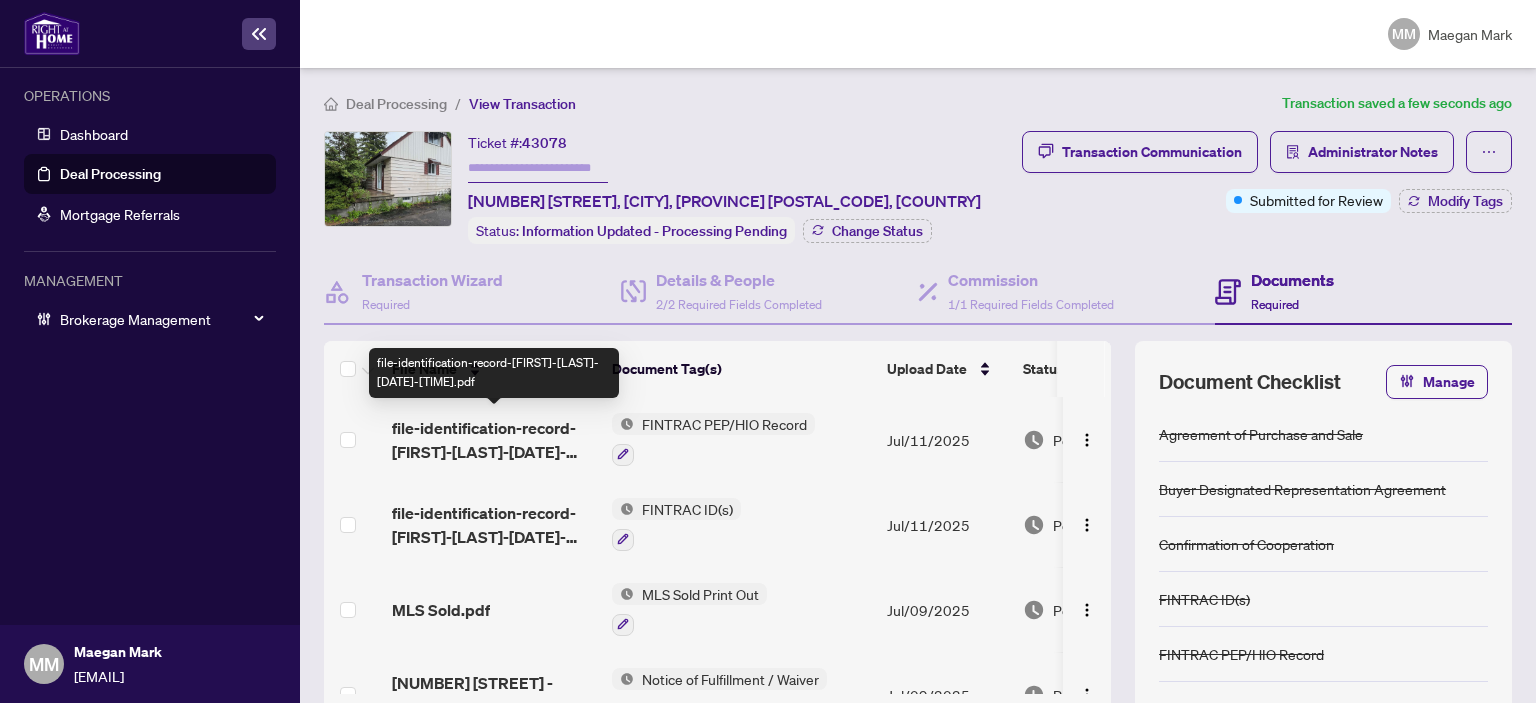 click on "fintrac-identification-record-nathan-kenneth-macdonald-20250711-065717.pdf" at bounding box center [494, 440] 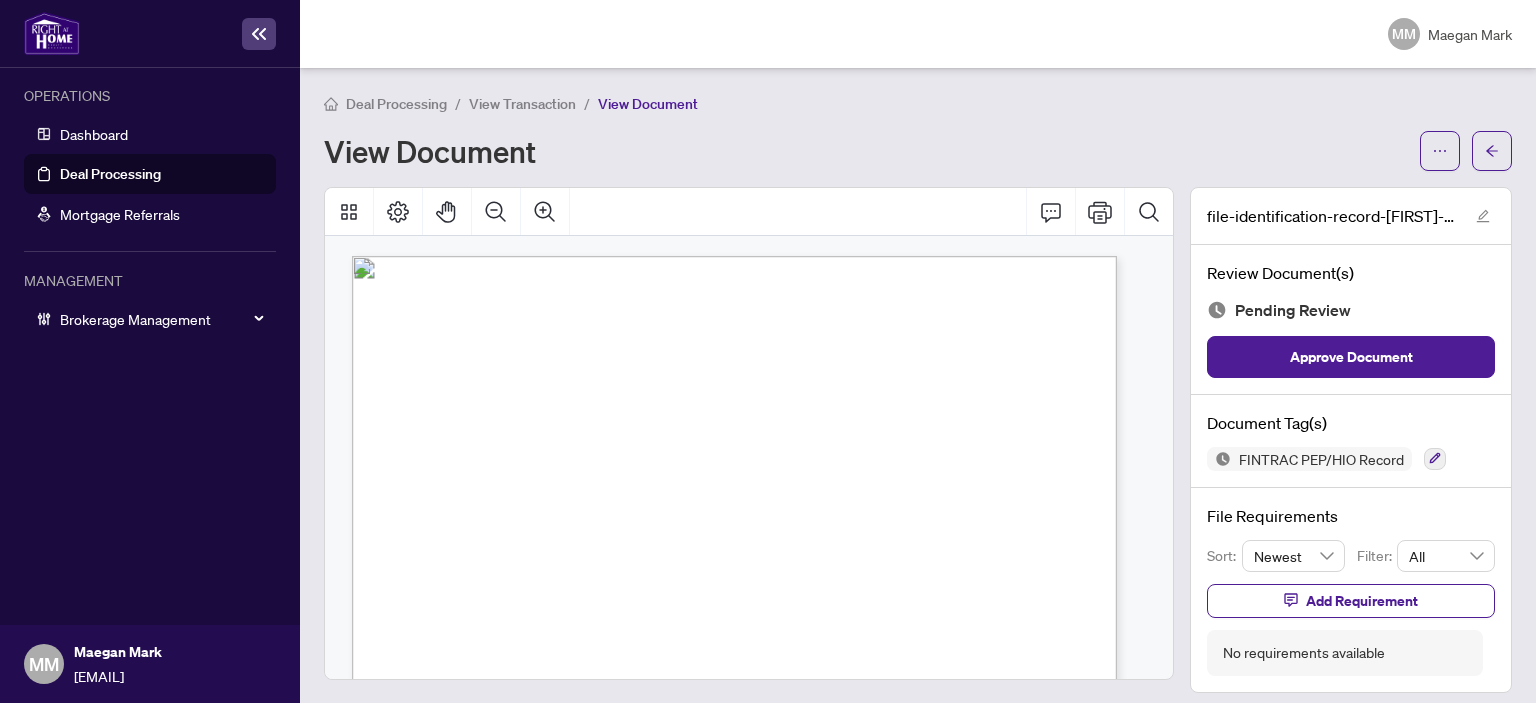 click on "Deal Processing / View Transaction / View Document View Document fintrac-identification-record-nathan-kenneth-macdonald-20250711-065717.pdf Review Document(s) Pending Review Approve Document Document Tag(s) FINTRAC PEP/HIO Record File Requirements Sort: Newest Filter: All Add Requirement No requirements available" at bounding box center (918, 385) 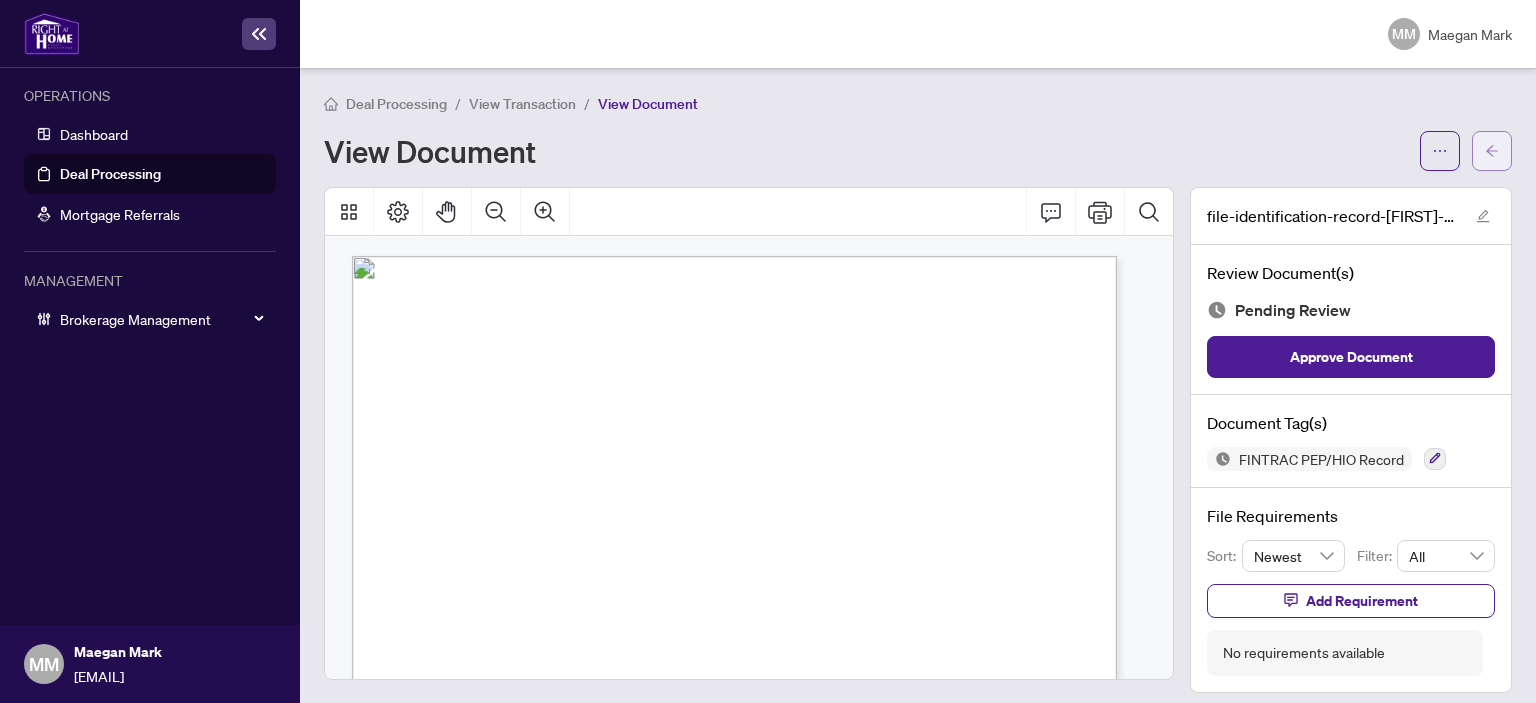 click 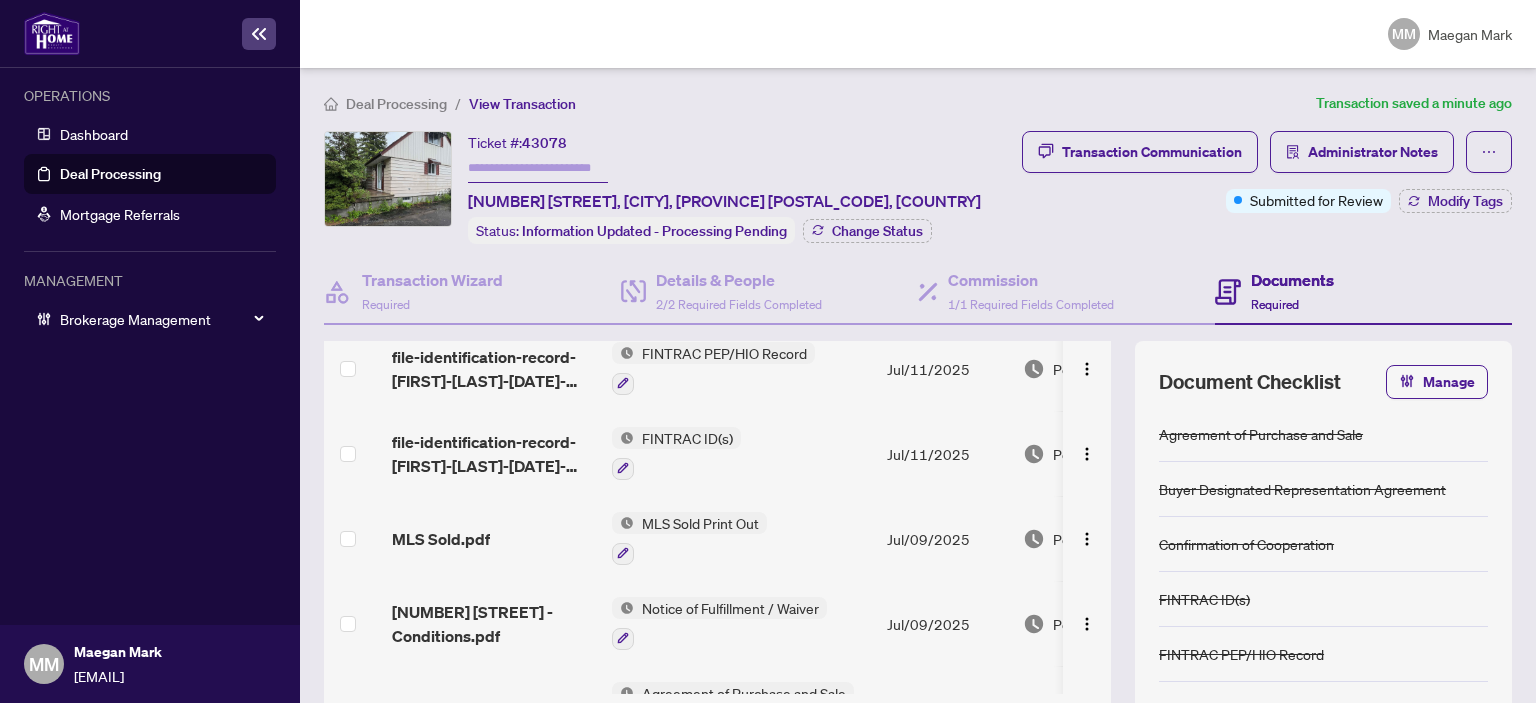 scroll, scrollTop: 0, scrollLeft: 0, axis: both 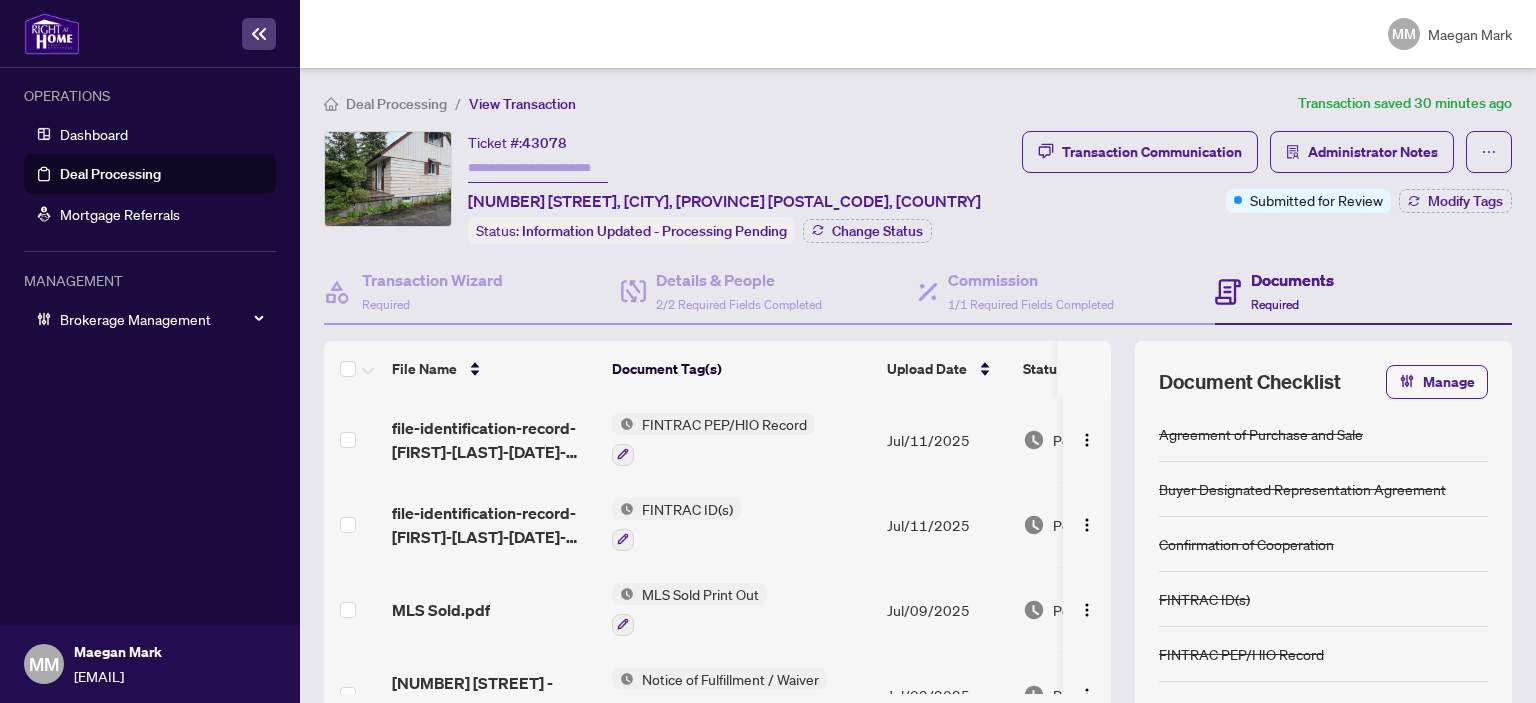 click on "Deal Processing" at bounding box center (396, 104) 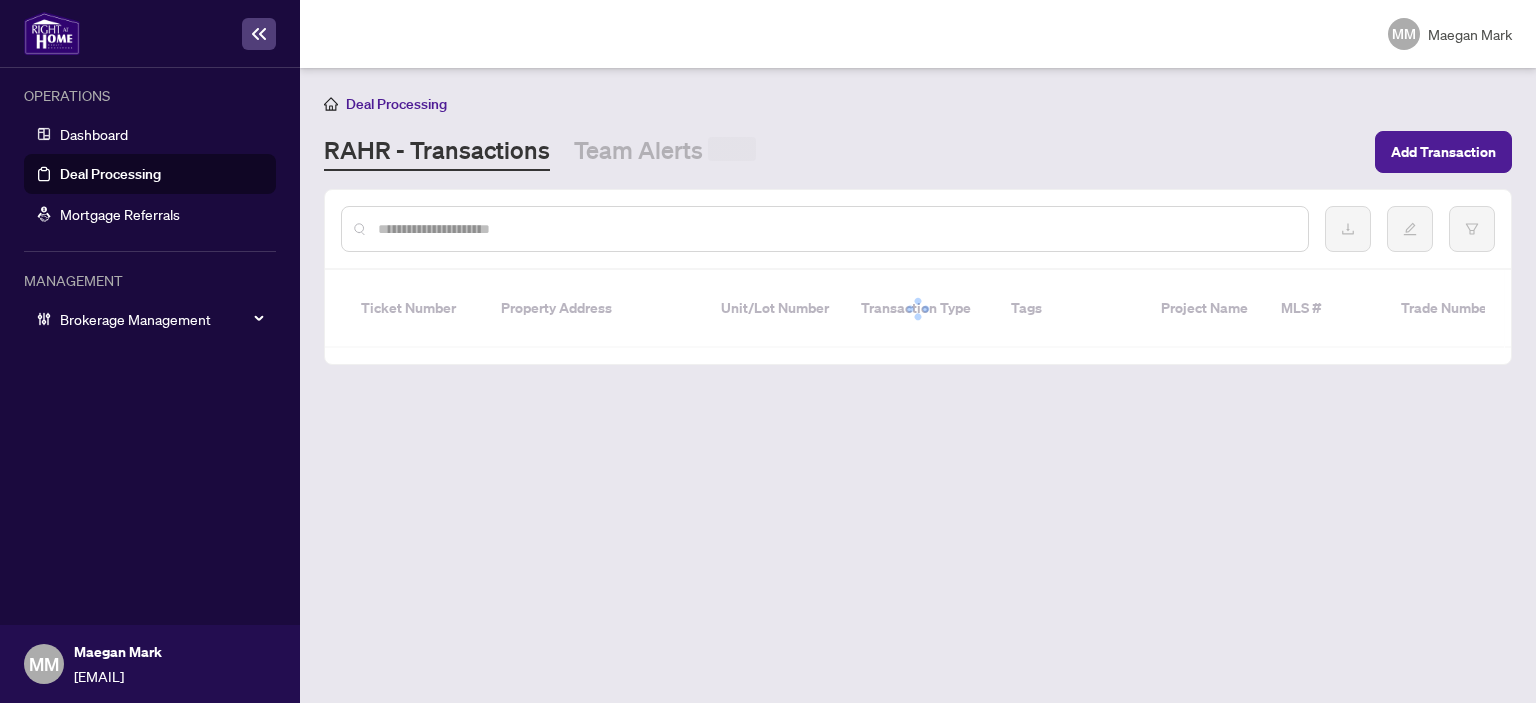 click at bounding box center [835, 229] 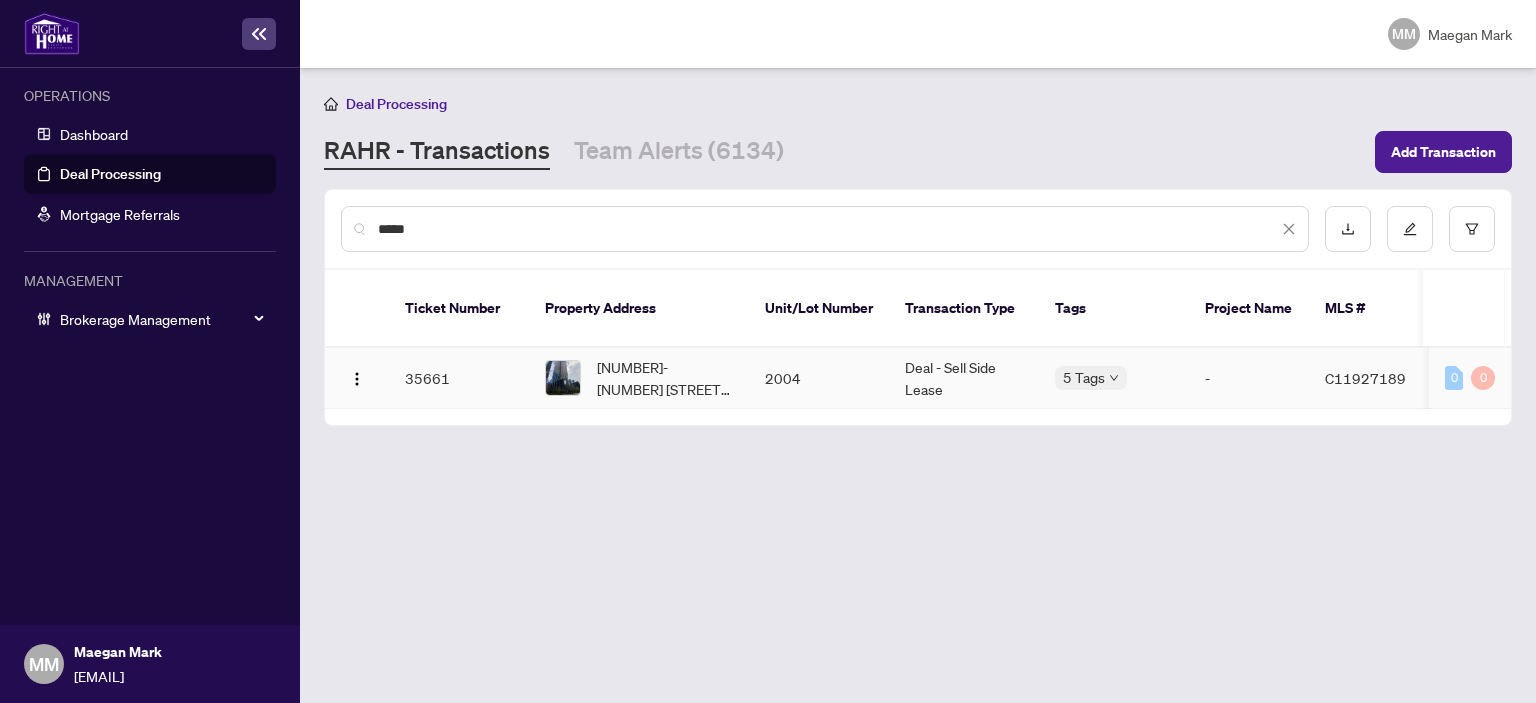 type on "*****" 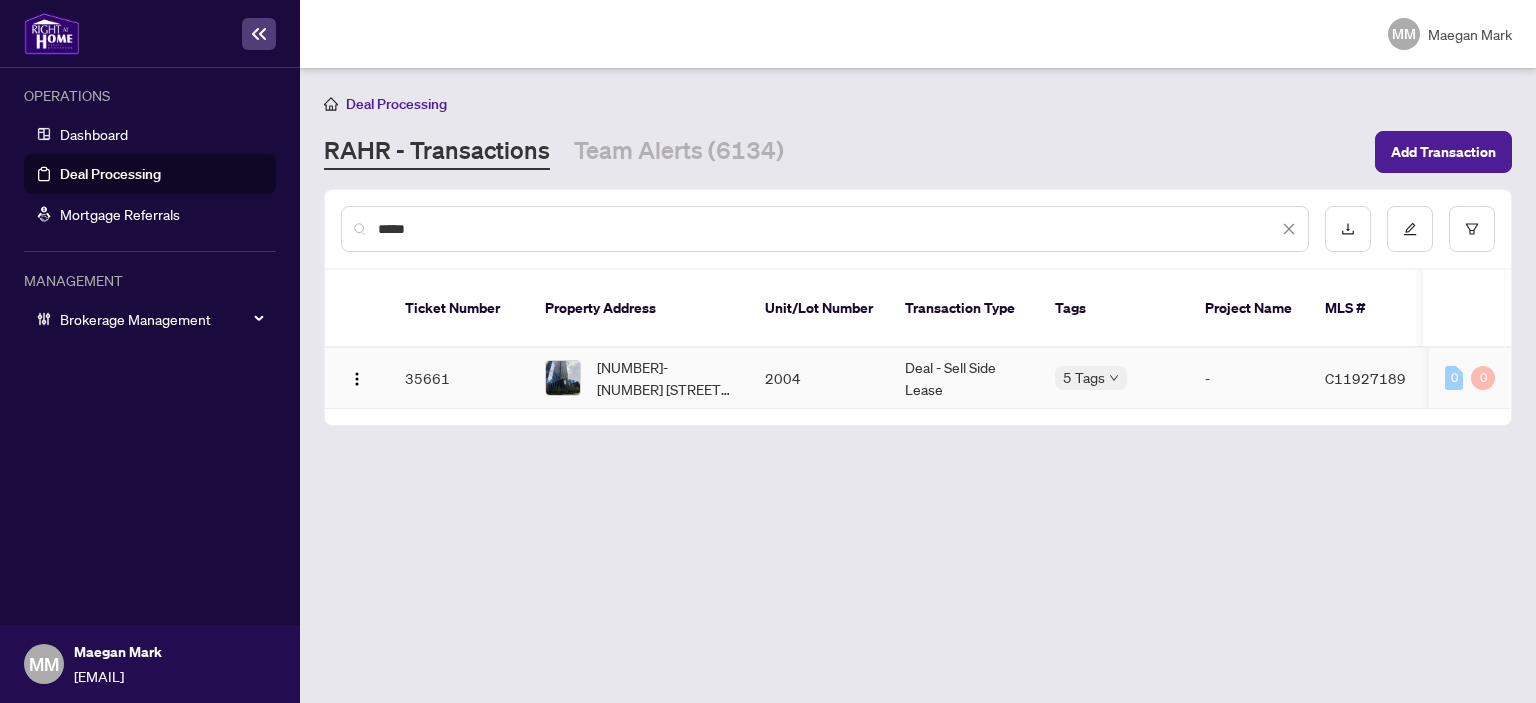 click on "2004" at bounding box center (819, 378) 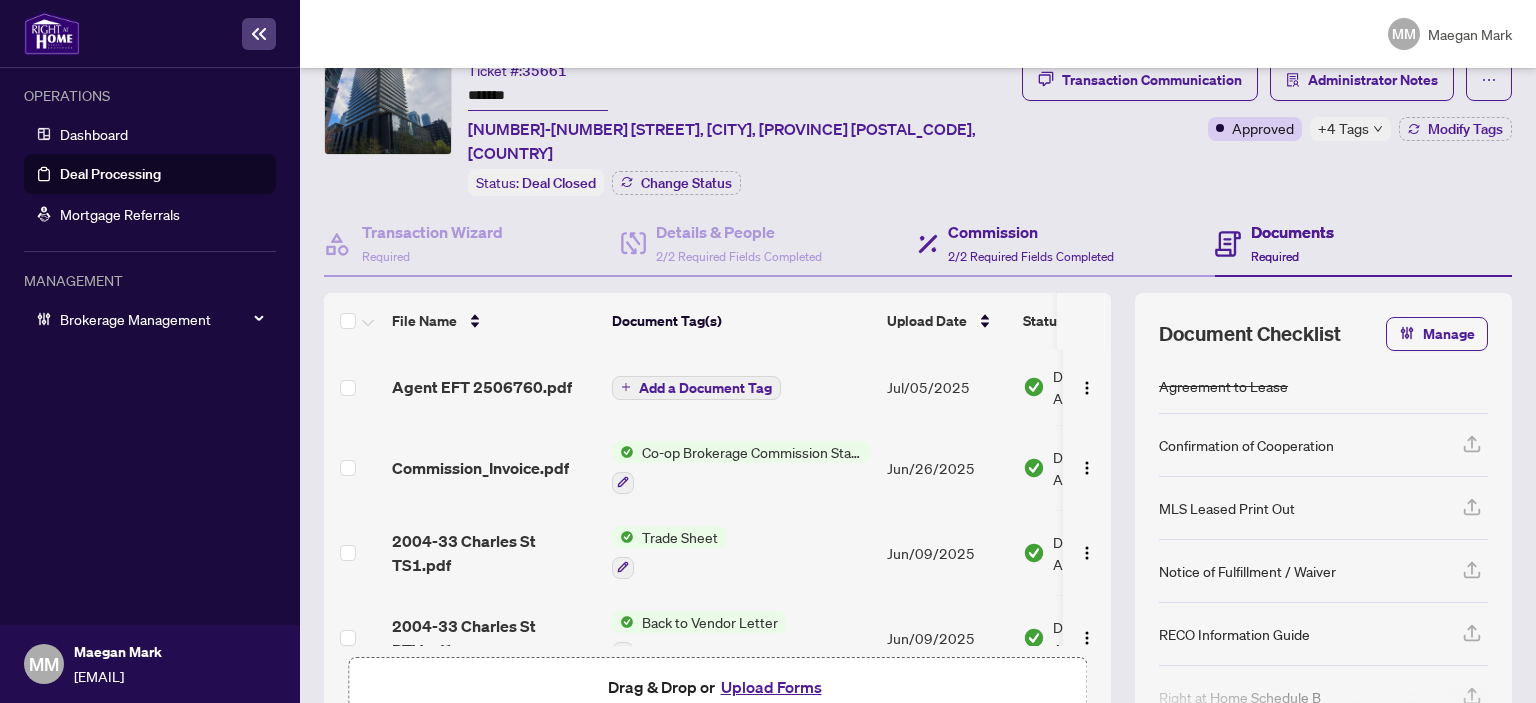 scroll, scrollTop: 0, scrollLeft: 0, axis: both 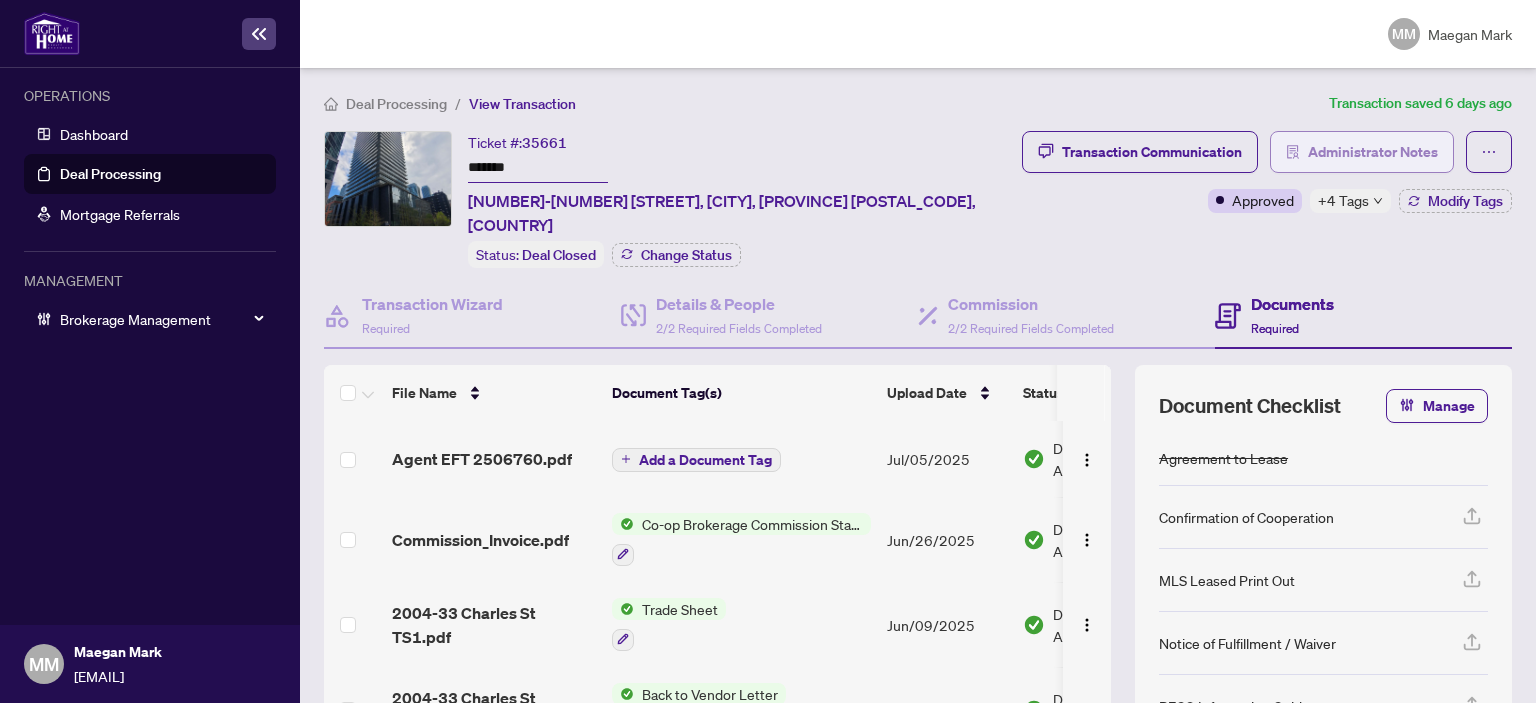 click on "Administrator Notes" at bounding box center (1373, 152) 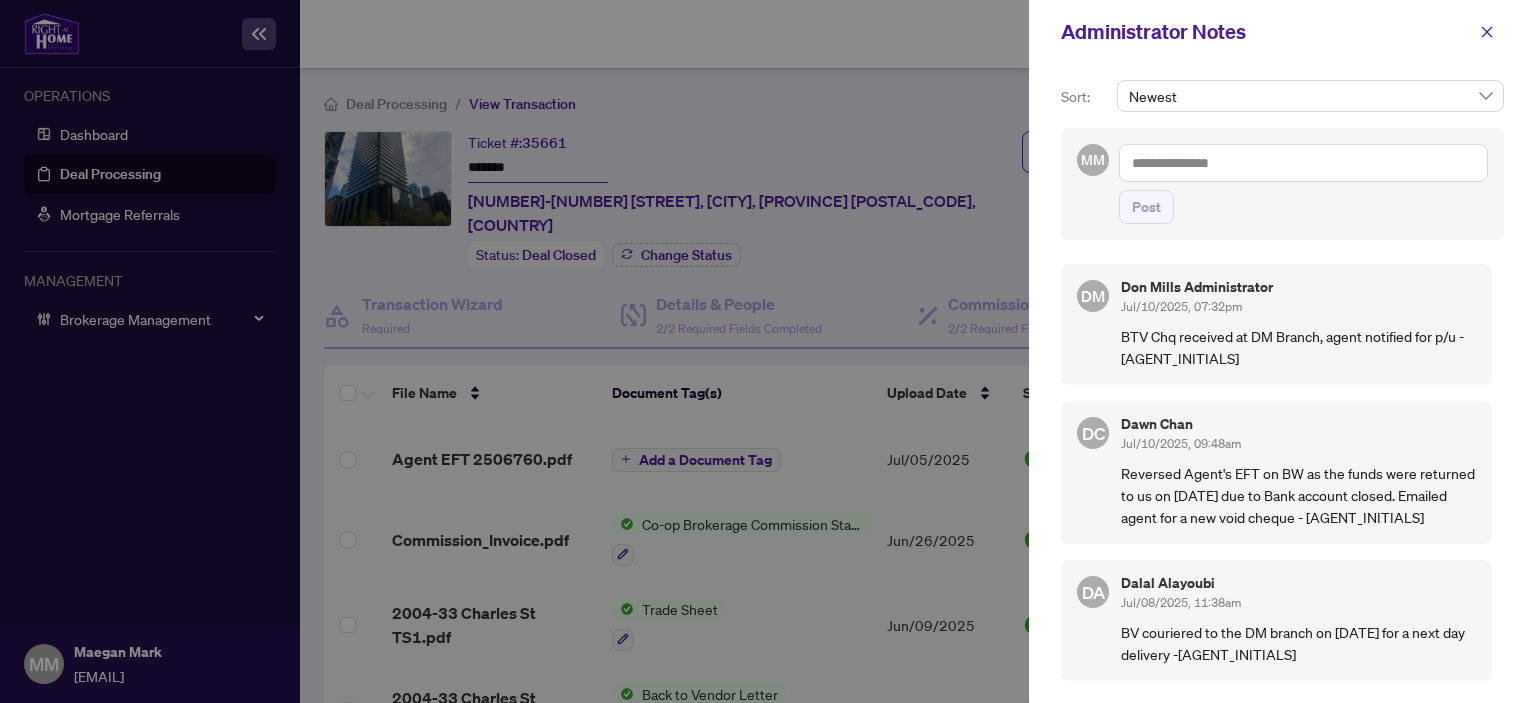click at bounding box center [1303, 163] 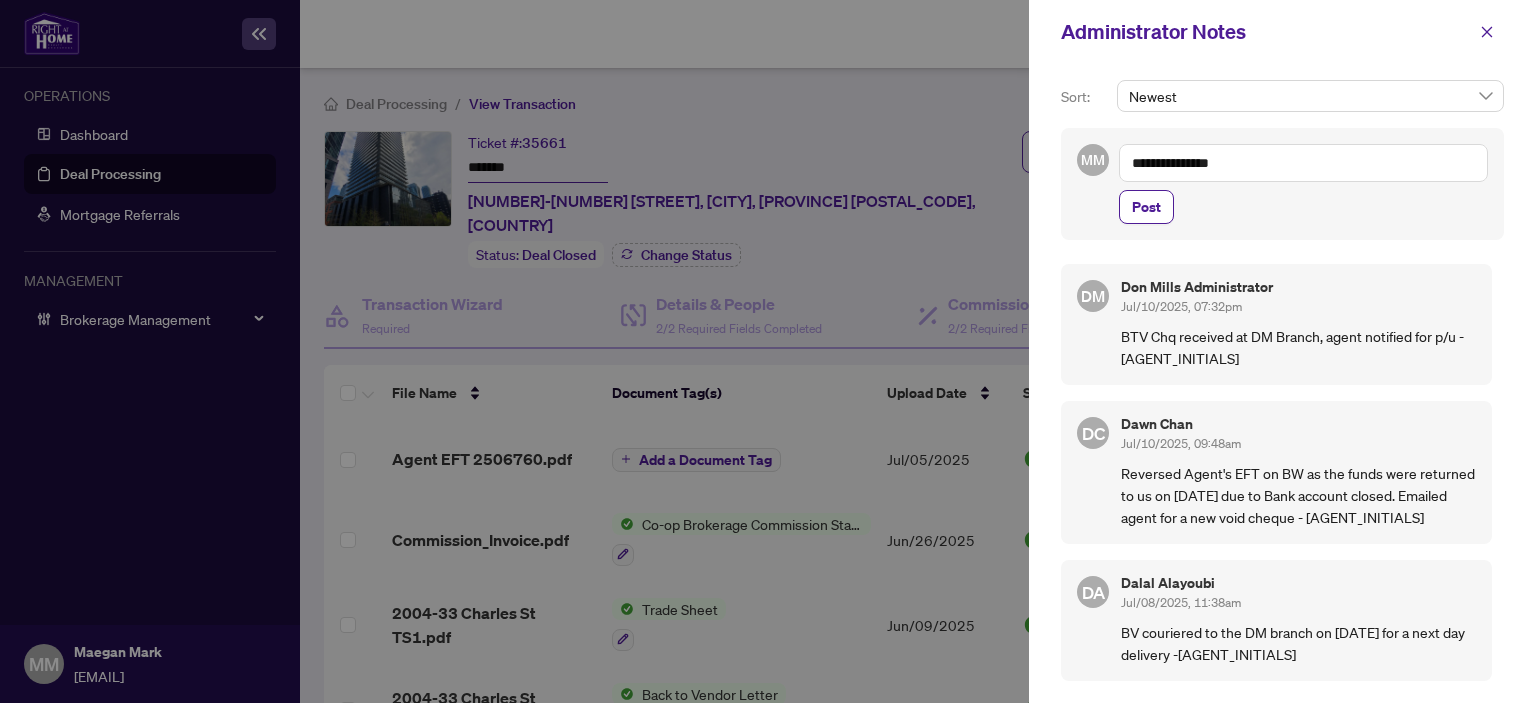 click on "**********" at bounding box center [1303, 163] 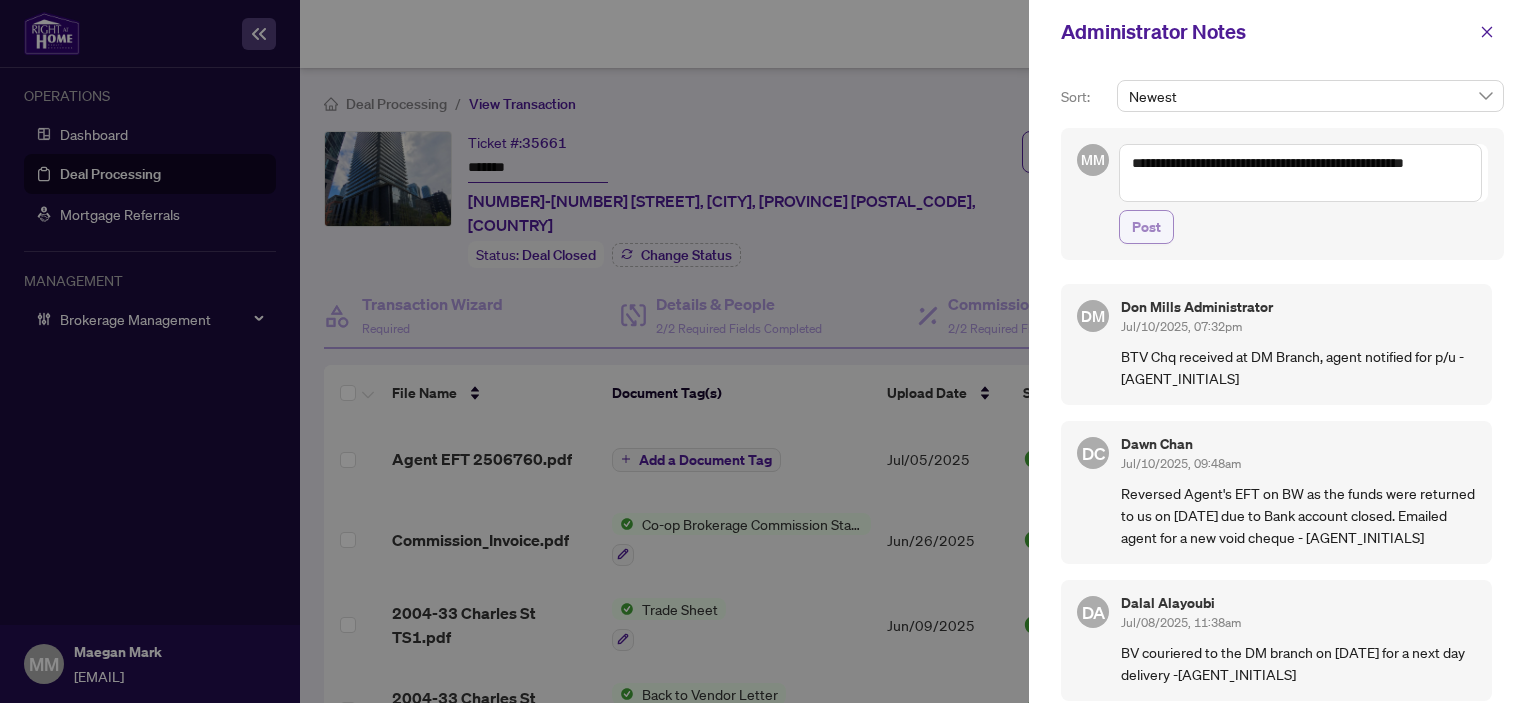 type on "**********" 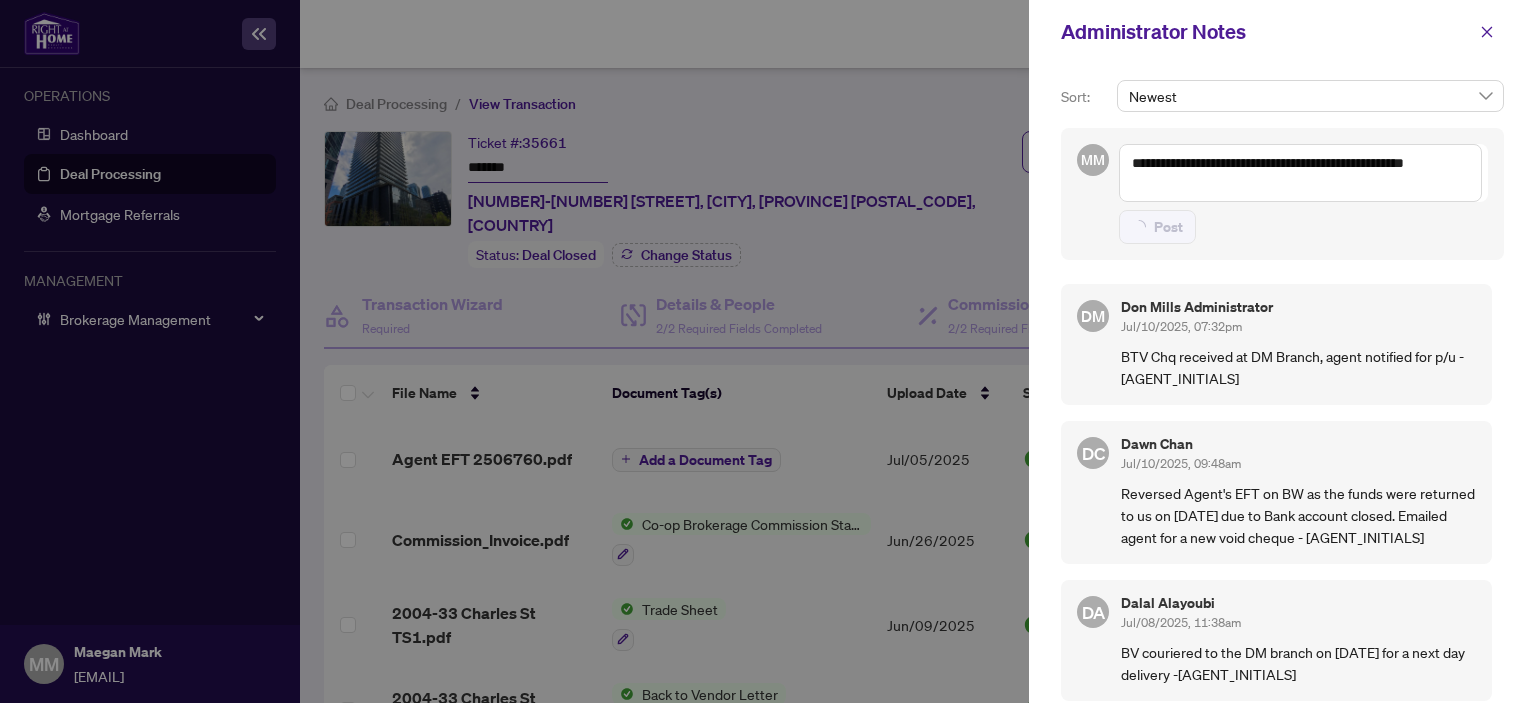 type 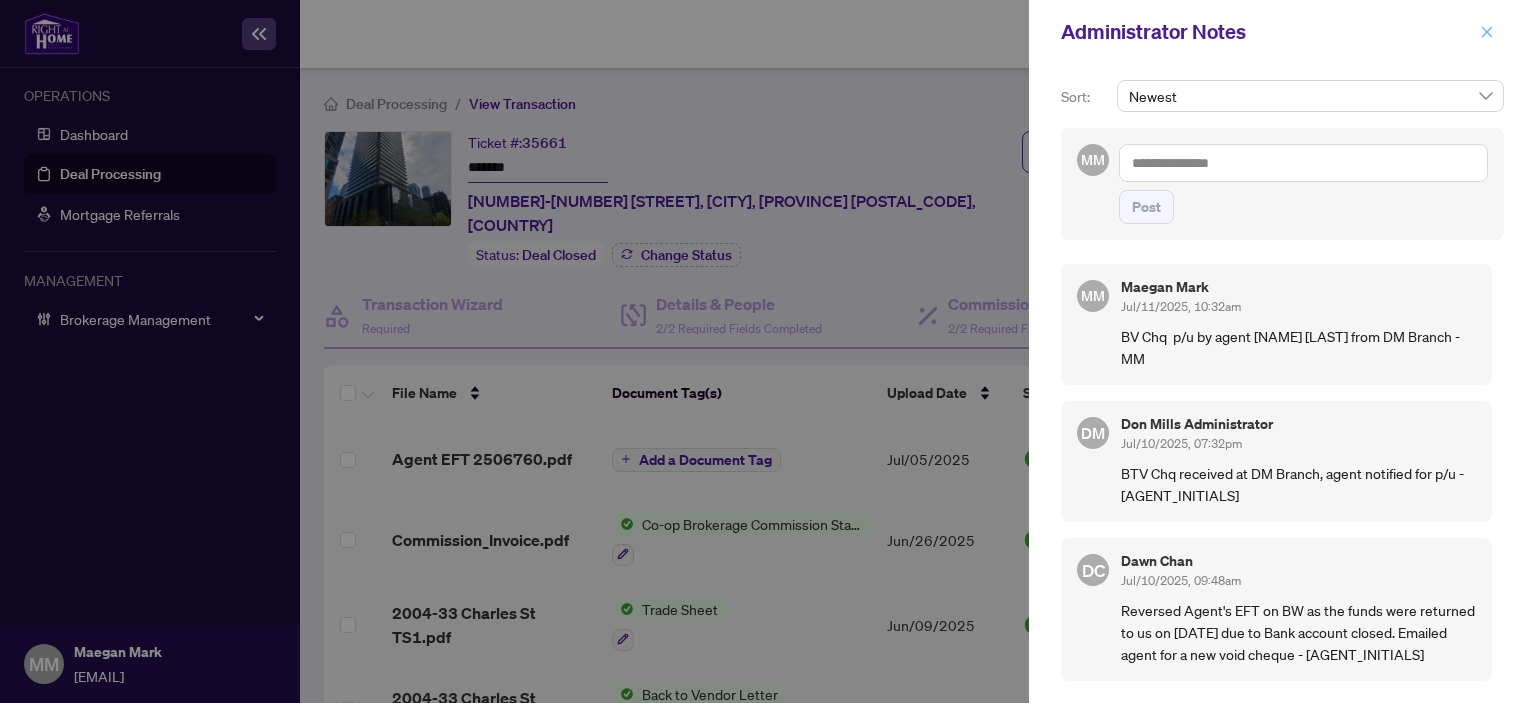 click at bounding box center [1487, 32] 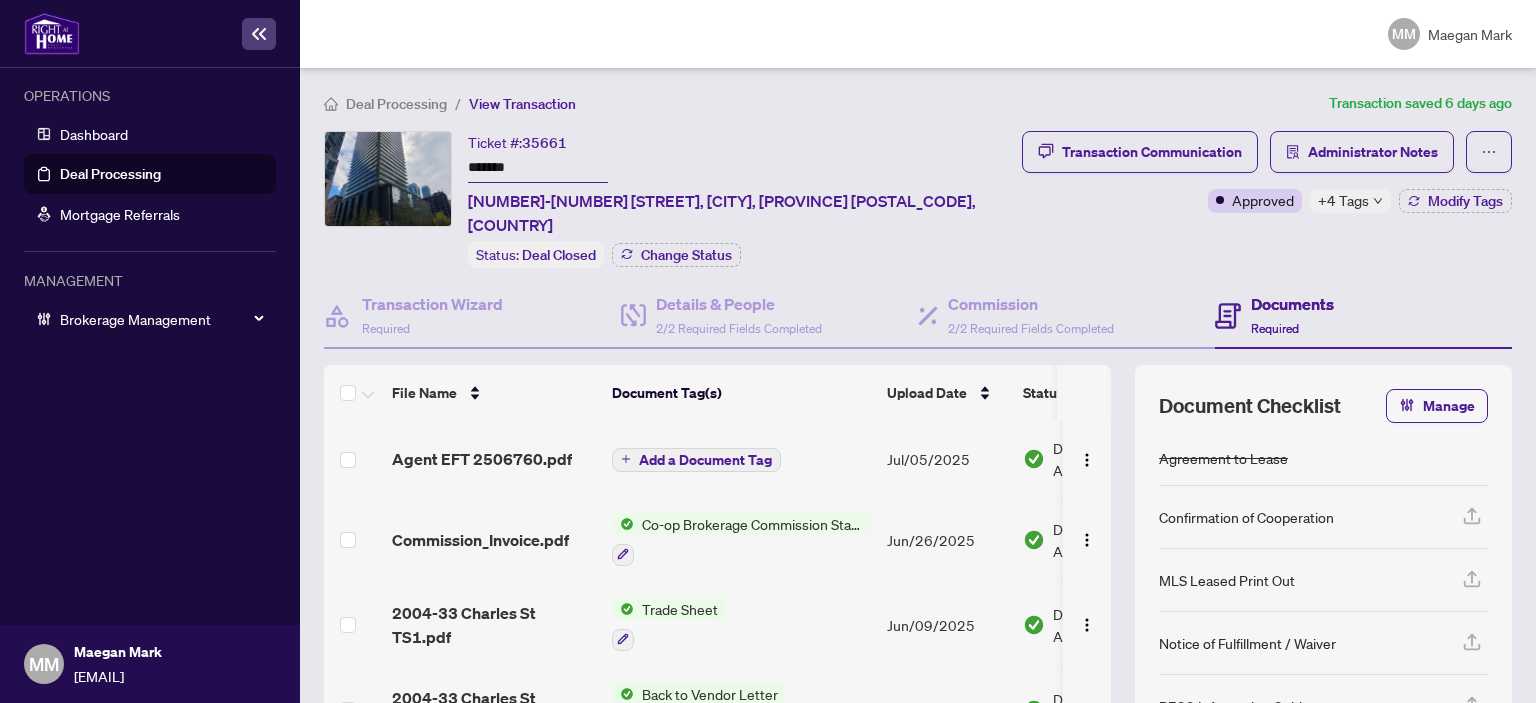 click on "Deal Processing" at bounding box center (110, 174) 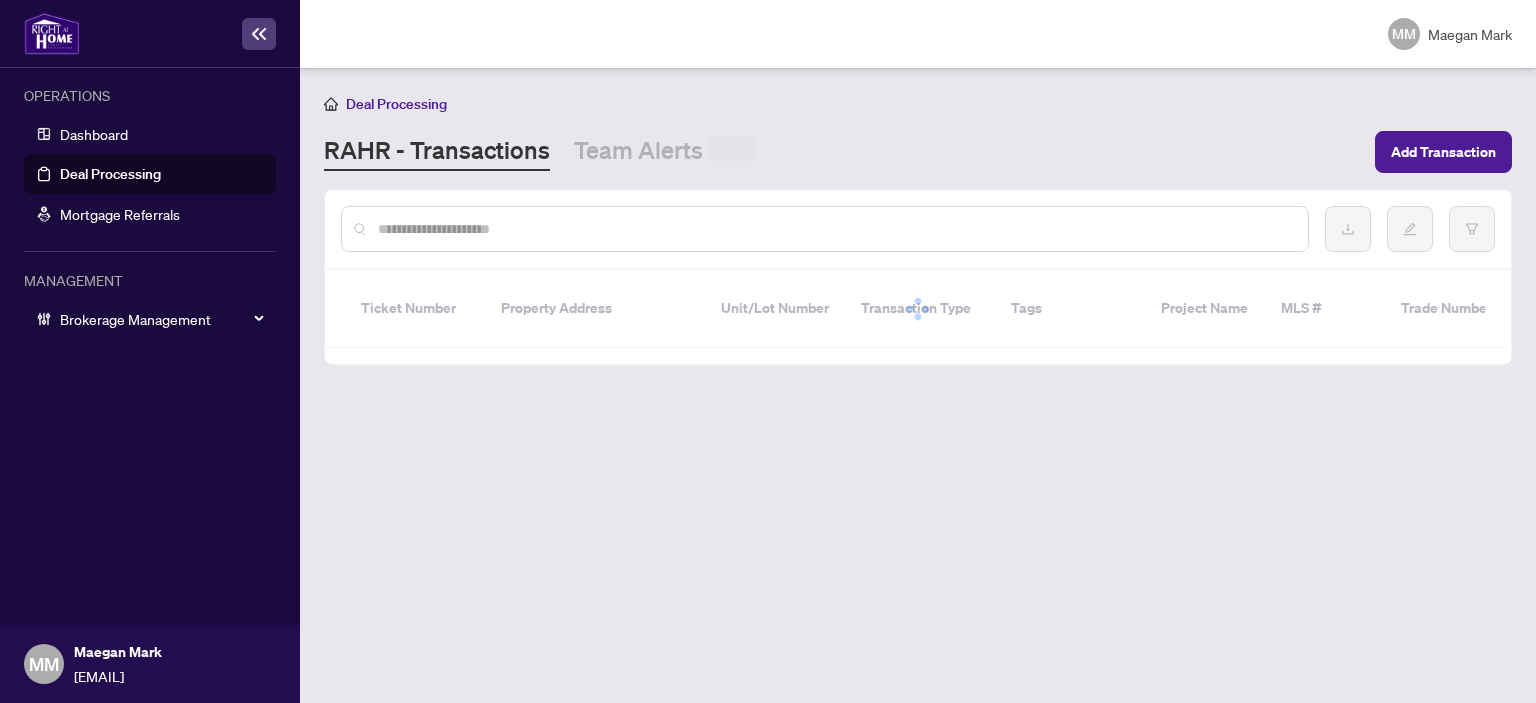 click at bounding box center (835, 229) 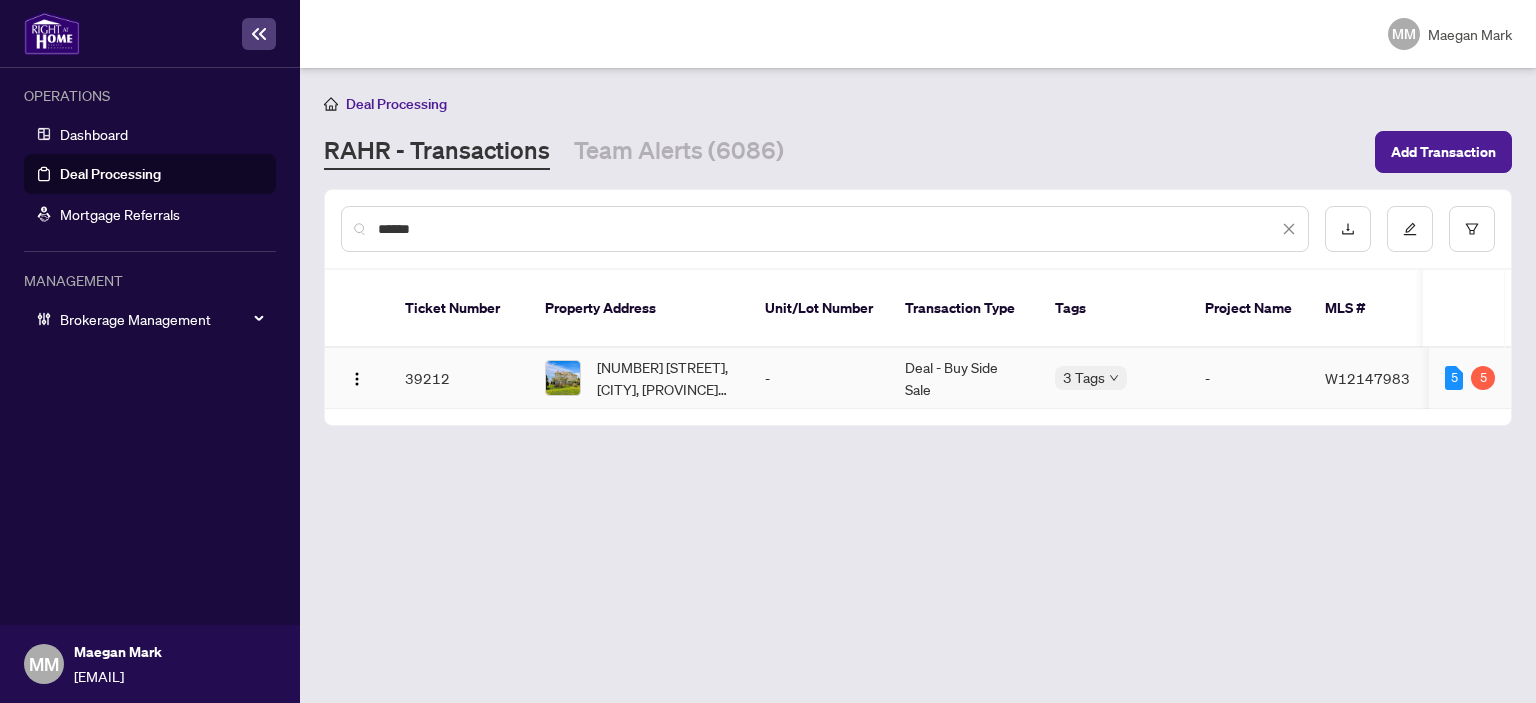 type on "******" 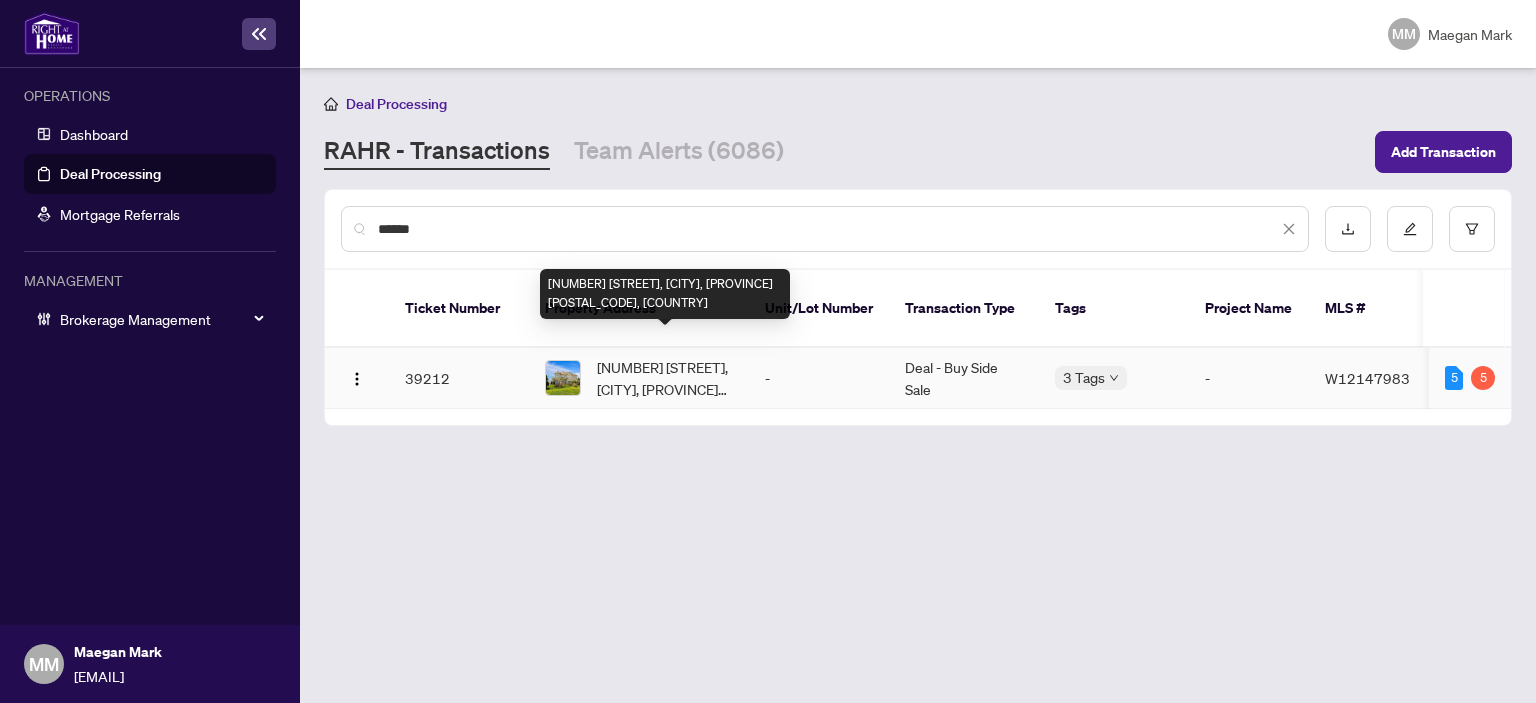 click on "22 Vanwood Cres, Brampton, Ontario L6P 2X4, Canada" at bounding box center [665, 378] 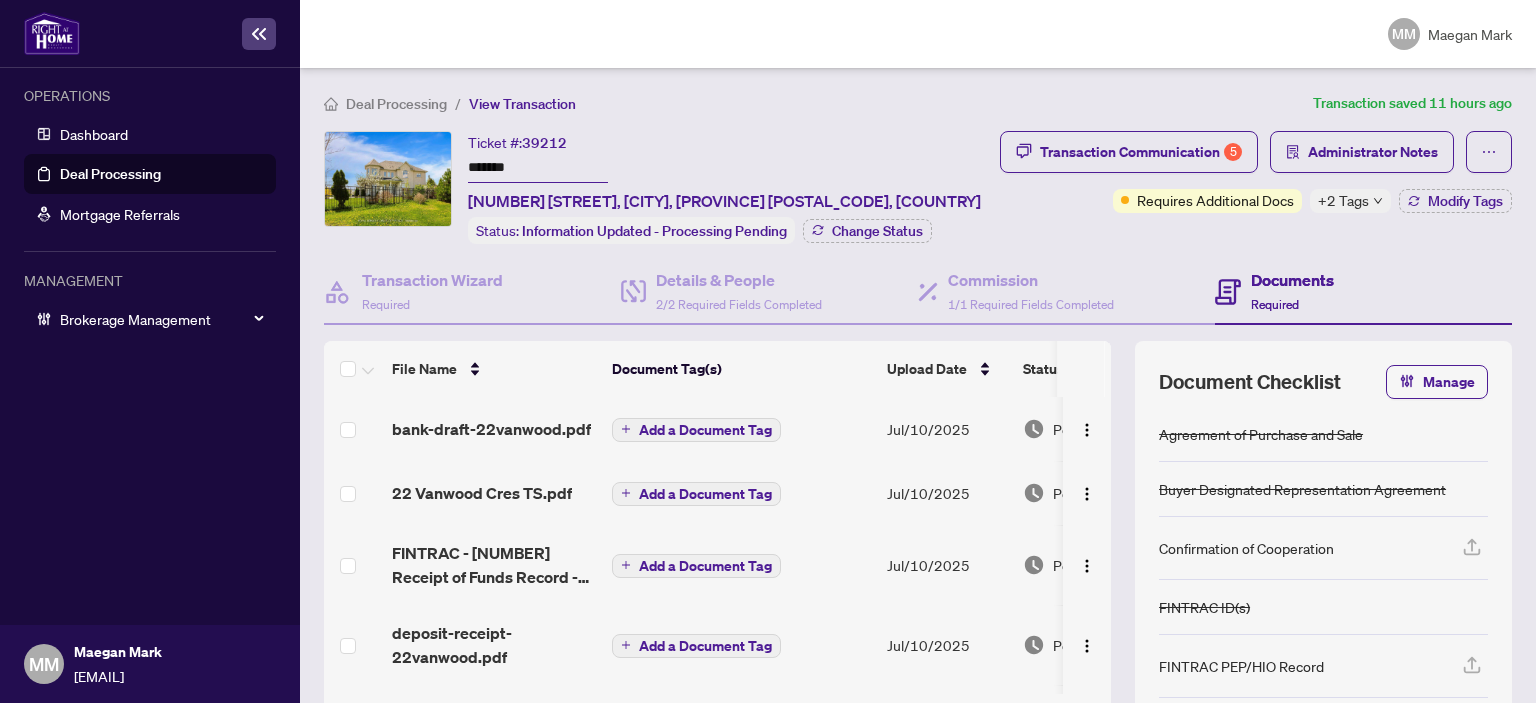 click on "Deal Processing / View Transaction Transaction saved   11 hours ago Ticket #:  39212 ******* 22 Vanwood Cres, Brampton, Ontario L6P 2X4, Canada Status:   Information Updated - Processing Pending Change Status Transaction Communication 5 Administrator Notes Requires Additional Docs +2 Tags Modify Tags Transaction Wizard Required Details & People 2/2 Required Fields Completed Commission 1/1 Required Fields Completed Documents Required File Name Document Tag(s) Upload Date Status             bank-draft-22vanwood.pdf Add a Document Tag Jul/10/2025 Pending Review 22 Vanwood Cres TS.pdf Add a Document Tag Jul/10/2025 Pending Review FINTRAC - 635 Receipt of Funds Record - PropTx-OREA_2025-07-10 23_41_07.pdf Add a Document Tag Jul/10/2025 Pending Review deposit-receipt-22vanwood.pdf Add a Document Tag Jul/10/2025 Pending Review 22 Vanwood-disclosure-buyer EXECUTED.pdf 160 Registrant Disclosure of Interest - Acquisition ofProperty Jul/10/2025 Document Approved 22 Vanwood Cres TS.pdf Add a Document Tag 1 + 2" at bounding box center (918, 470) 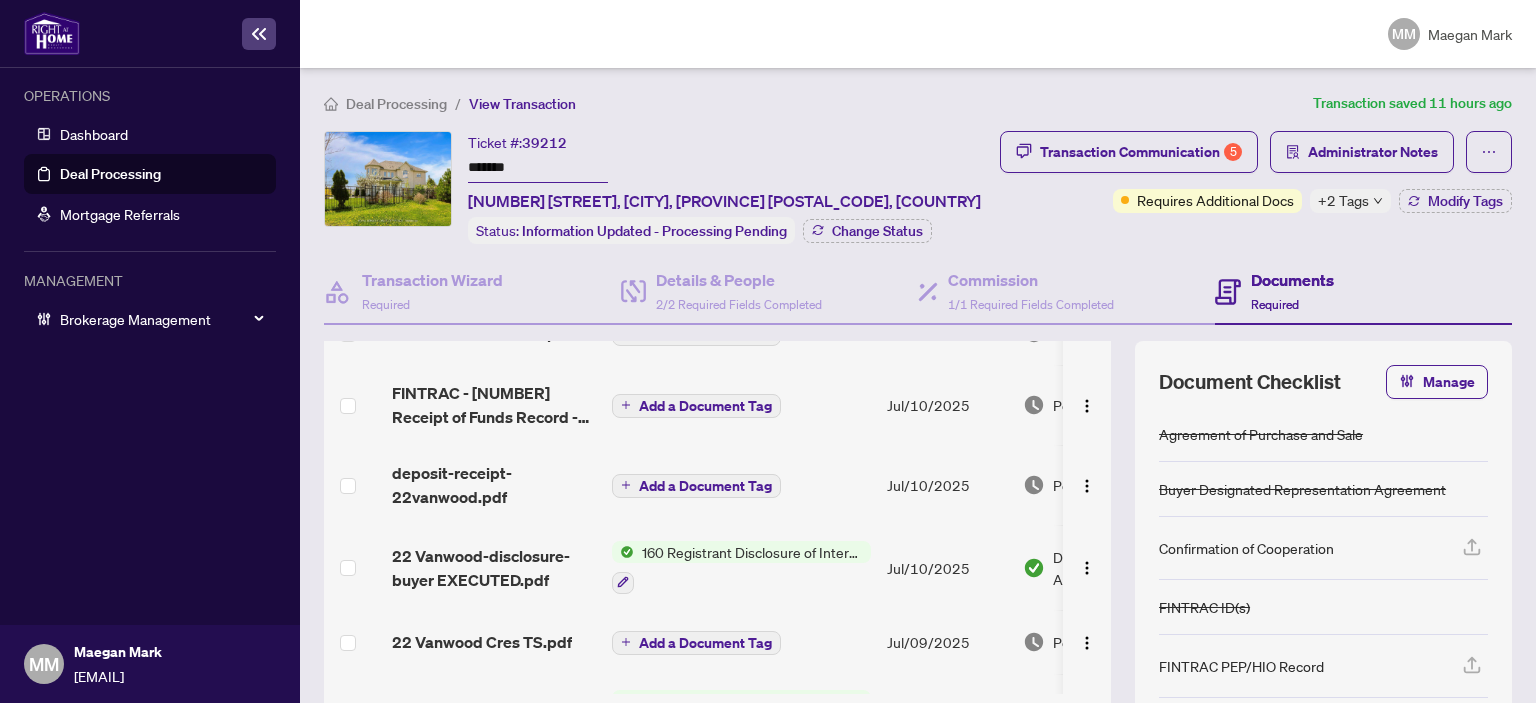 scroll, scrollTop: 200, scrollLeft: 0, axis: vertical 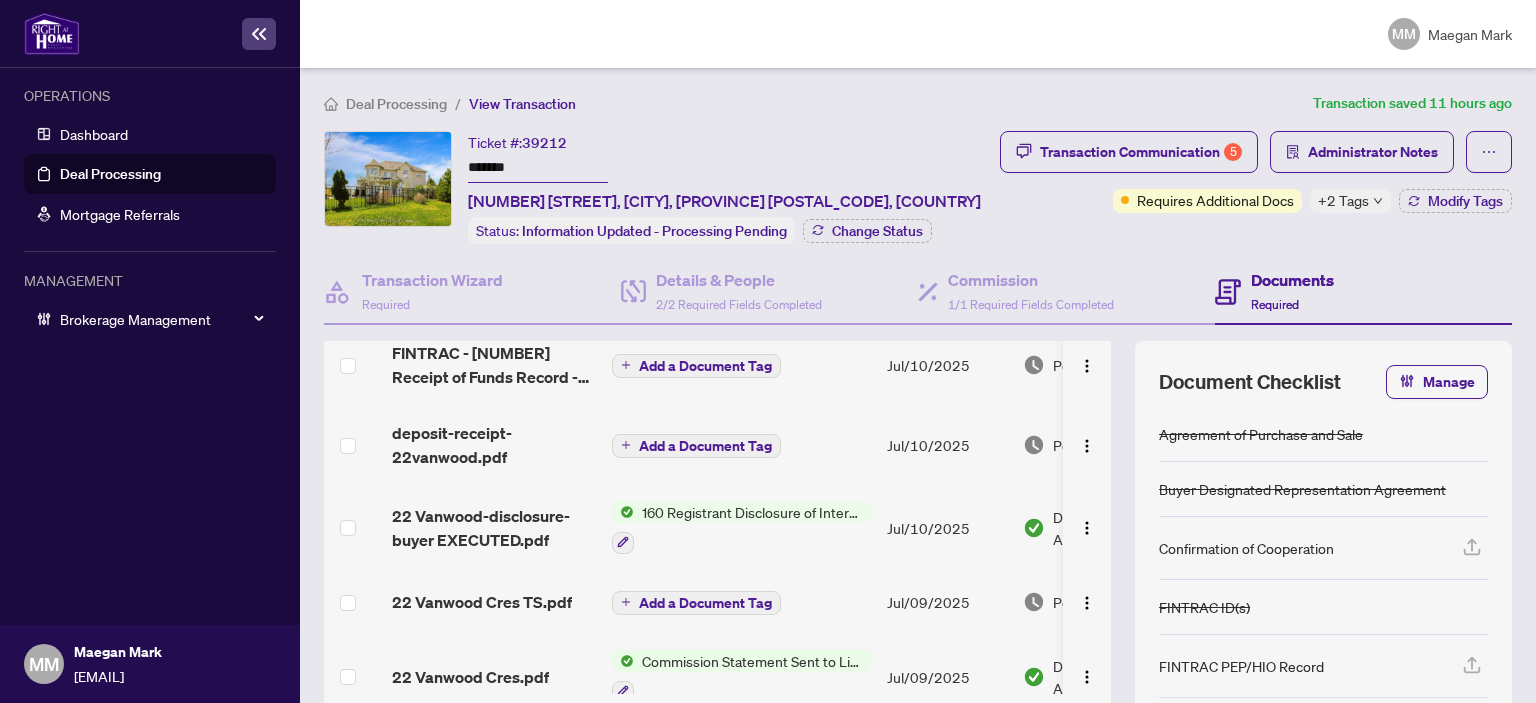 click on "Jul/10/2025" at bounding box center [947, 527] 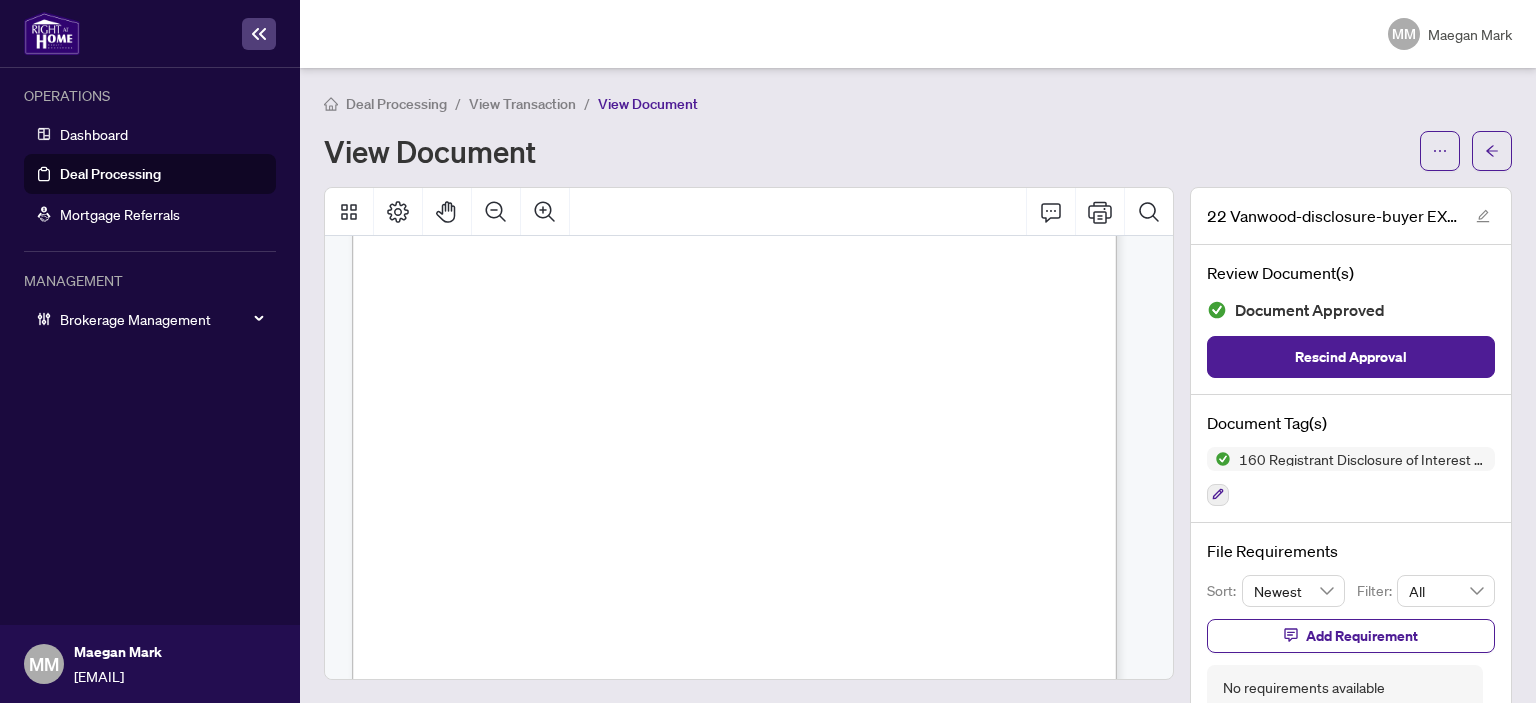 scroll, scrollTop: 400, scrollLeft: 0, axis: vertical 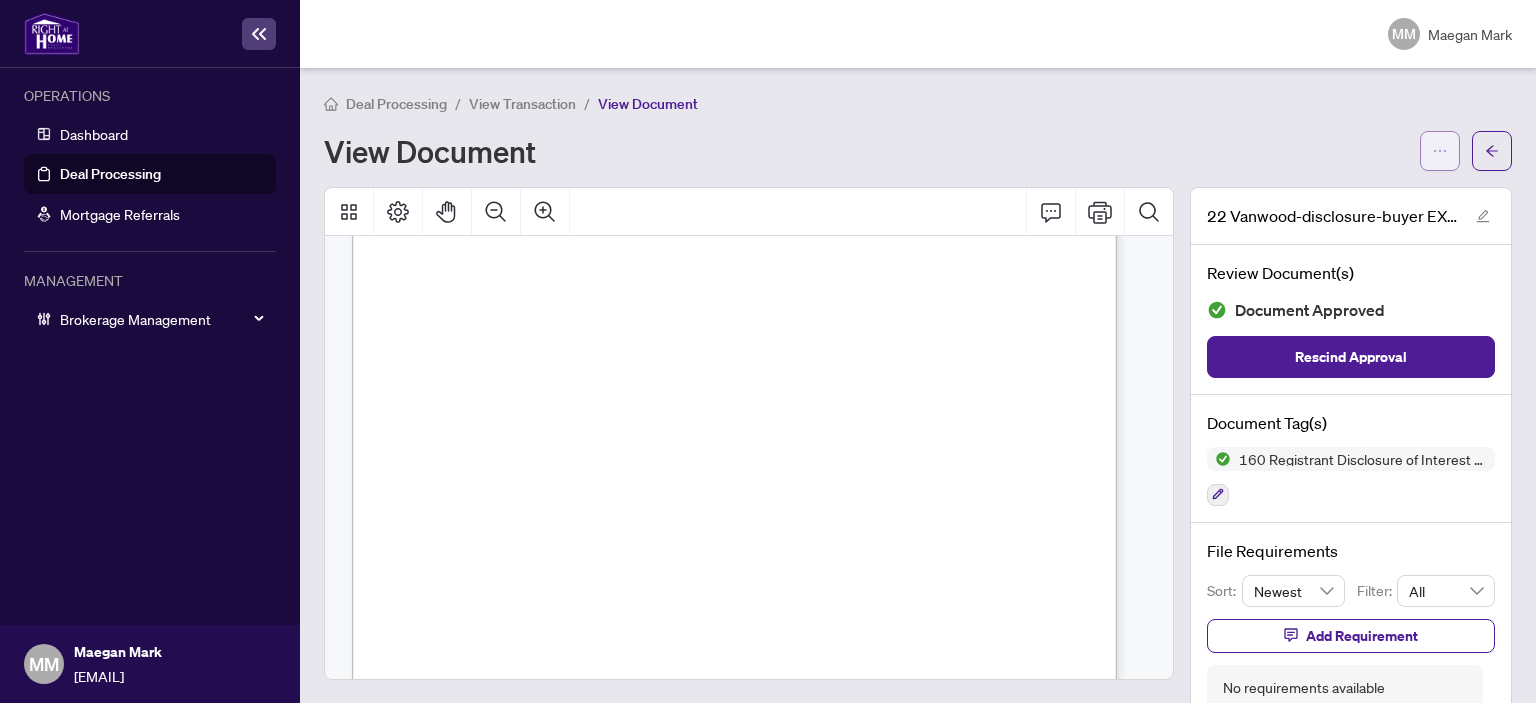click 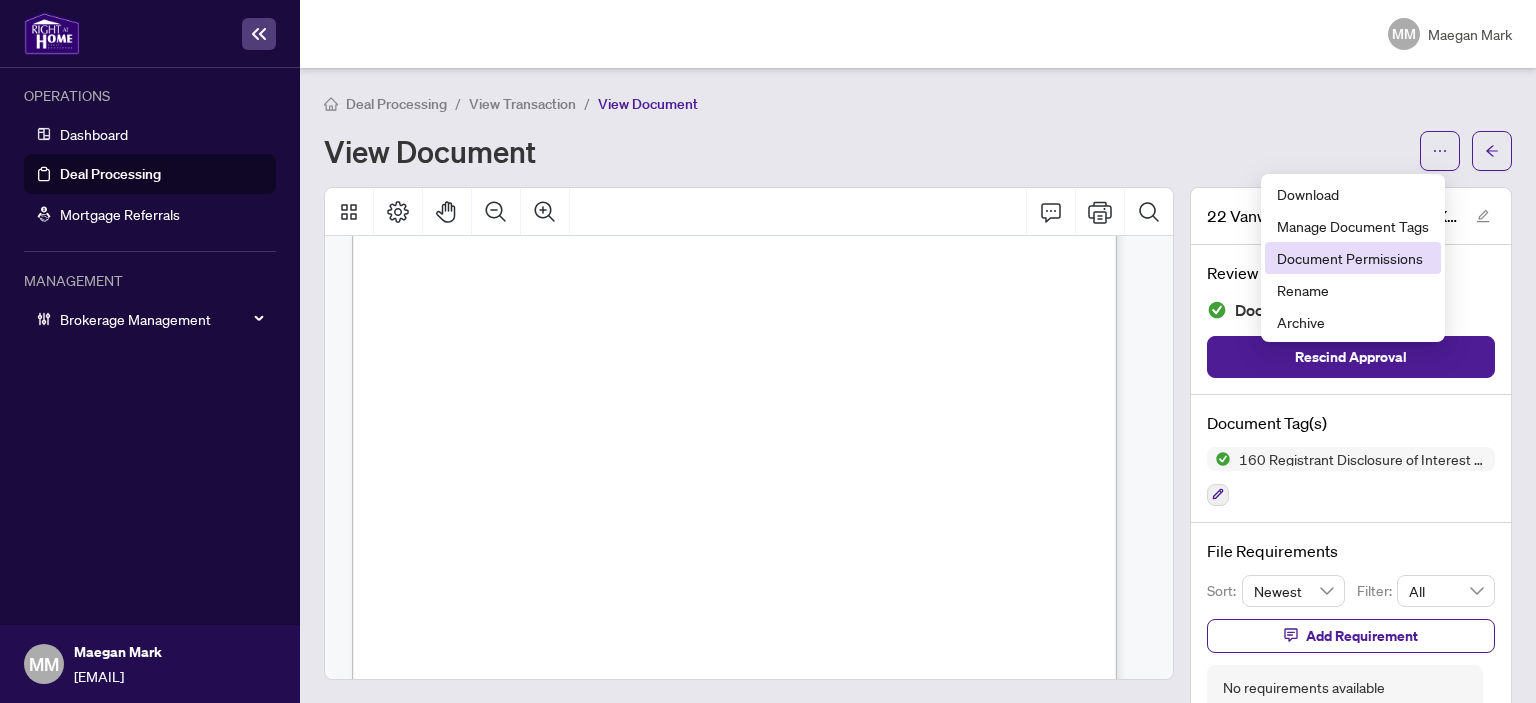 click on "Document Permissions" at bounding box center [1353, 258] 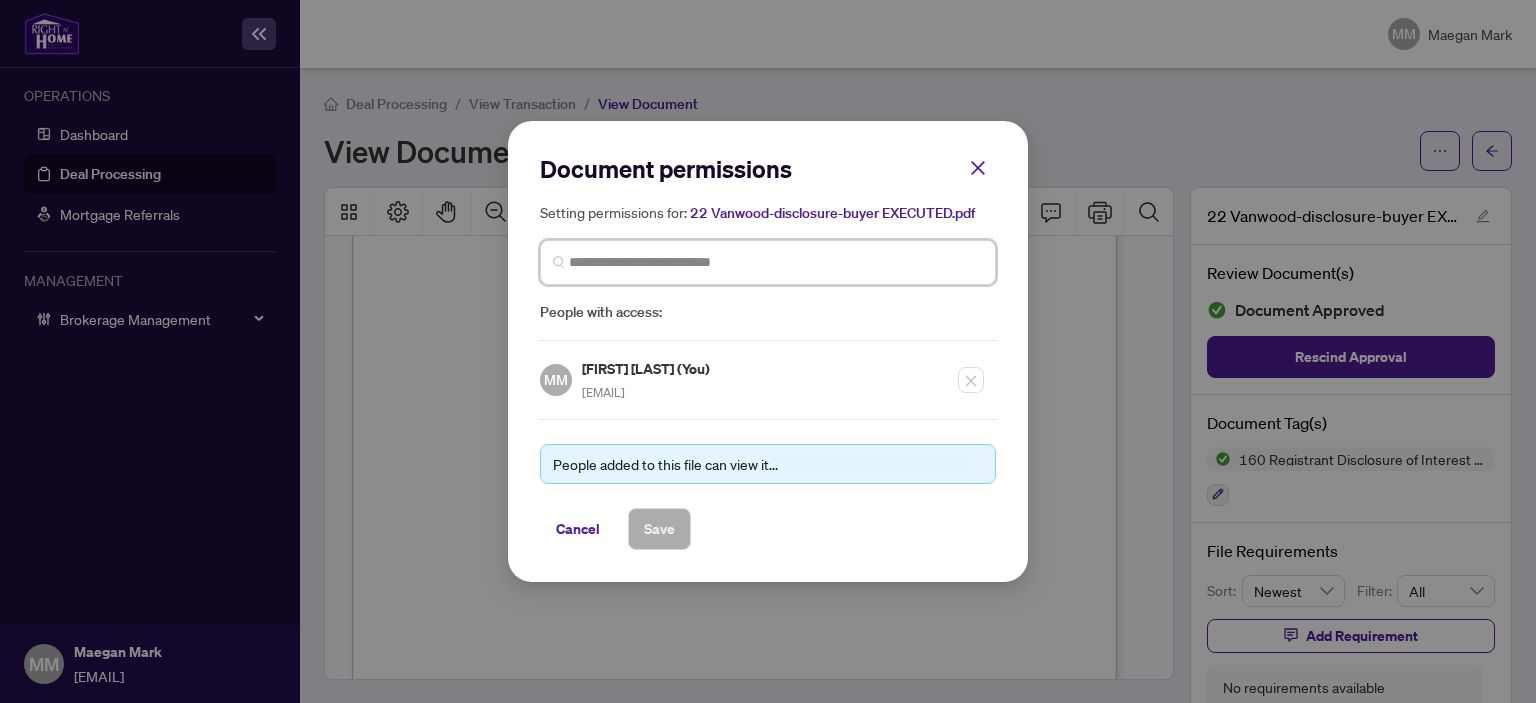 click at bounding box center (776, 262) 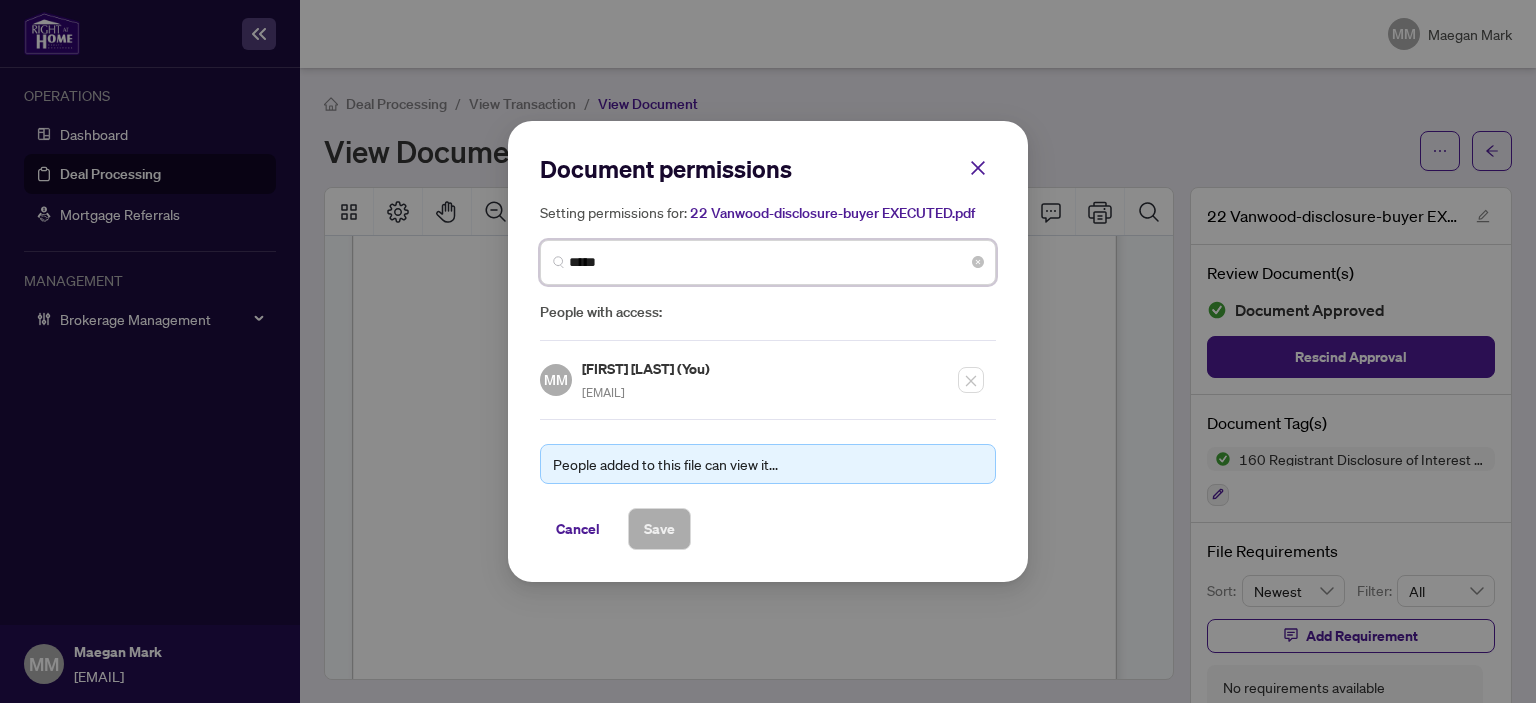 type on "******" 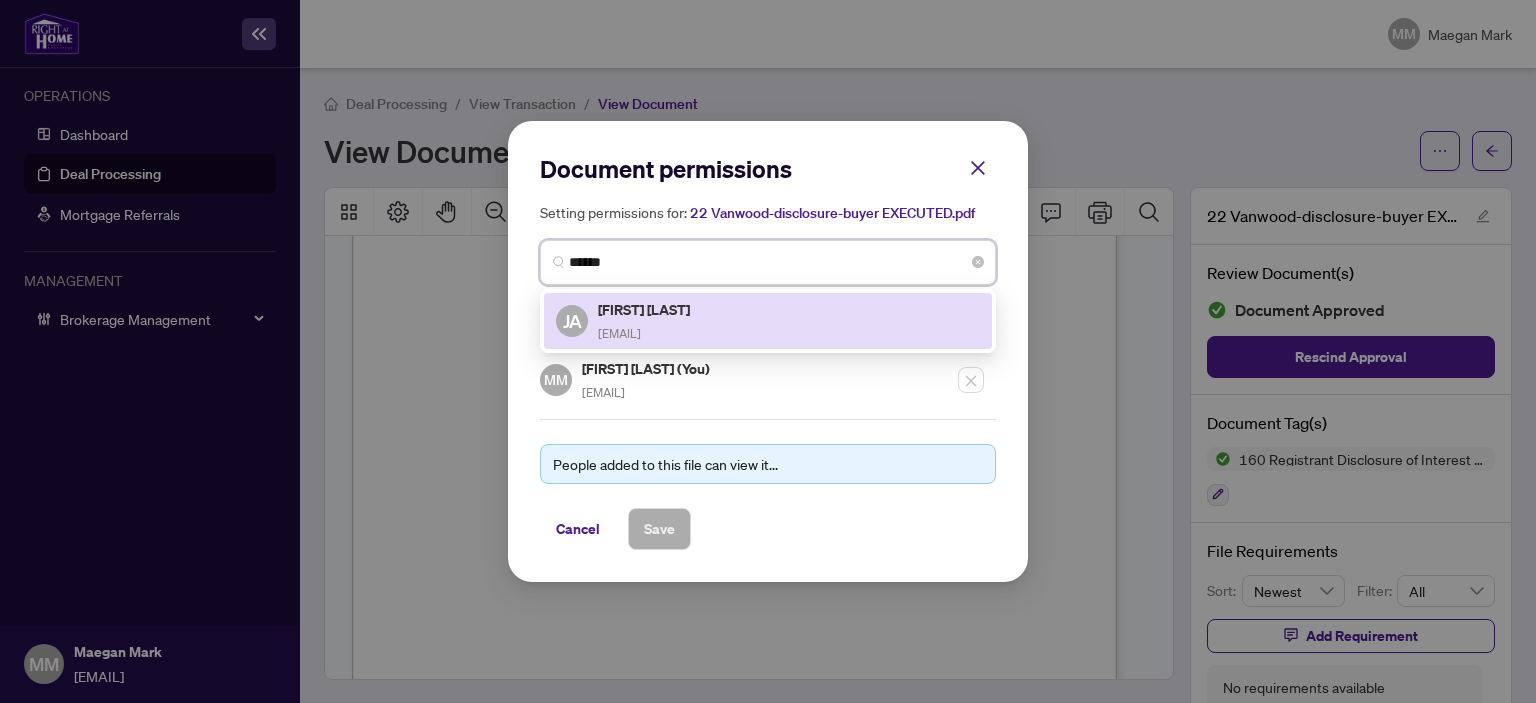 click on "Jagjeet Arora" at bounding box center (645, 309) 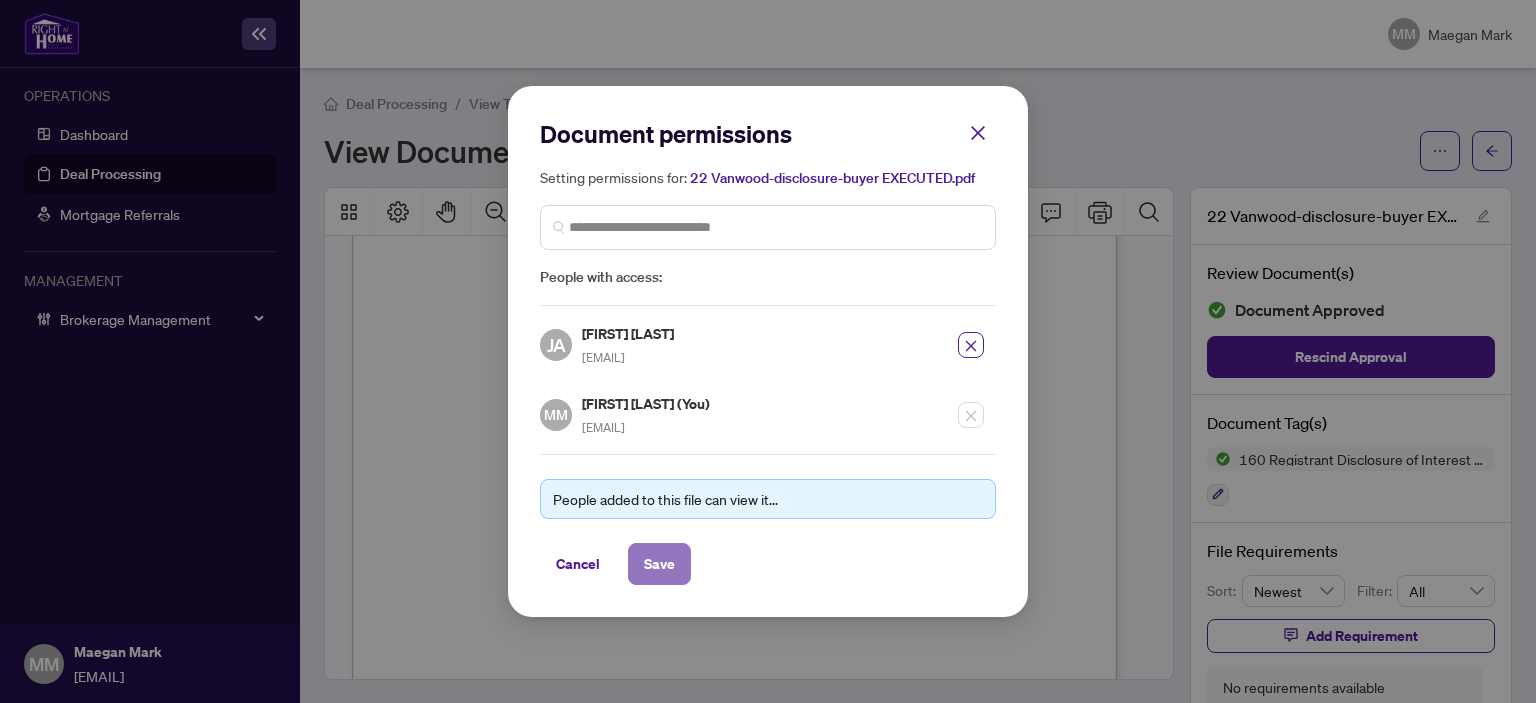 click on "Save" at bounding box center [659, 564] 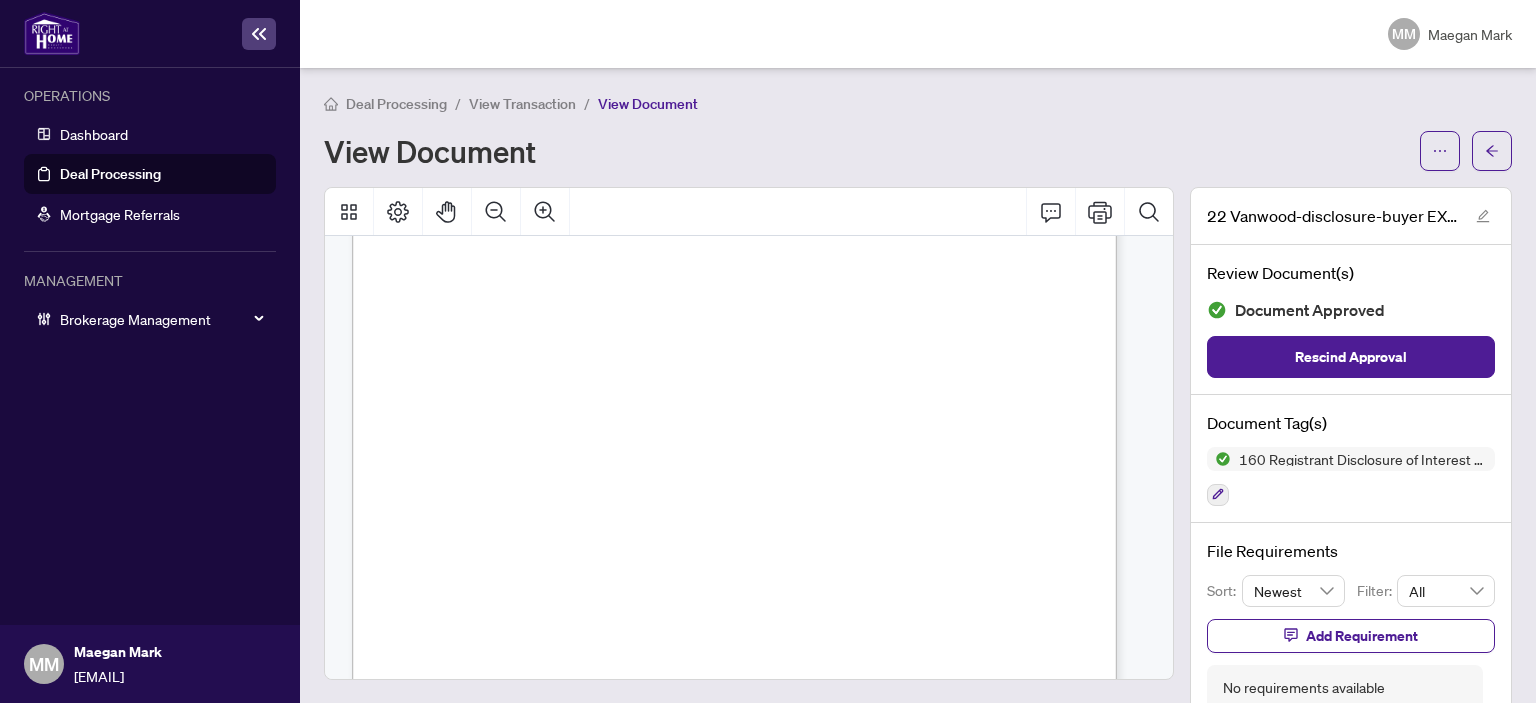 click on "Deal Processing" at bounding box center (110, 174) 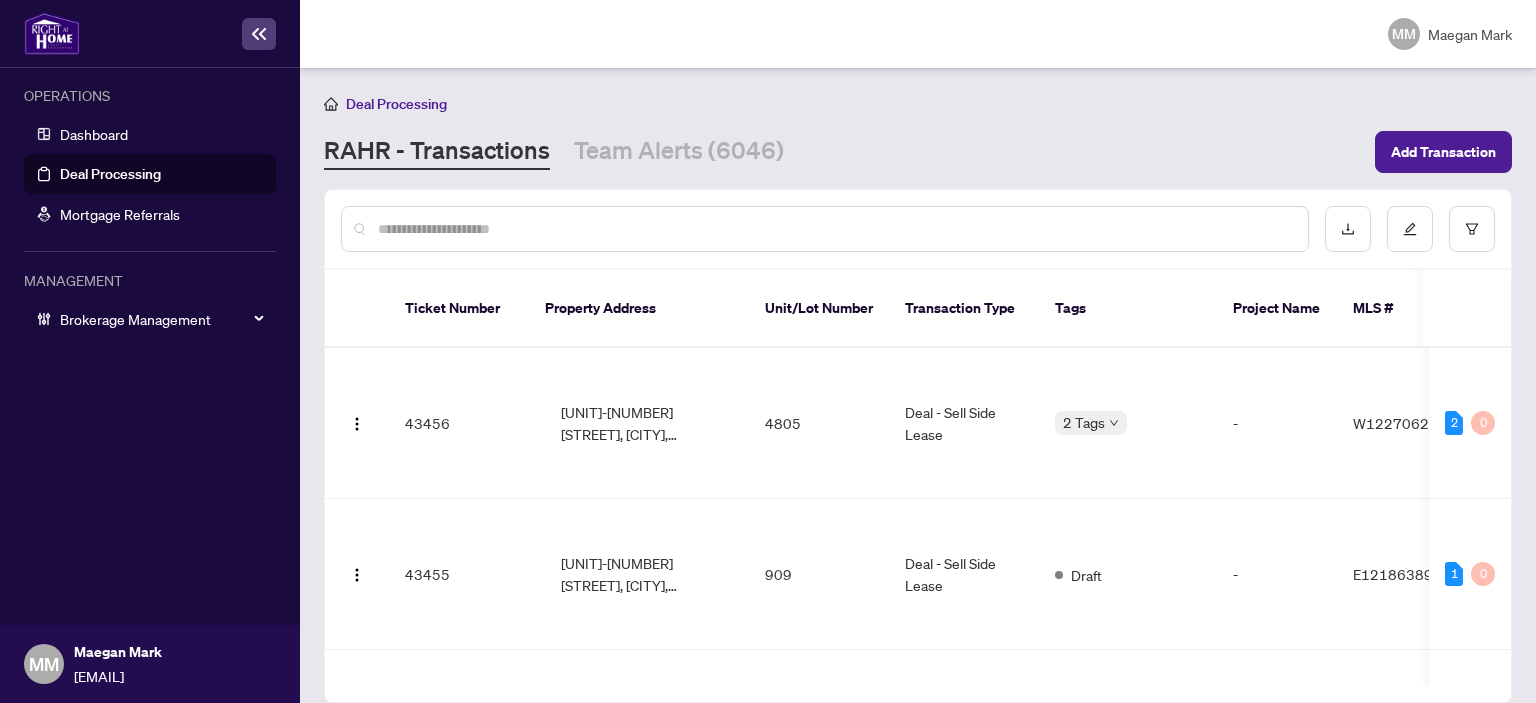 click at bounding box center [825, 229] 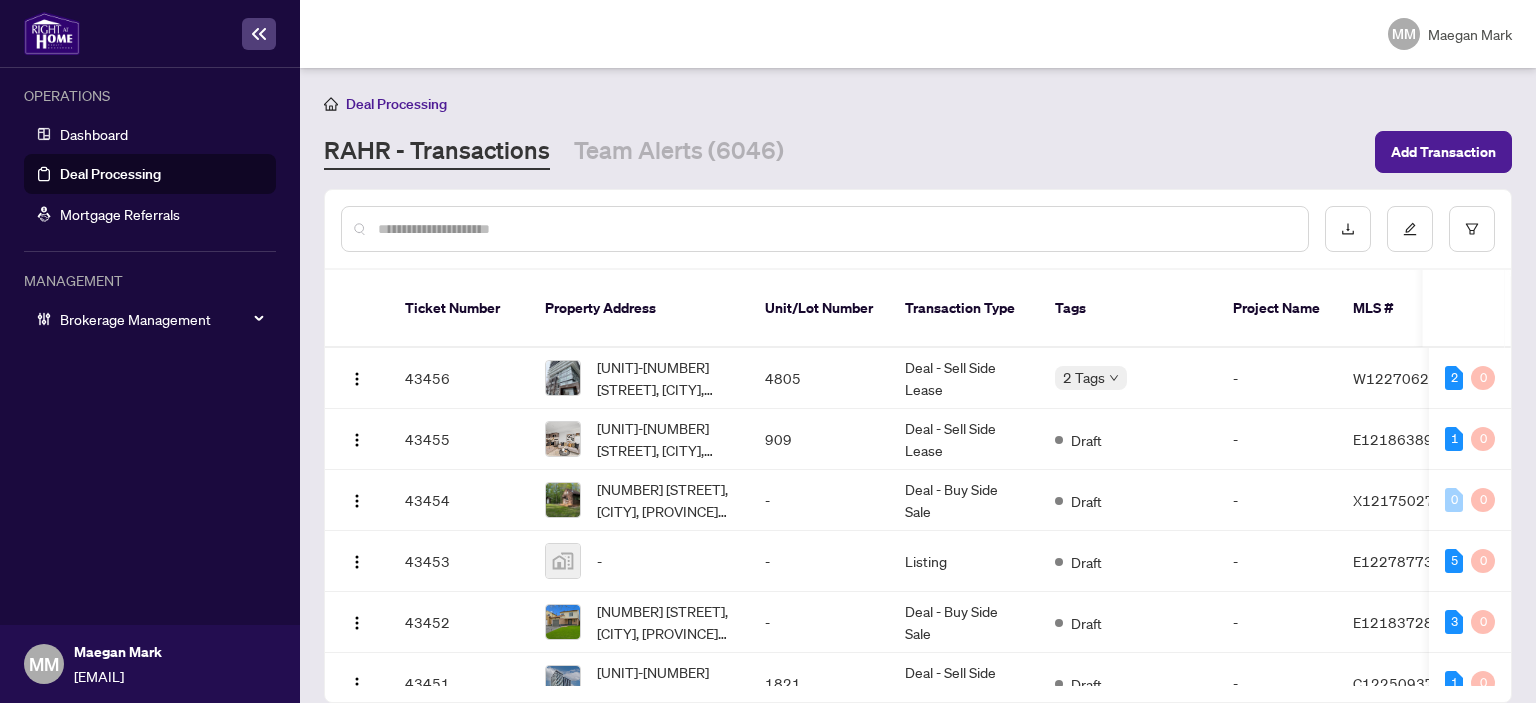 click at bounding box center [835, 229] 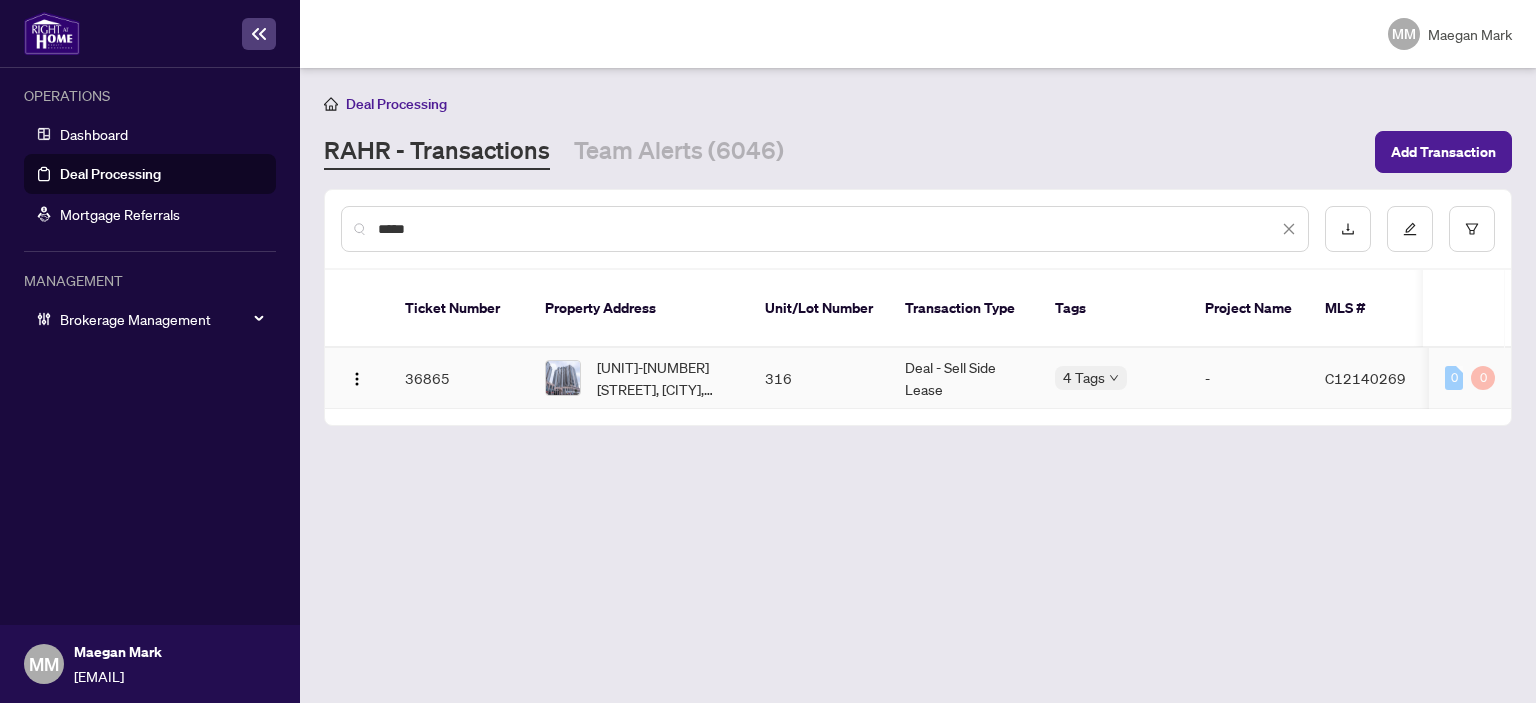 type on "*****" 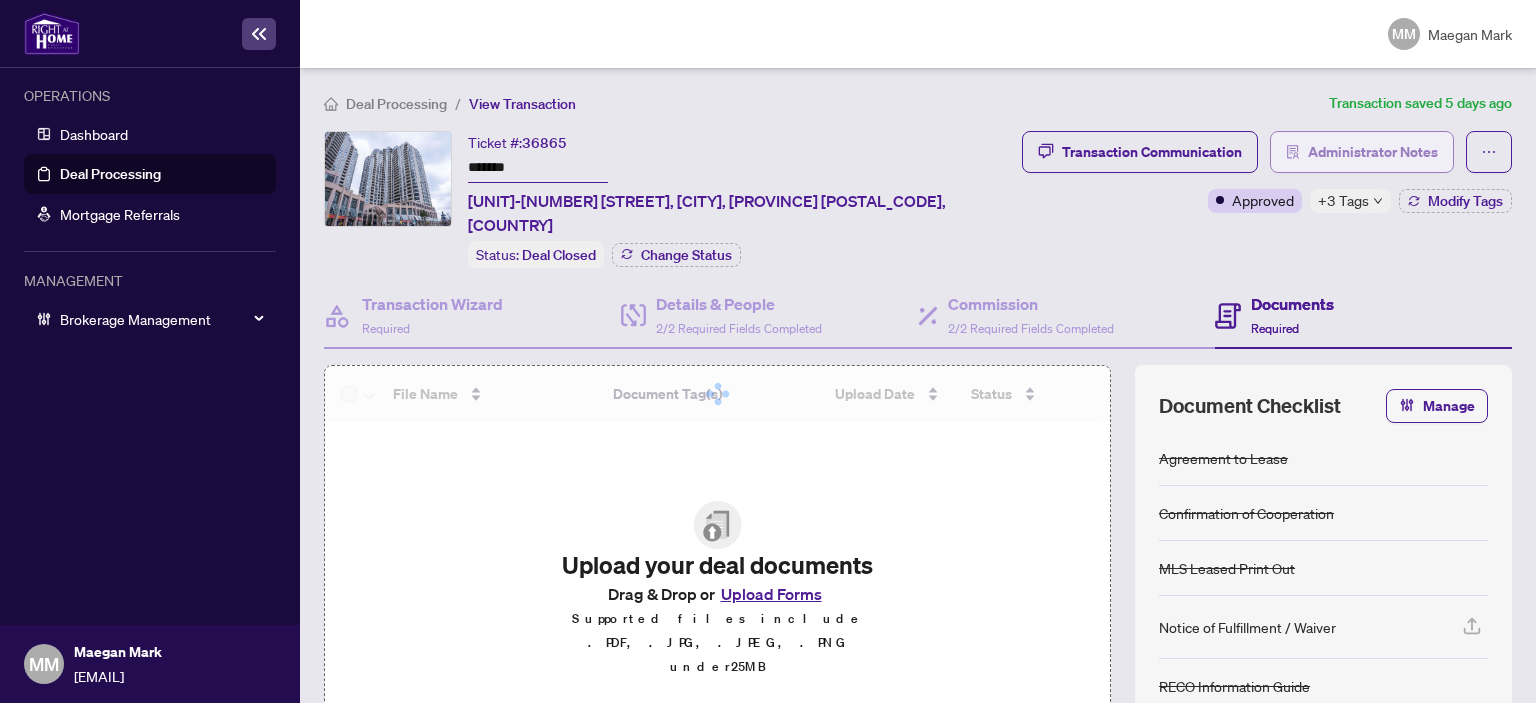 click on "Administrator Notes" at bounding box center [1373, 152] 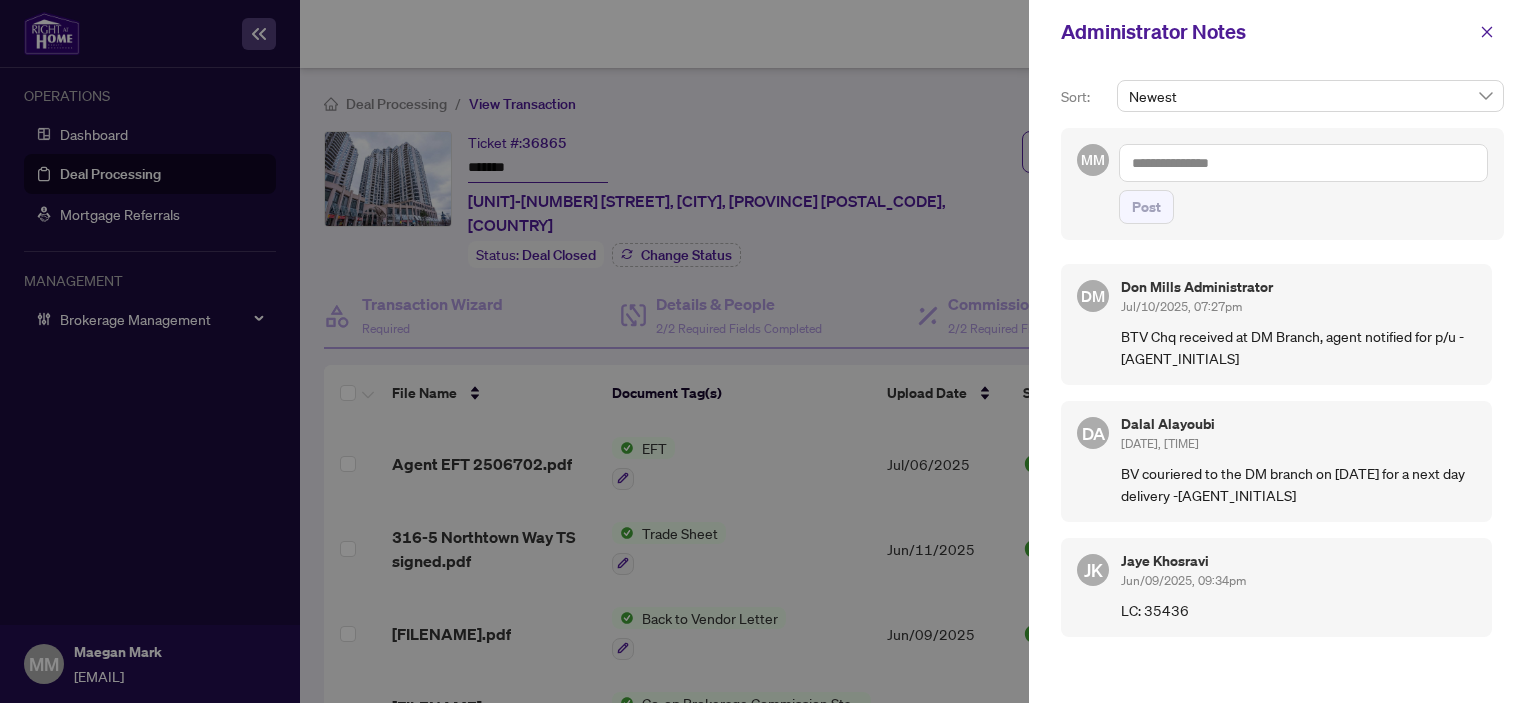 click at bounding box center [1303, 163] 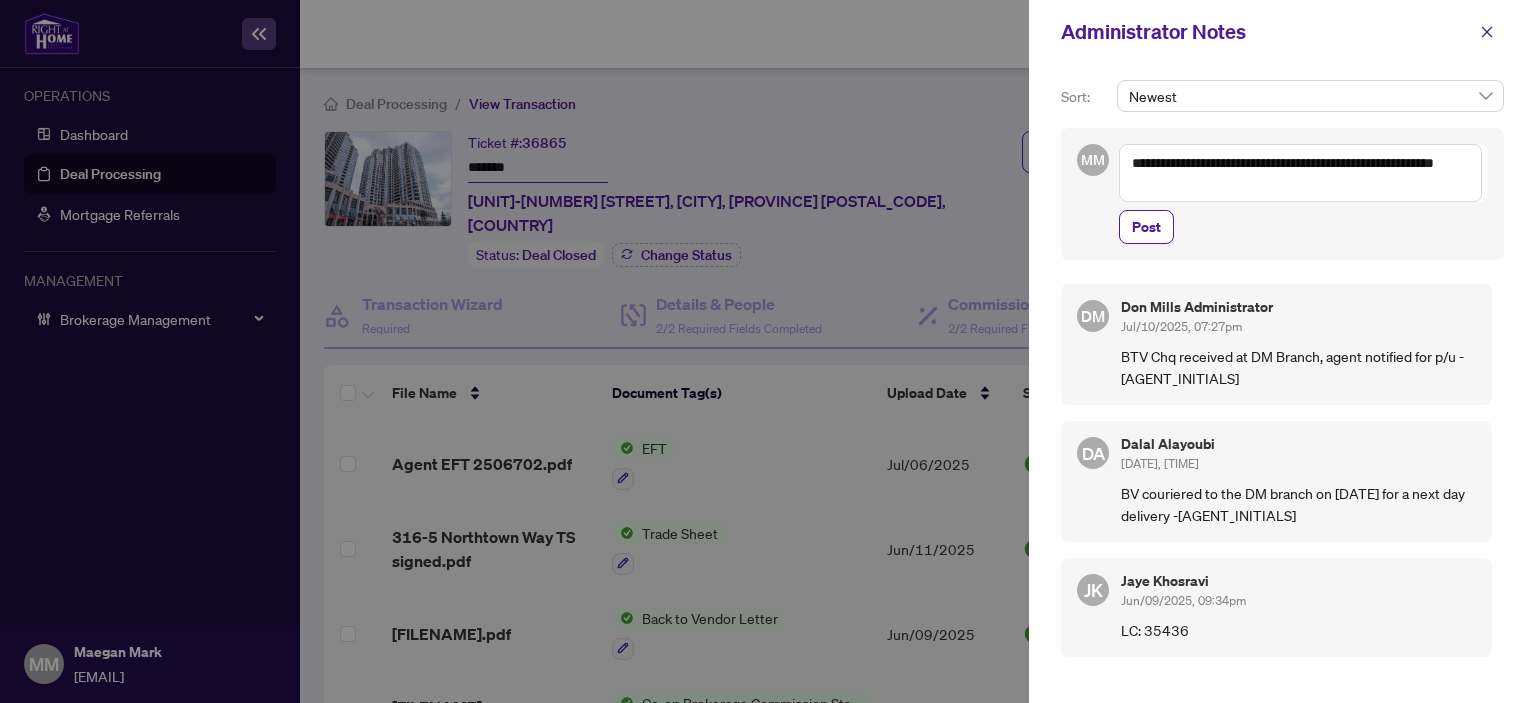 click on "**********" at bounding box center [1300, 173] 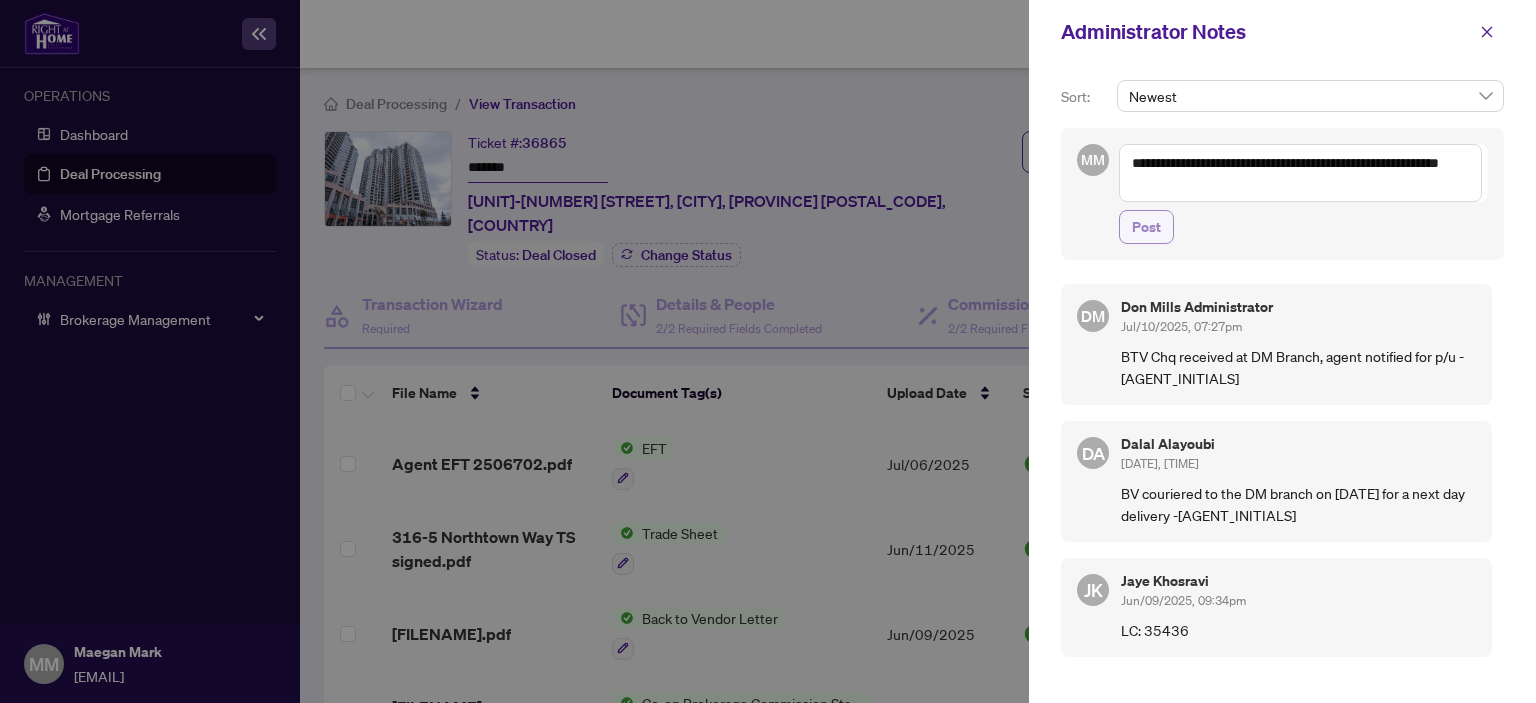 type on "**********" 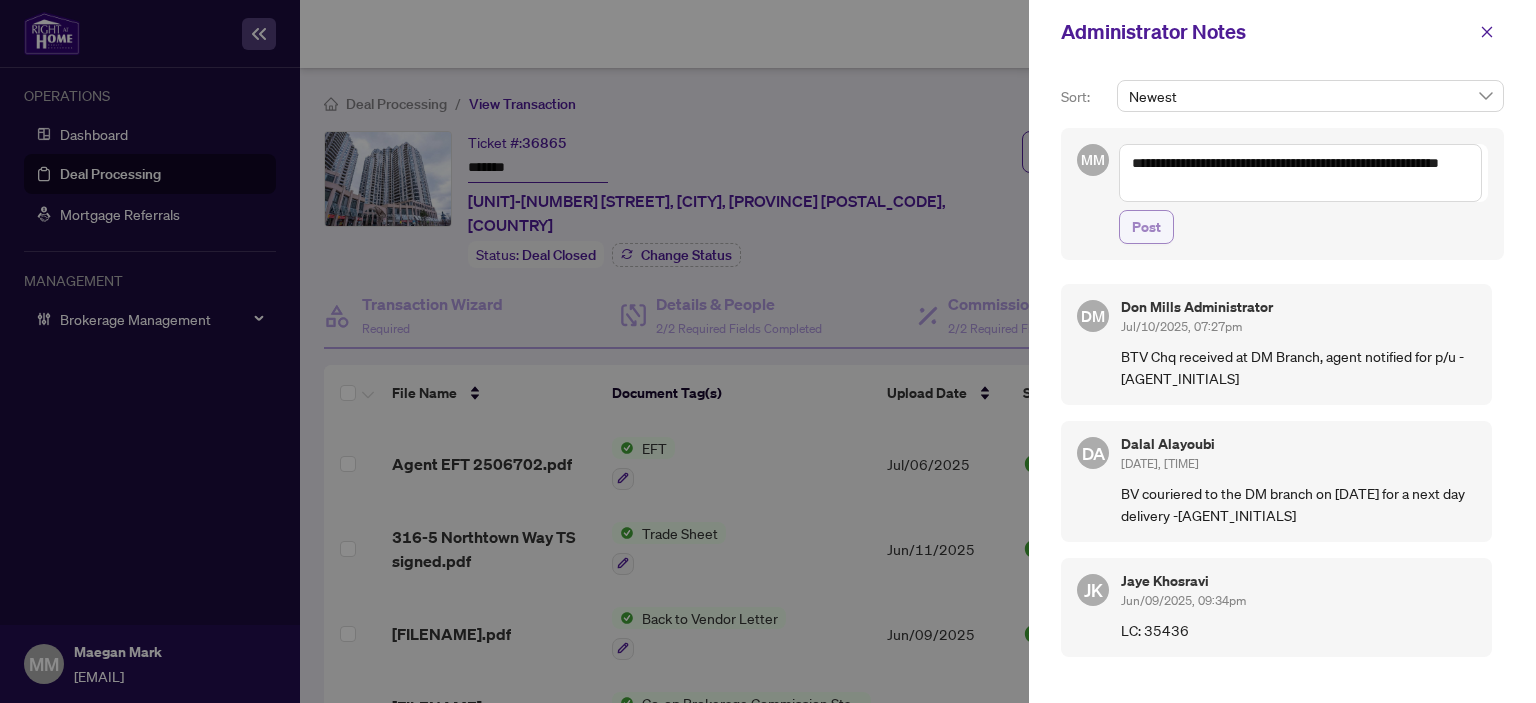 click on "Post" at bounding box center (1146, 227) 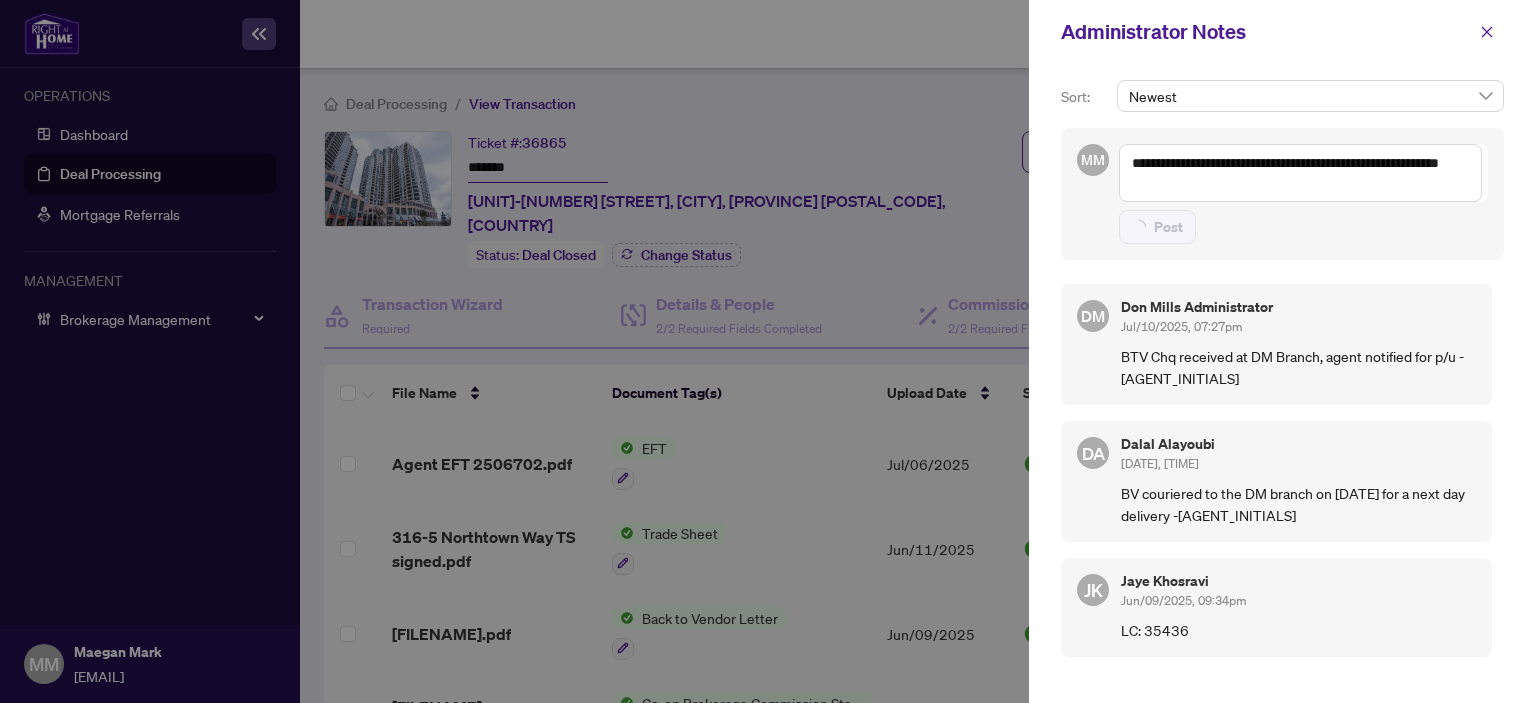 type 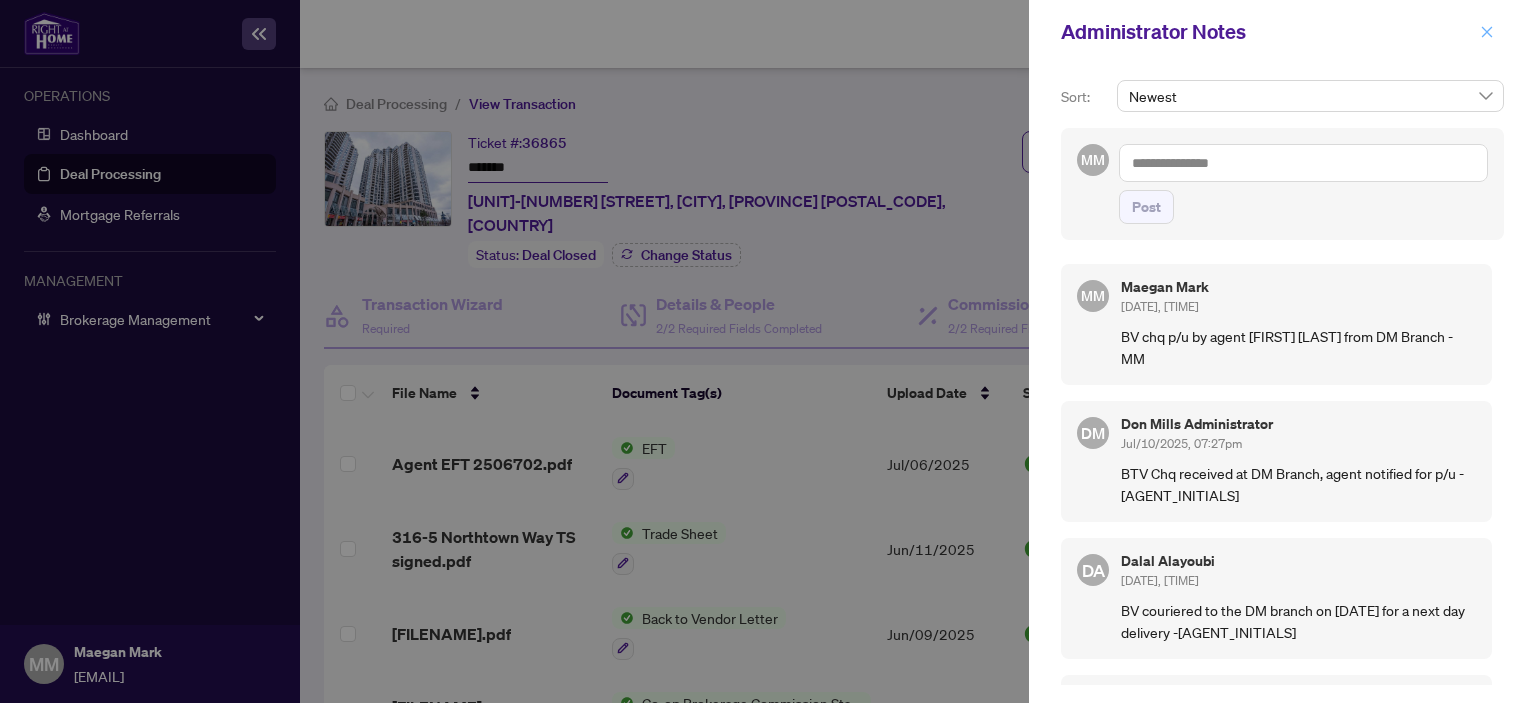 click at bounding box center [1487, 32] 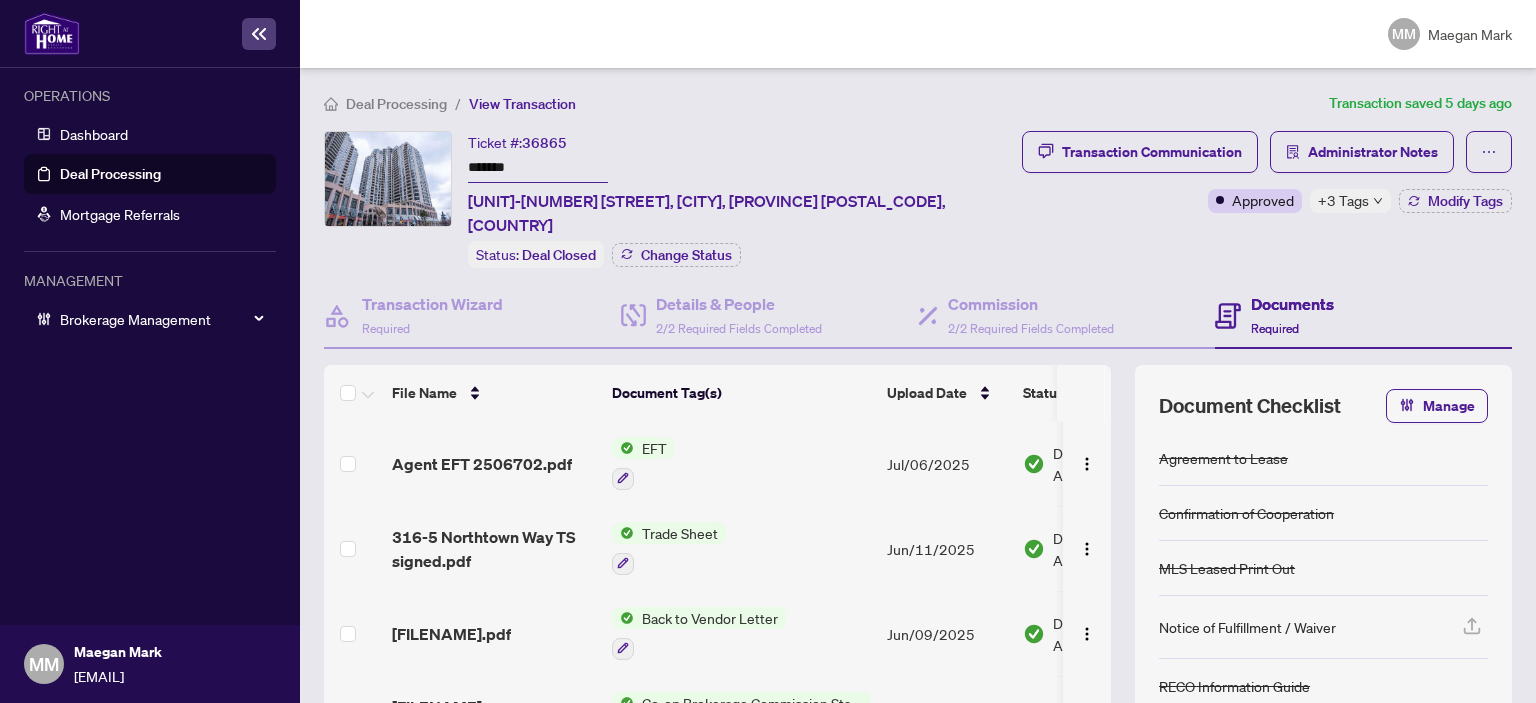 click on "Deal Processing" at bounding box center (110, 174) 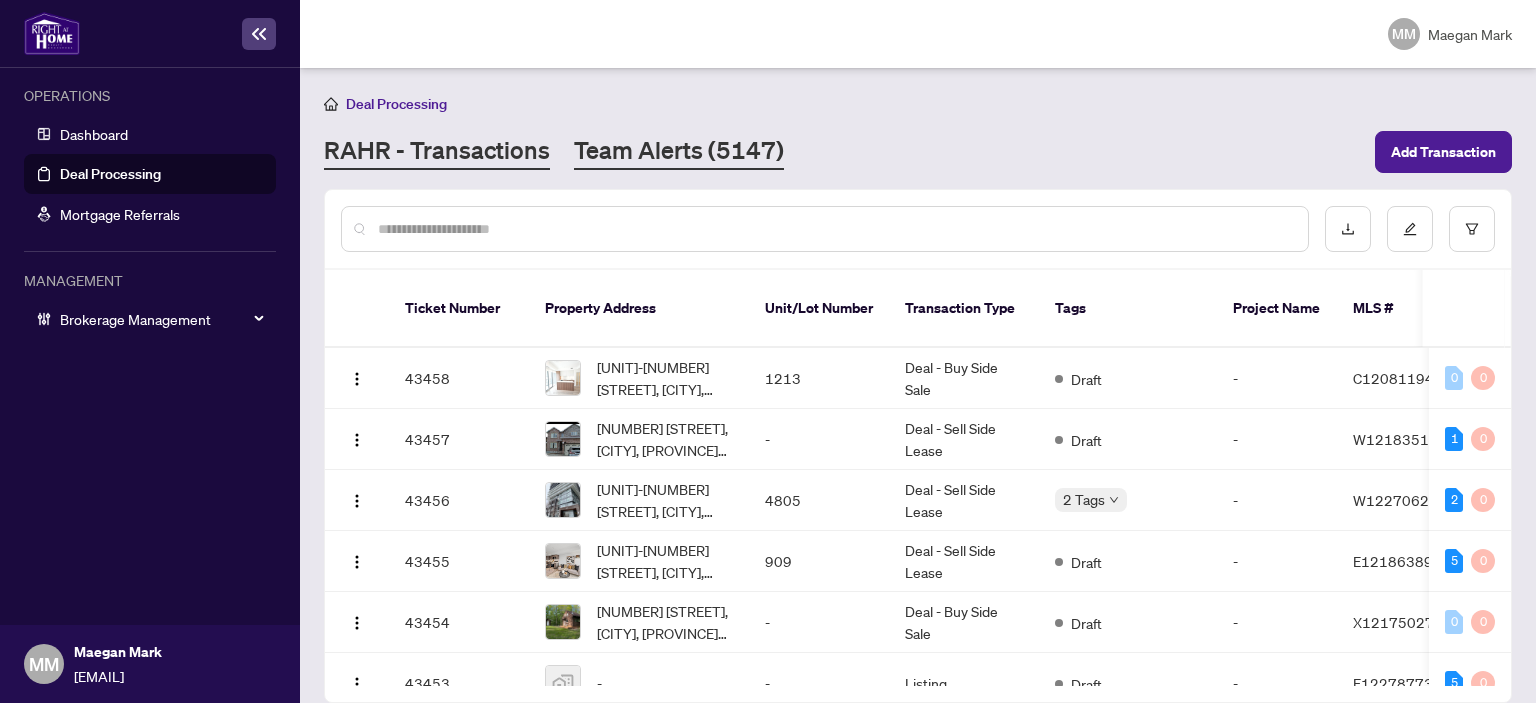 click on "Team Alerts   (5147)" at bounding box center (679, 152) 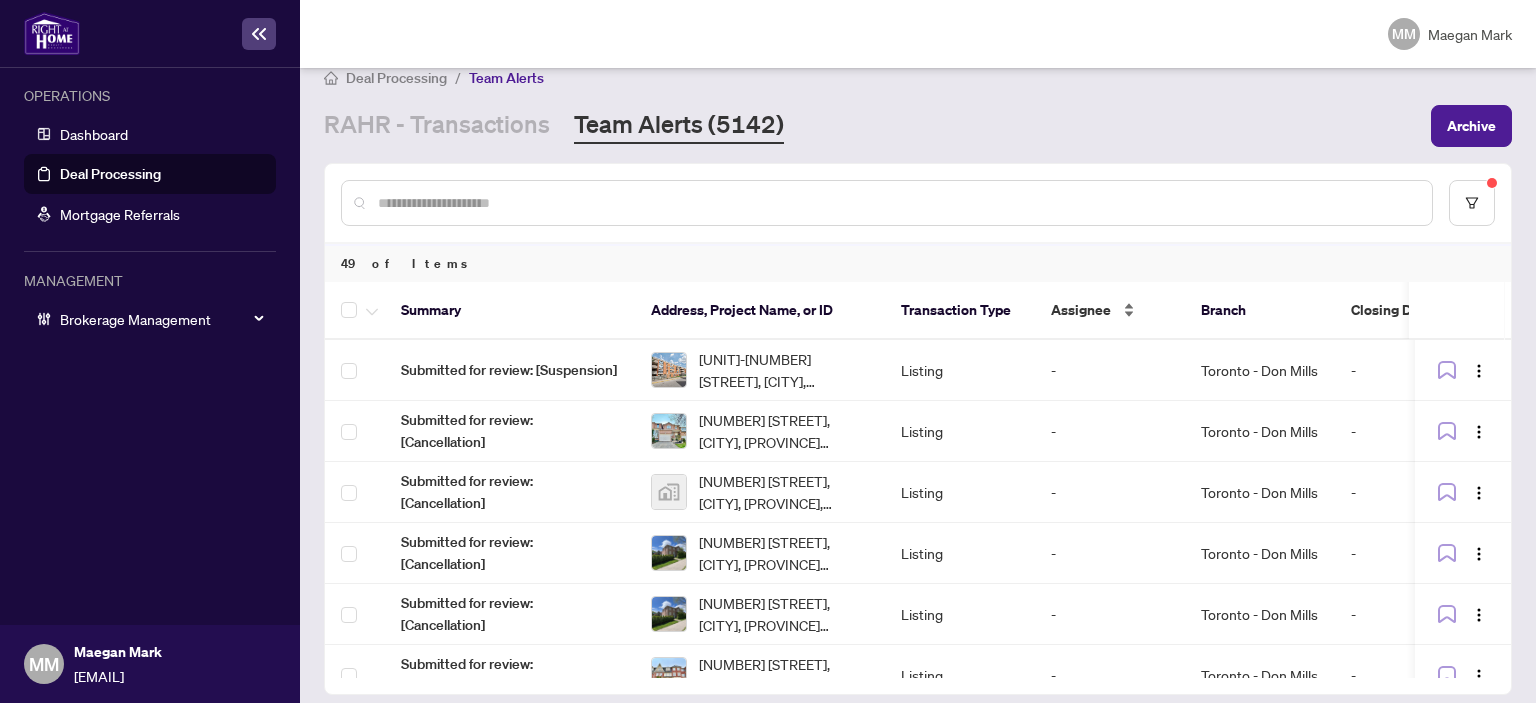 scroll, scrollTop: 39, scrollLeft: 0, axis: vertical 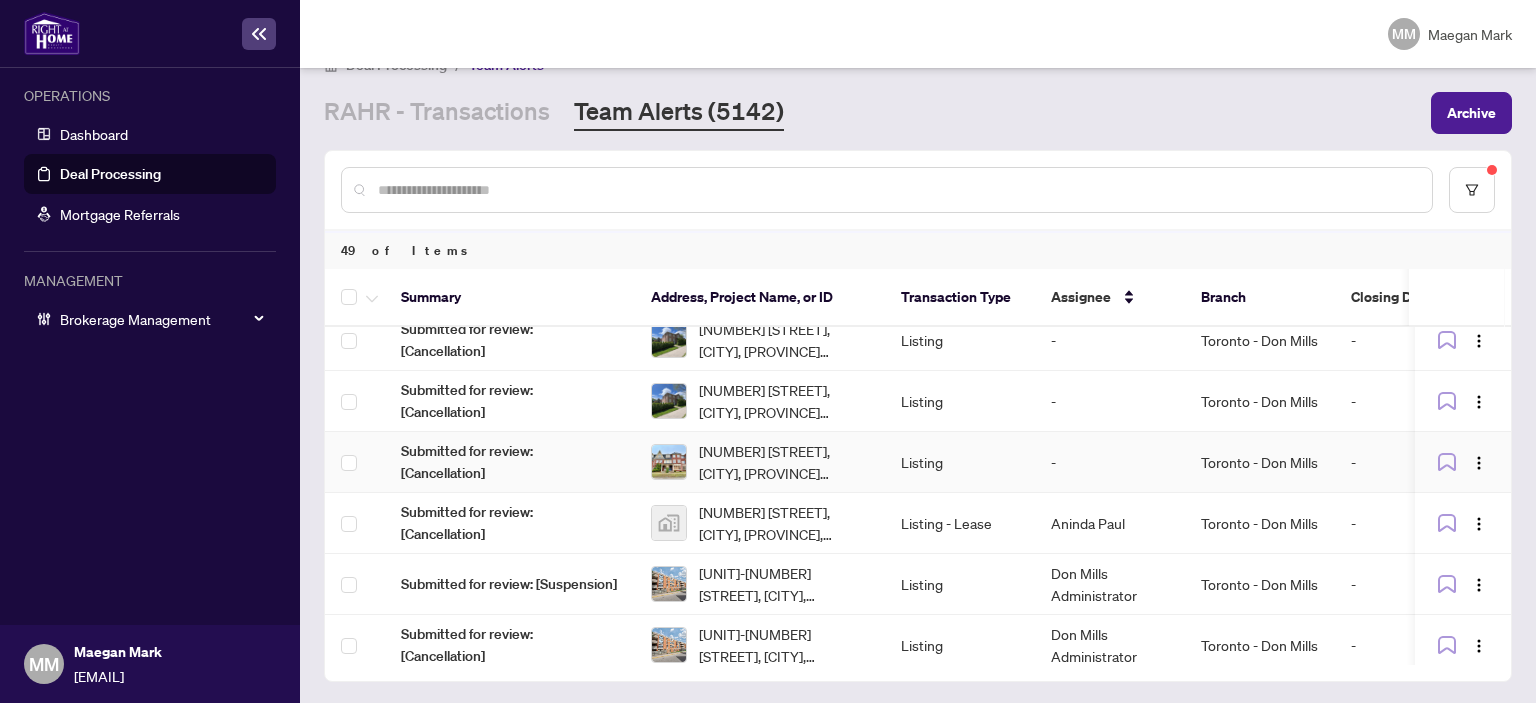 click on "-" at bounding box center (1110, 462) 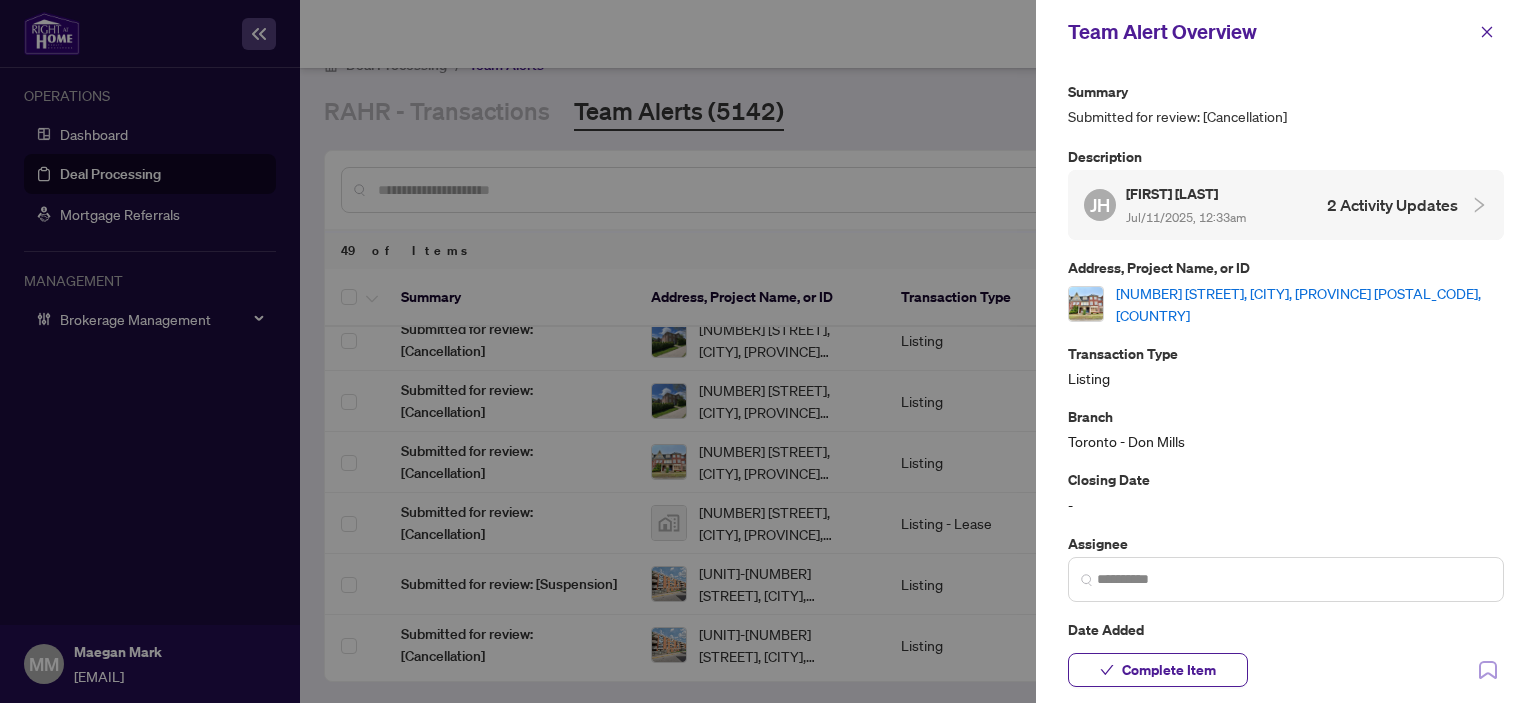 click at bounding box center [1286, 579] 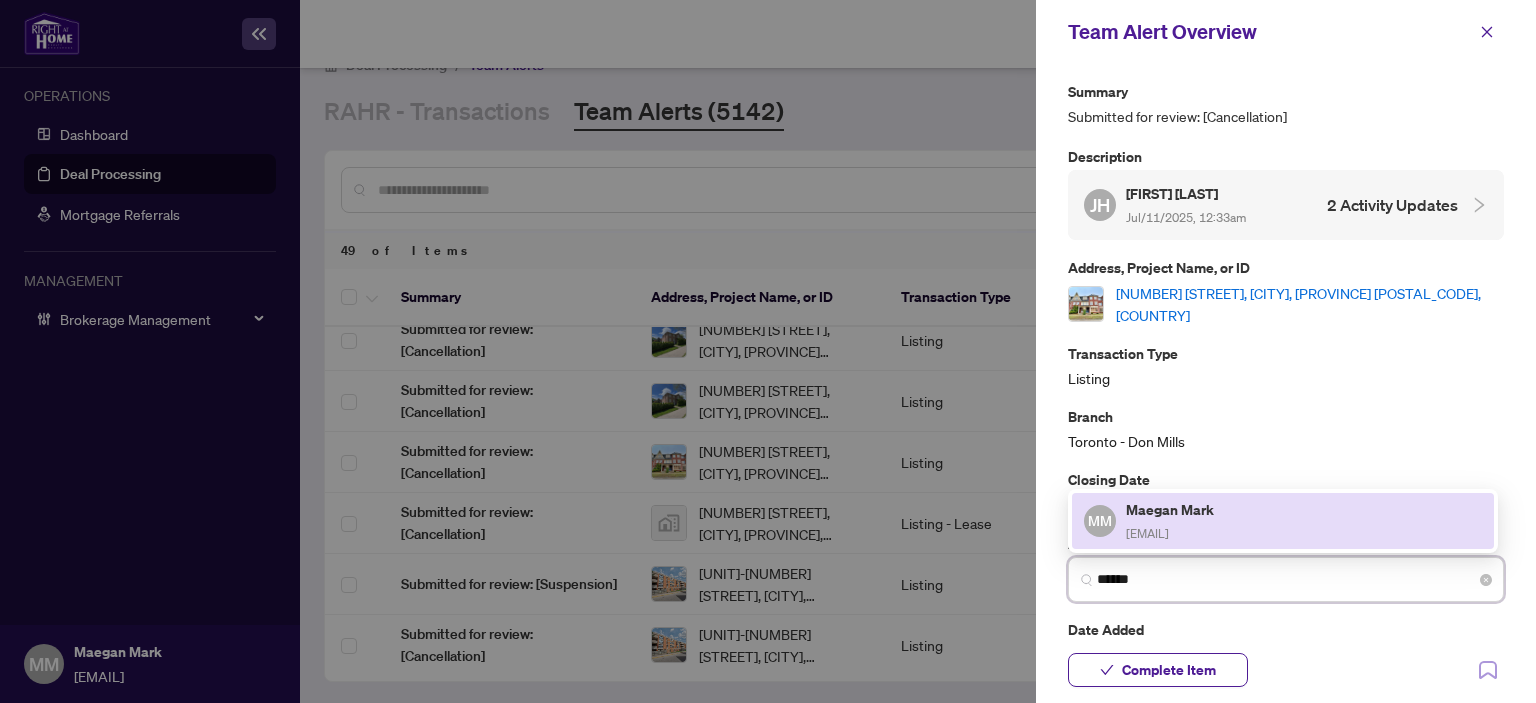 click on "MM Maegan Mark   maeganm@rightathomerealty.com" at bounding box center [1283, 521] 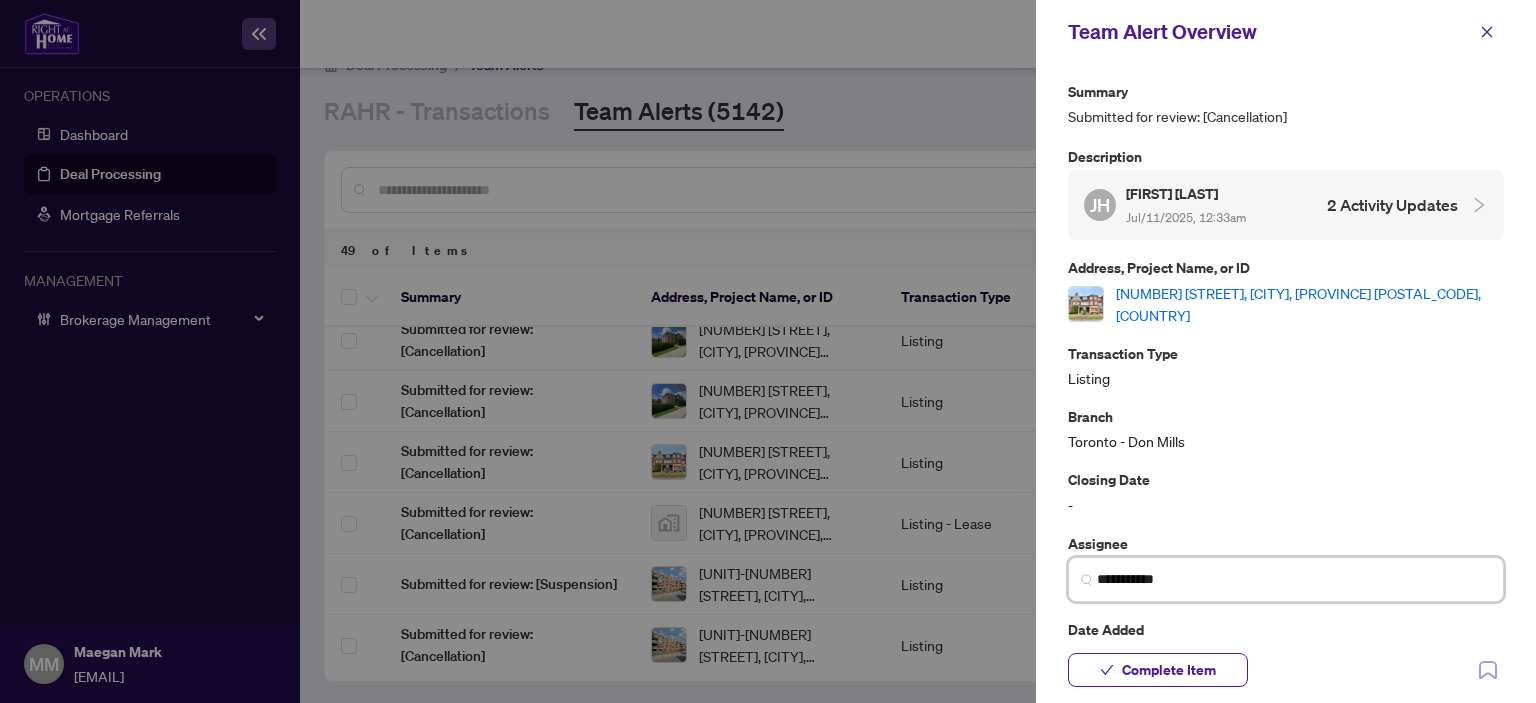 type on "**********" 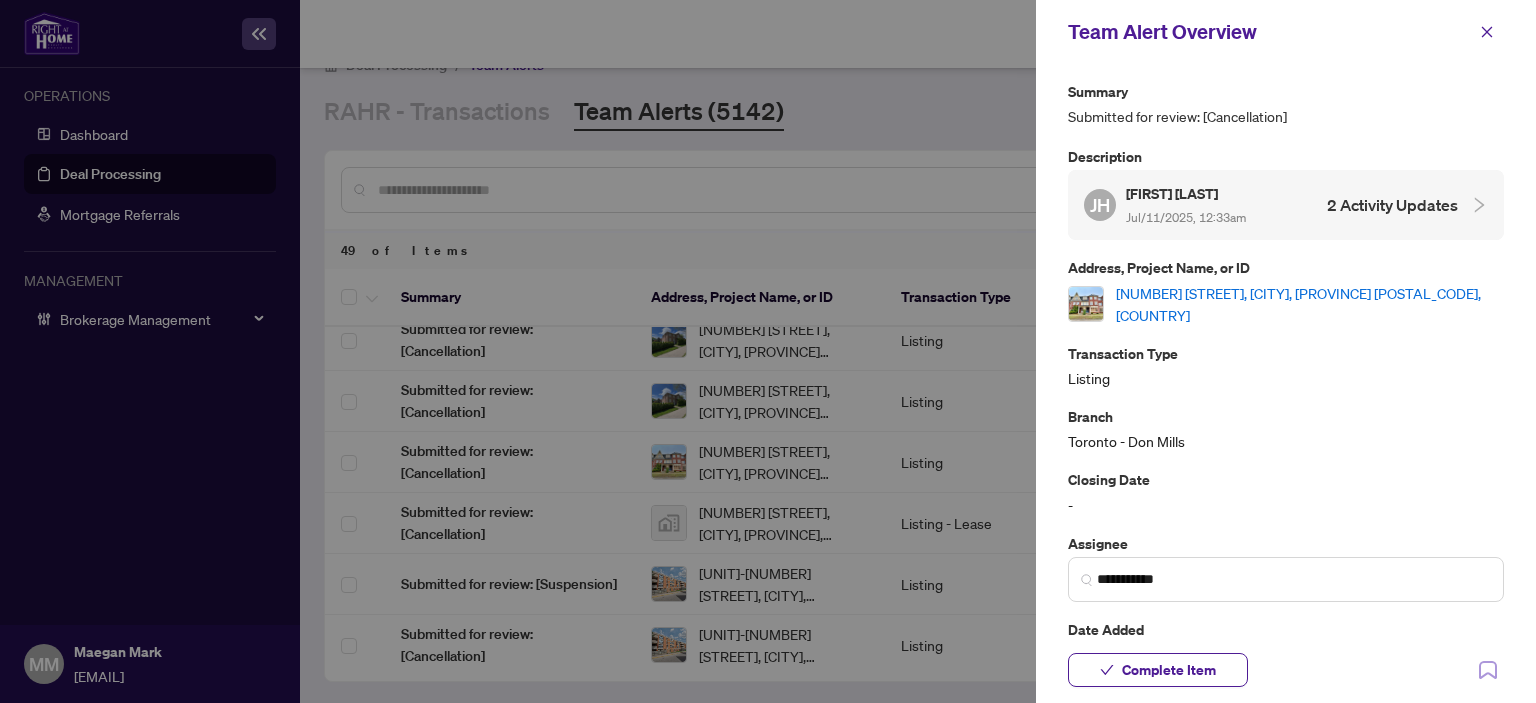 click on "664 Holly Ave, Milton, Ontario L9T 0G2, Canada" at bounding box center [1310, 304] 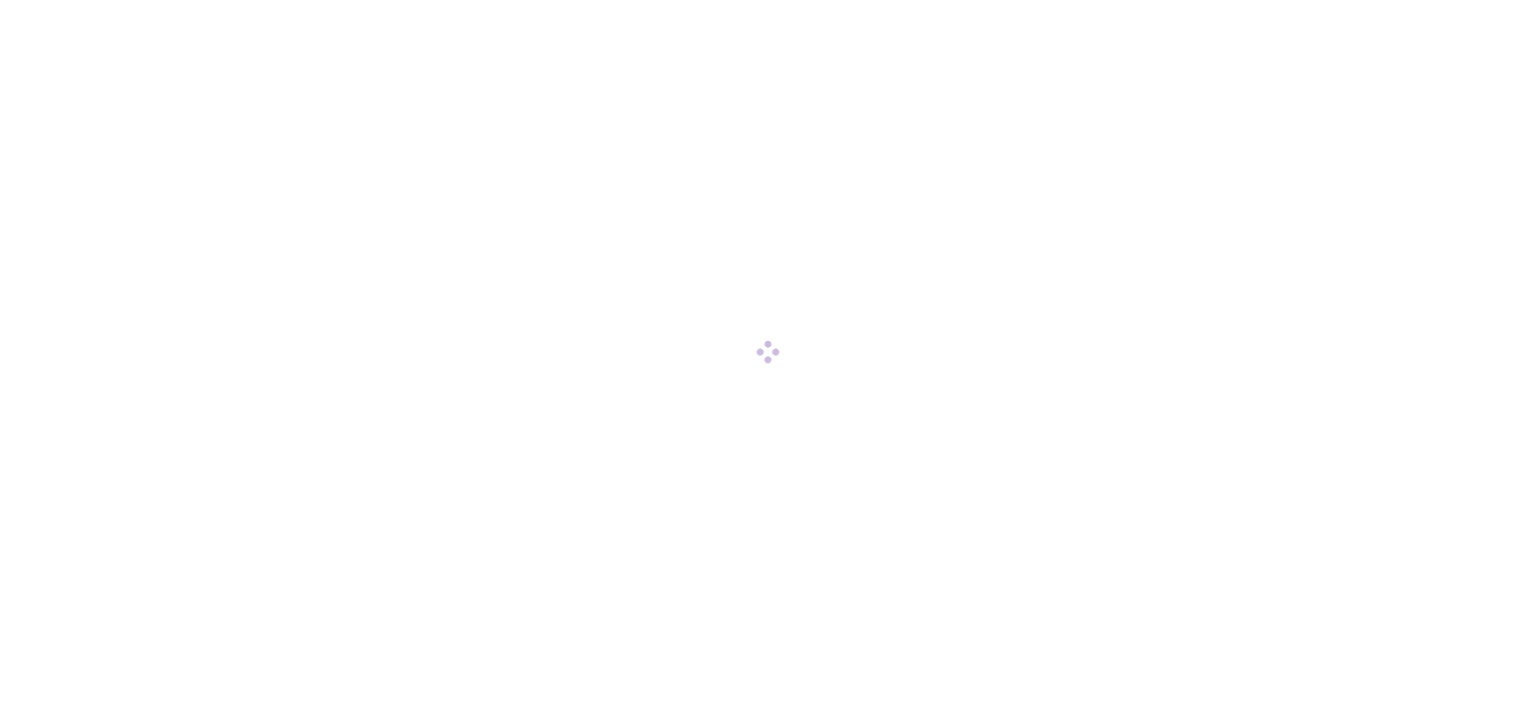scroll, scrollTop: 0, scrollLeft: 0, axis: both 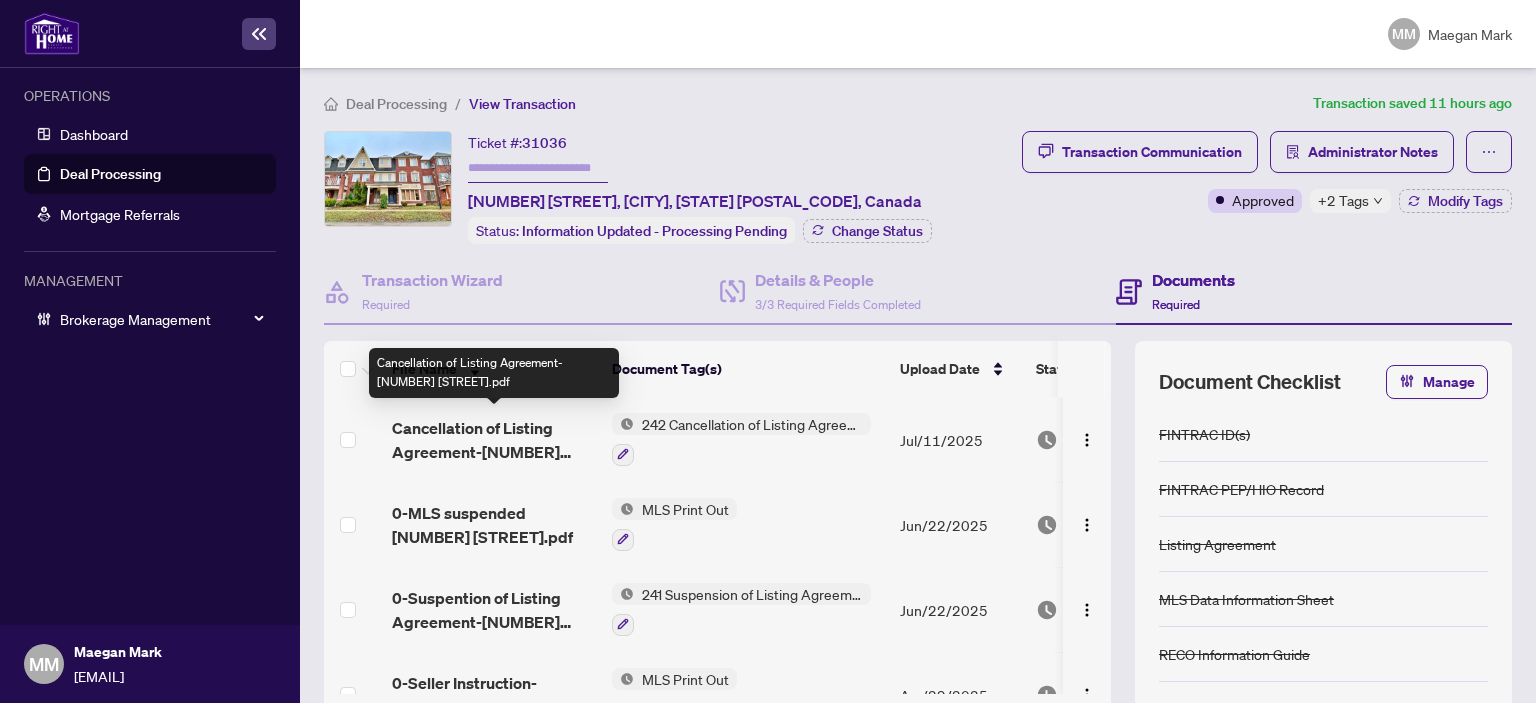 click on "Cancellation of Listing Agreement-[NUMBER] [STREET].pdf" at bounding box center [494, 440] 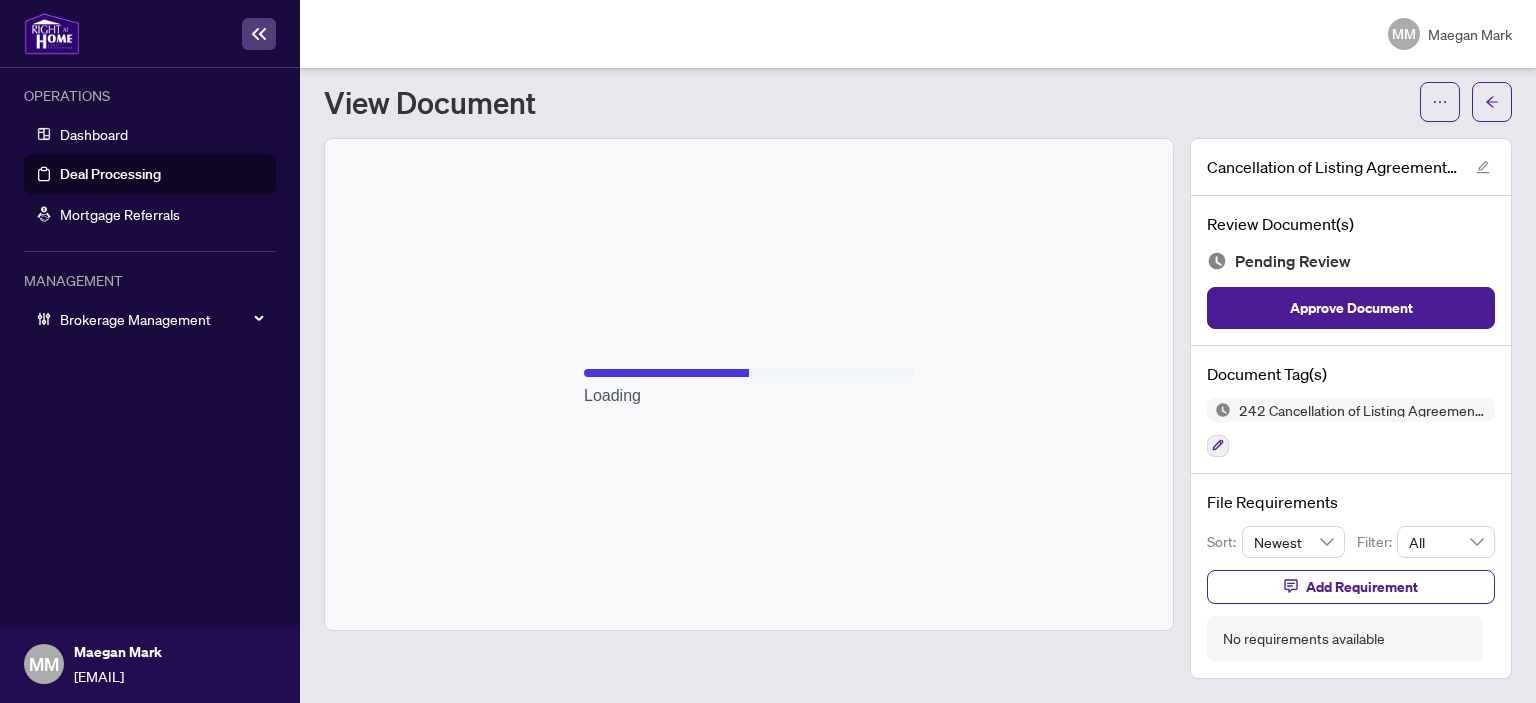 scroll, scrollTop: 44, scrollLeft: 0, axis: vertical 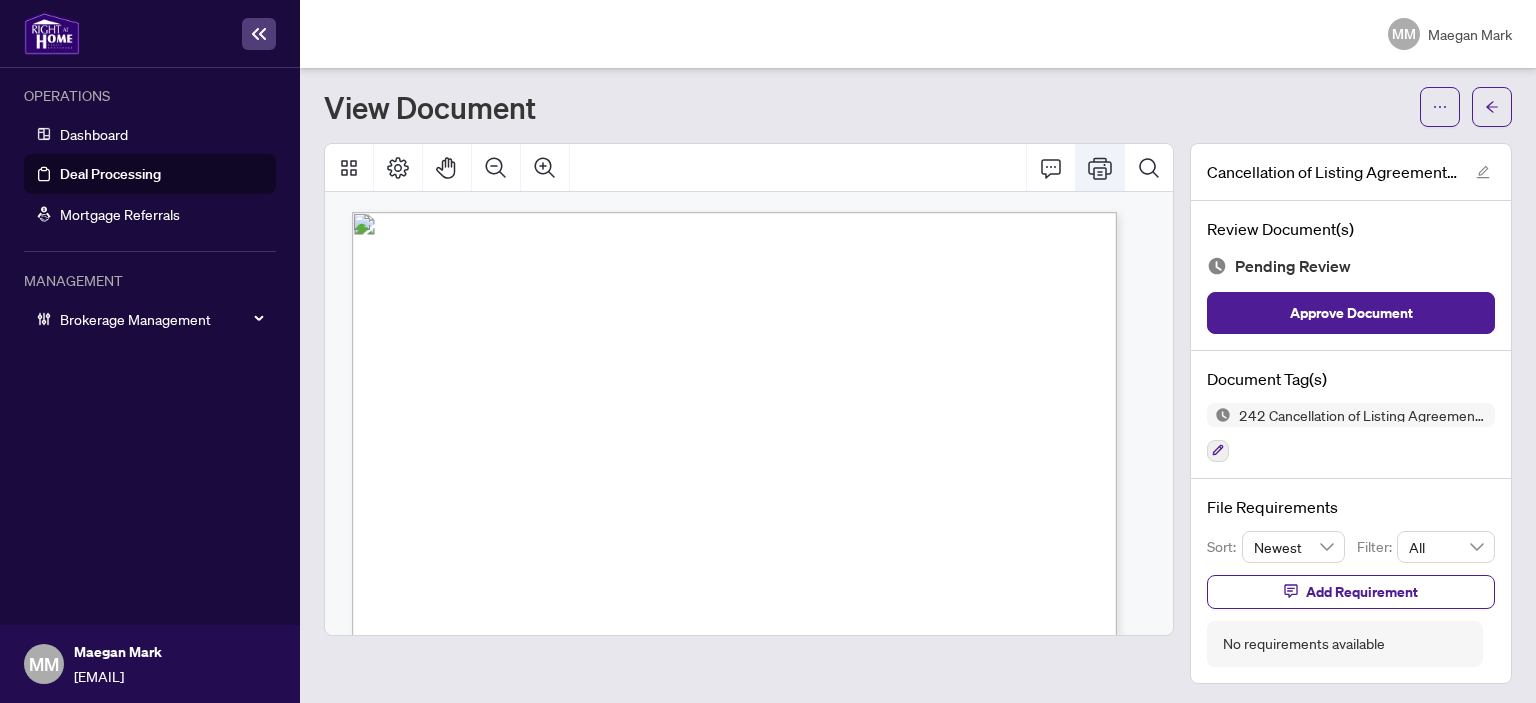 click at bounding box center [1100, 168] 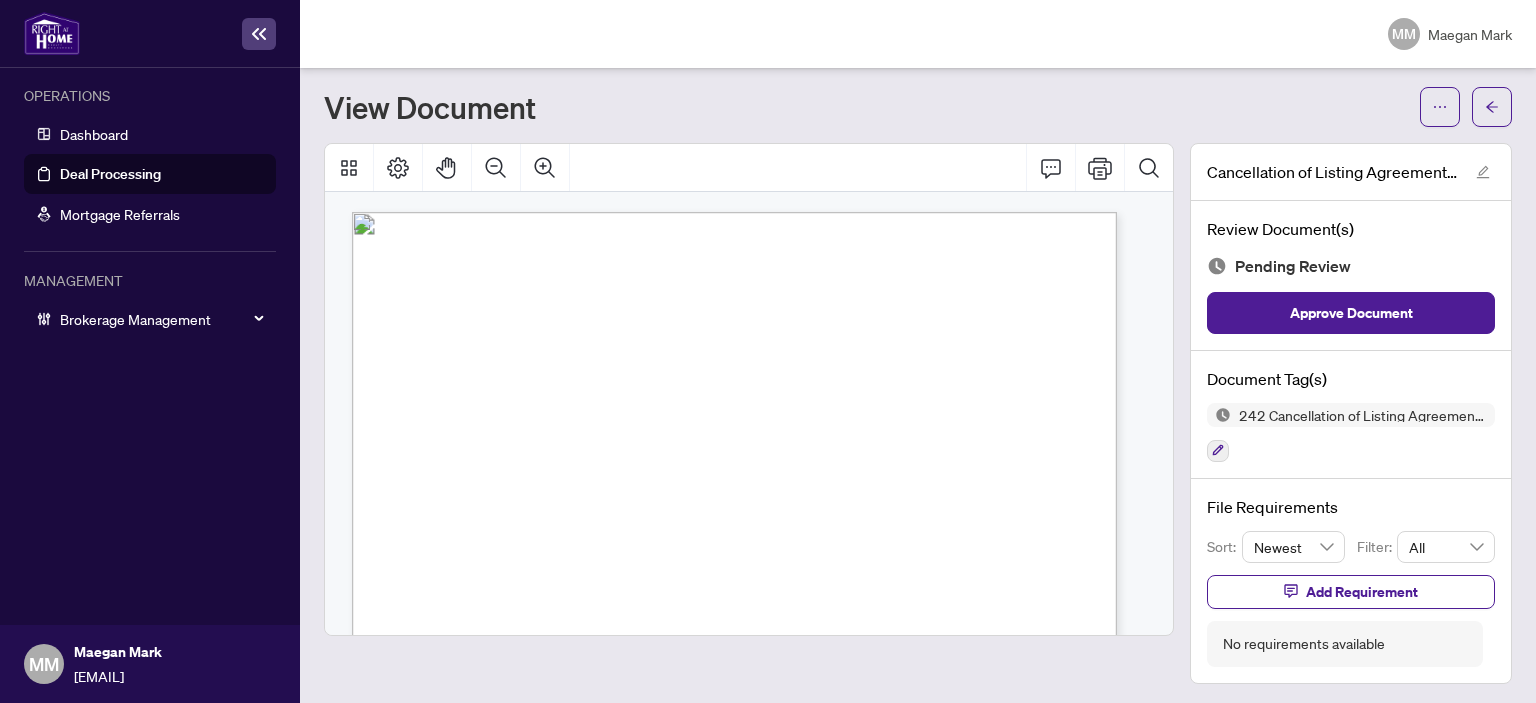 scroll, scrollTop: 36, scrollLeft: 0, axis: vertical 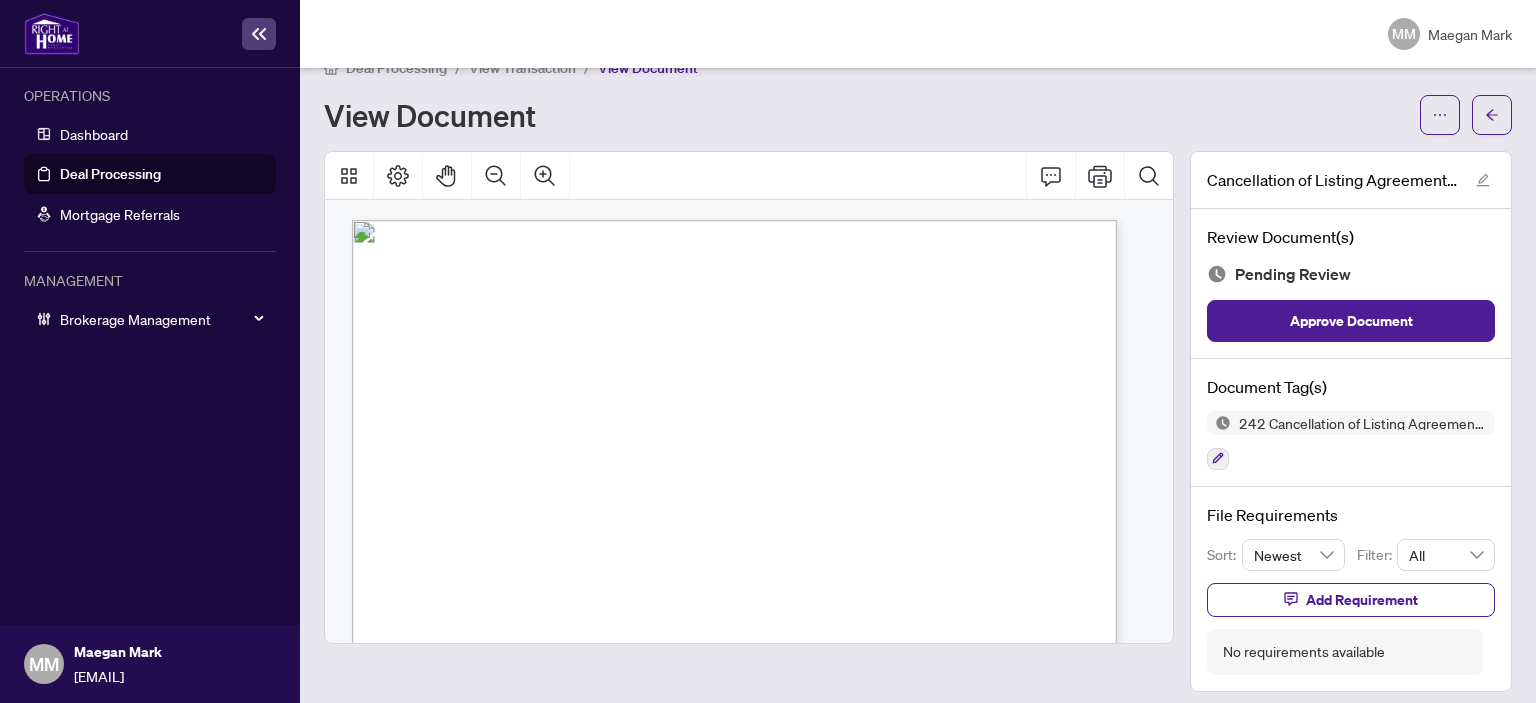 drag, startPoint x: 1480, startPoint y: 125, endPoint x: 1351, endPoint y: 6, distance: 175.50499 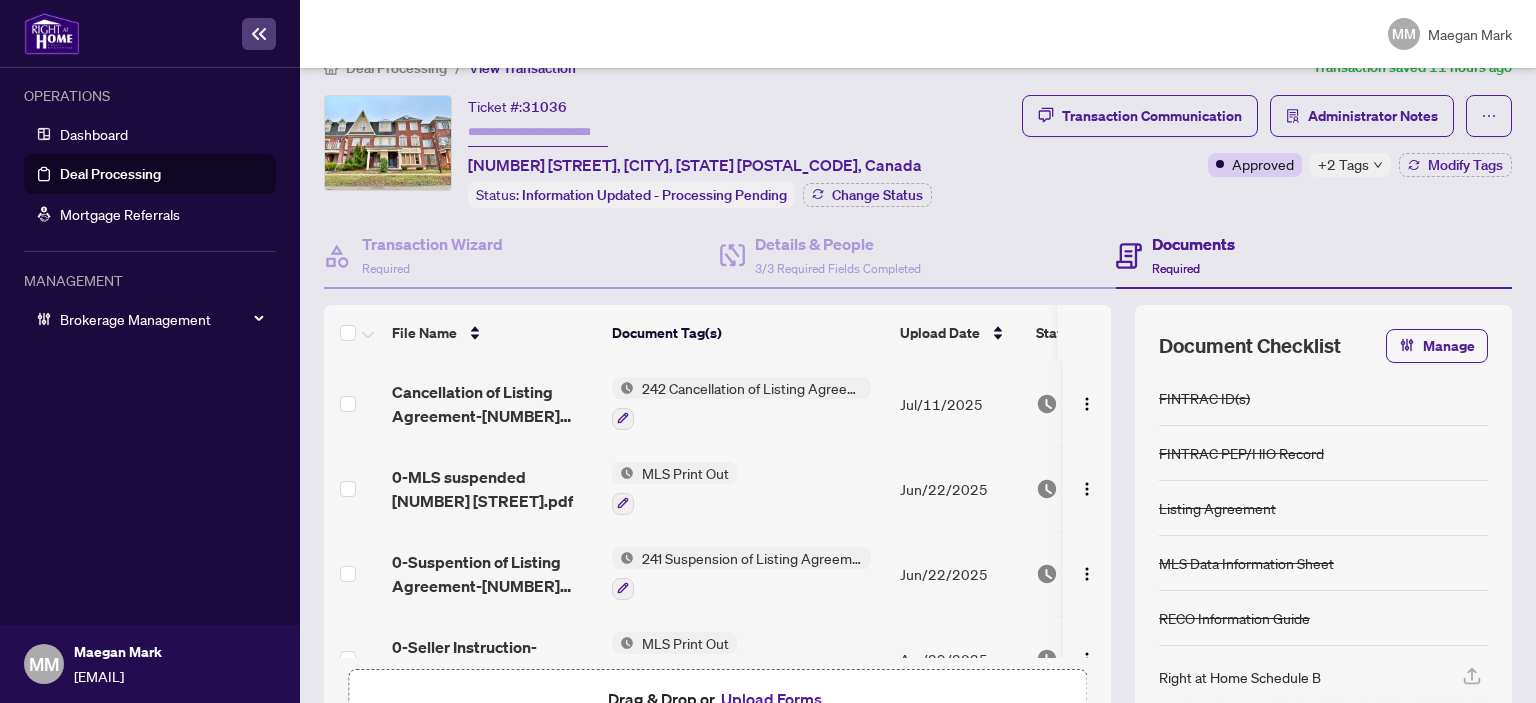 click on "MLS Print Out" at bounding box center [748, 488] 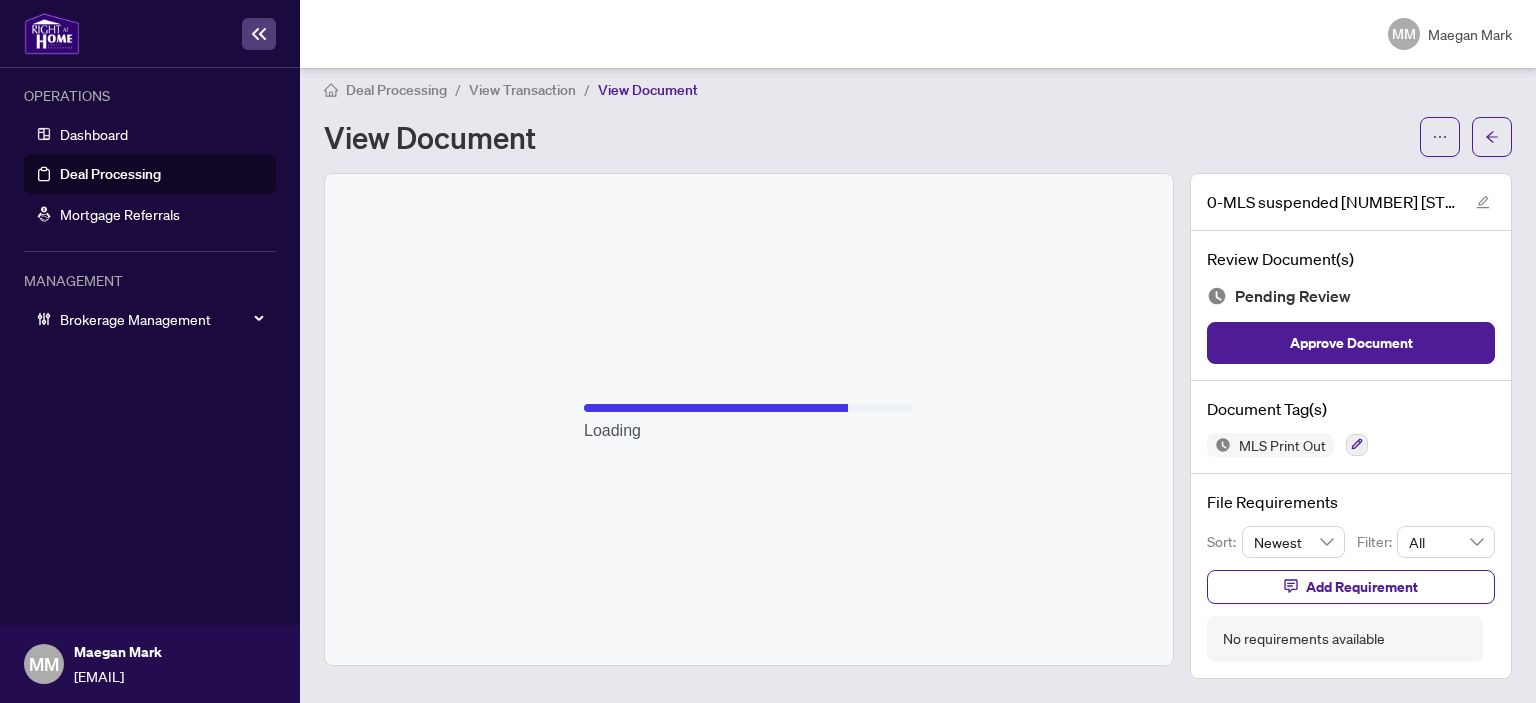 scroll, scrollTop: 10, scrollLeft: 0, axis: vertical 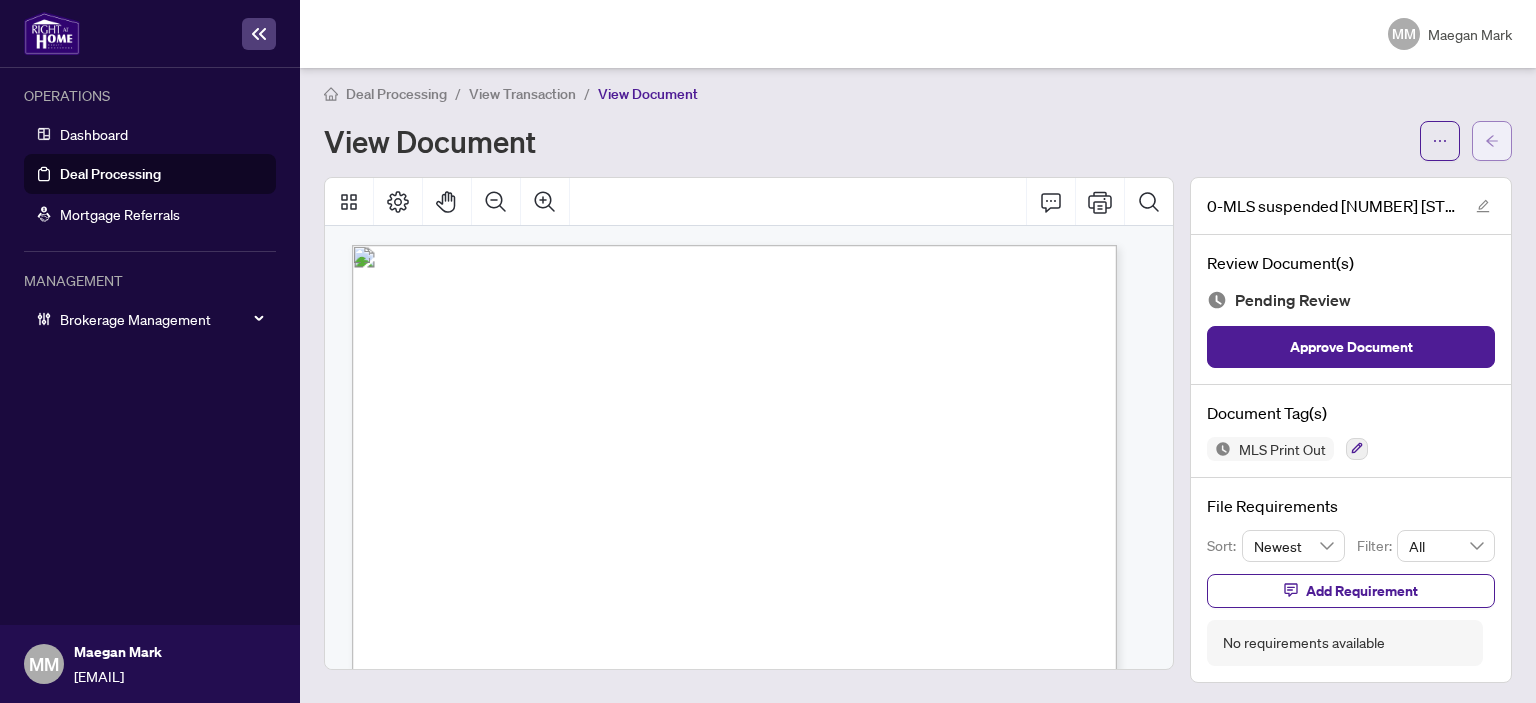 click at bounding box center (1492, 141) 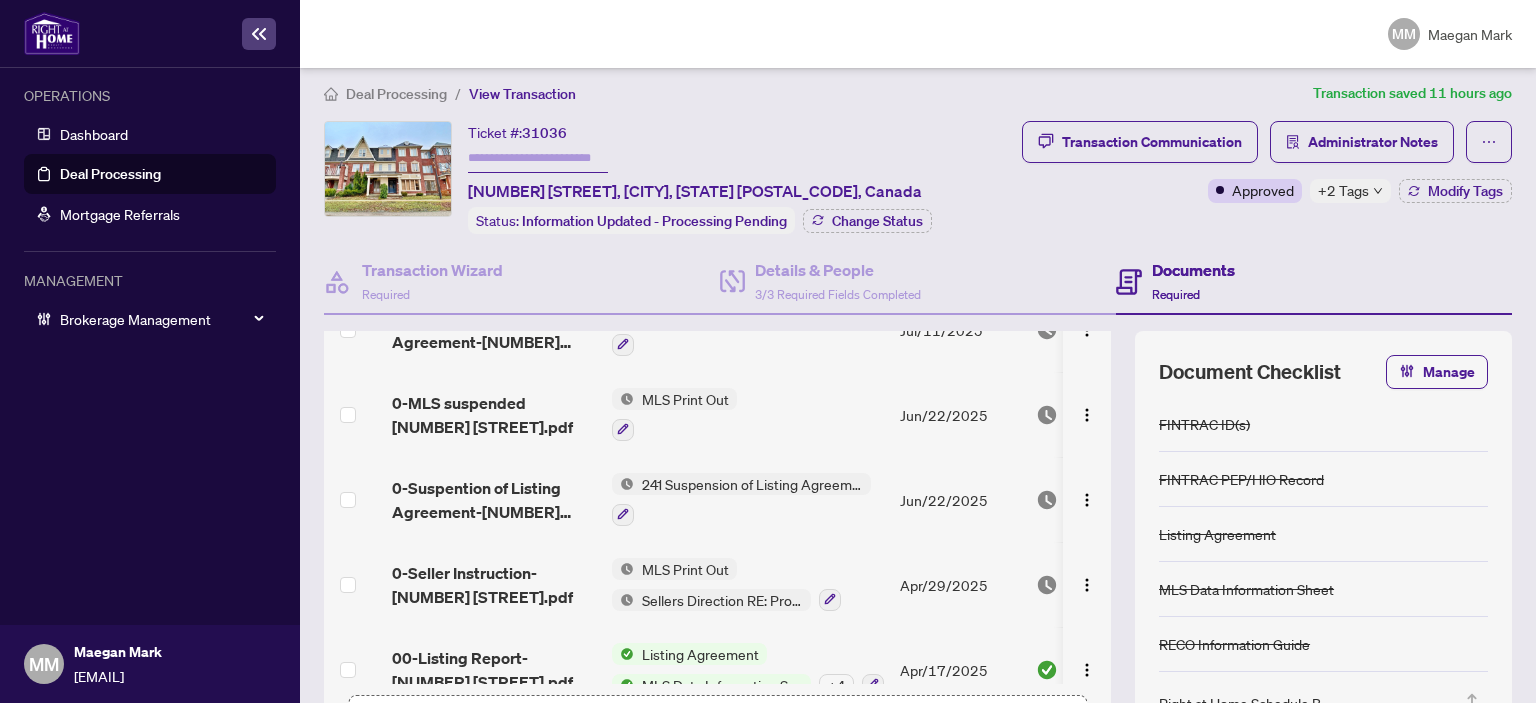 scroll, scrollTop: 130, scrollLeft: 0, axis: vertical 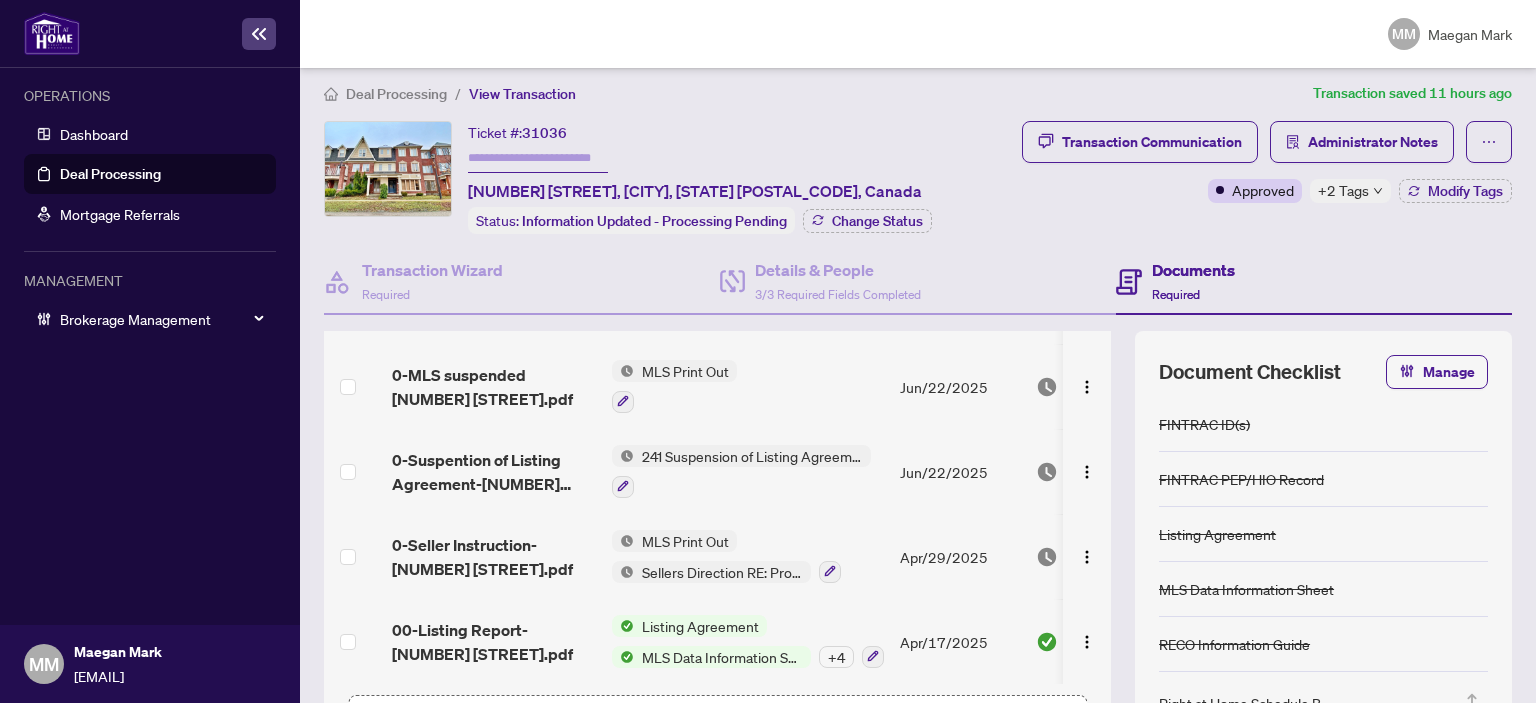 click on "Apr/17/2025" at bounding box center (960, 641) 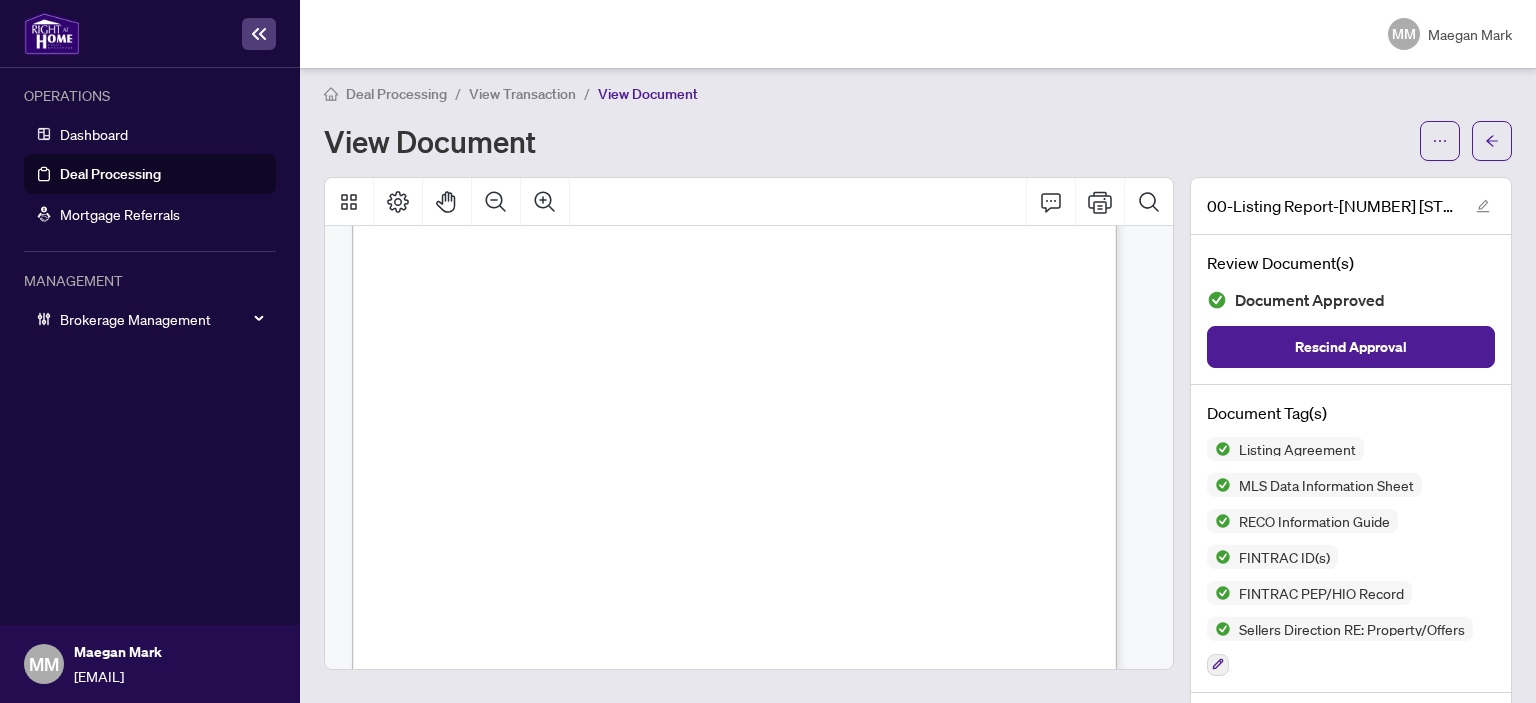 scroll, scrollTop: 2400, scrollLeft: 0, axis: vertical 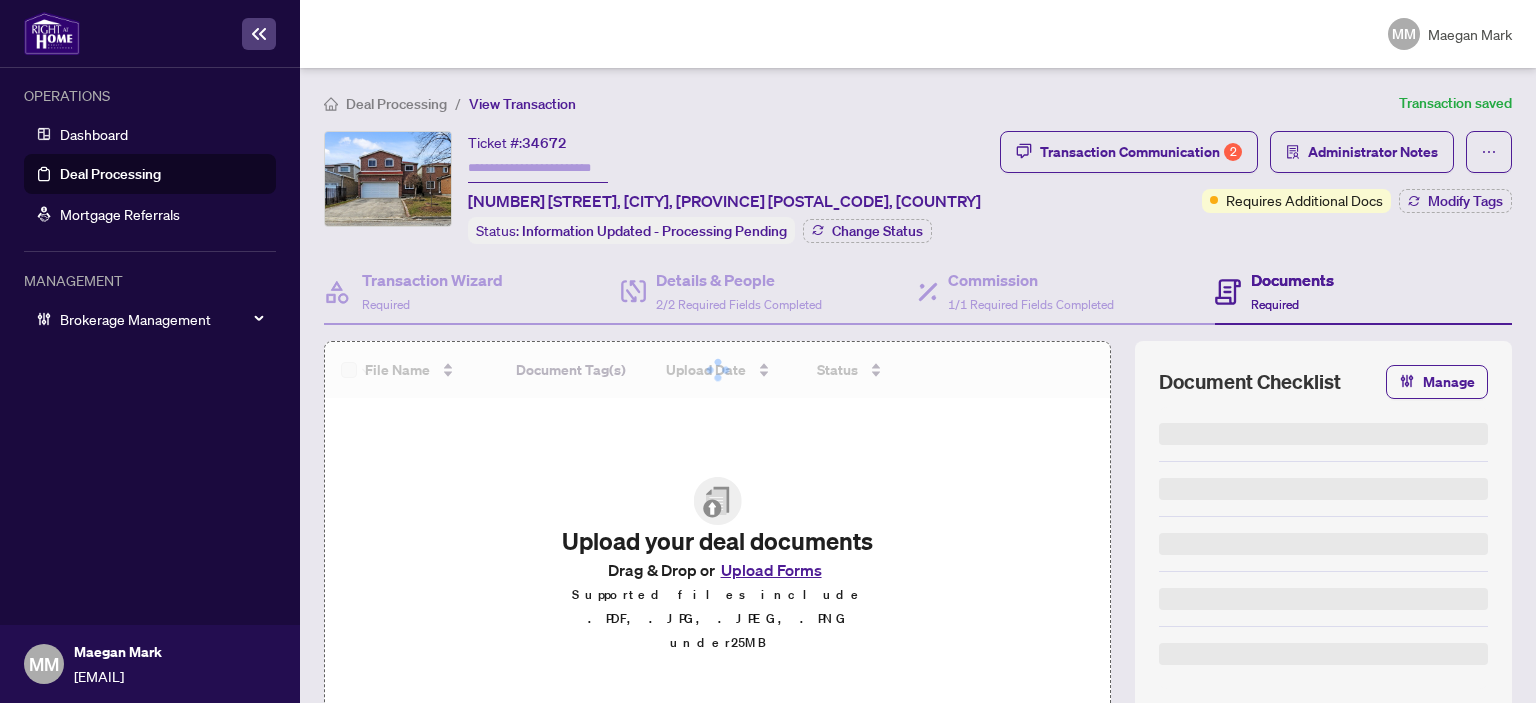 type on "*******" 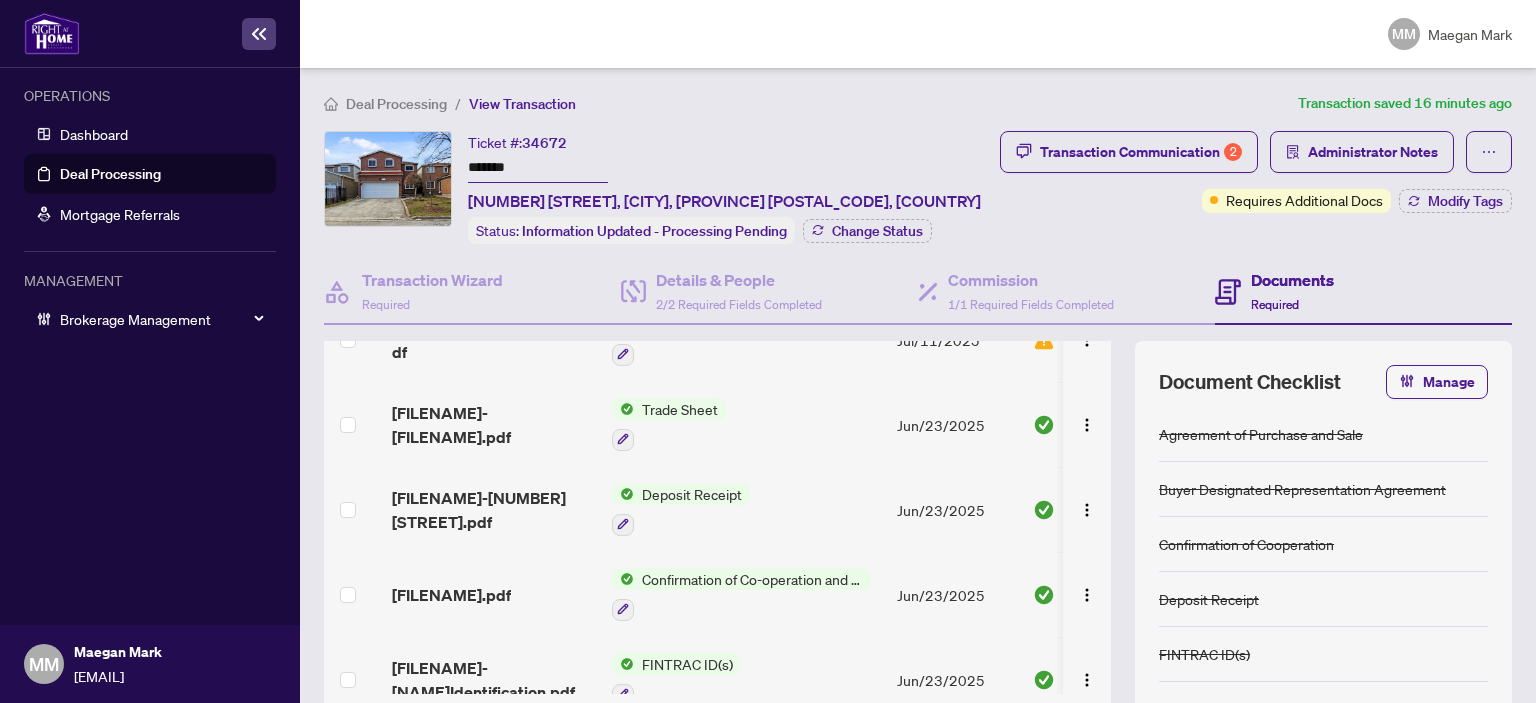 scroll, scrollTop: 0, scrollLeft: 0, axis: both 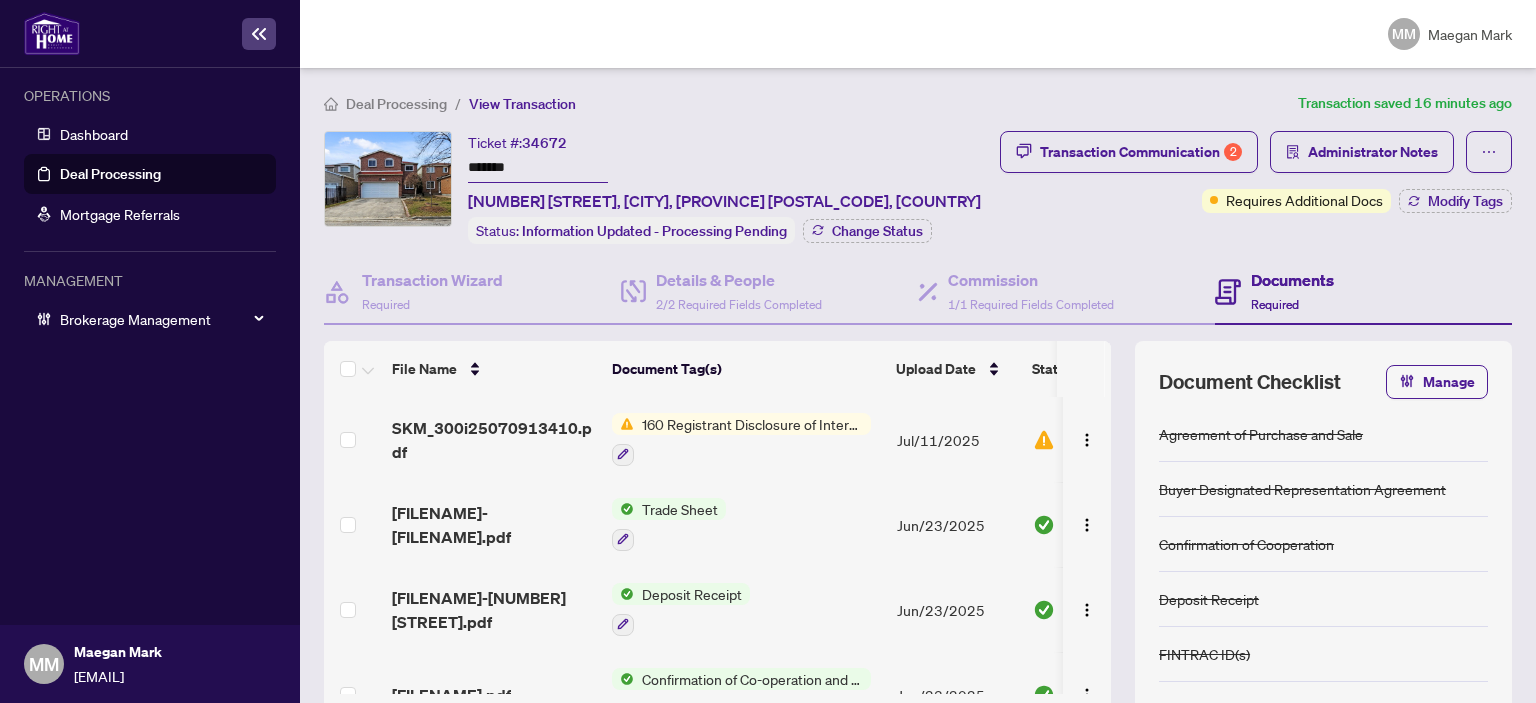 click on "Jul/11/2025" at bounding box center [957, 439] 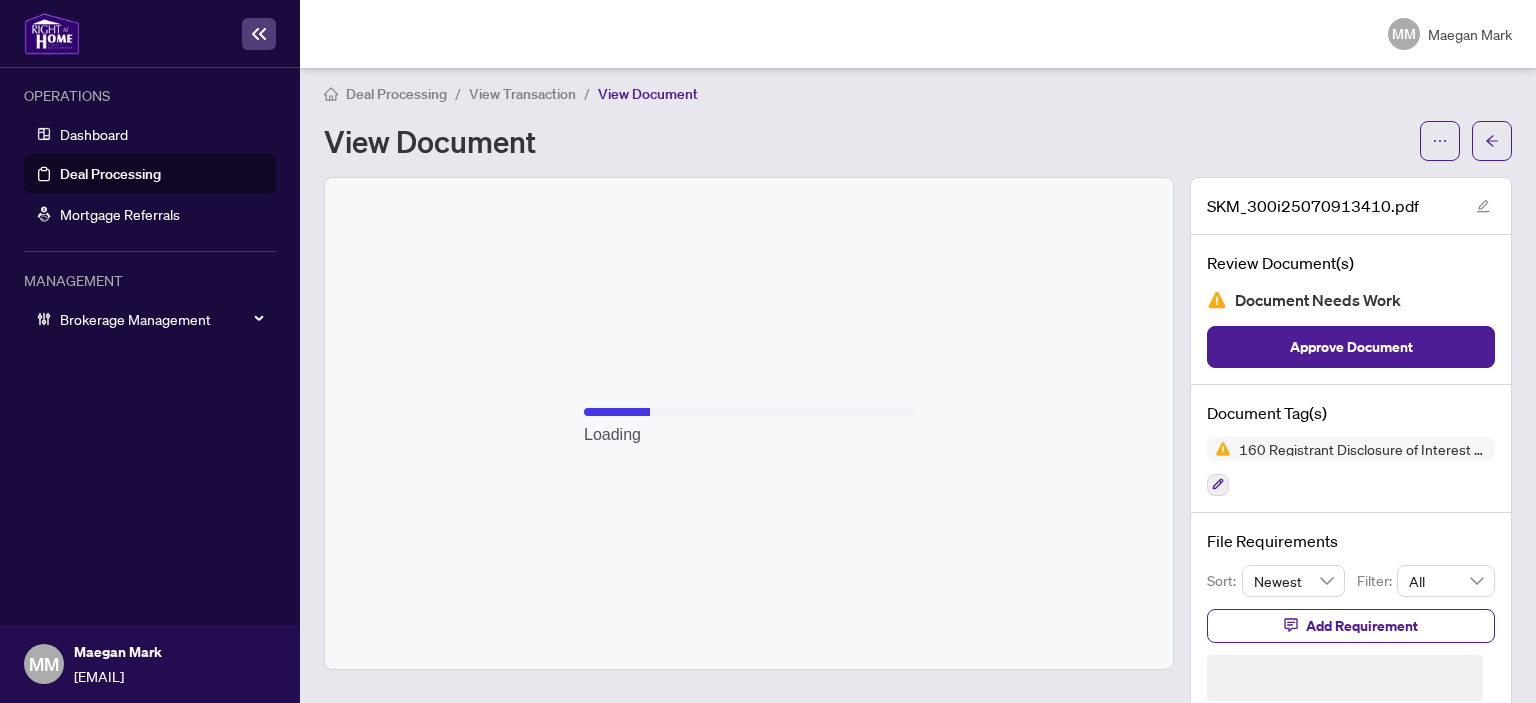 scroll, scrollTop: 0, scrollLeft: 0, axis: both 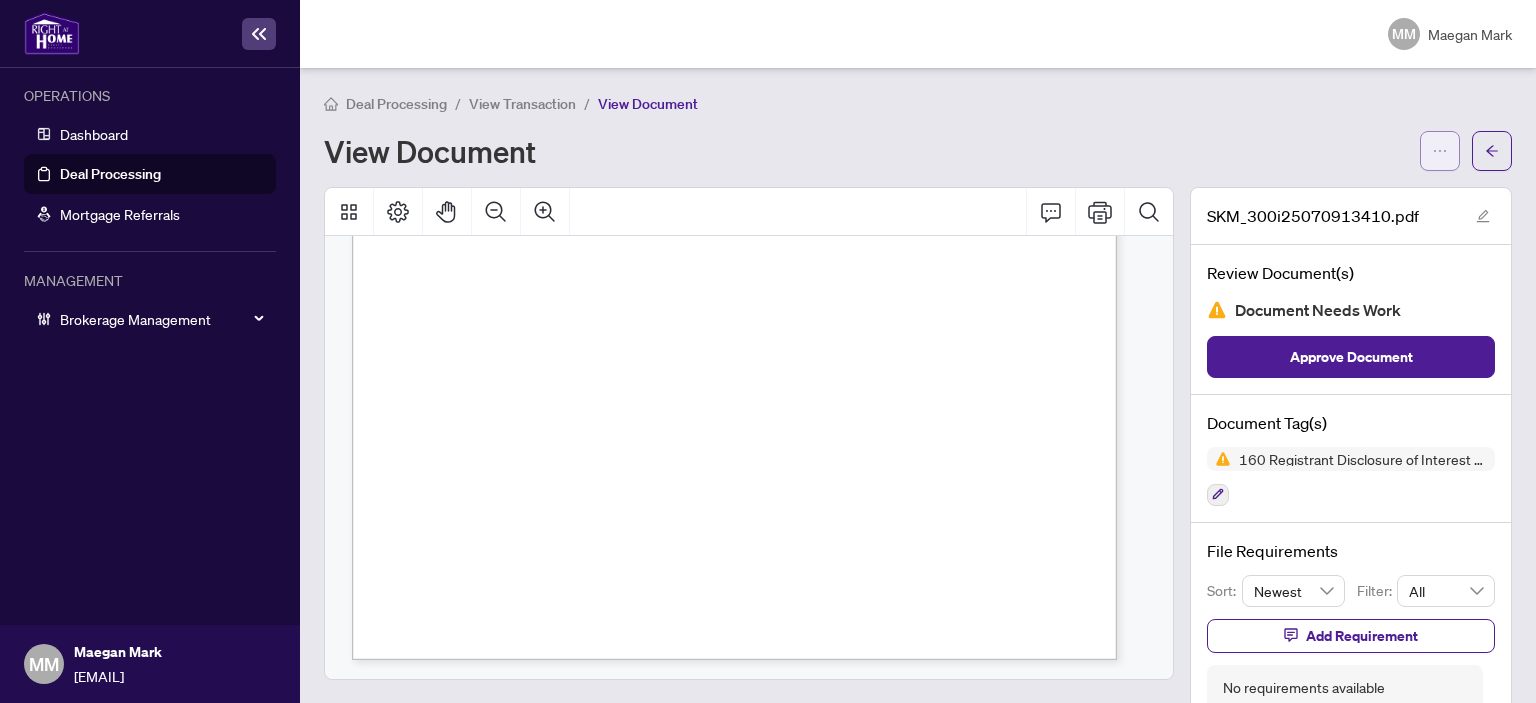 click at bounding box center [1440, 151] 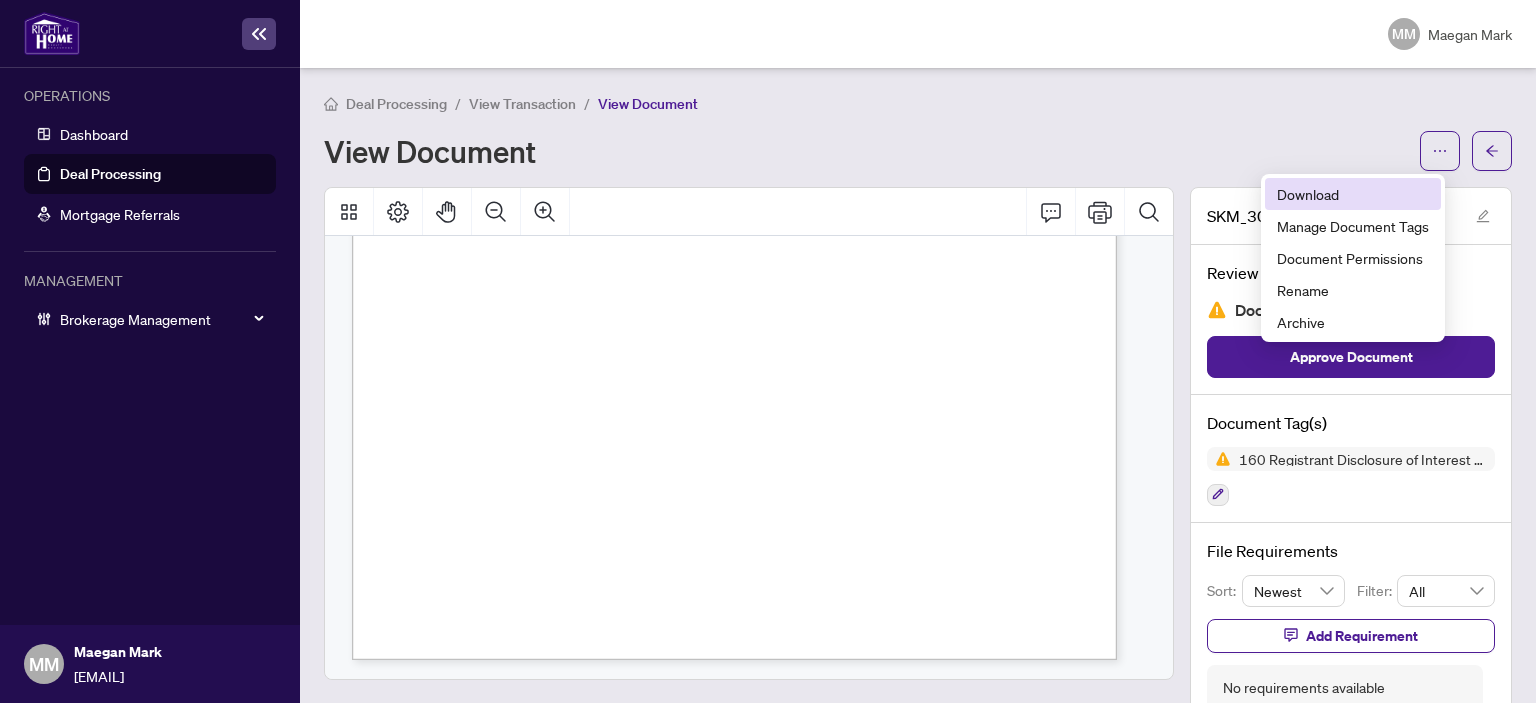 click on "Download" at bounding box center [1353, 194] 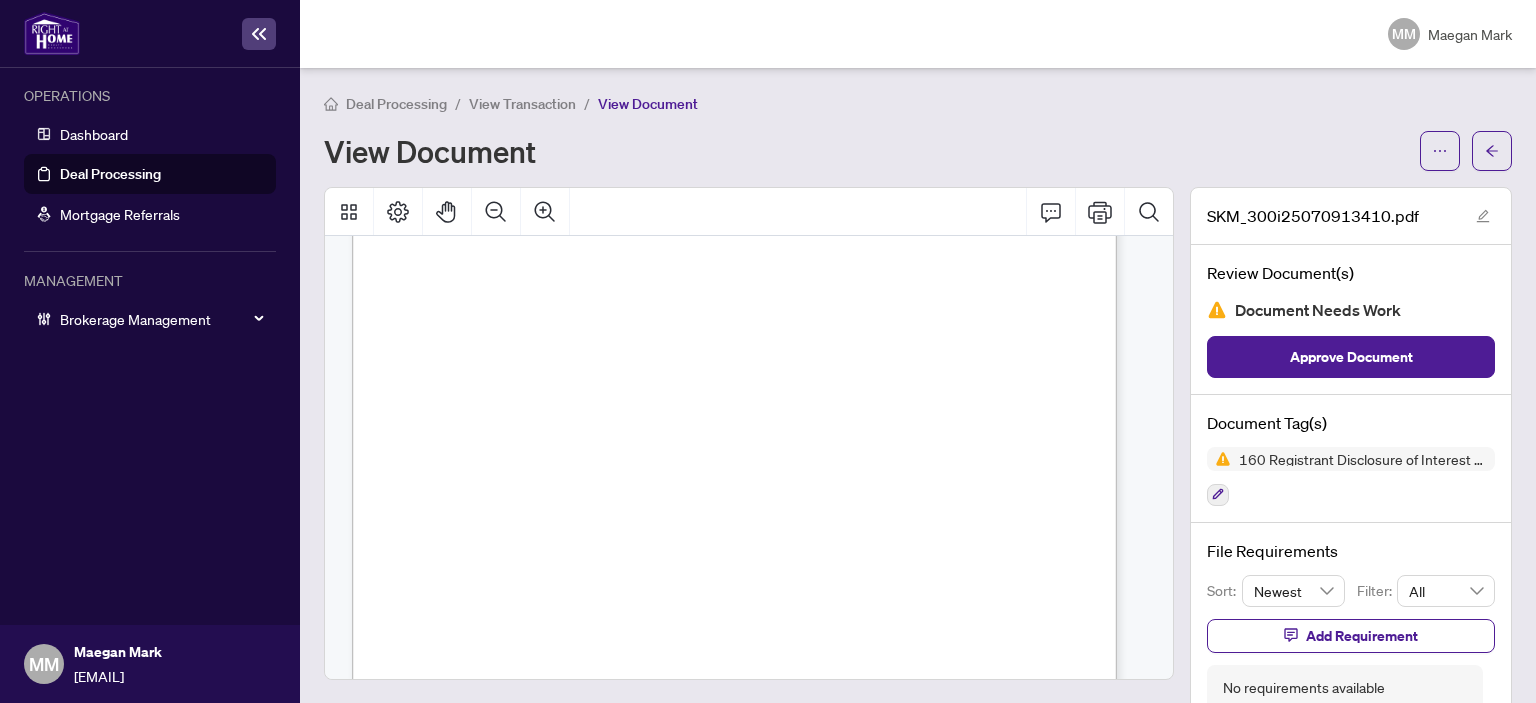 scroll, scrollTop: 86, scrollLeft: 0, axis: vertical 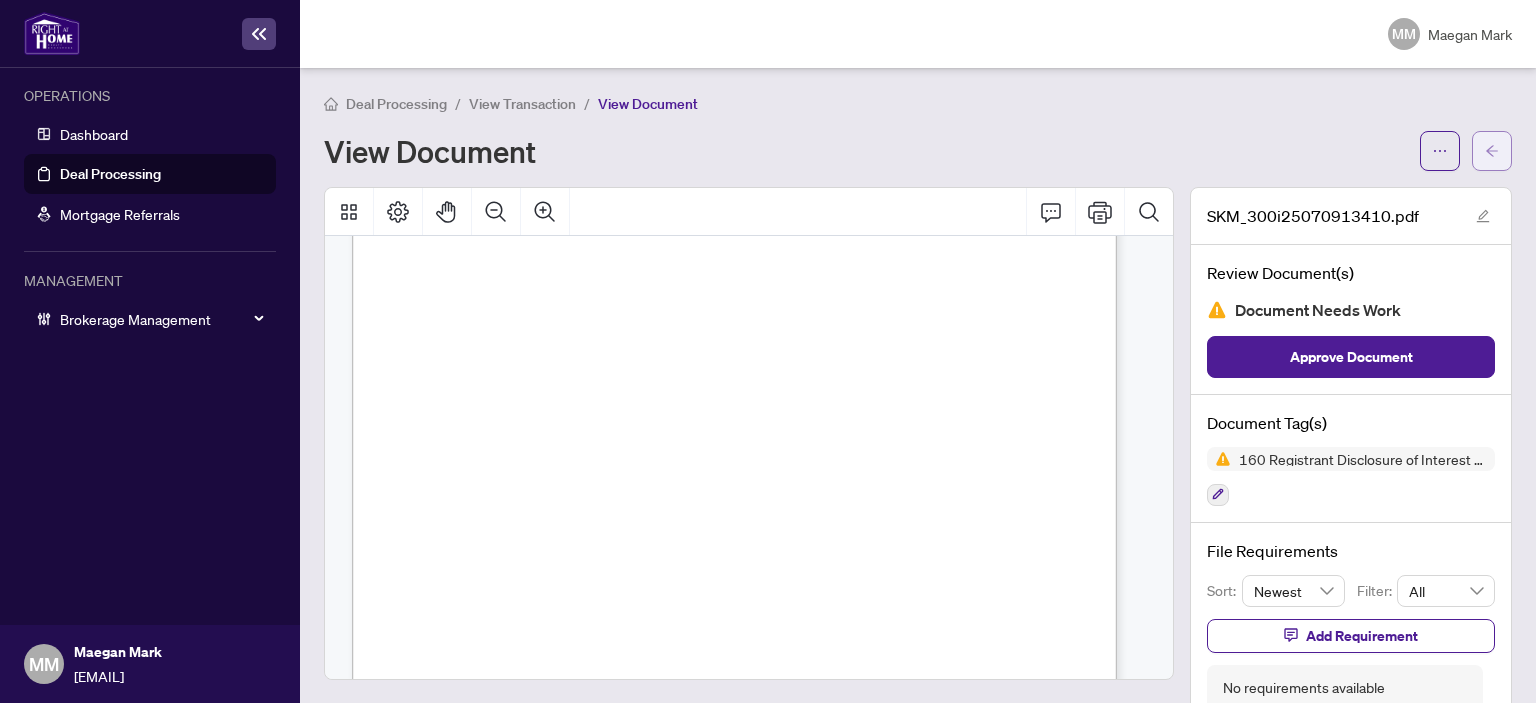 click at bounding box center (1492, 151) 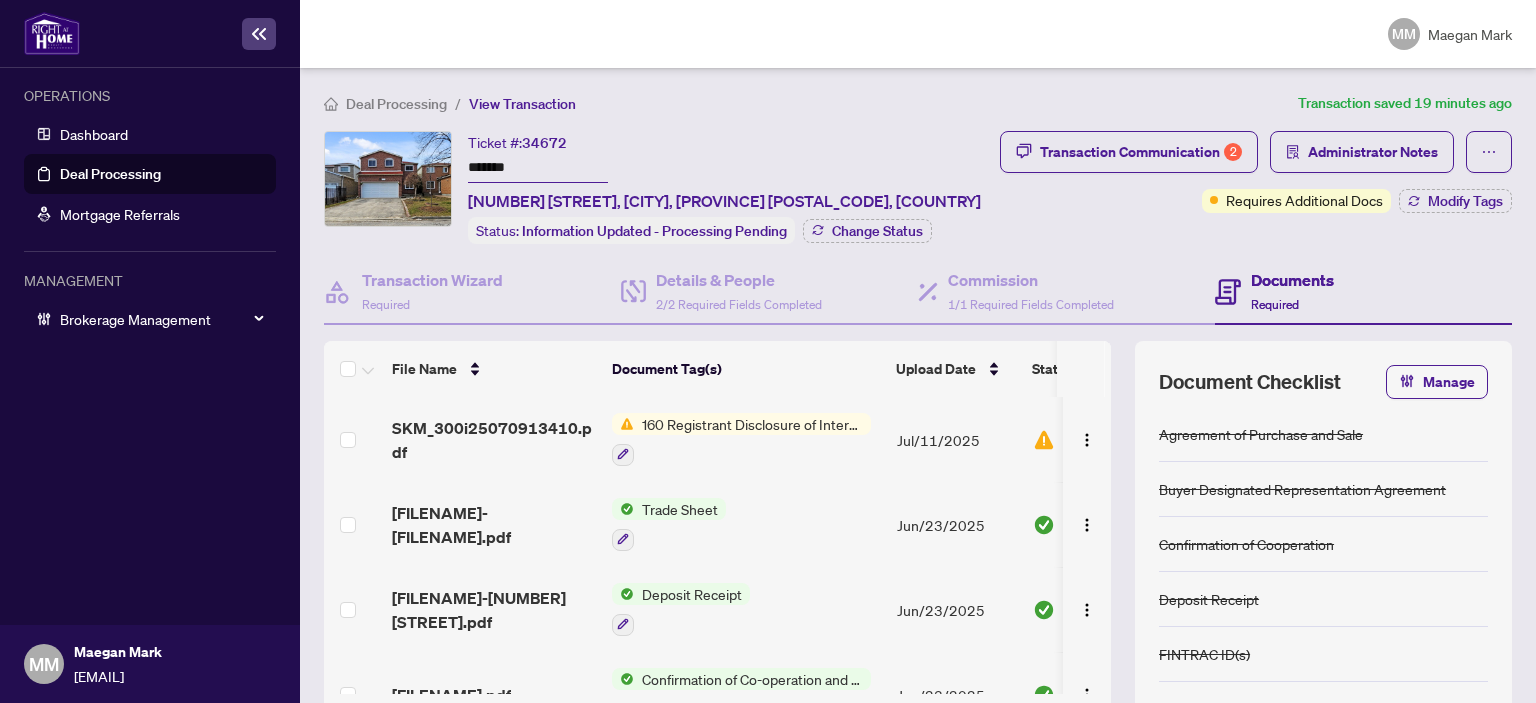drag, startPoint x: 1065, startPoint y: 445, endPoint x: 1044, endPoint y: 427, distance: 27.658634 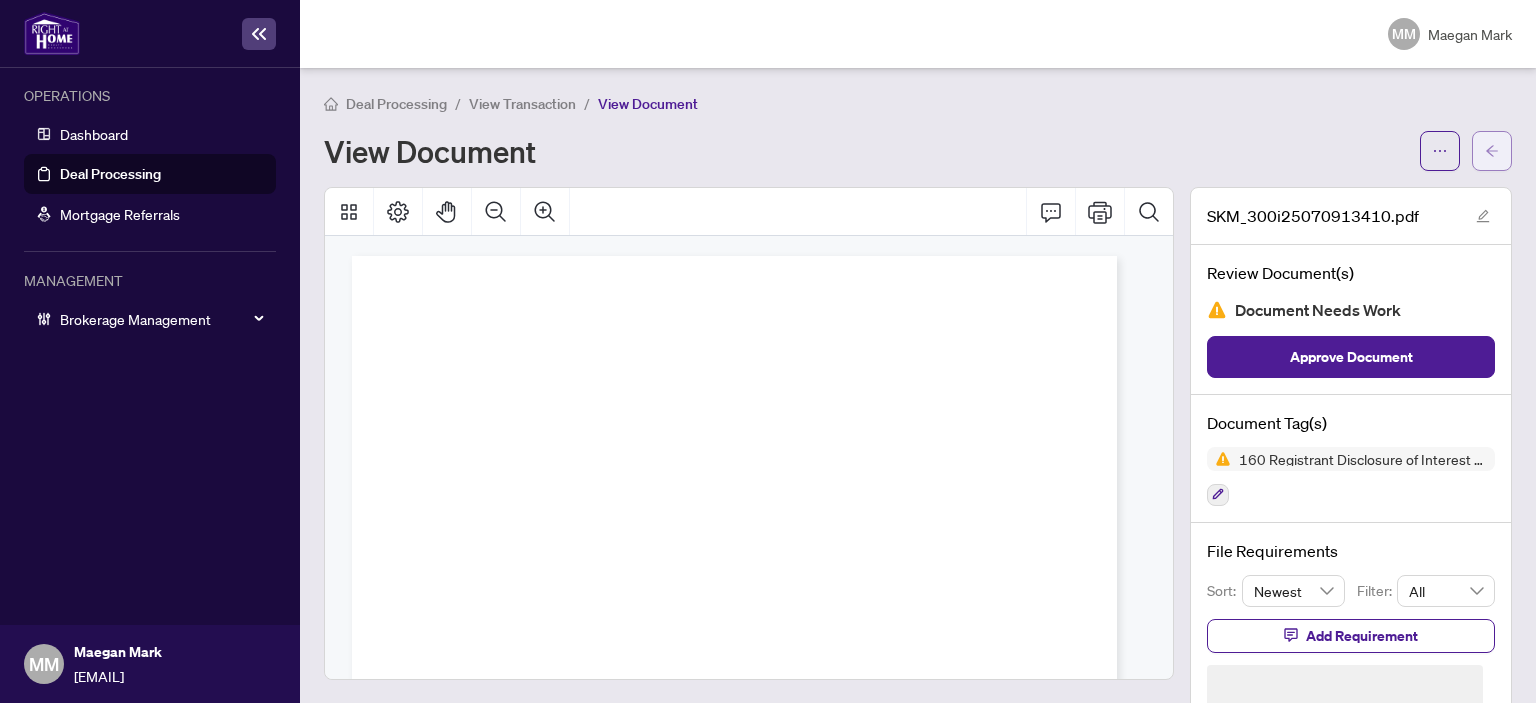click 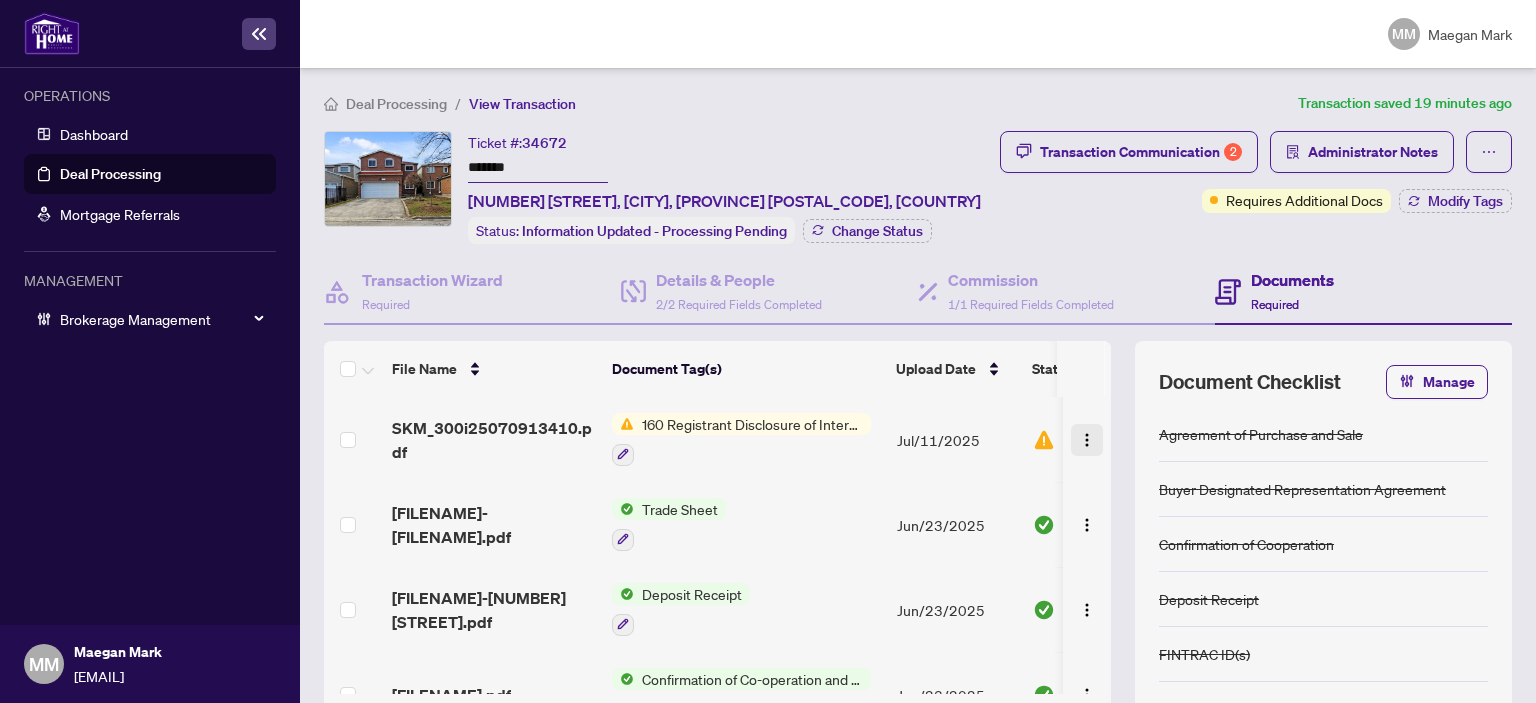 click at bounding box center (1087, 440) 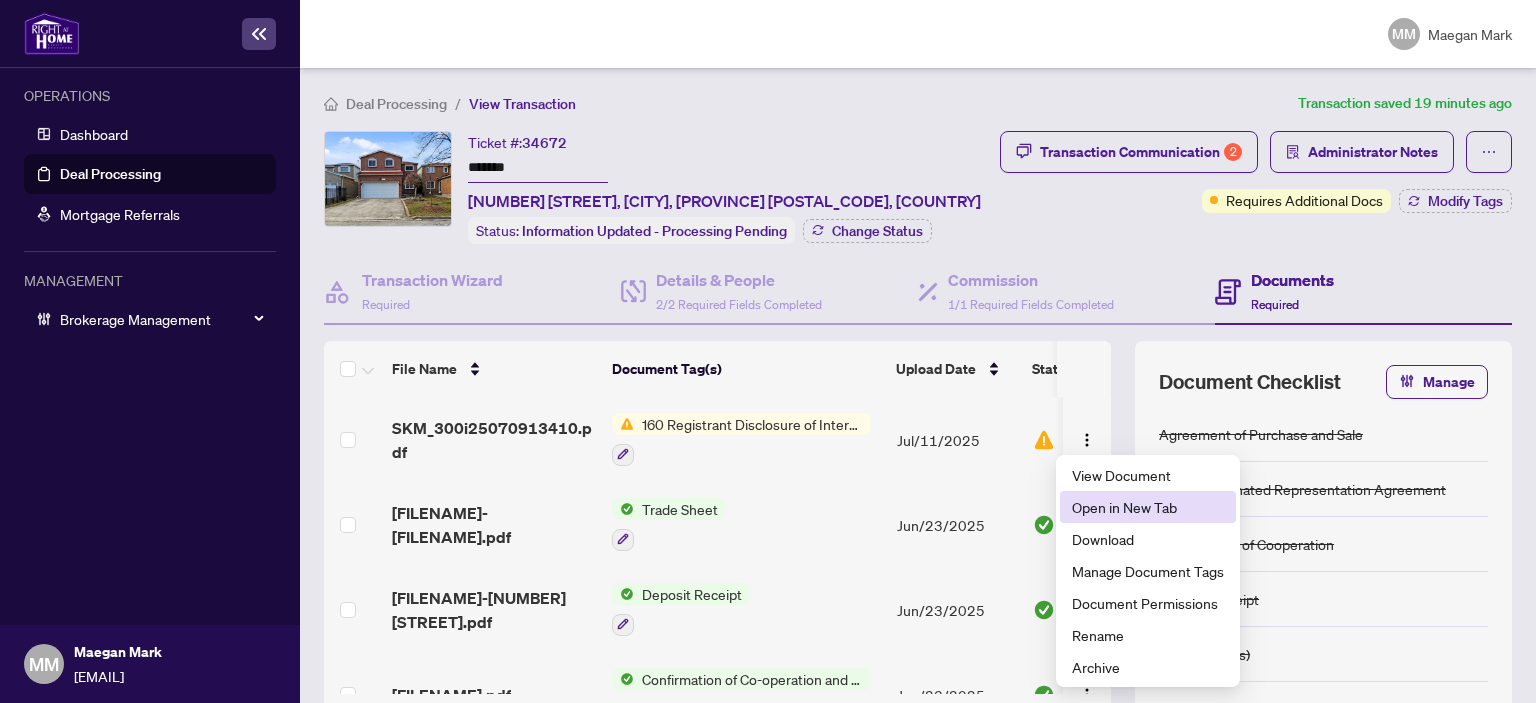 click on "Open in New Tab" at bounding box center (1148, 507) 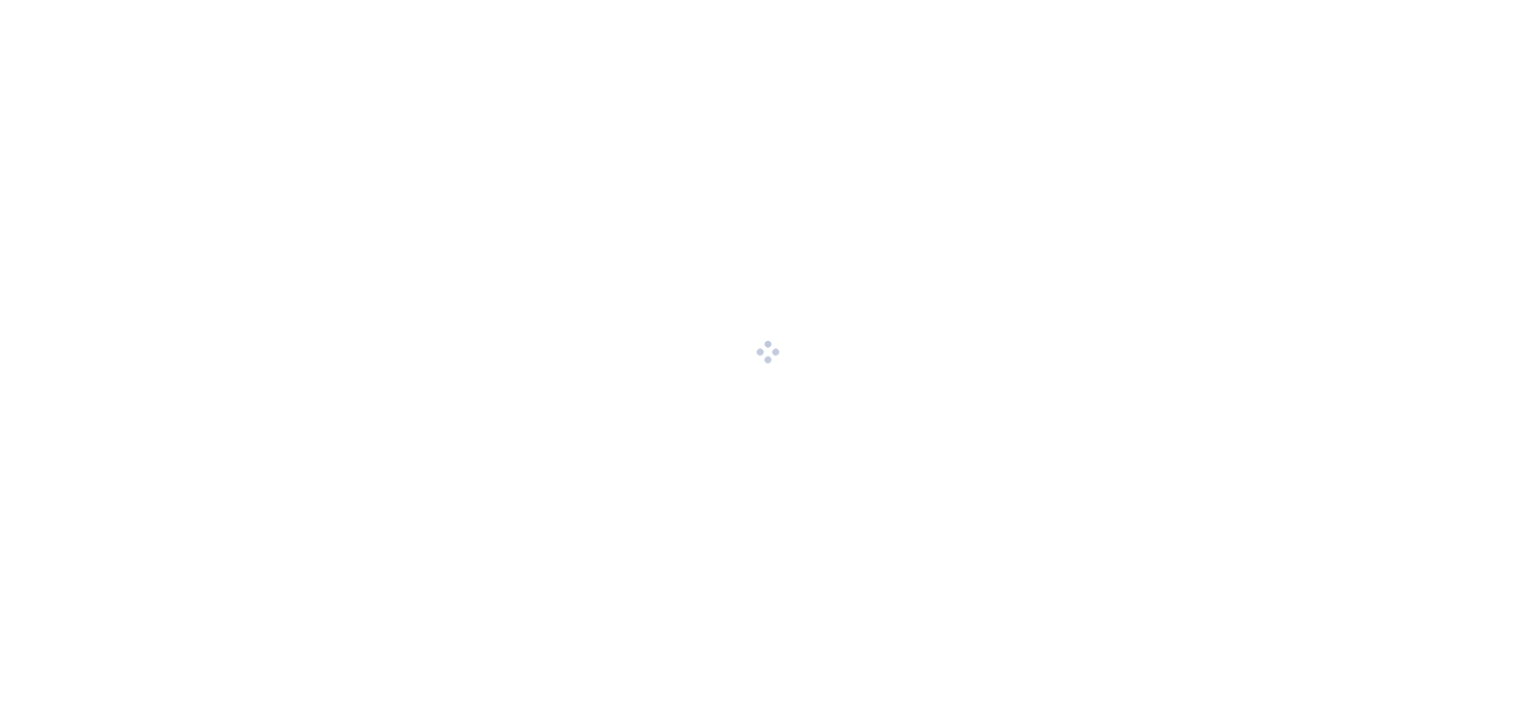 scroll, scrollTop: 0, scrollLeft: 0, axis: both 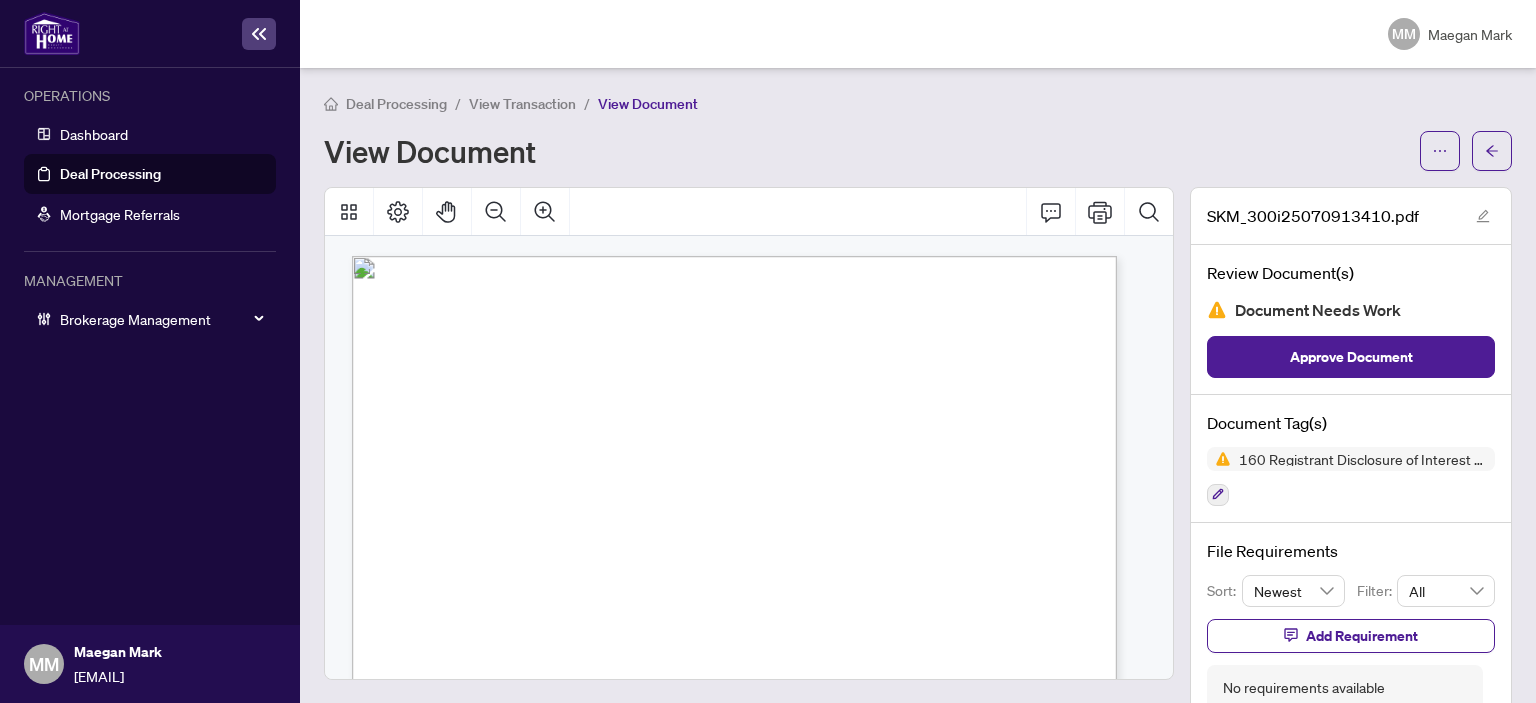 click on "Deal Processing" at bounding box center (396, 104) 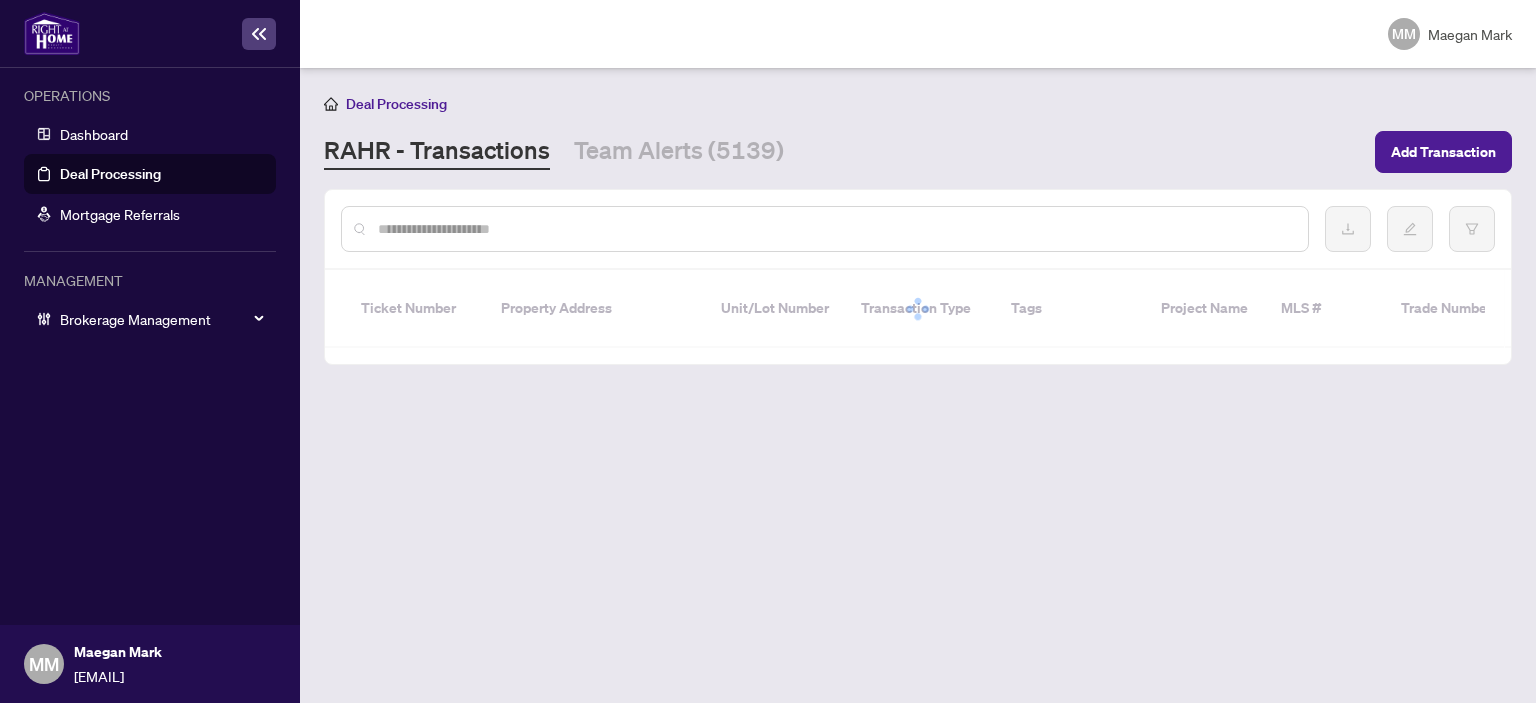 click at bounding box center (835, 229) 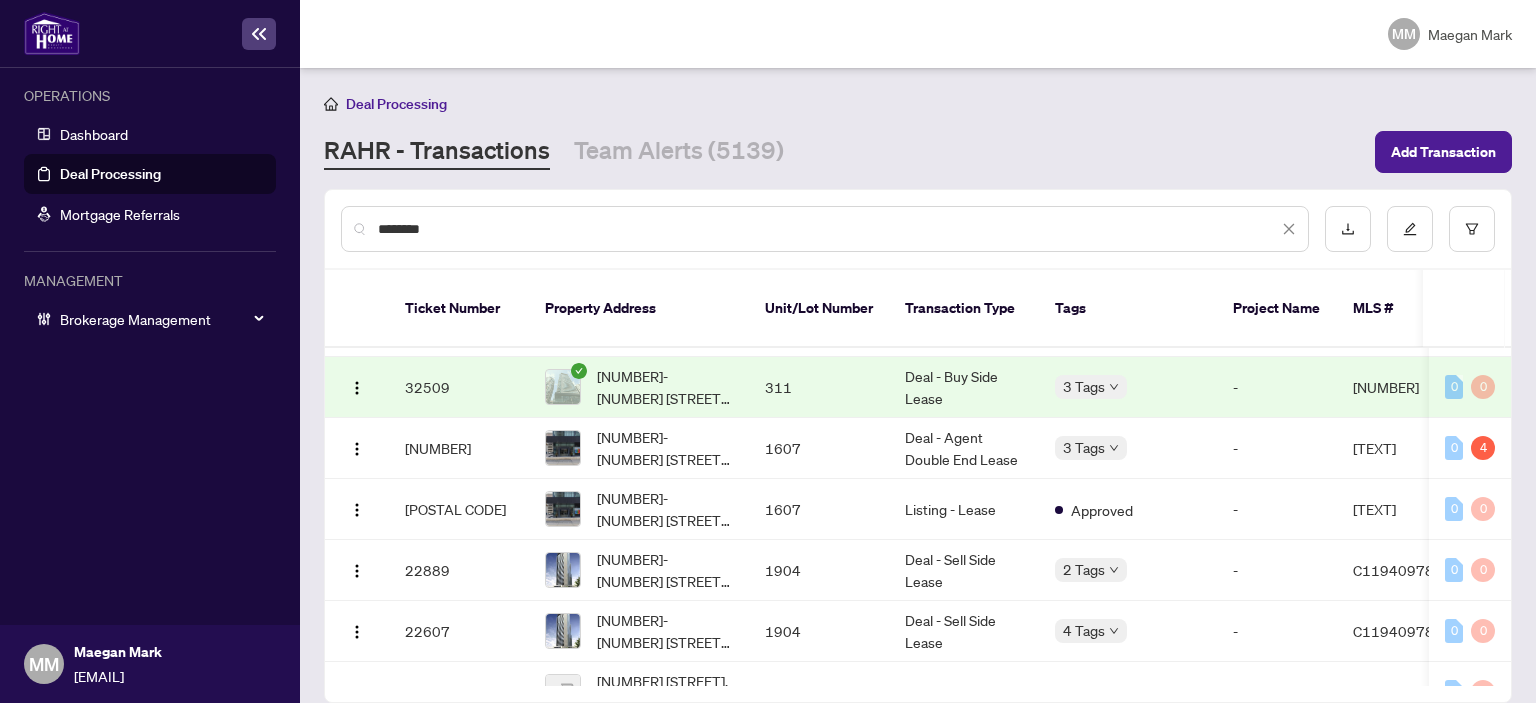 scroll, scrollTop: 100, scrollLeft: 0, axis: vertical 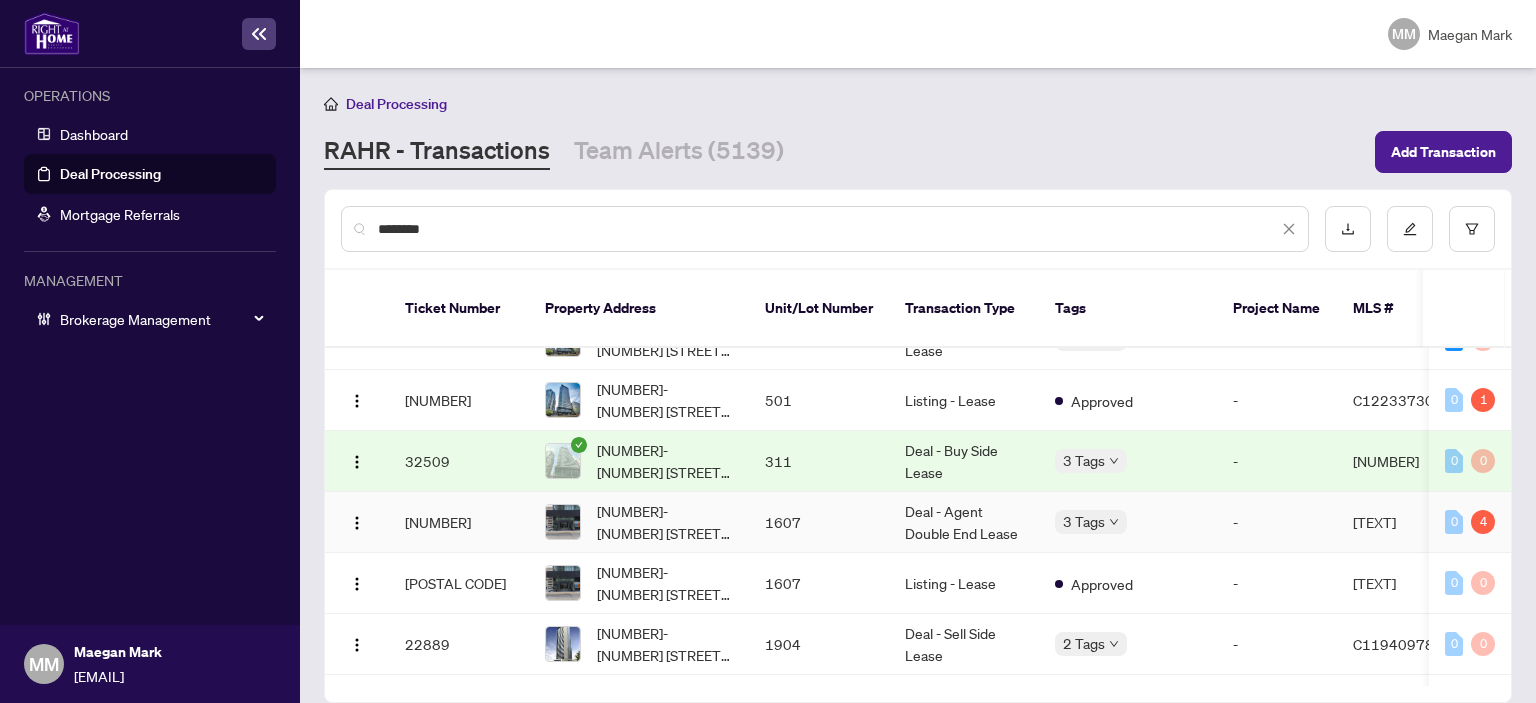 type on "*******" 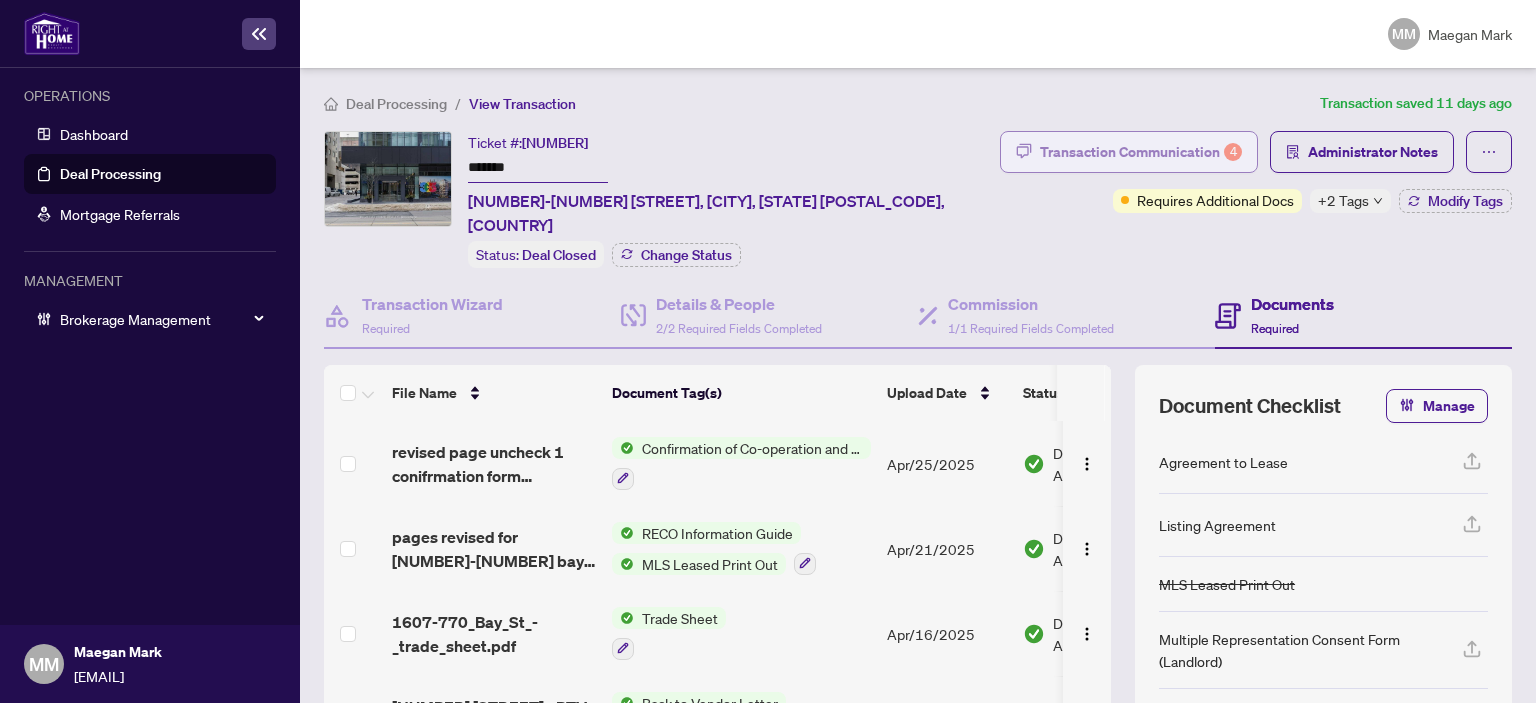 click on "Transaction Communication 4" at bounding box center (1141, 152) 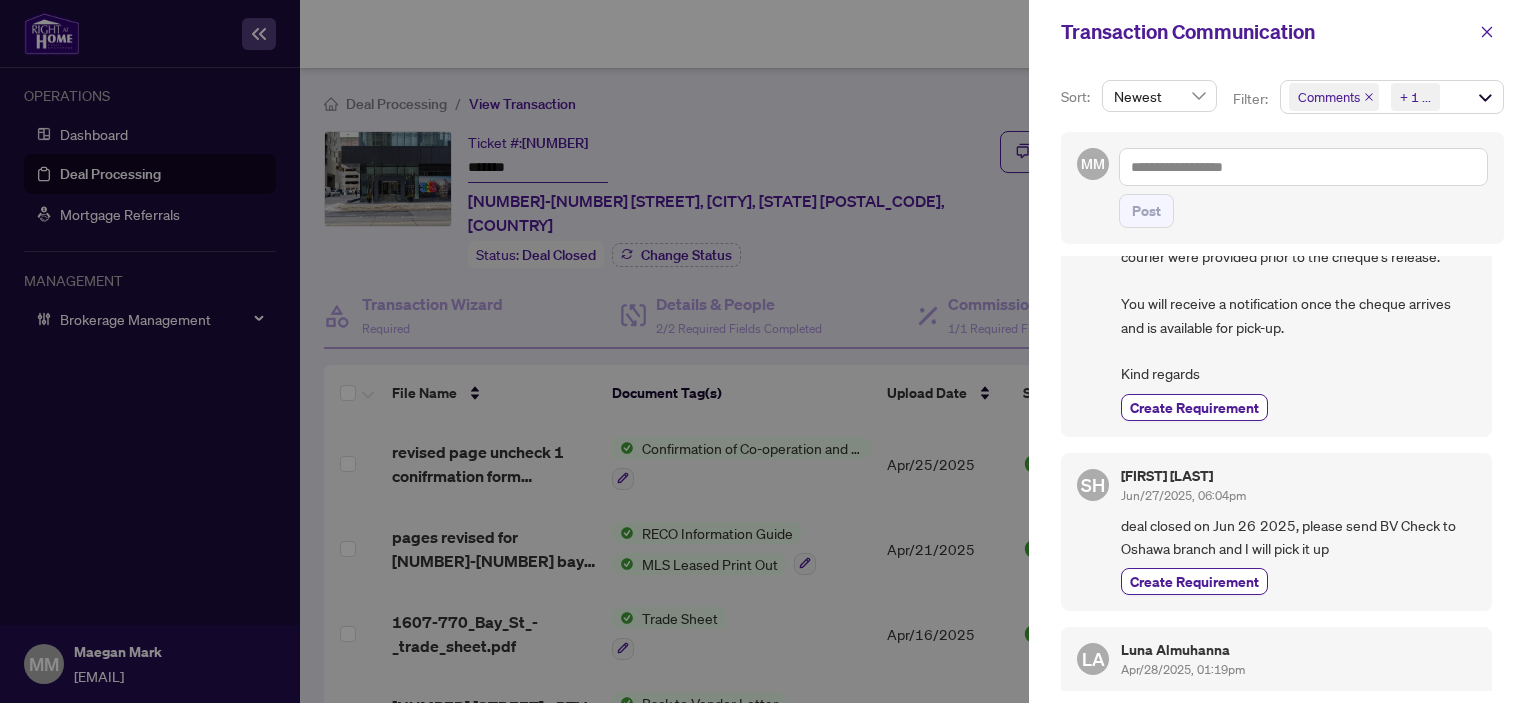 scroll, scrollTop: 700, scrollLeft: 0, axis: vertical 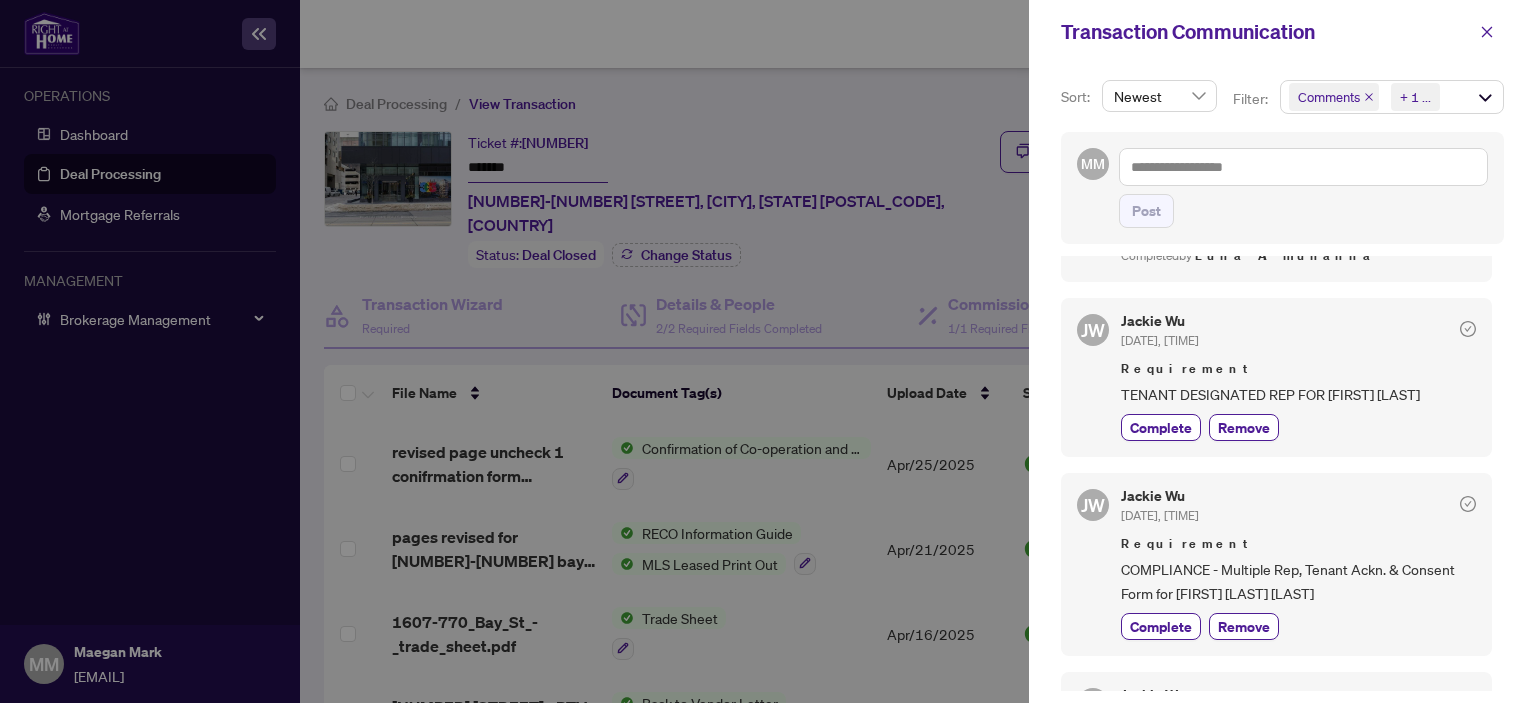 click on "Complete Remove" at bounding box center [1298, 626] 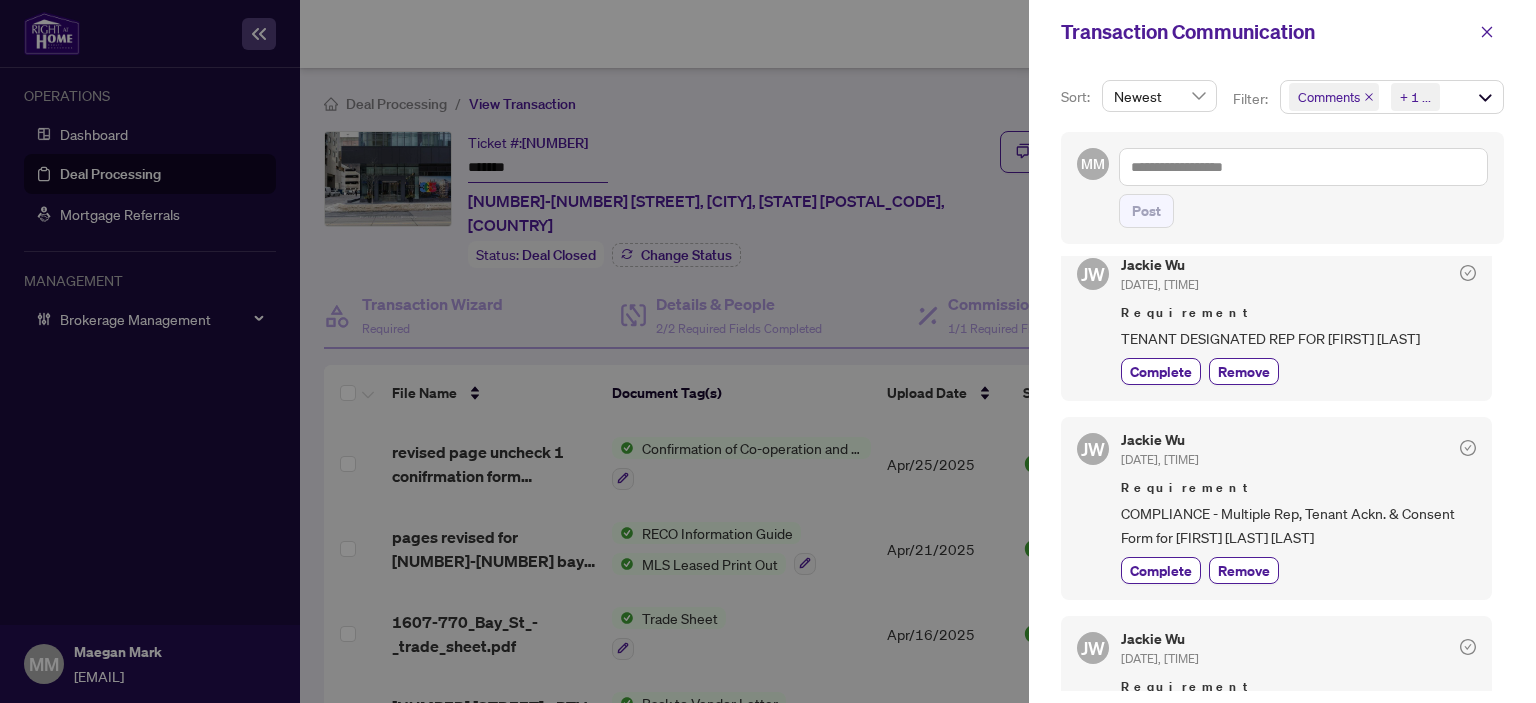scroll, scrollTop: 3500, scrollLeft: 0, axis: vertical 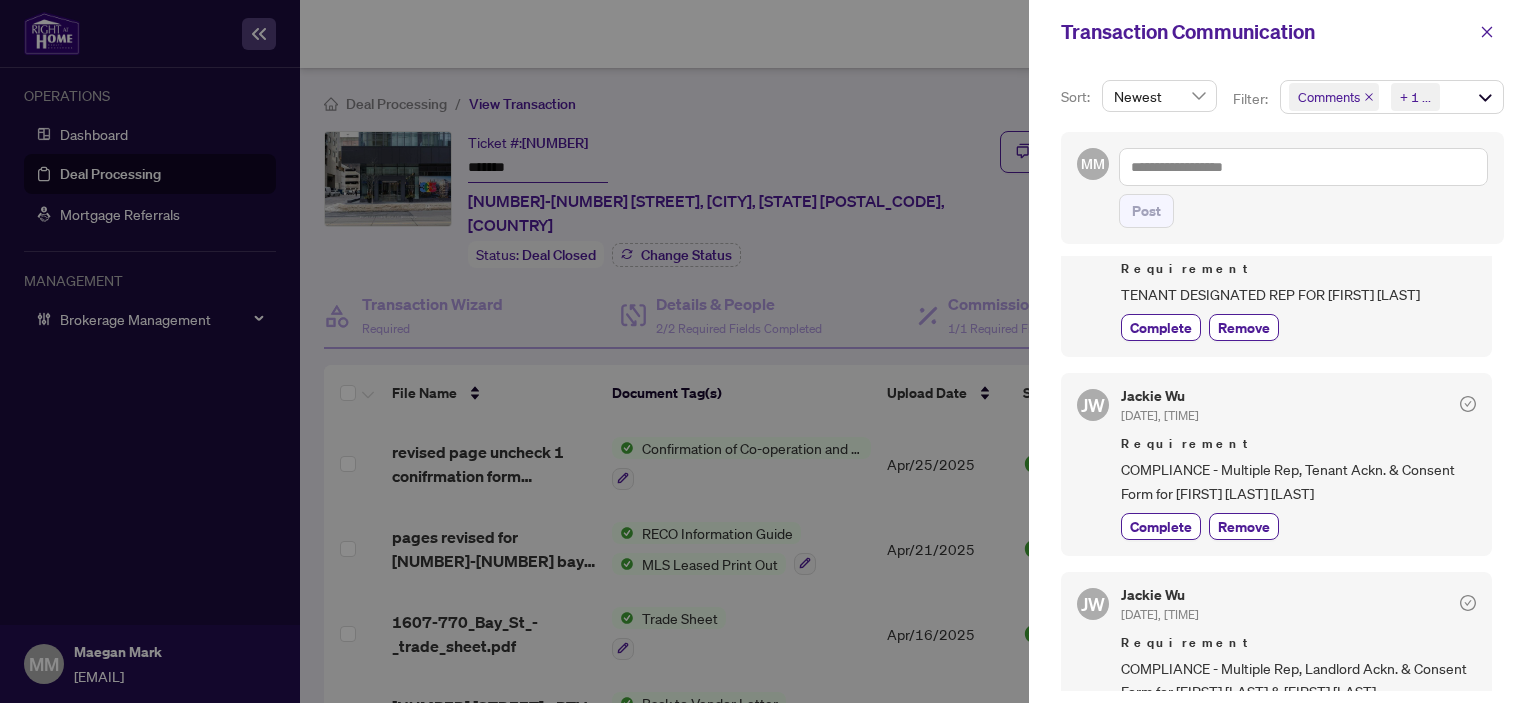click on "COMPLIANCE - Multiple Rep, Tenant Ackn. & Consent Form for RAGNHEIDUR HERA SIGURDARDOTTIR" at bounding box center (1298, 481) 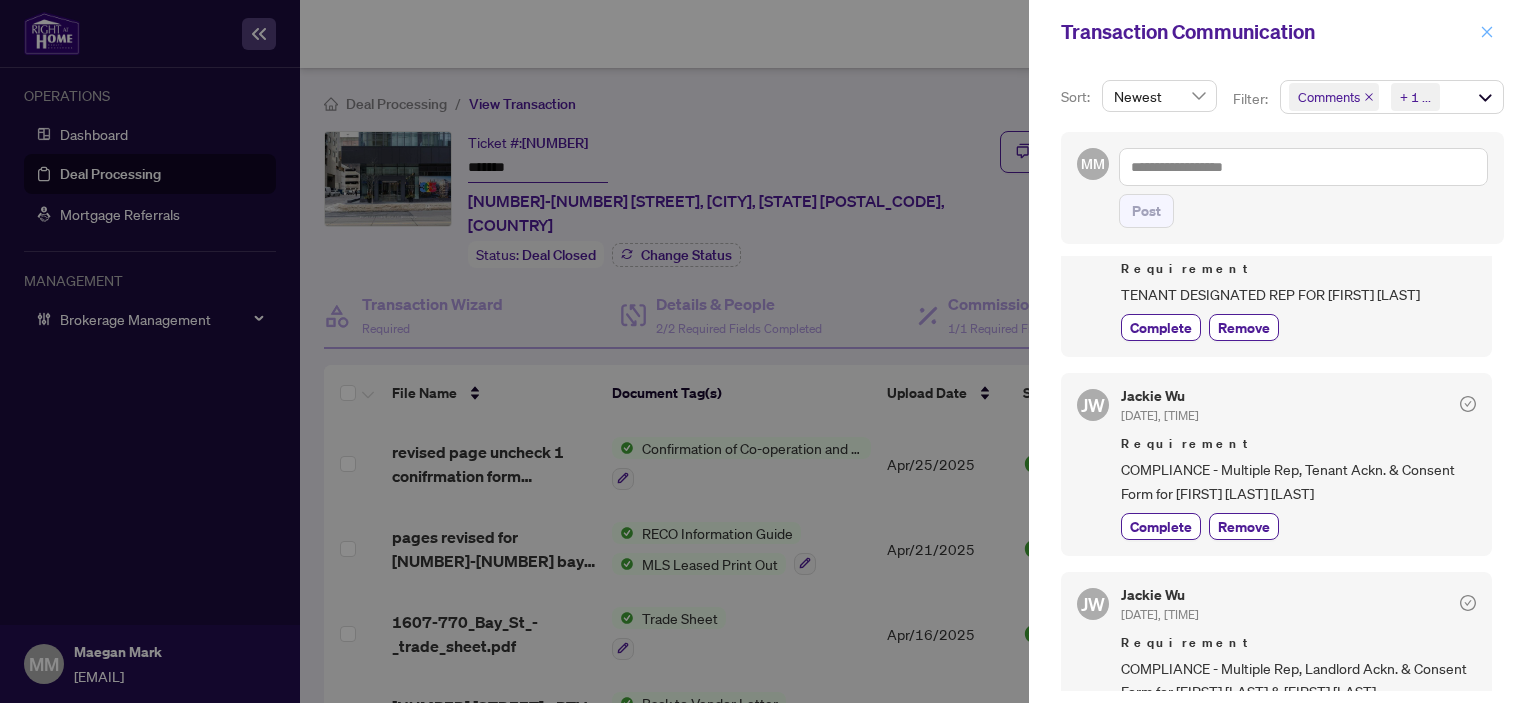 click 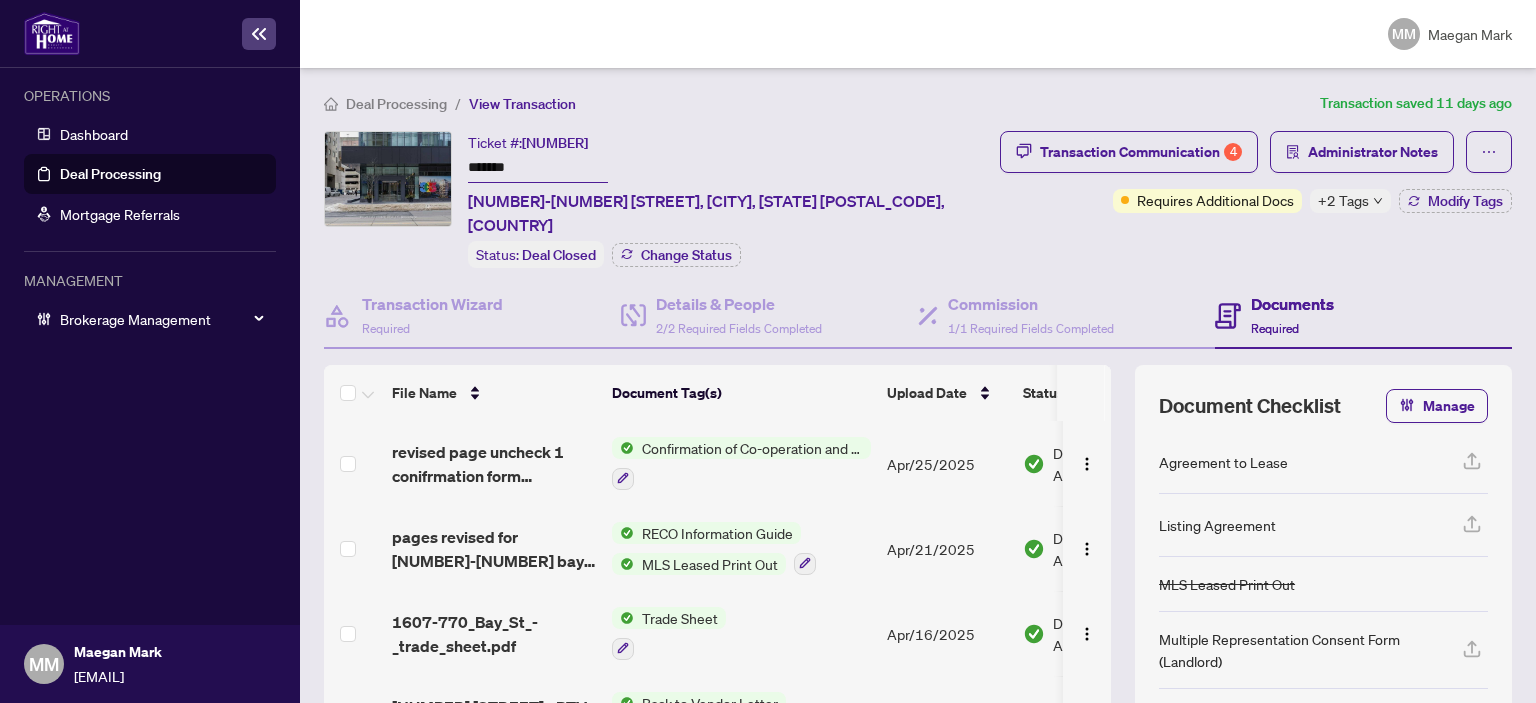 click on "Deal Processing" at bounding box center (110, 174) 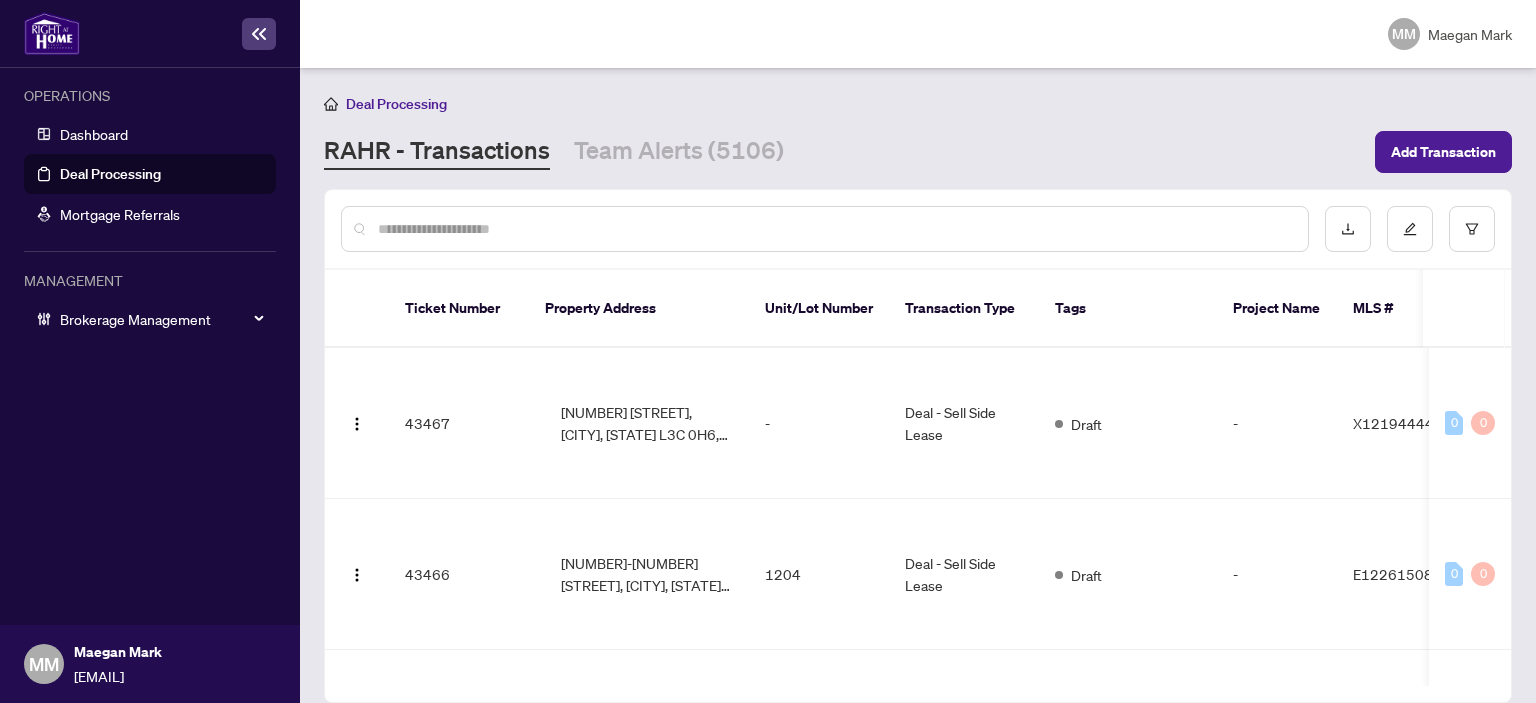 click at bounding box center [835, 229] 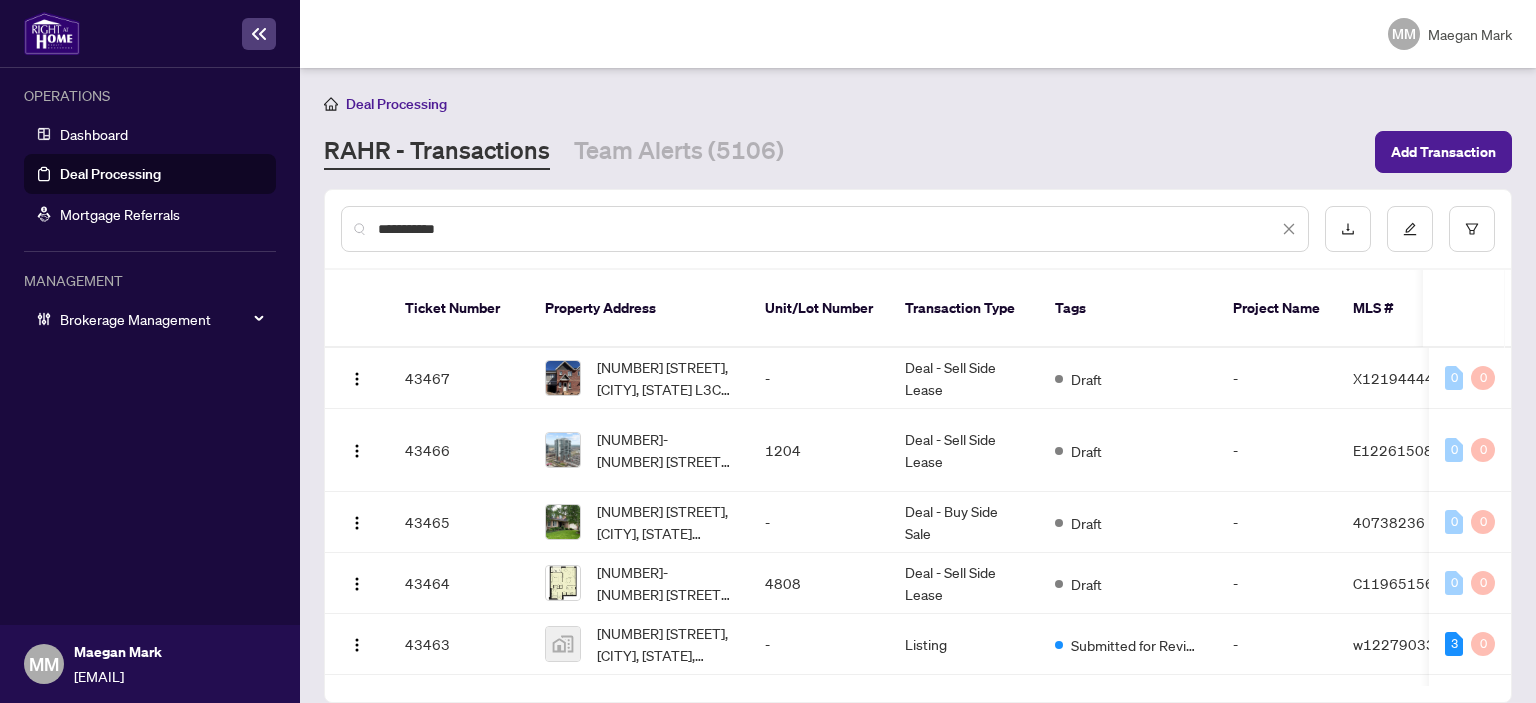 type on "**********" 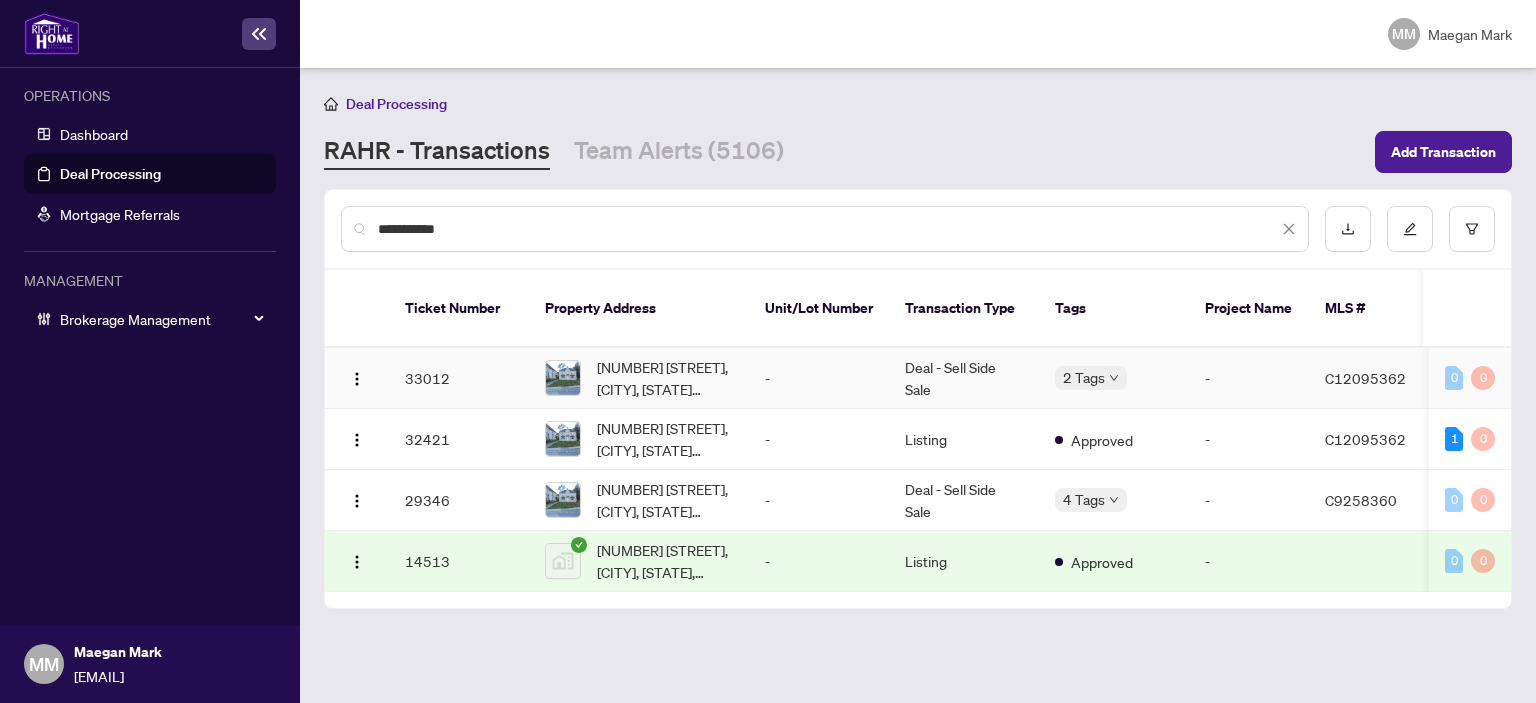 click on "782 Spadina Rd, Toronto, Ontario M5P 2X6, Canada" at bounding box center [639, 378] 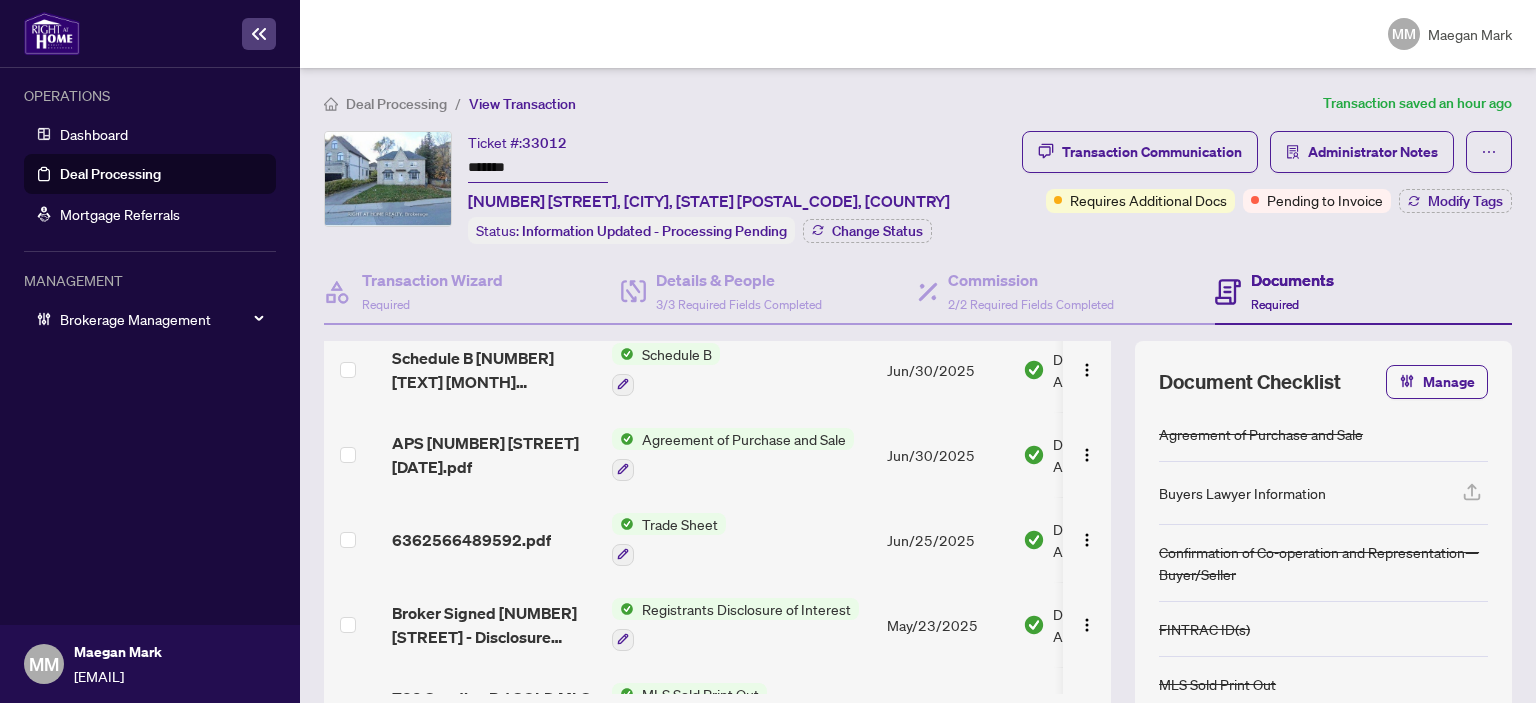 scroll, scrollTop: 0, scrollLeft: 0, axis: both 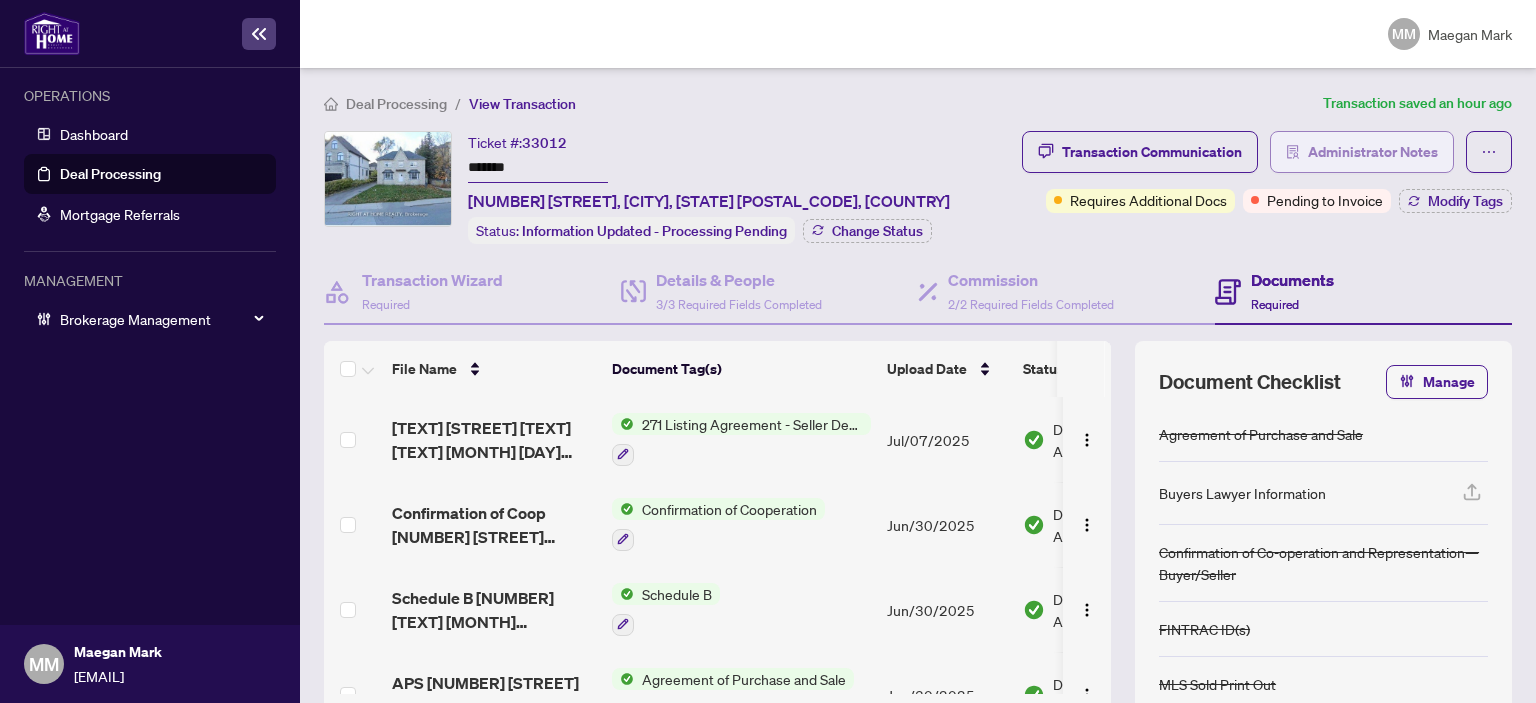 click on "Administrator Notes" at bounding box center [1373, 152] 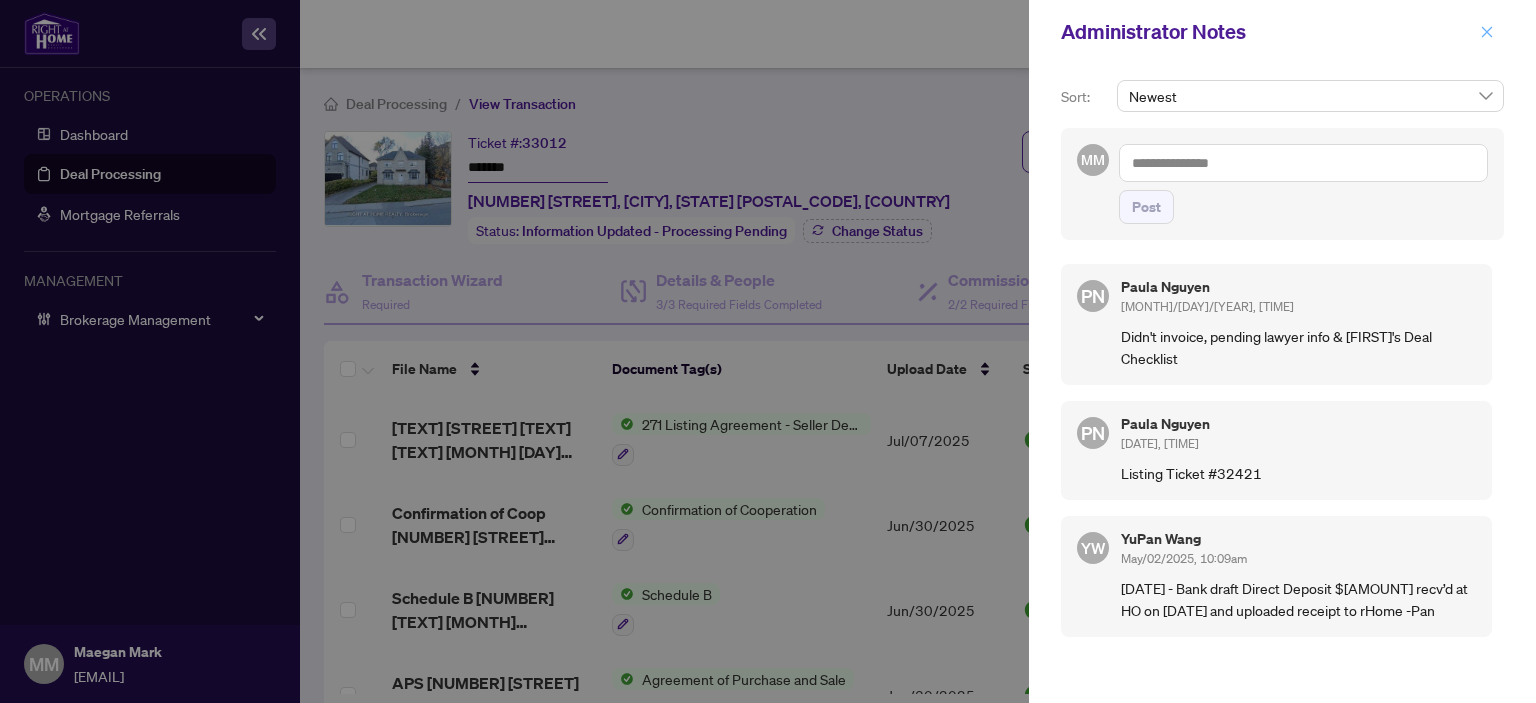 click at bounding box center (1487, 32) 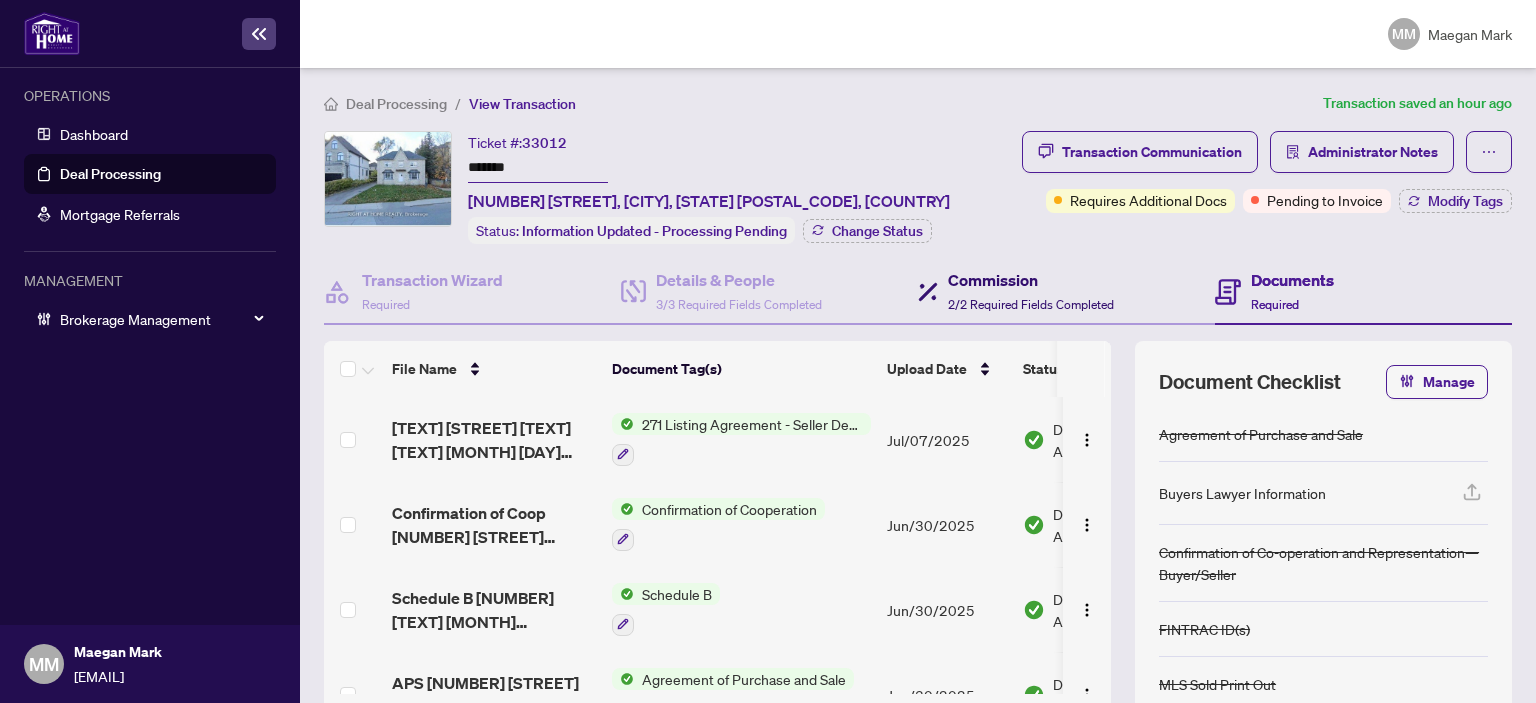 click on "2/2 Required Fields Completed" at bounding box center (1031, 304) 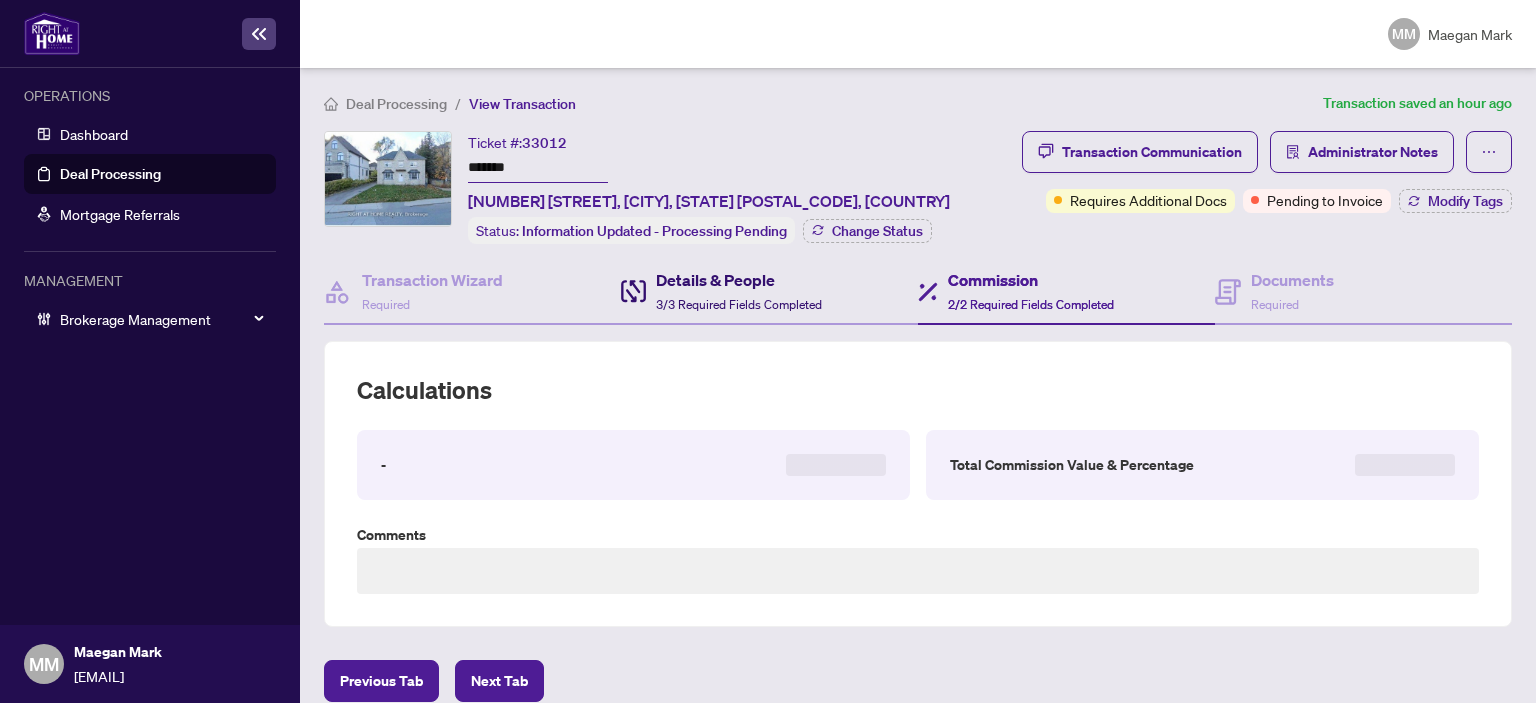 click on "3/3 Required Fields Completed" at bounding box center [739, 304] 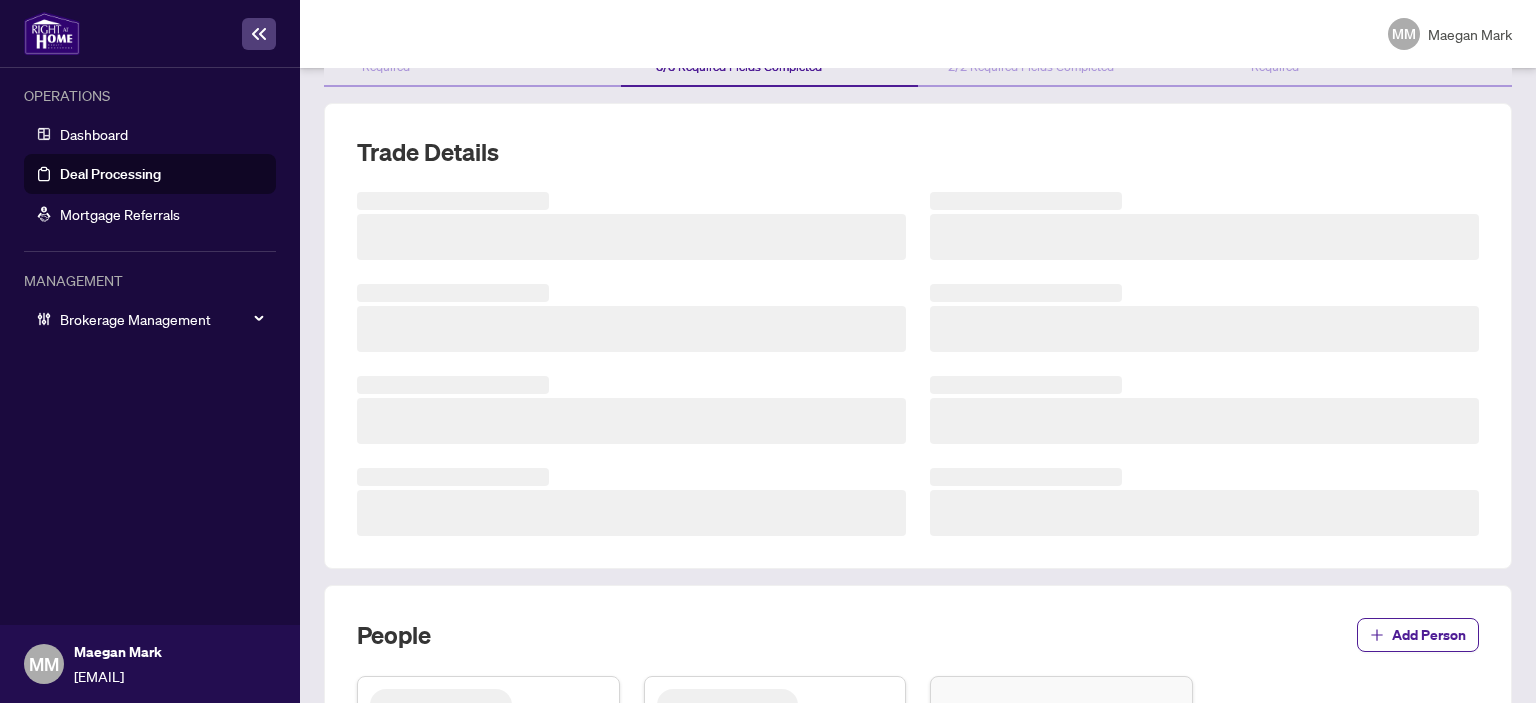 scroll, scrollTop: 520, scrollLeft: 0, axis: vertical 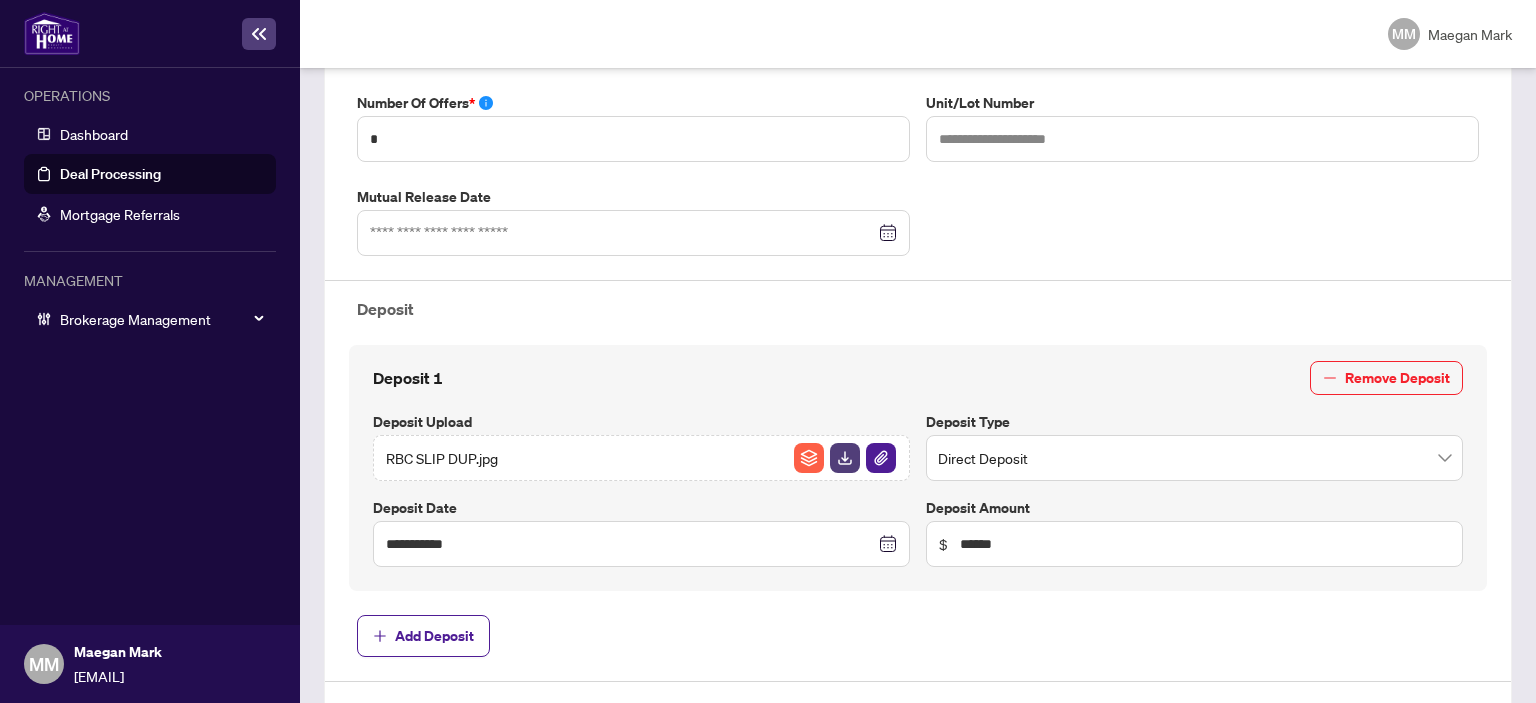 type on "**********" 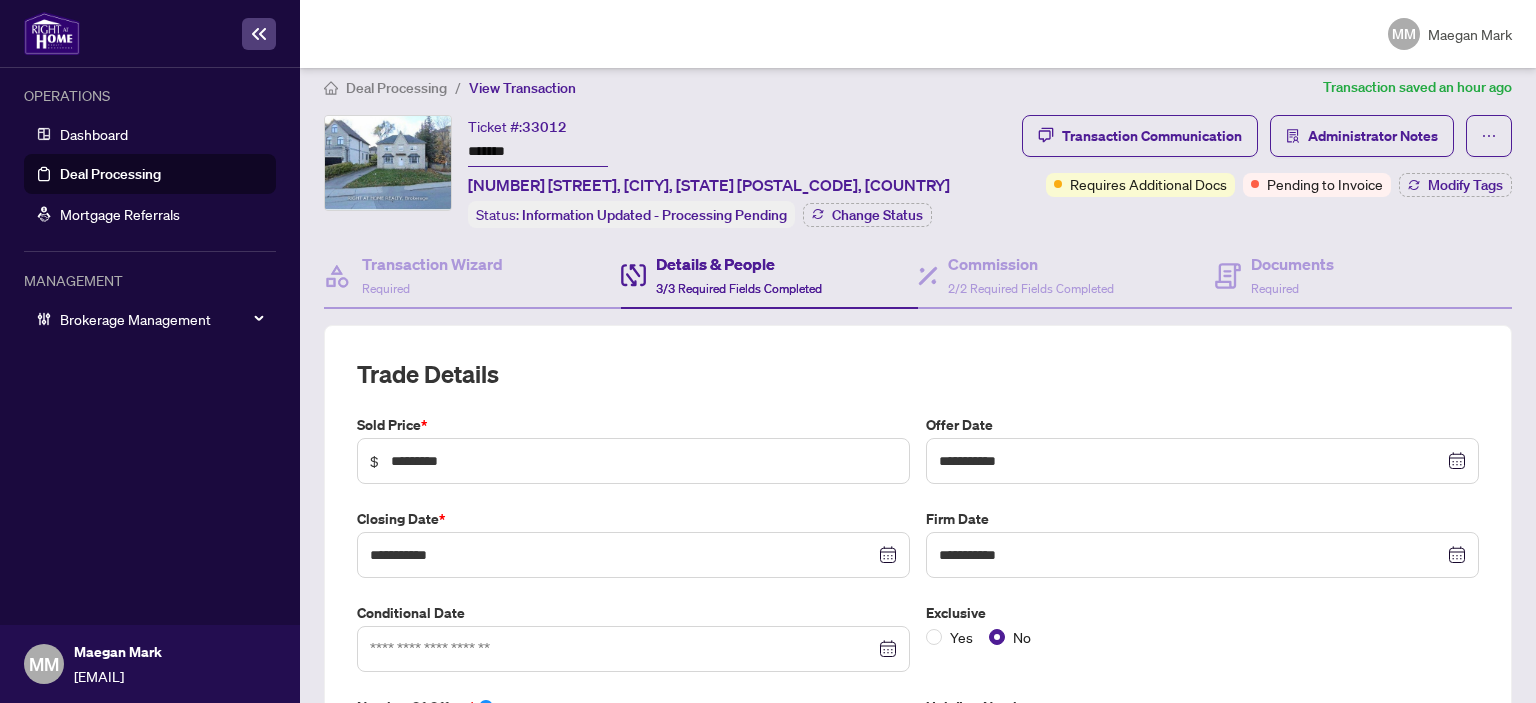 scroll, scrollTop: 0, scrollLeft: 0, axis: both 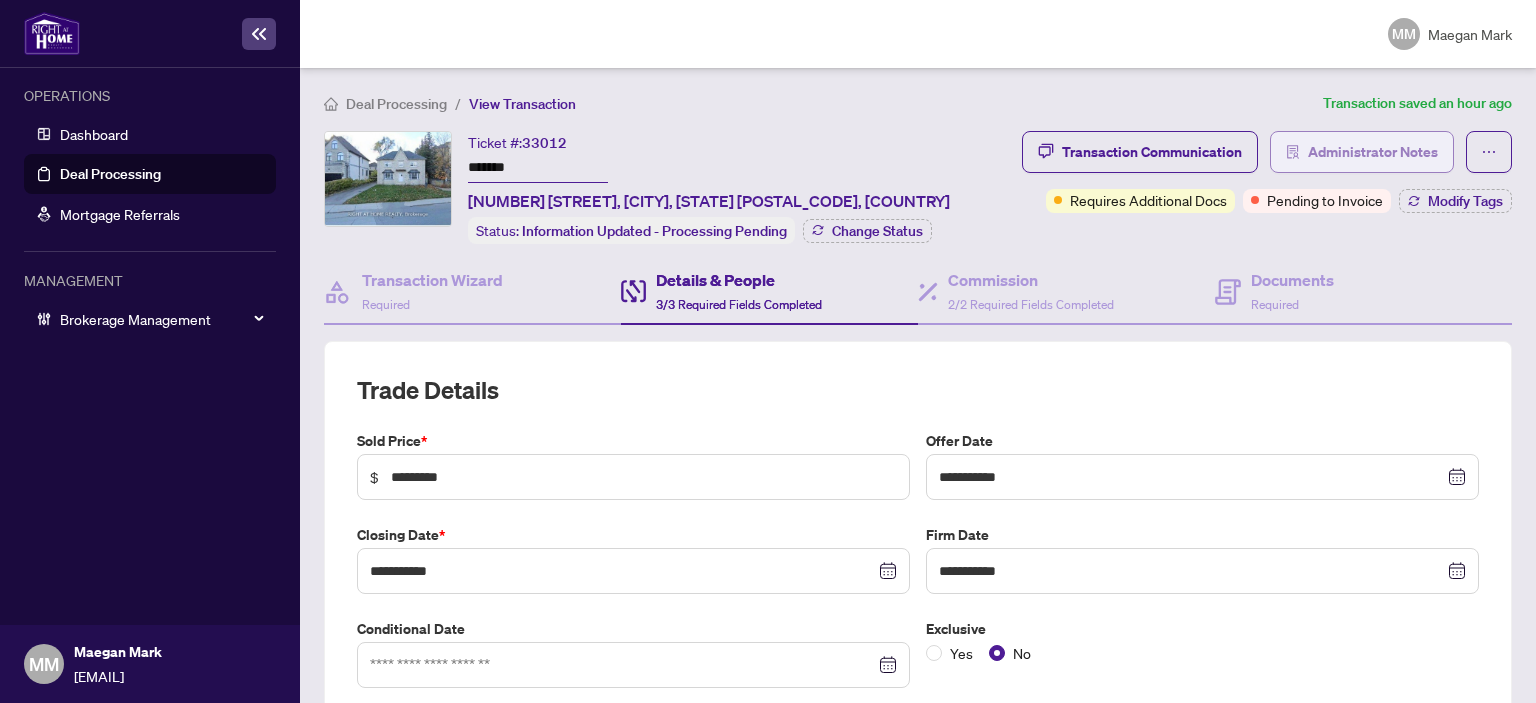 click on "Administrator Notes" at bounding box center [1373, 152] 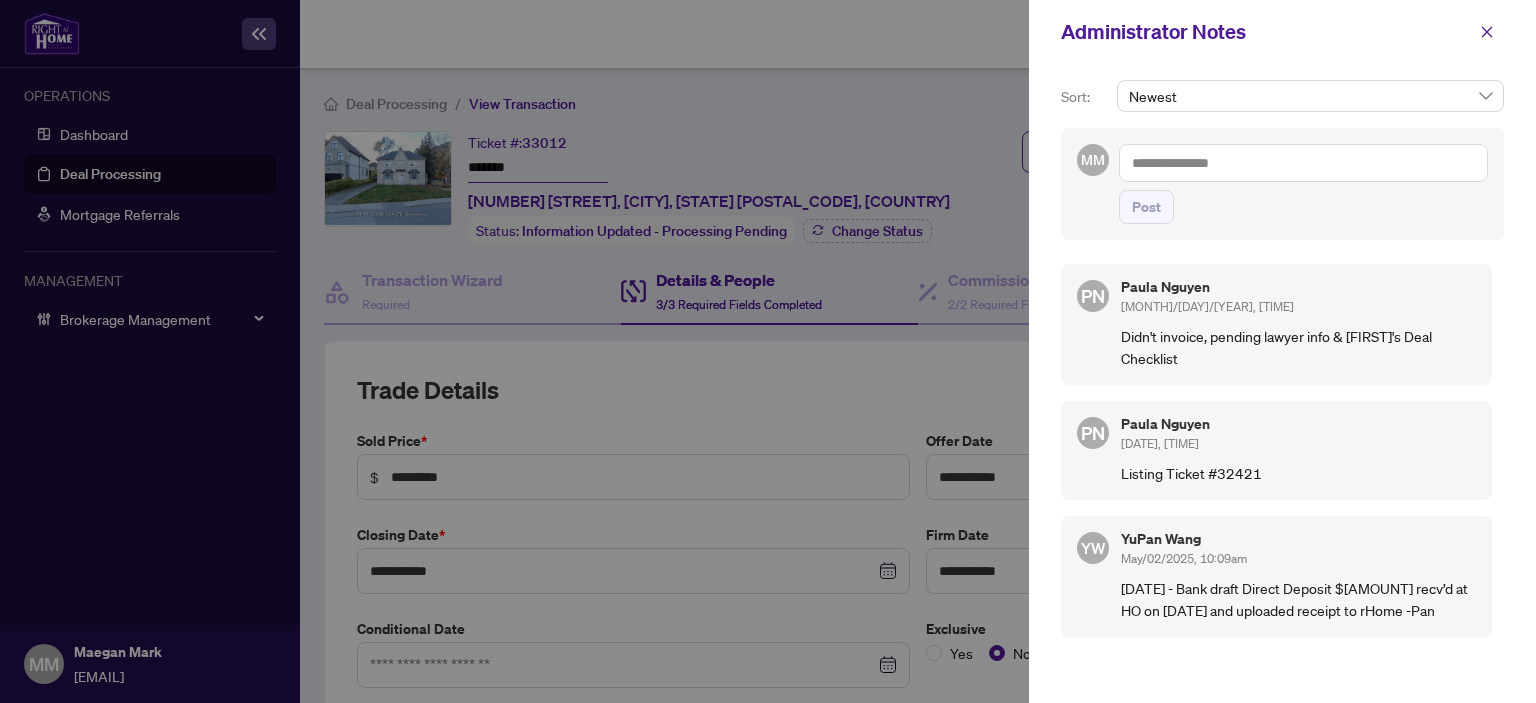 click on "Administrator Notes" at bounding box center [1282, 32] 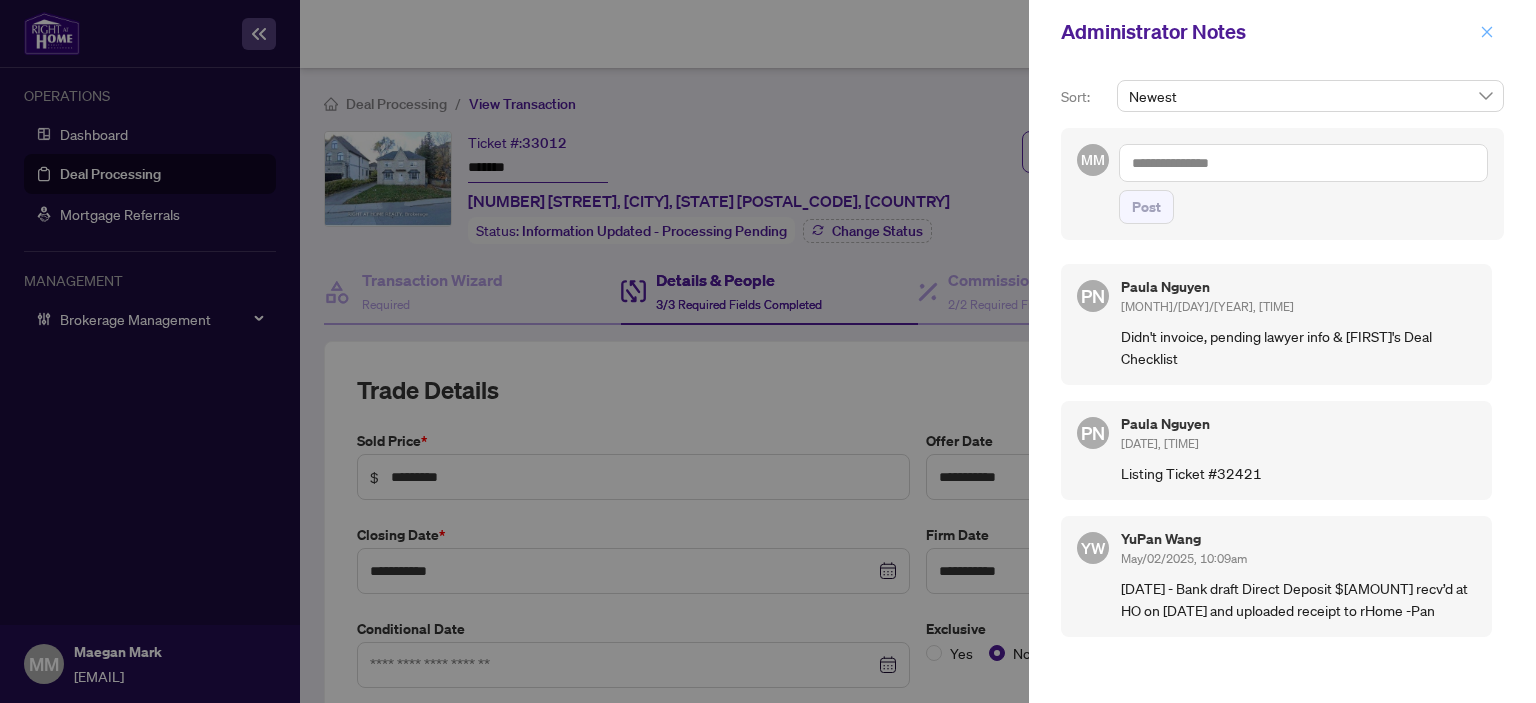 click at bounding box center [1487, 32] 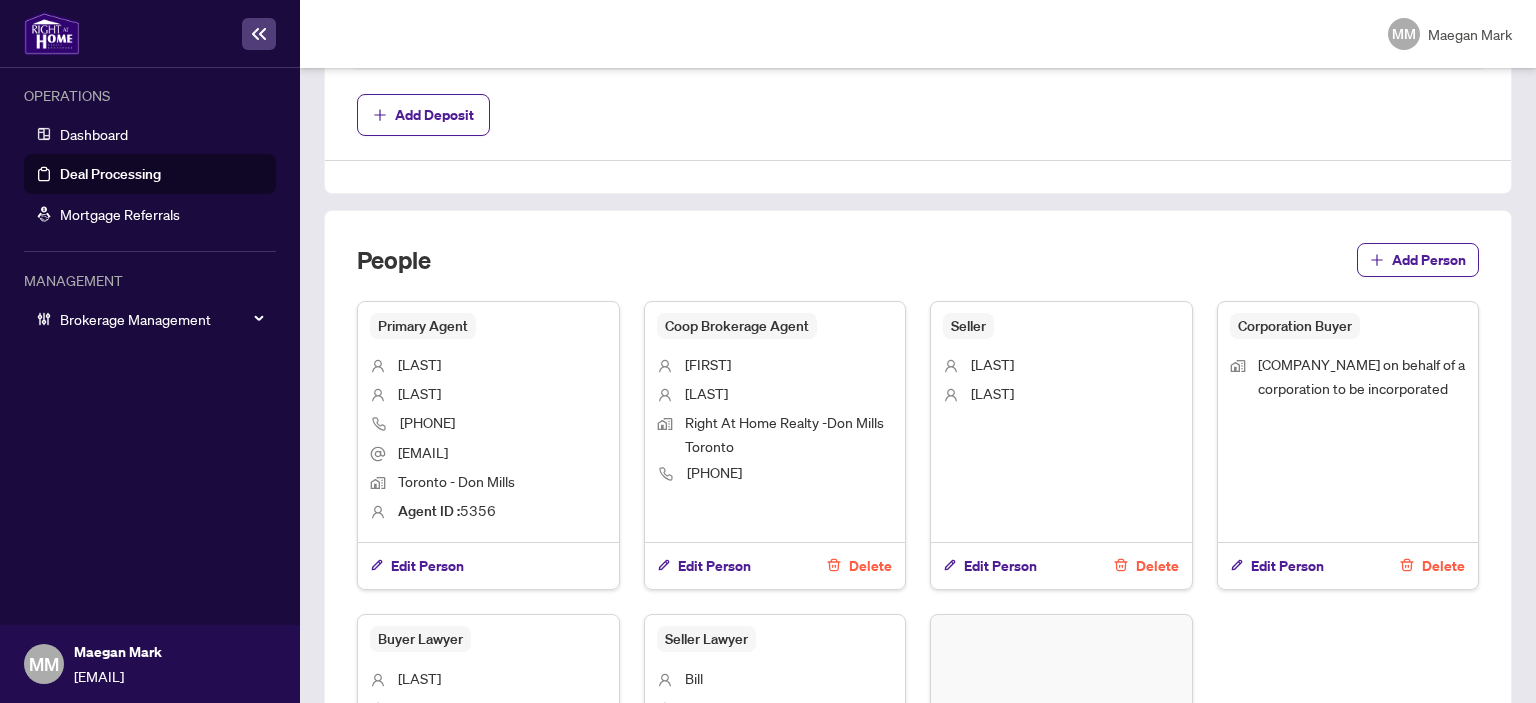 scroll, scrollTop: 1416, scrollLeft: 0, axis: vertical 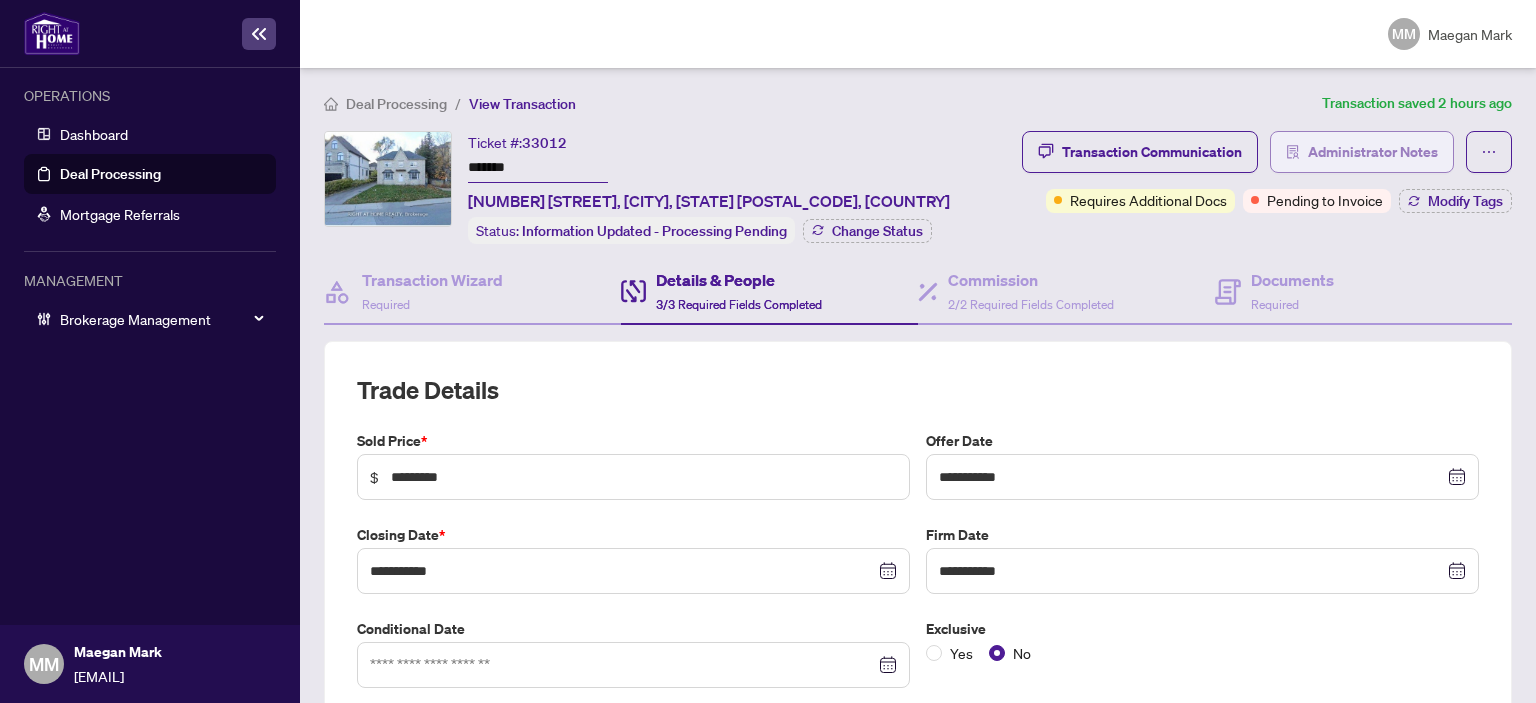 click on "Administrator Notes" at bounding box center (1373, 152) 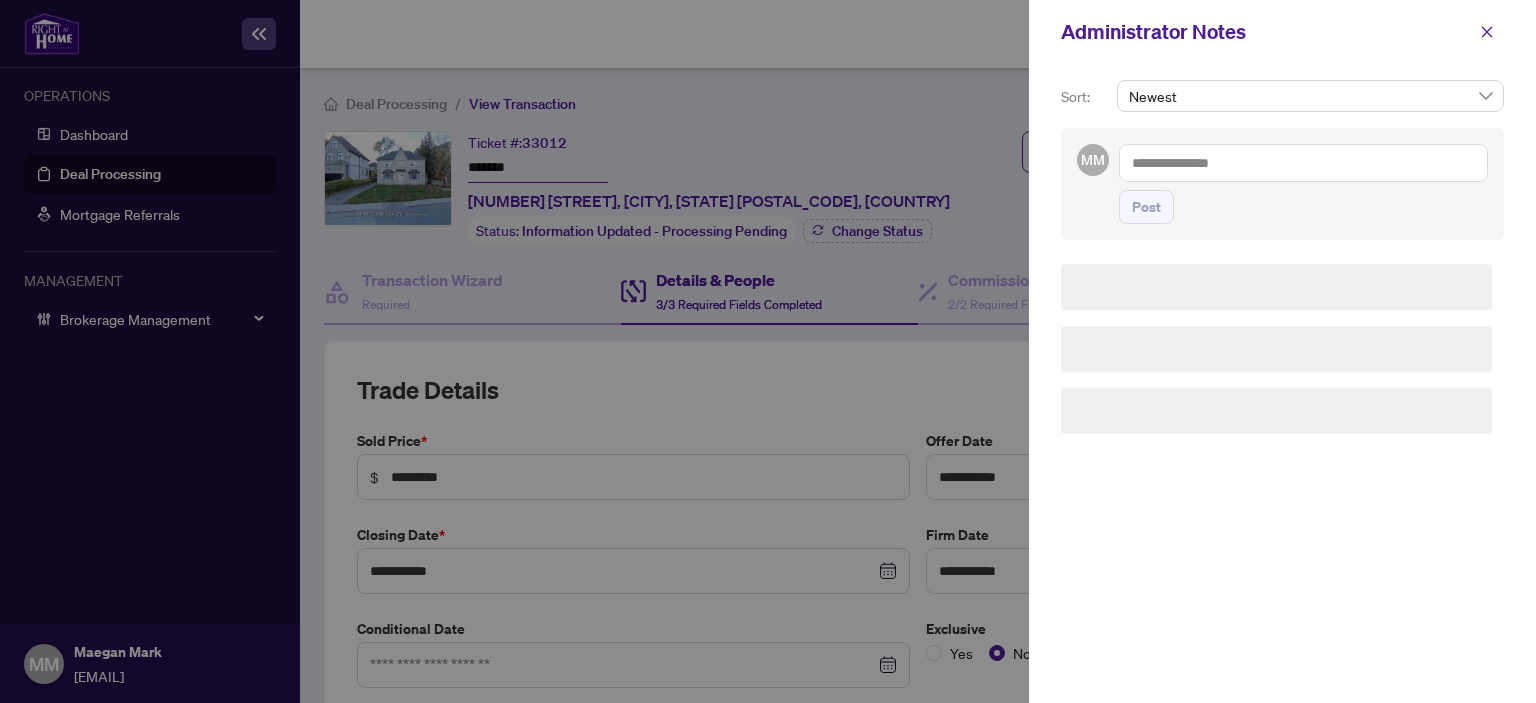 click at bounding box center [1303, 163] 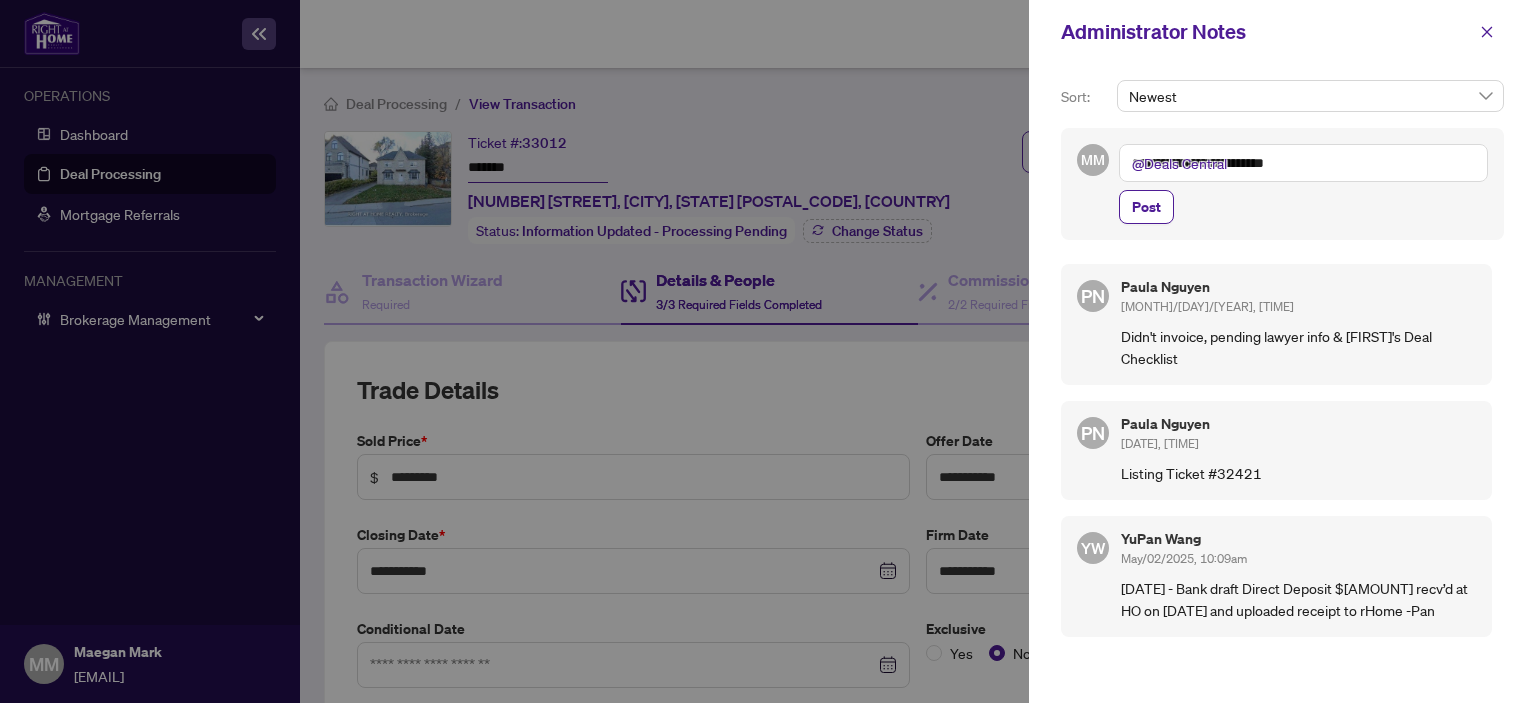 click on "**********" at bounding box center (1303, 163) 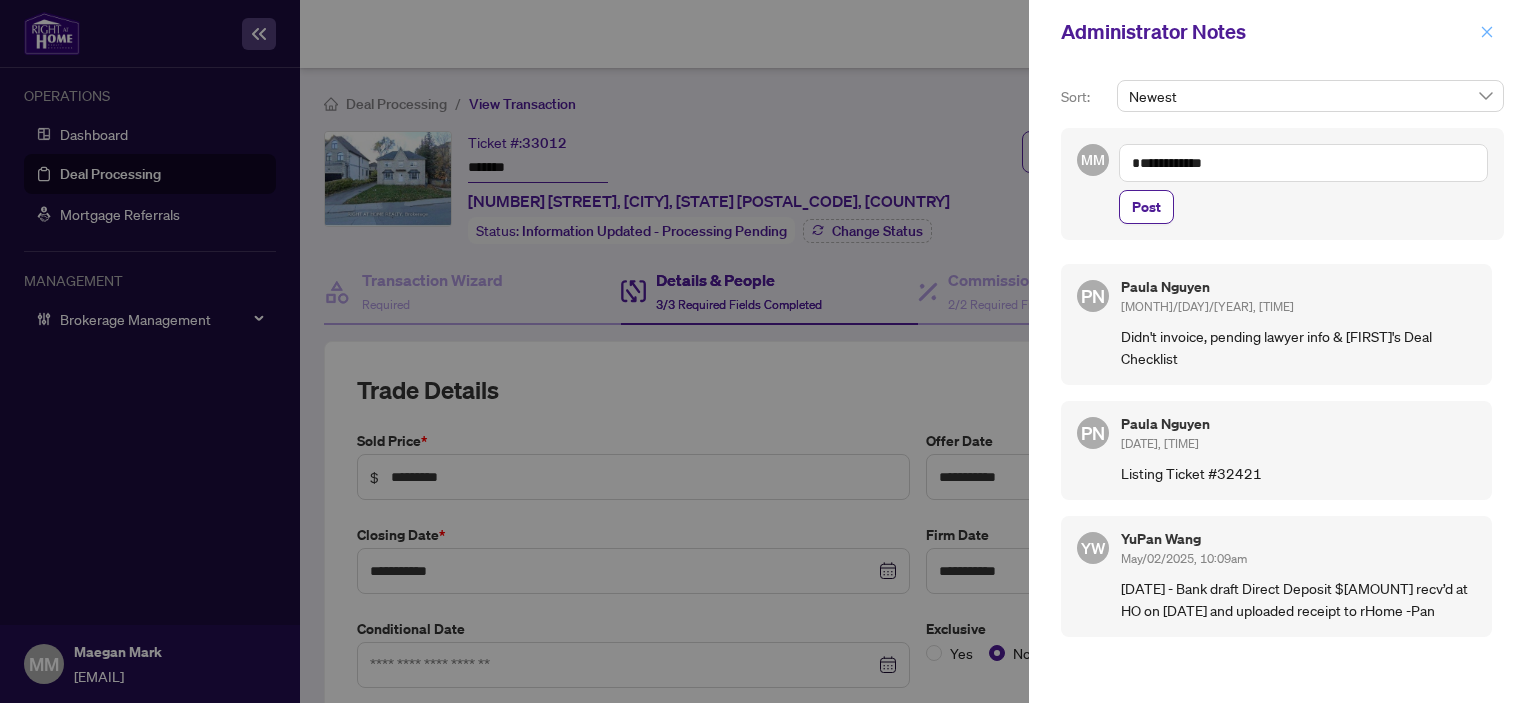 type on "**********" 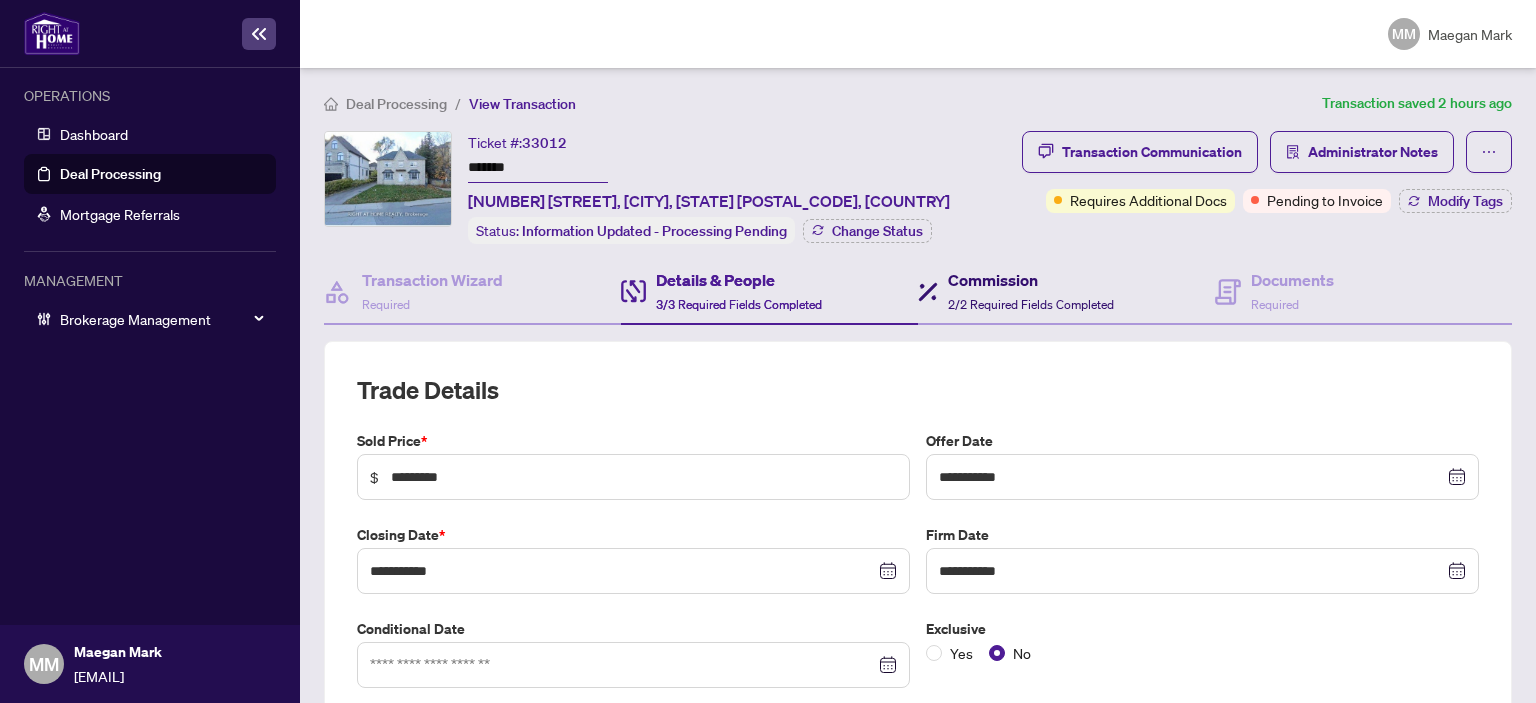 click on "Commission 2/2 Required Fields Completed" at bounding box center [1031, 291] 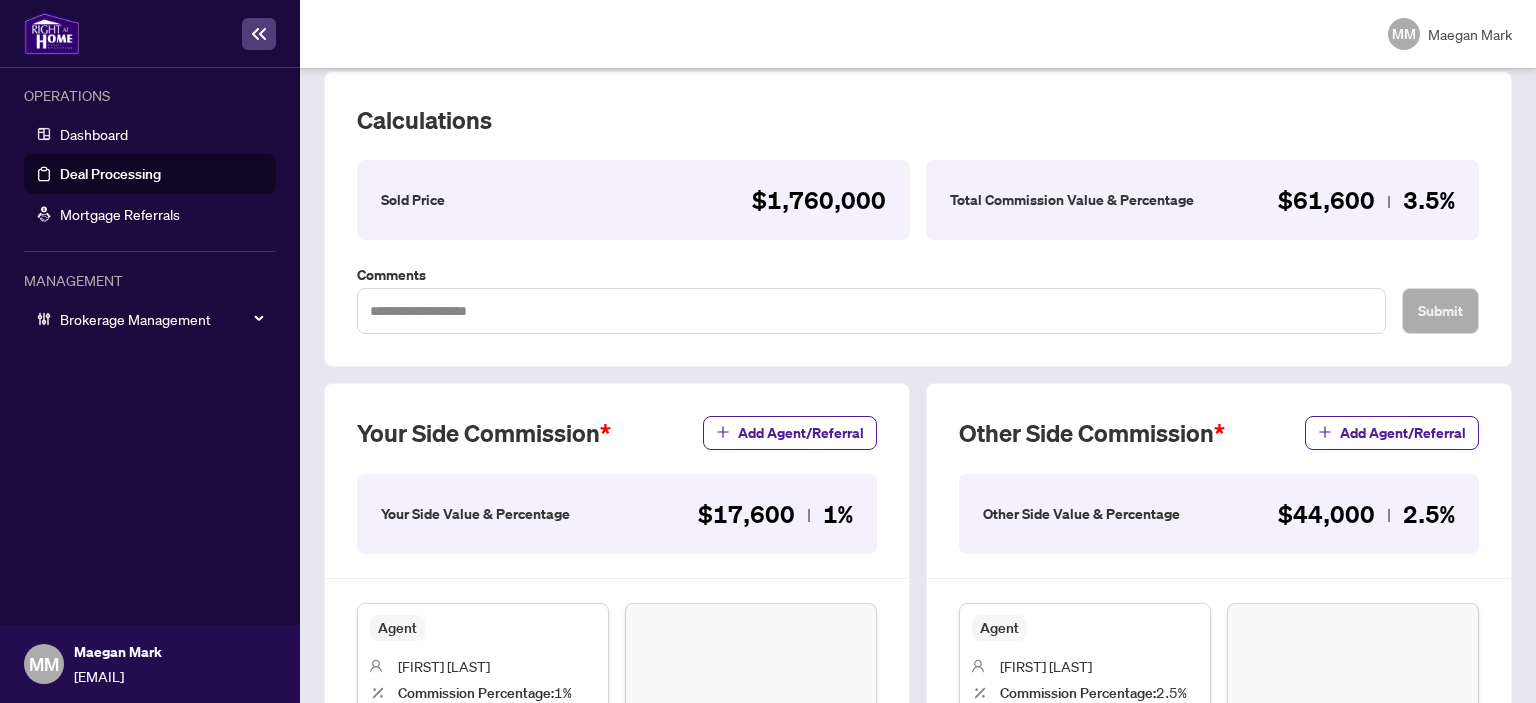 scroll, scrollTop: 100, scrollLeft: 0, axis: vertical 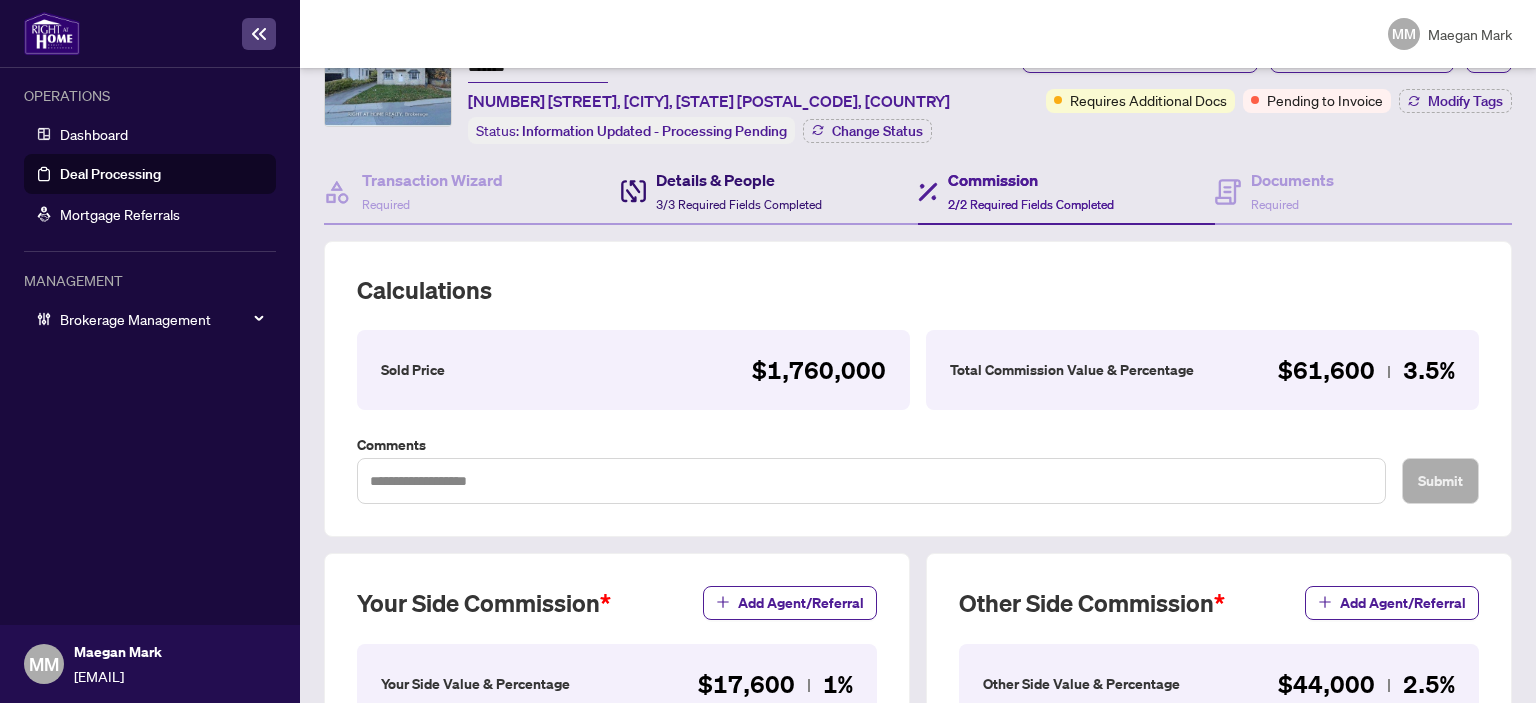 click on "Details & People" at bounding box center [739, 180] 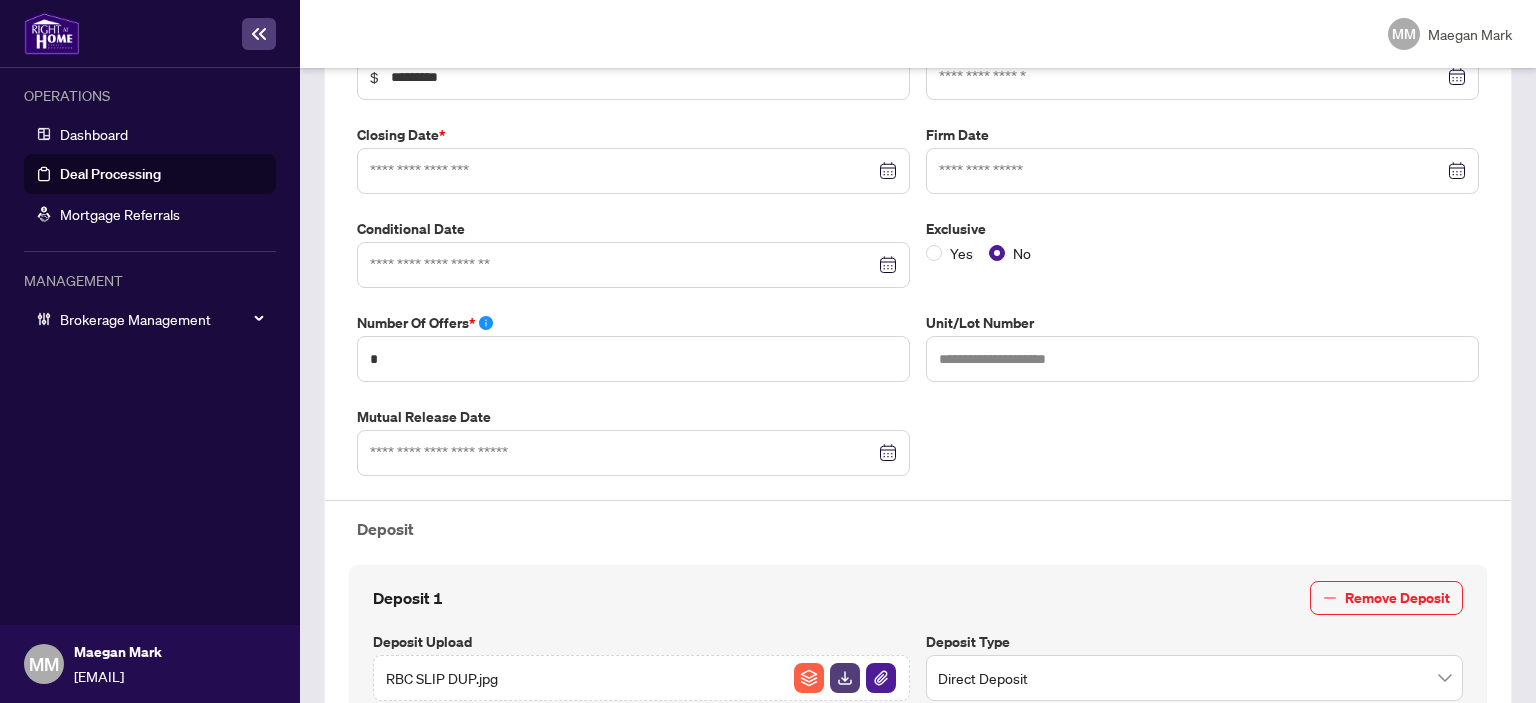 type on "**********" 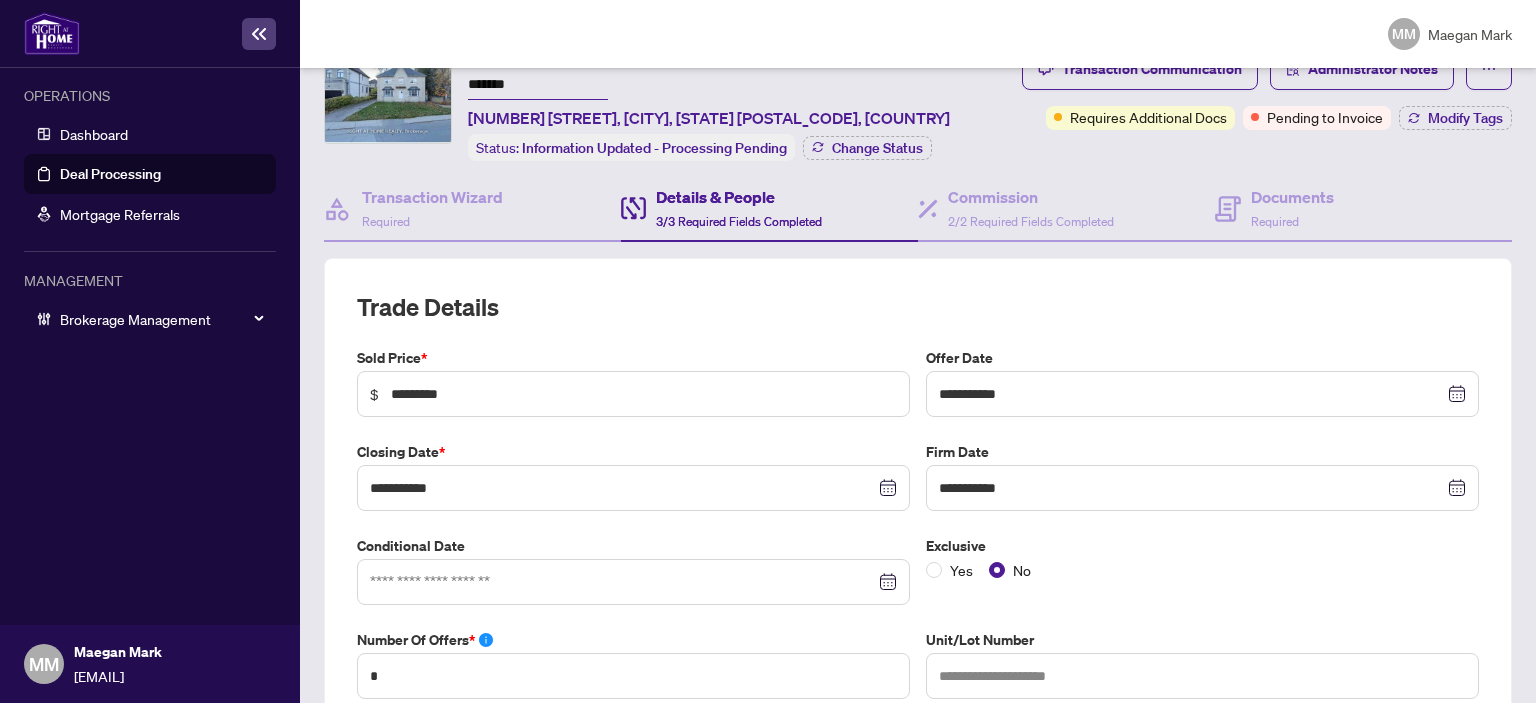 scroll, scrollTop: 0, scrollLeft: 0, axis: both 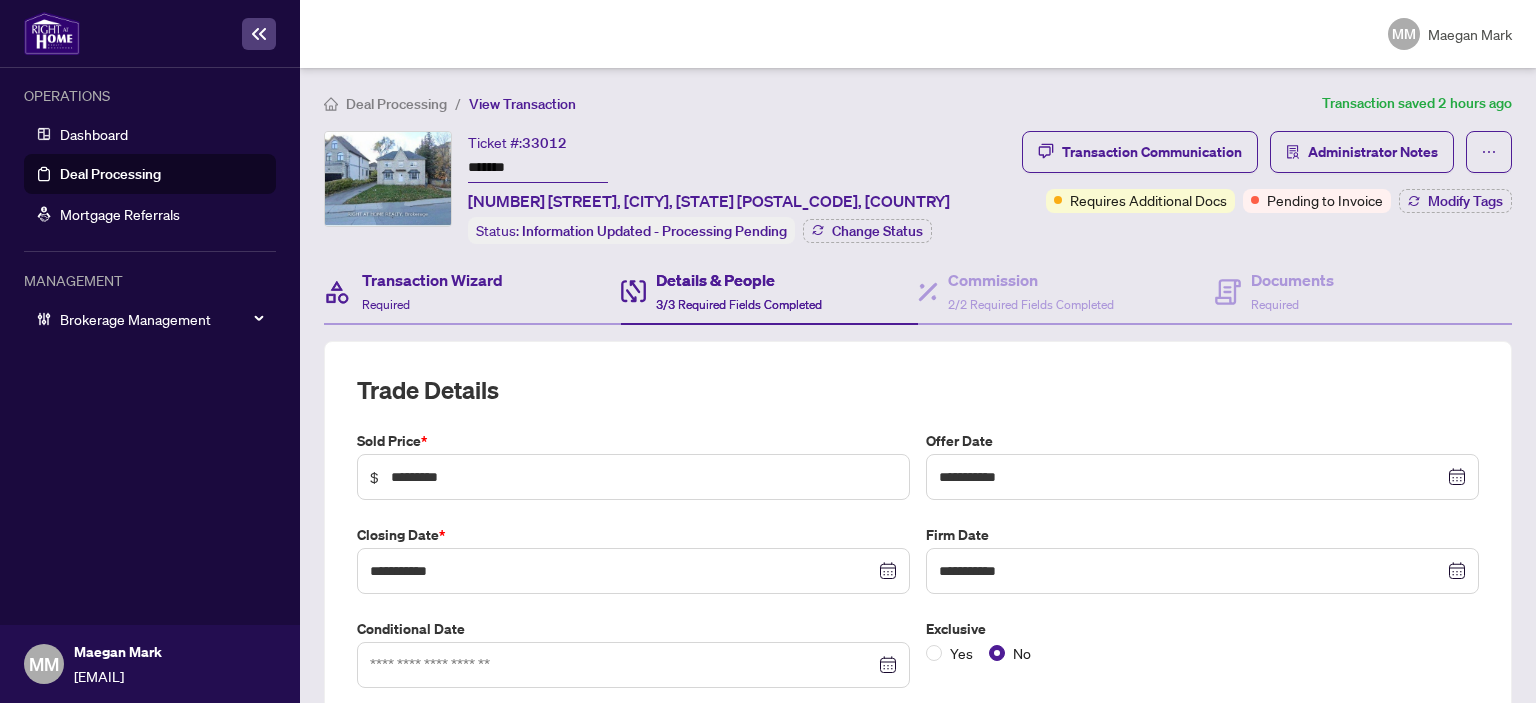 click on "Transaction Wizard Required" at bounding box center (472, 292) 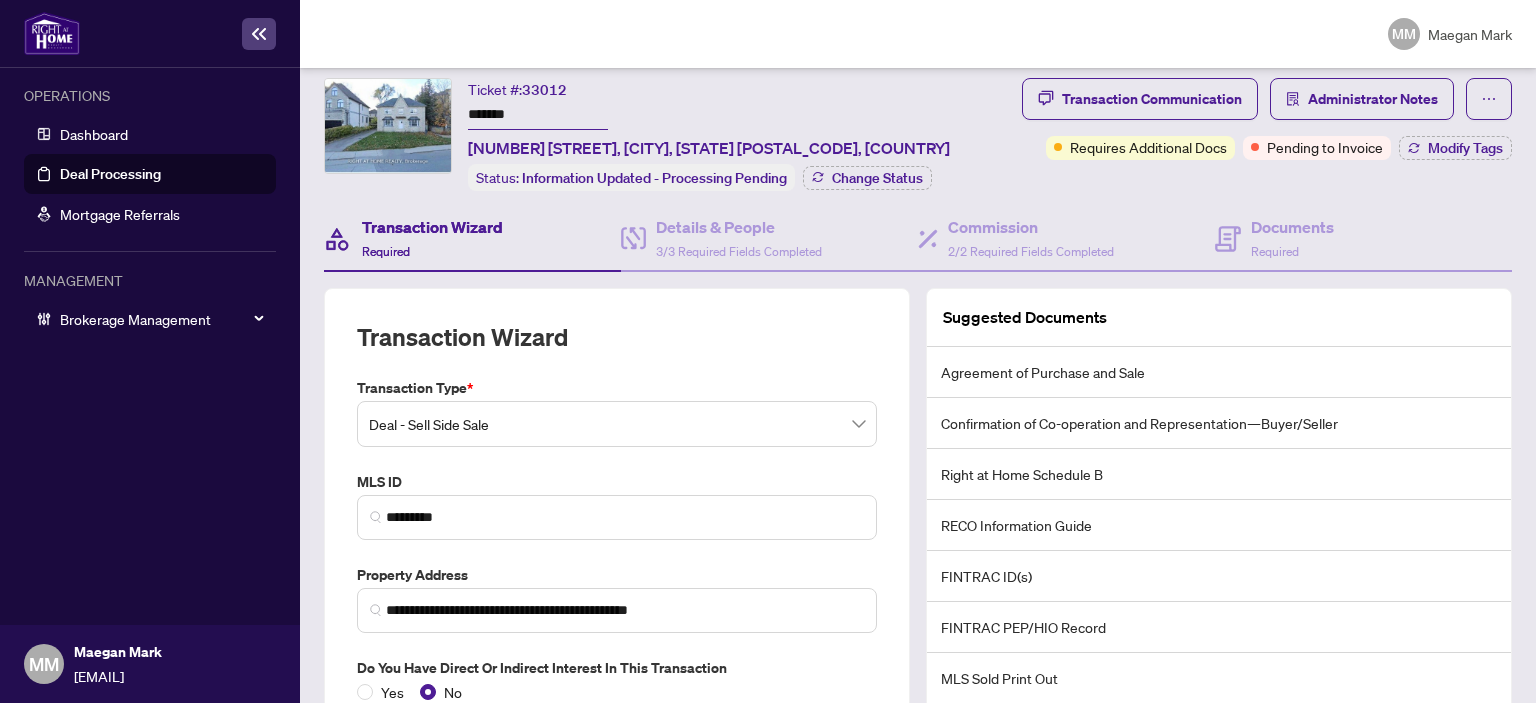 scroll, scrollTop: 0, scrollLeft: 0, axis: both 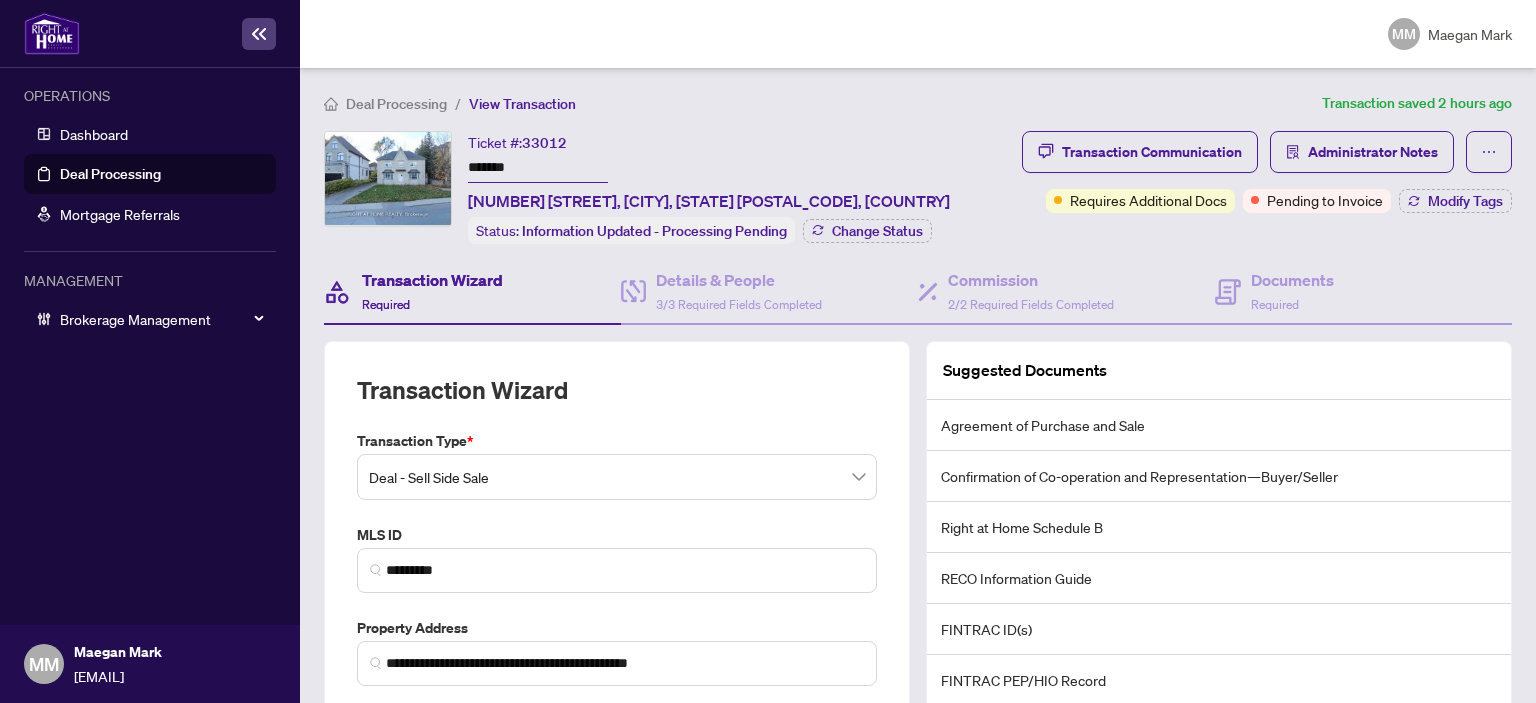 click on "Suggested Documents" at bounding box center (1219, 371) 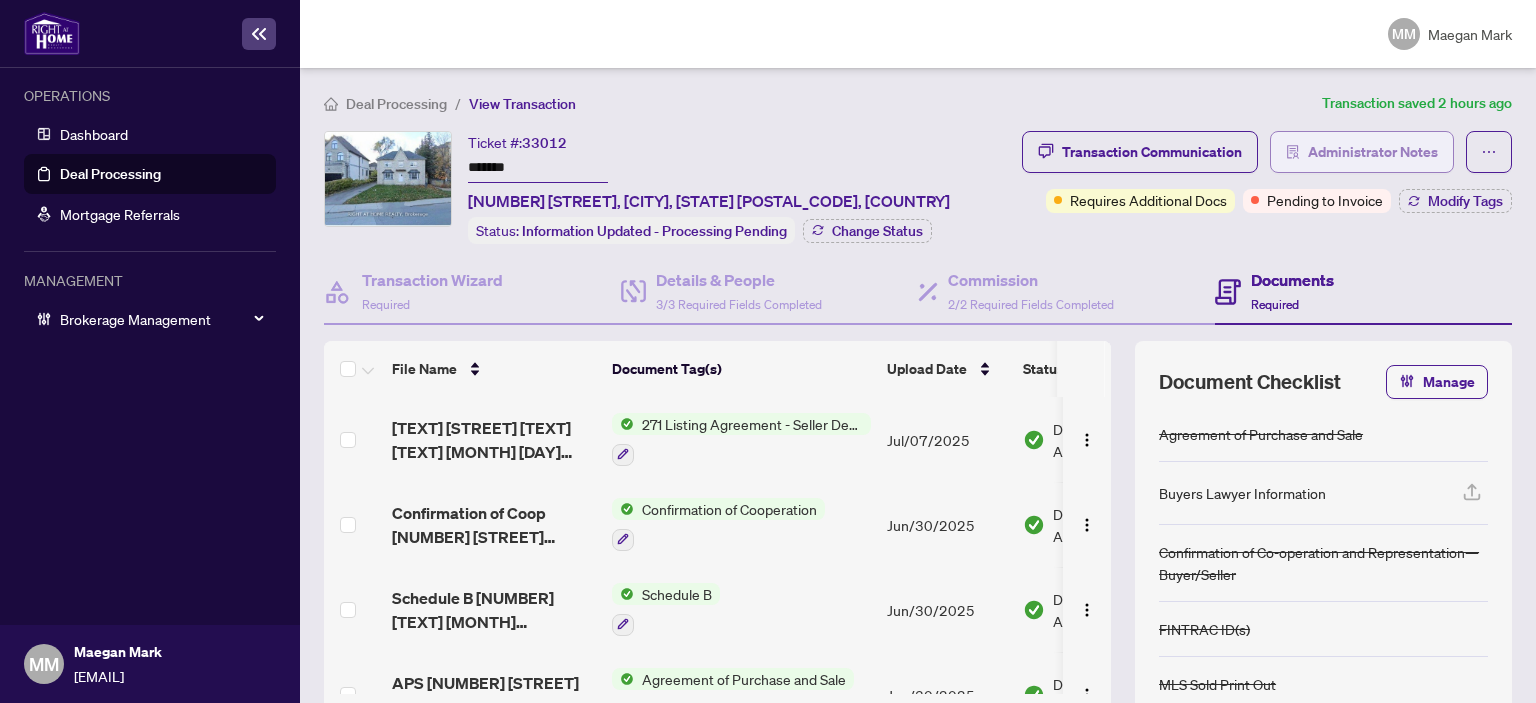 click on "Administrator Notes" at bounding box center (1373, 152) 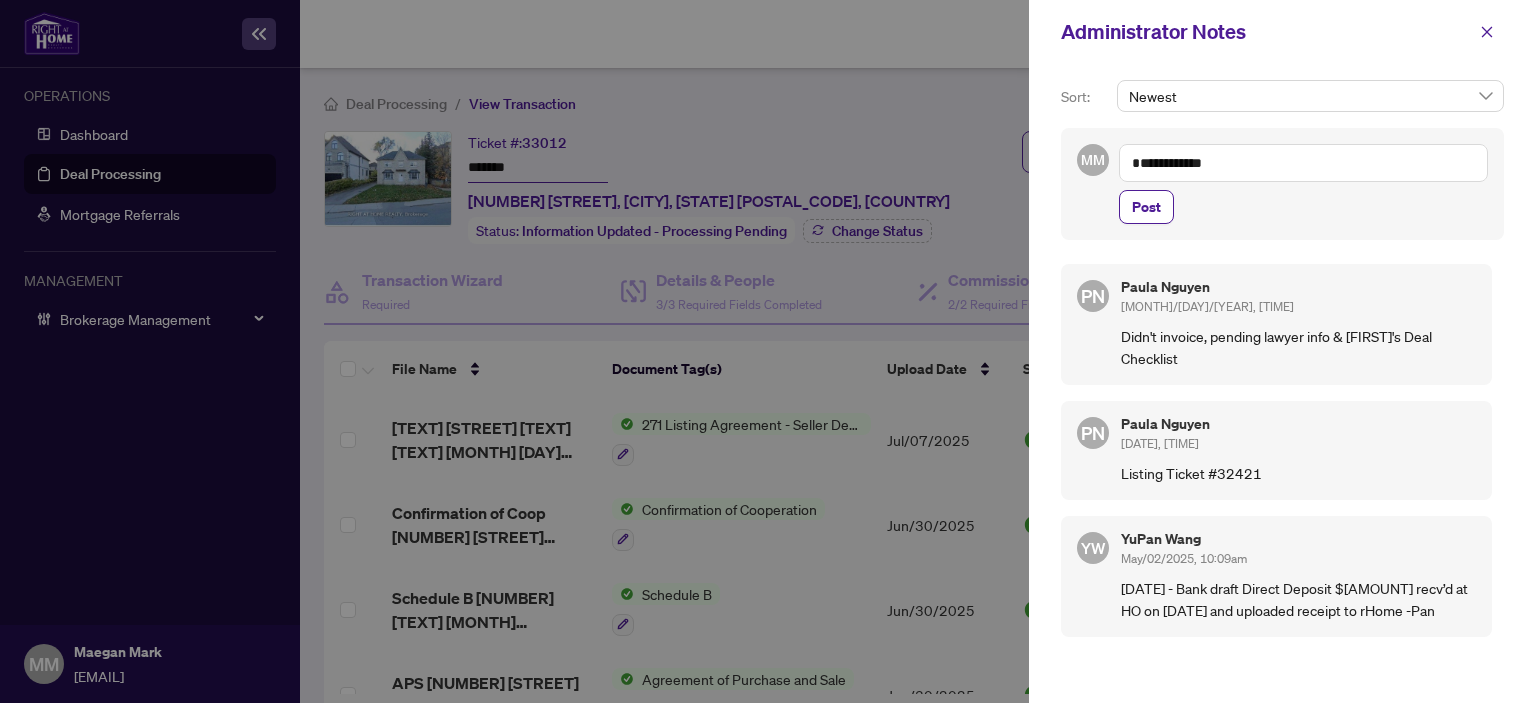 click on "**********" at bounding box center [1303, 163] 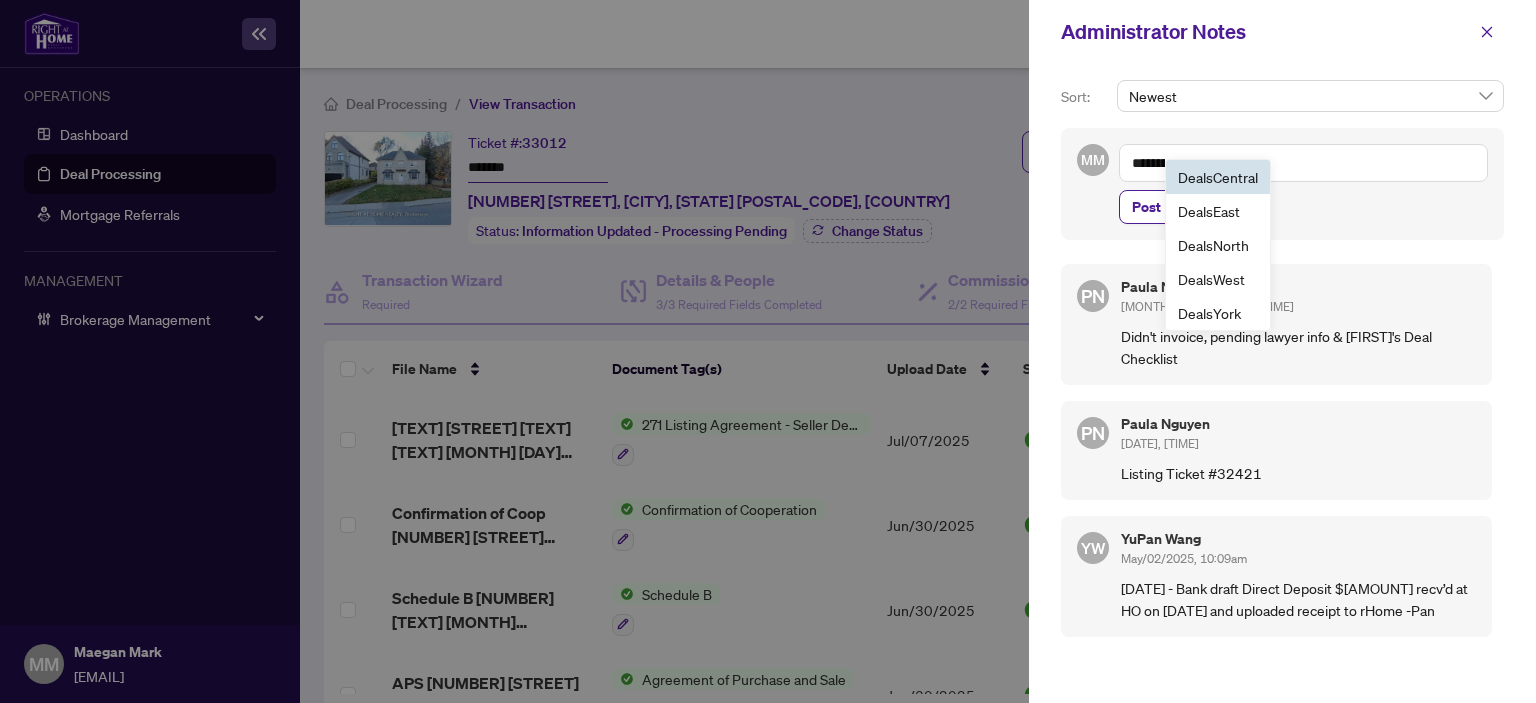 click on "Deals  Central" at bounding box center [1218, 177] 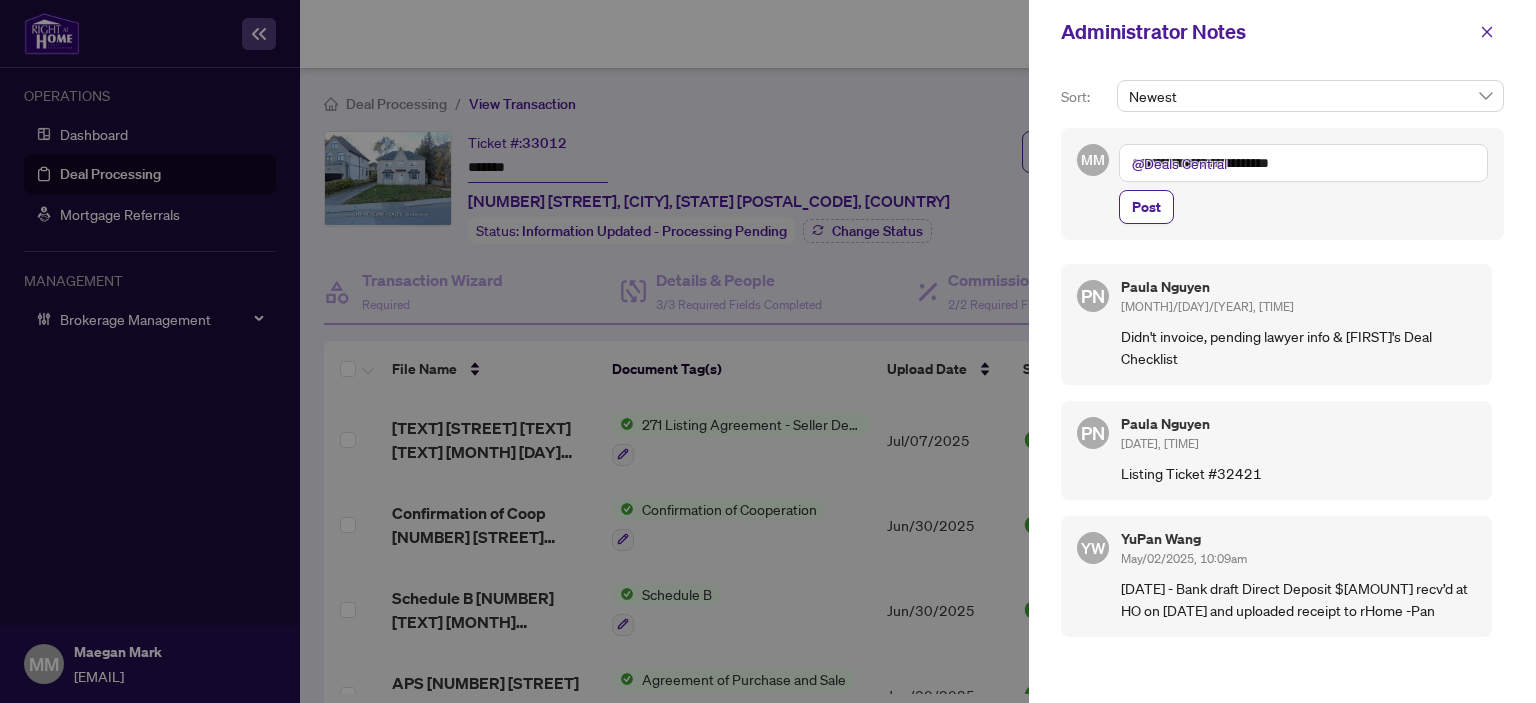 click on "**********" at bounding box center (1303, 163) 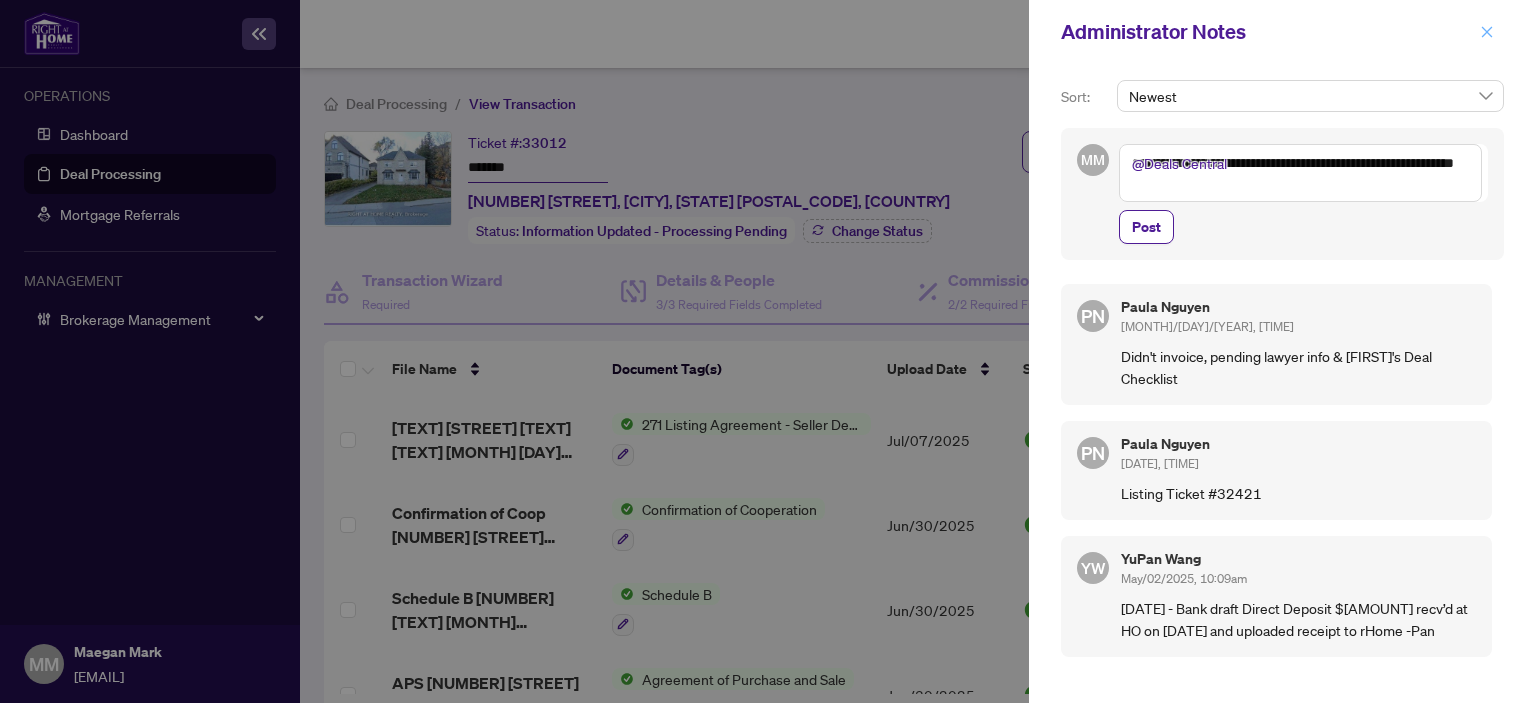 type on "**********" 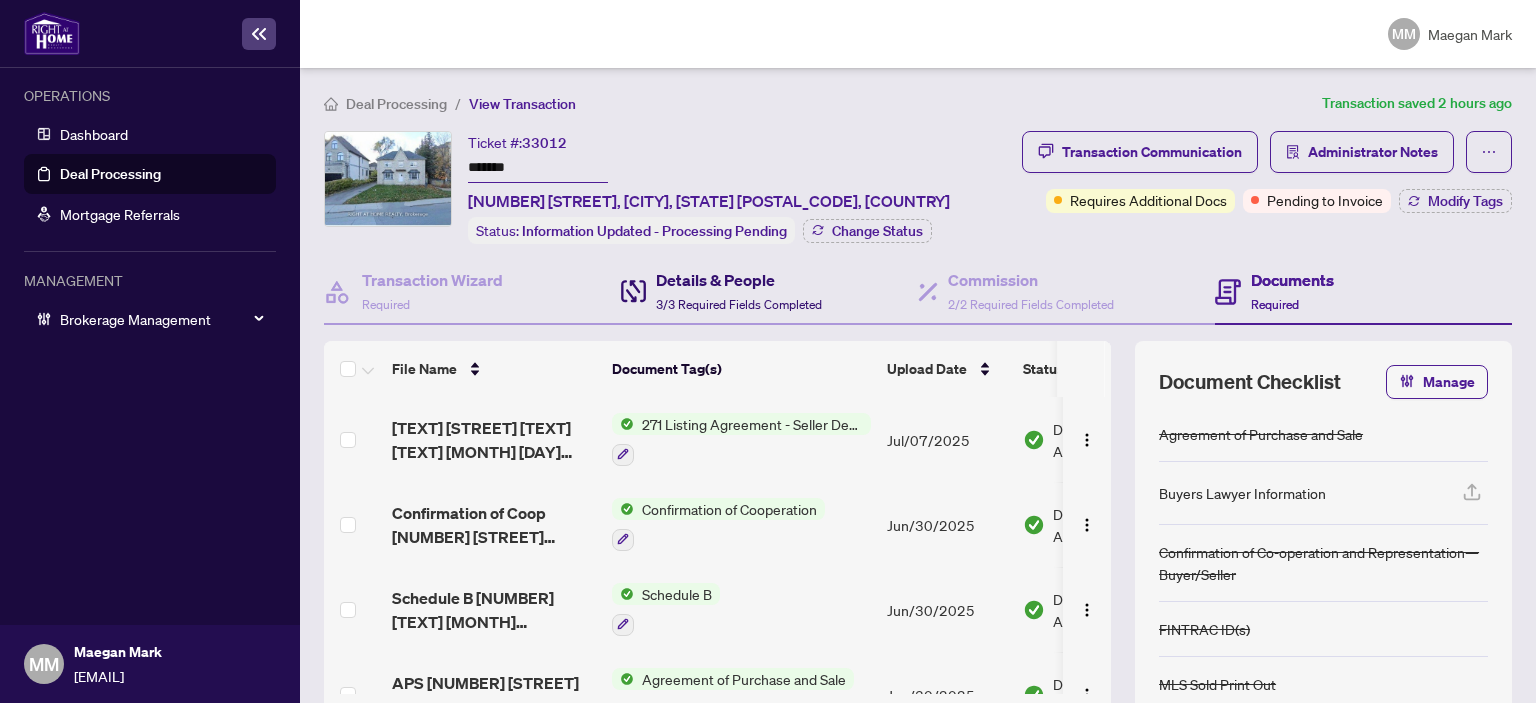 click on "3/3 Required Fields Completed" at bounding box center [739, 304] 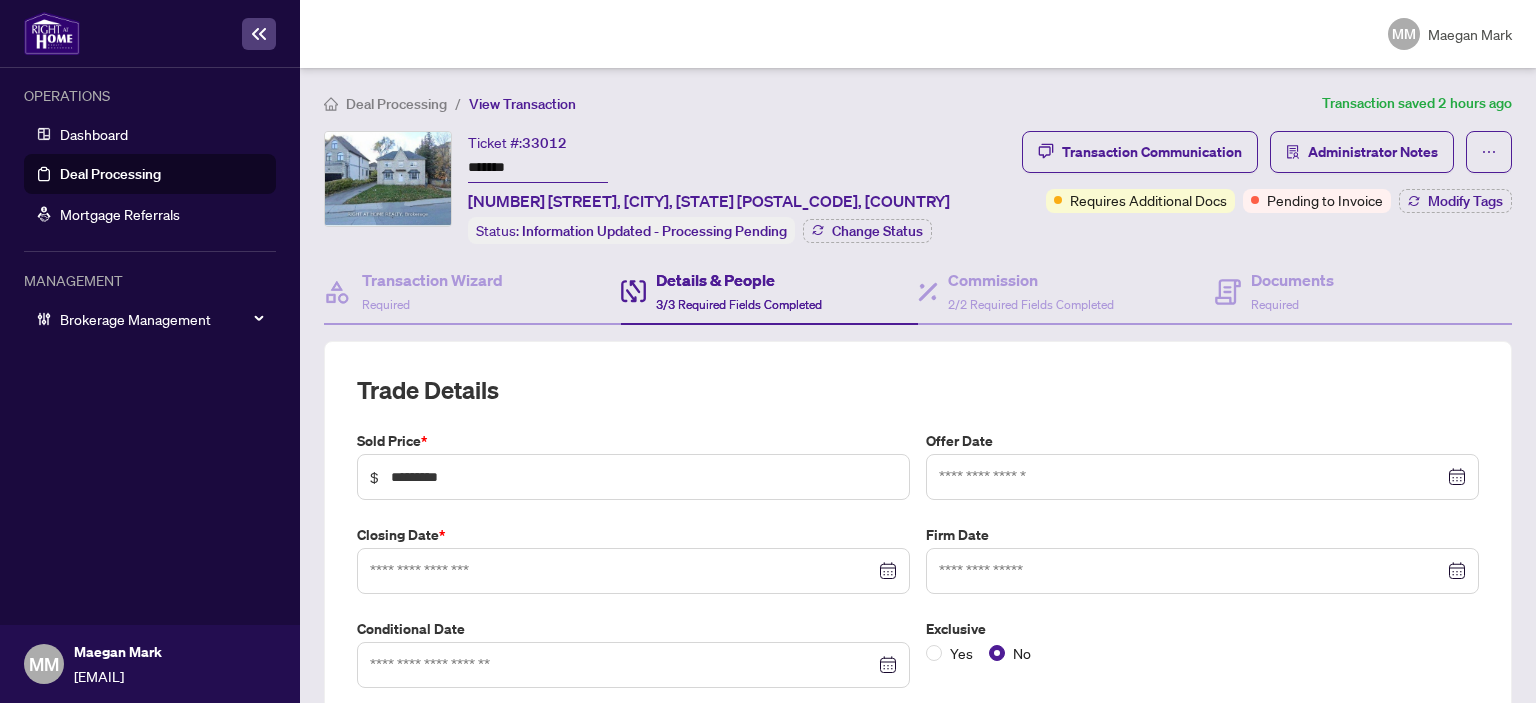 type on "**********" 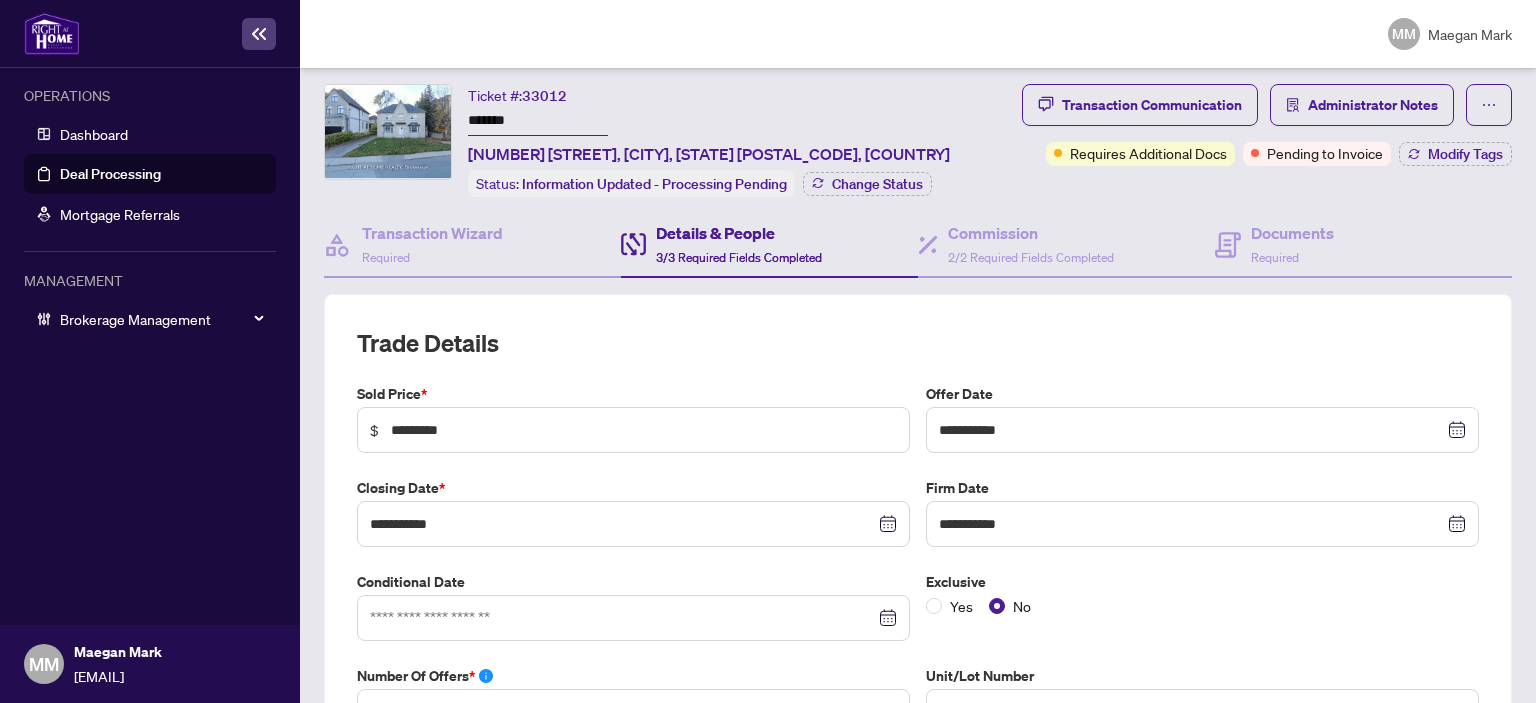scroll, scrollTop: 0, scrollLeft: 0, axis: both 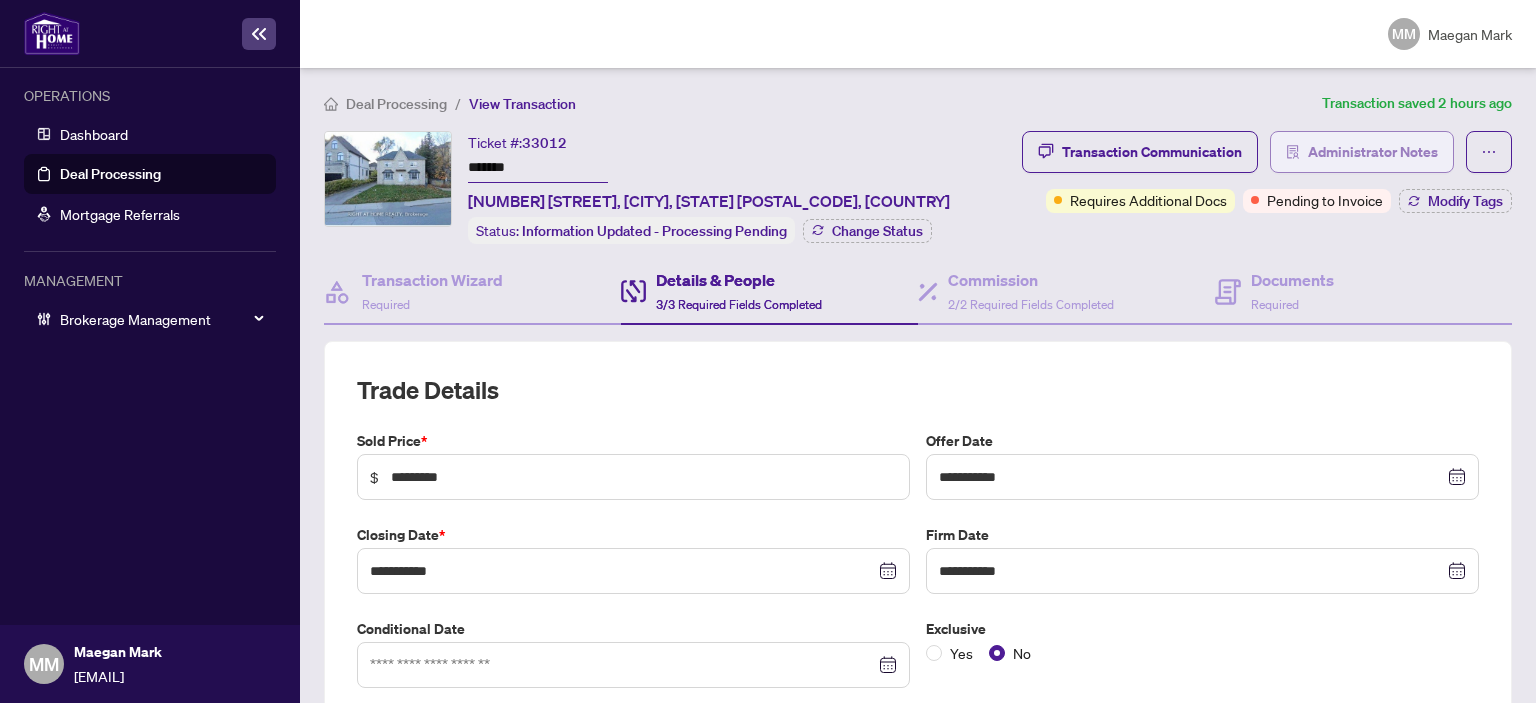 click on "Administrator Notes" at bounding box center (1373, 152) 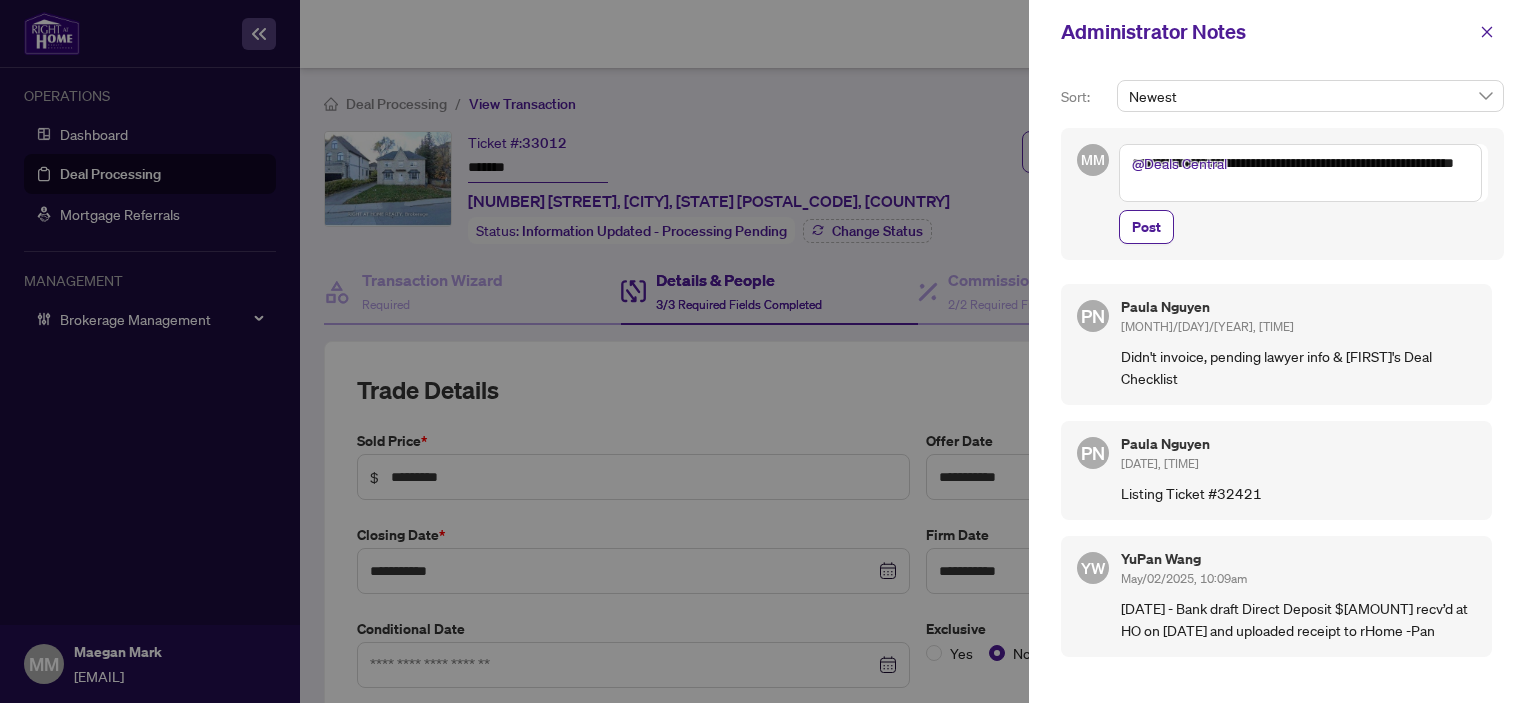 click on "**********" at bounding box center (1300, 173) 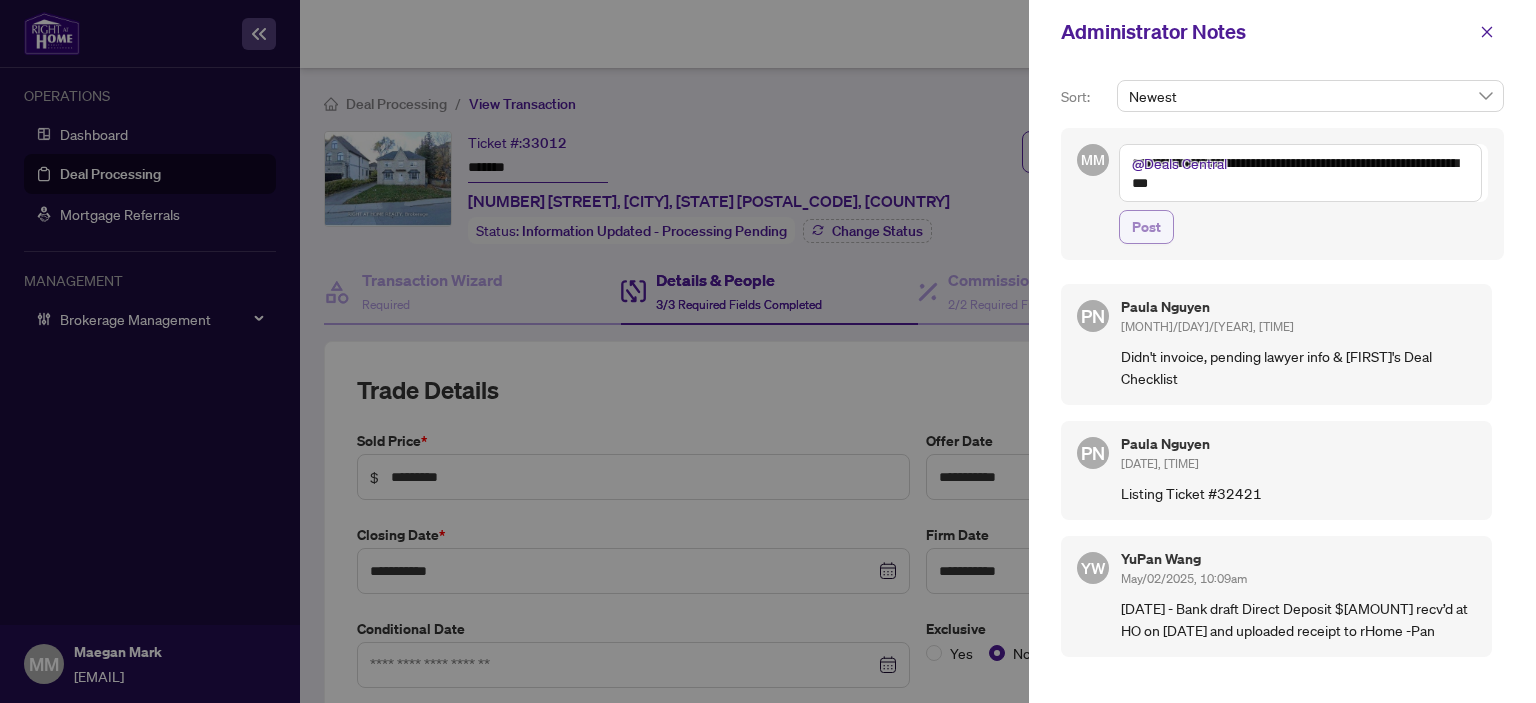 type on "**********" 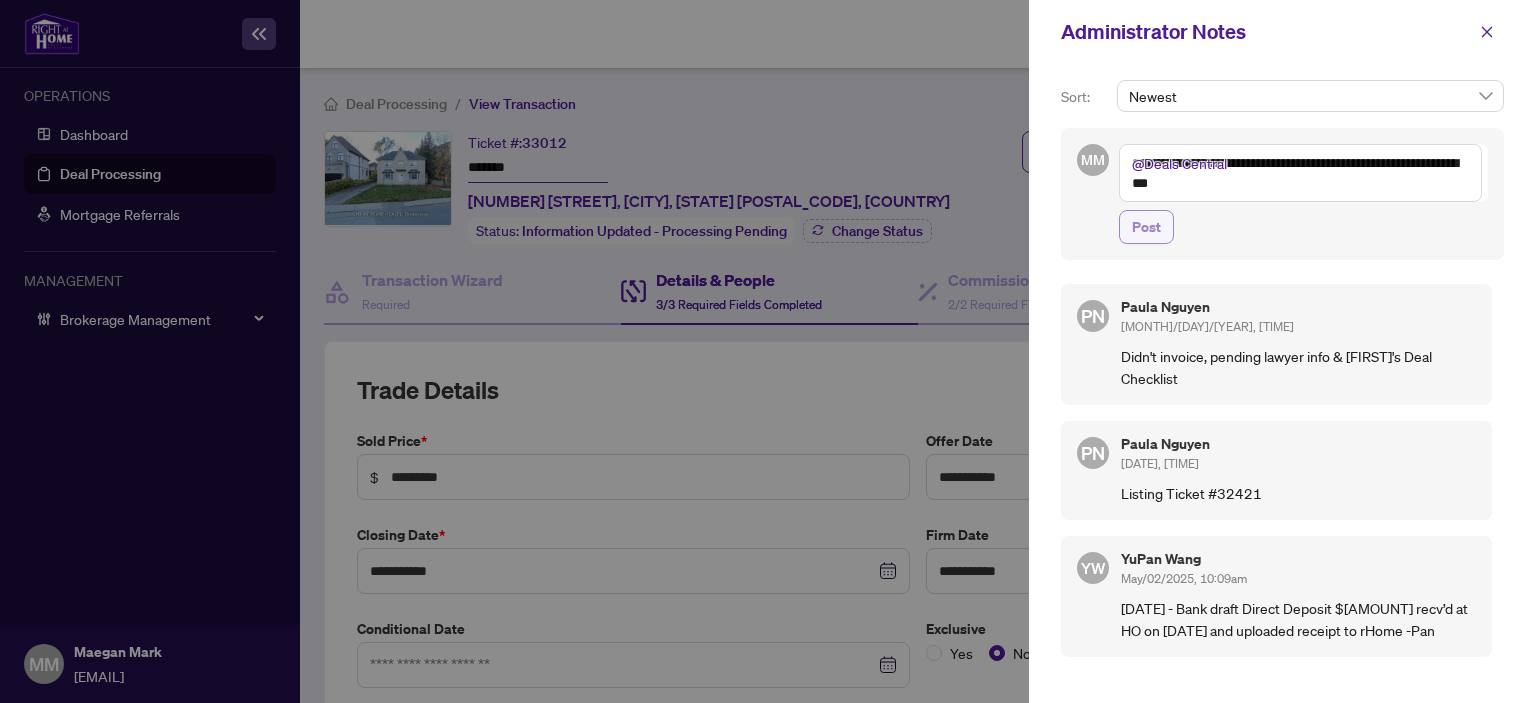 click on "Post" at bounding box center (1146, 227) 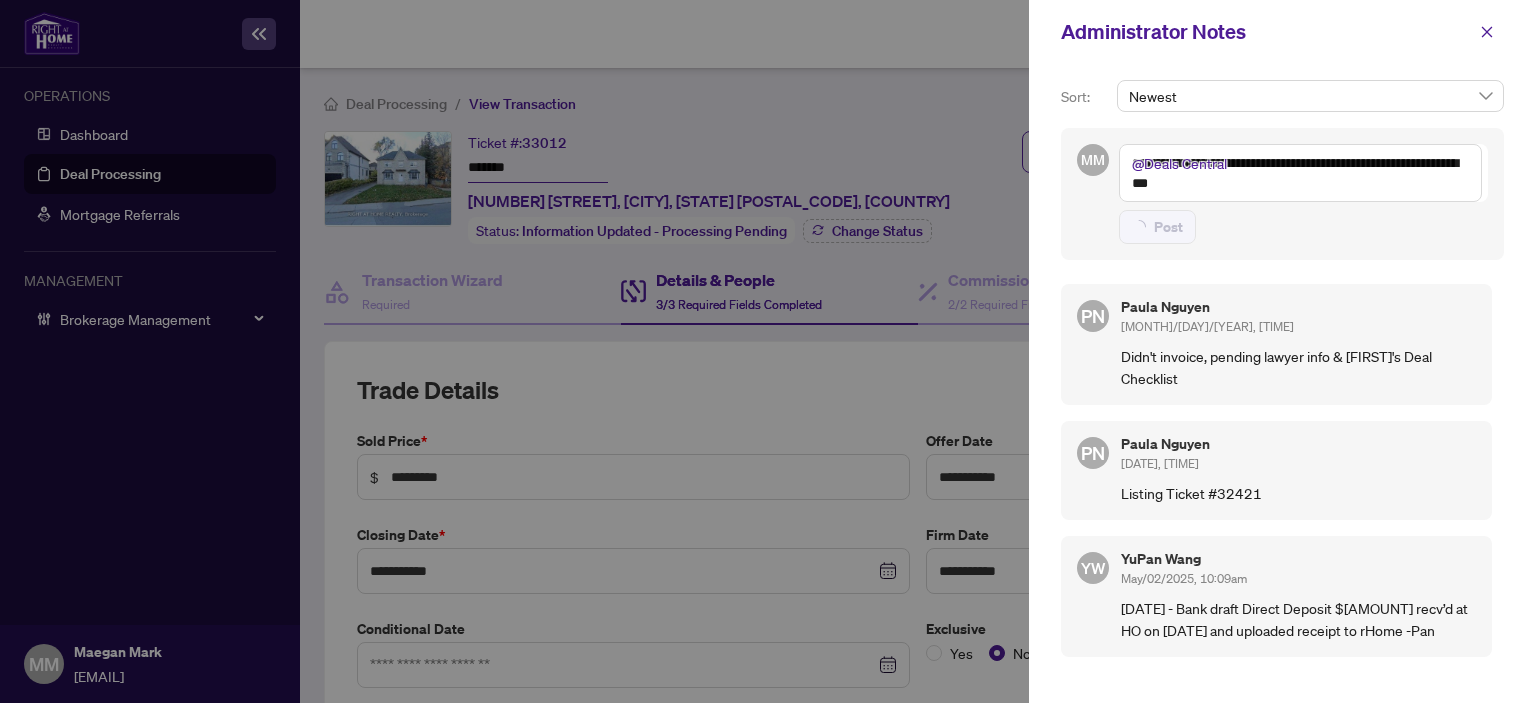 type 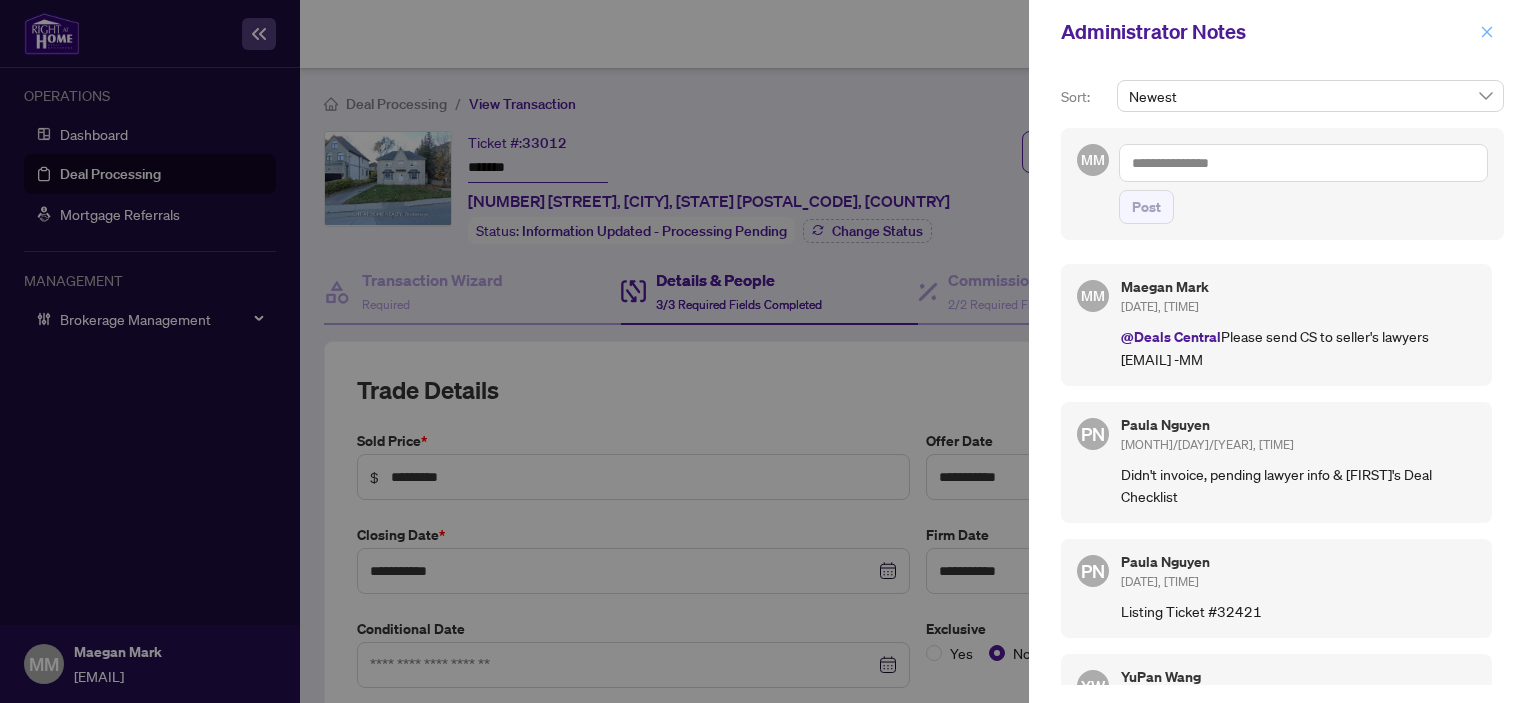 click at bounding box center (1487, 32) 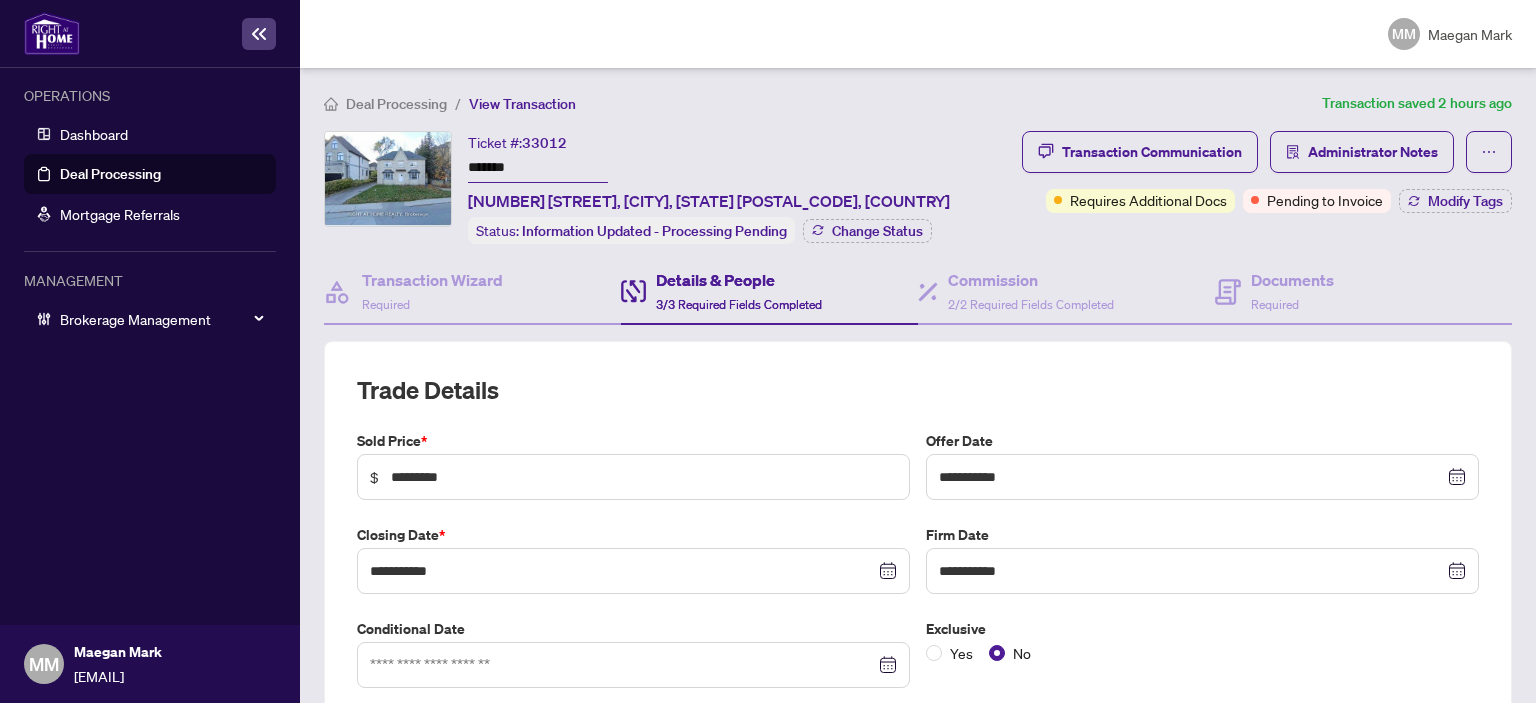 click on "Deal Processing" at bounding box center (110, 174) 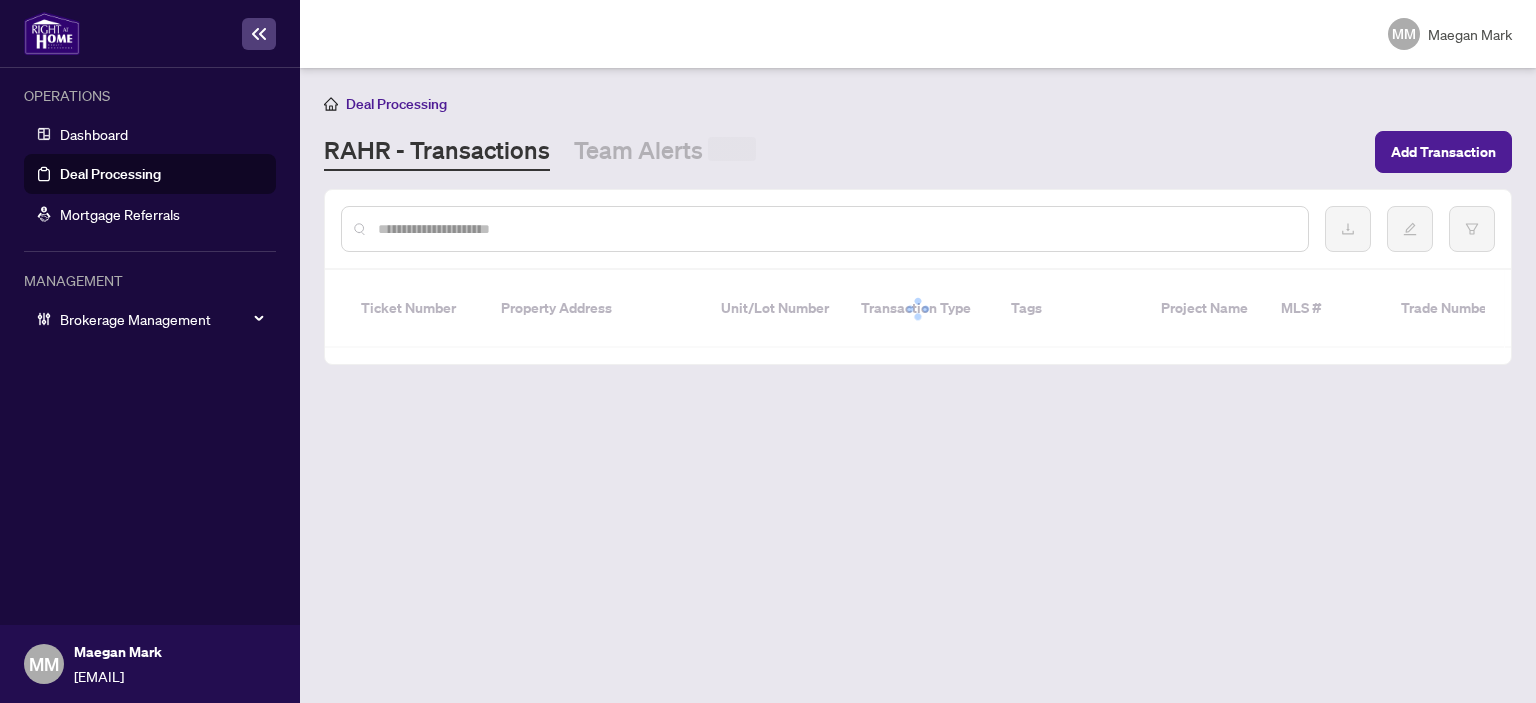 click at bounding box center (825, 229) 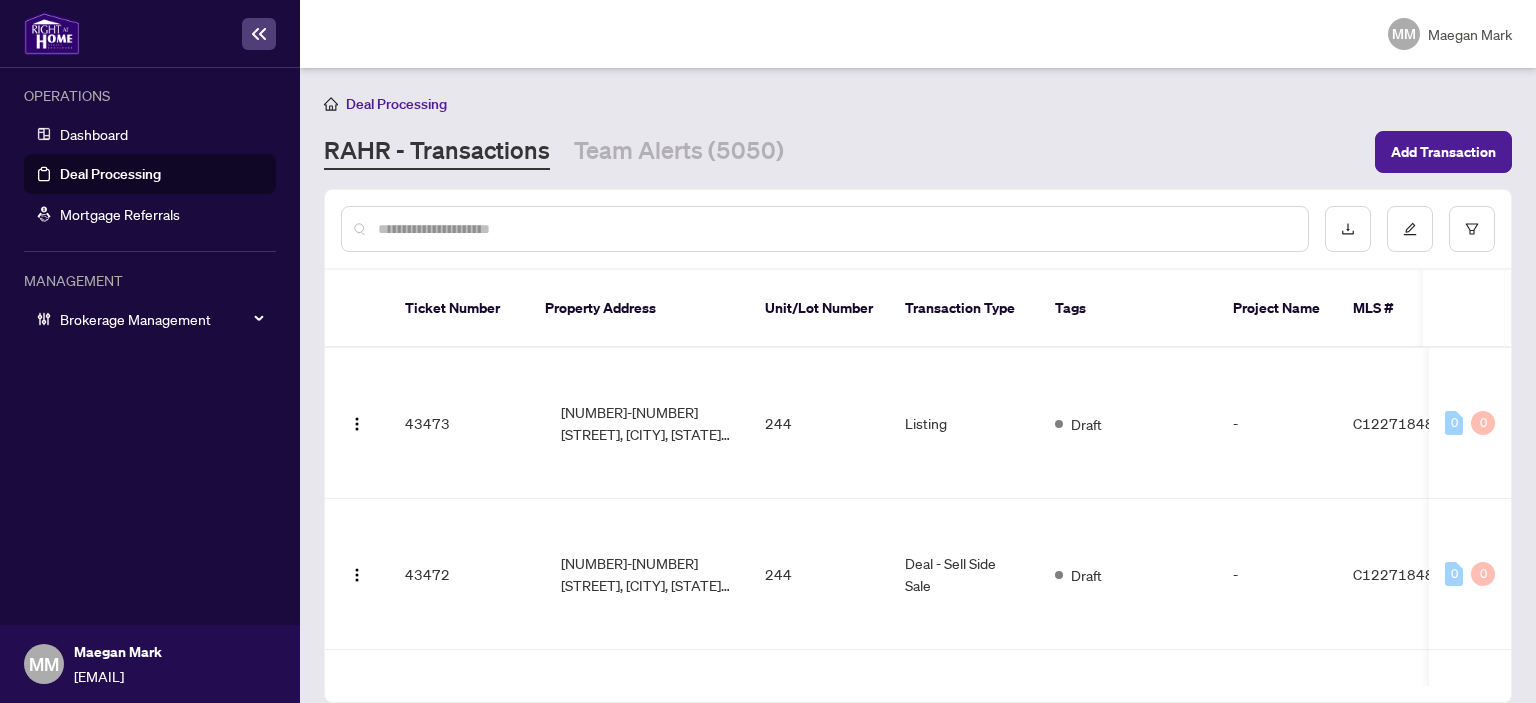 click at bounding box center [835, 229] 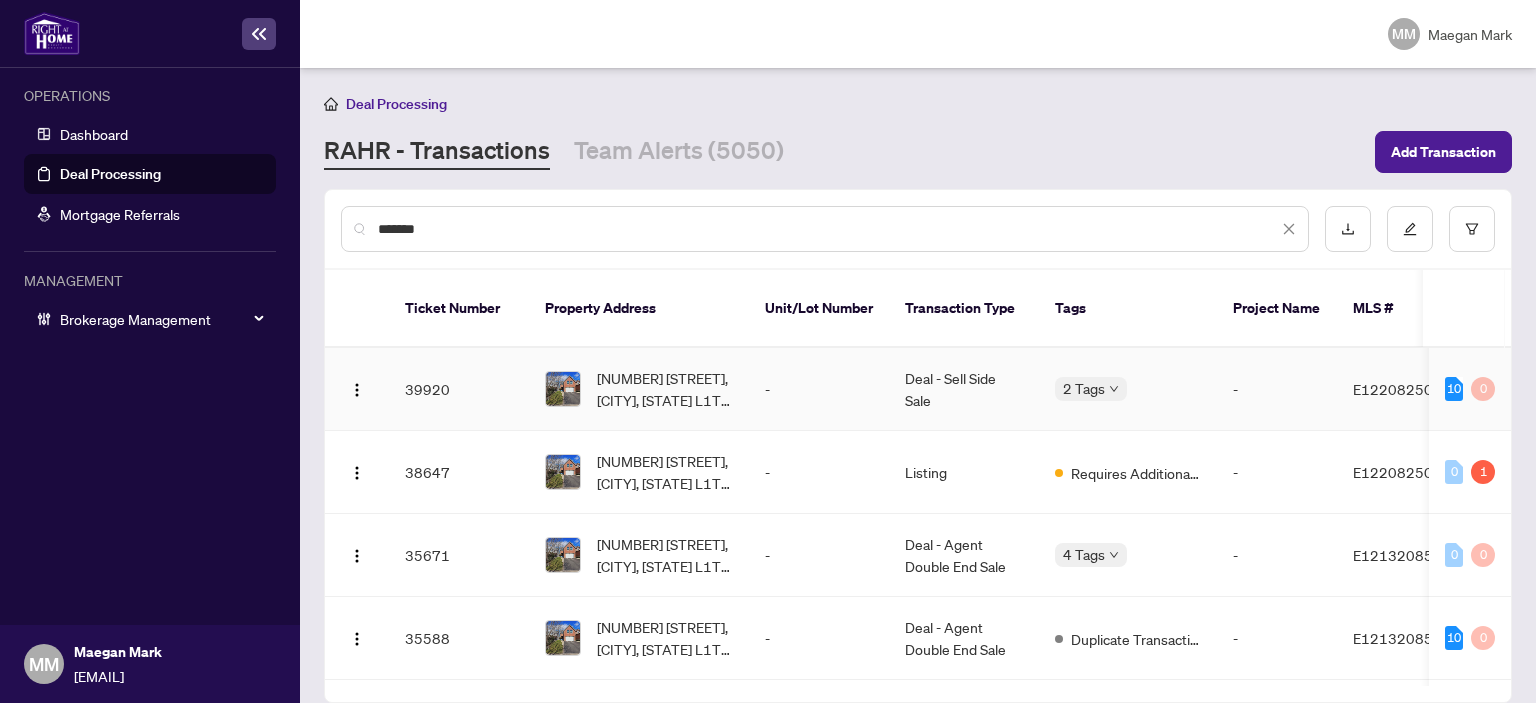 type on "*******" 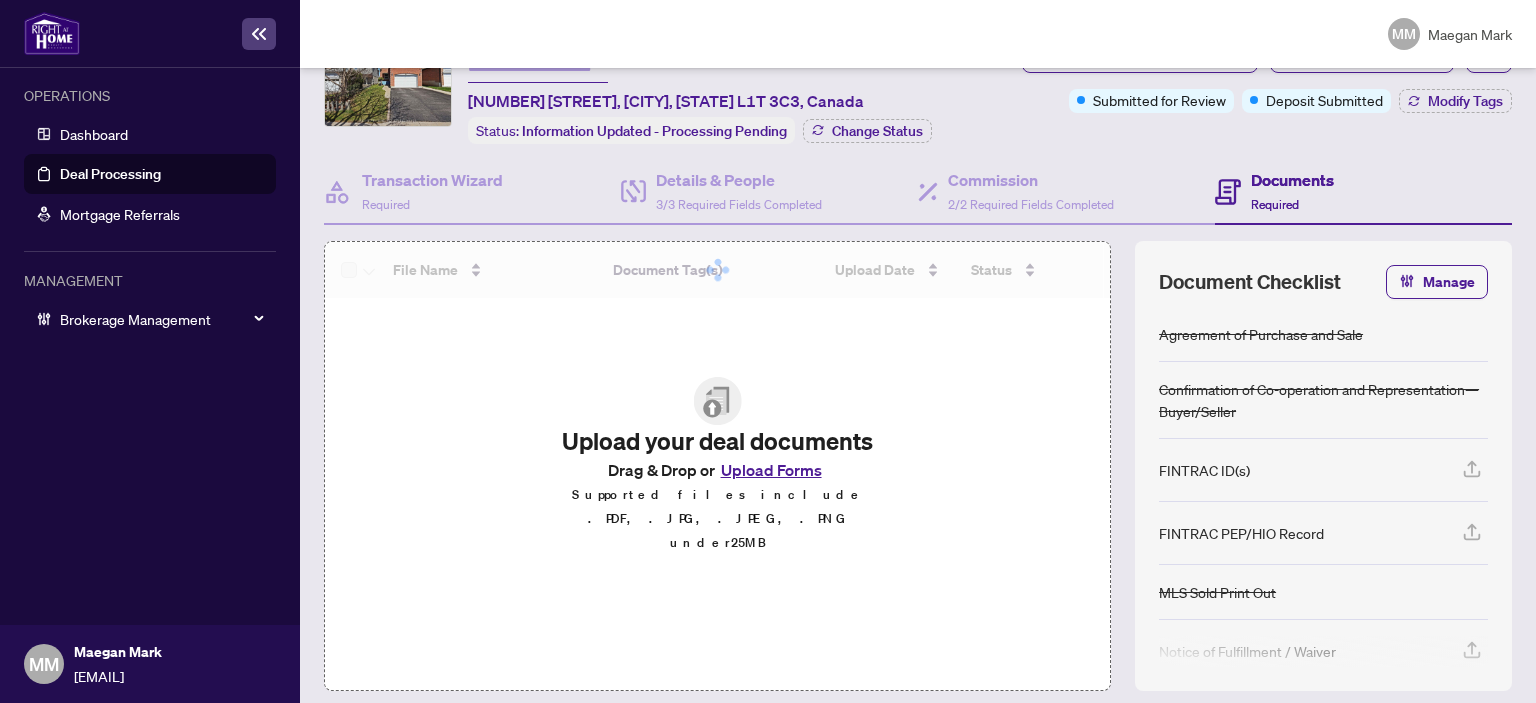 scroll, scrollTop: 164, scrollLeft: 0, axis: vertical 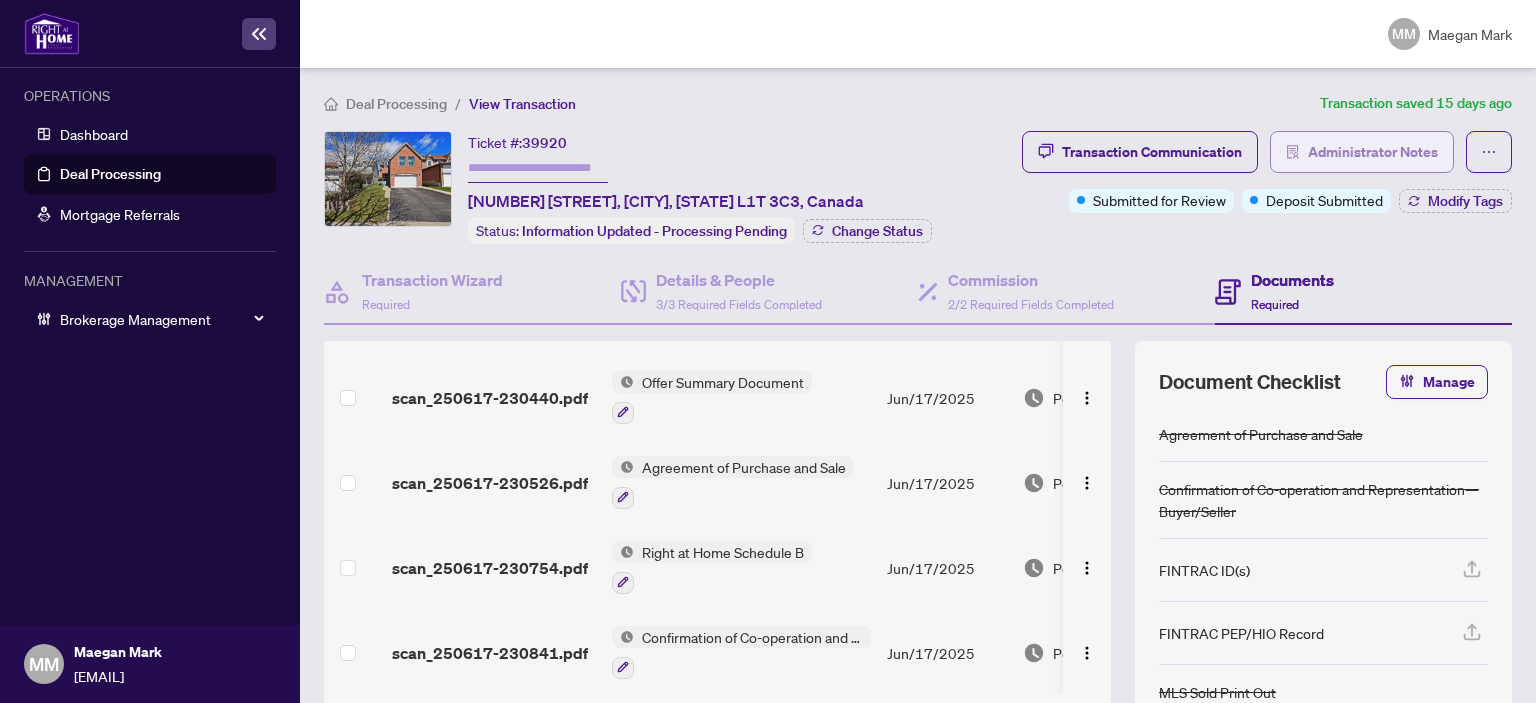 click on "Administrator Notes" at bounding box center [1373, 152] 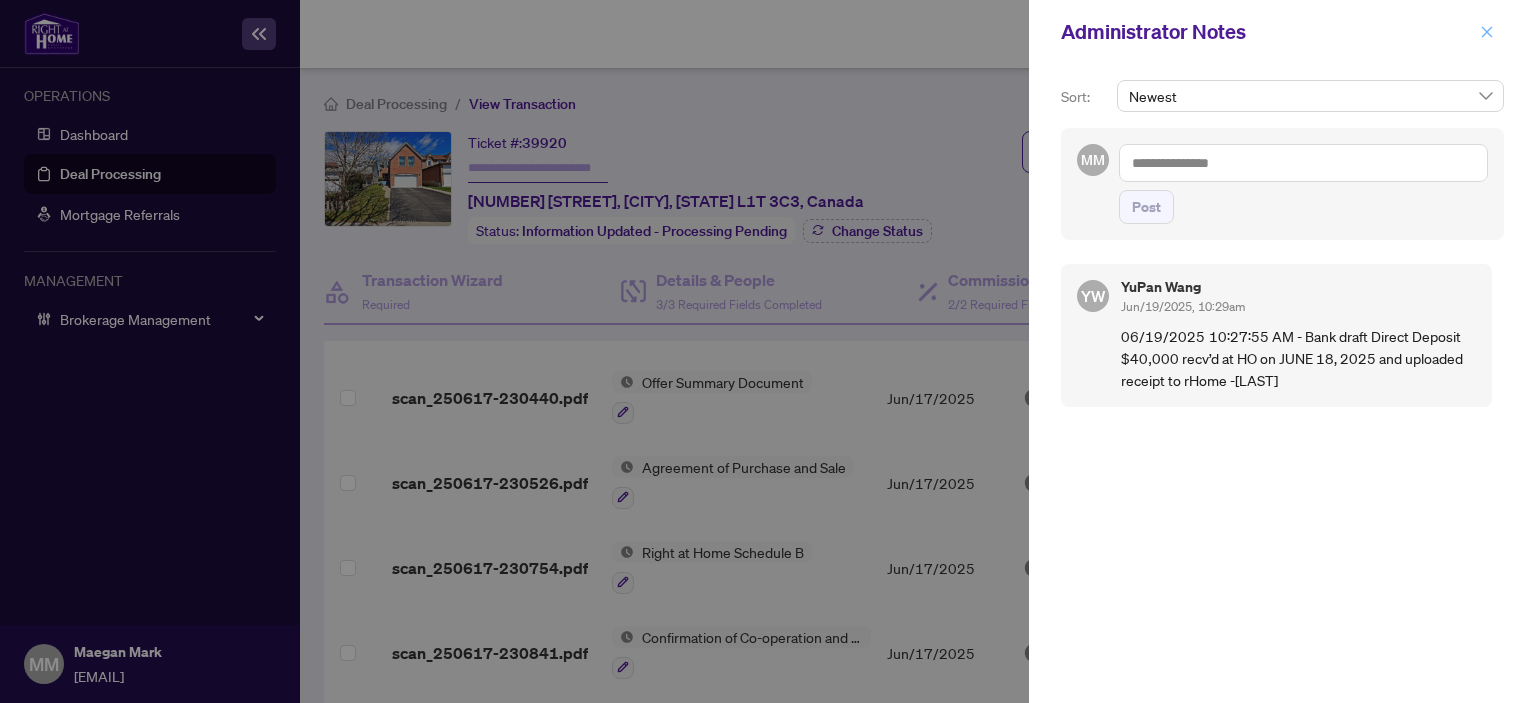click at bounding box center [1487, 32] 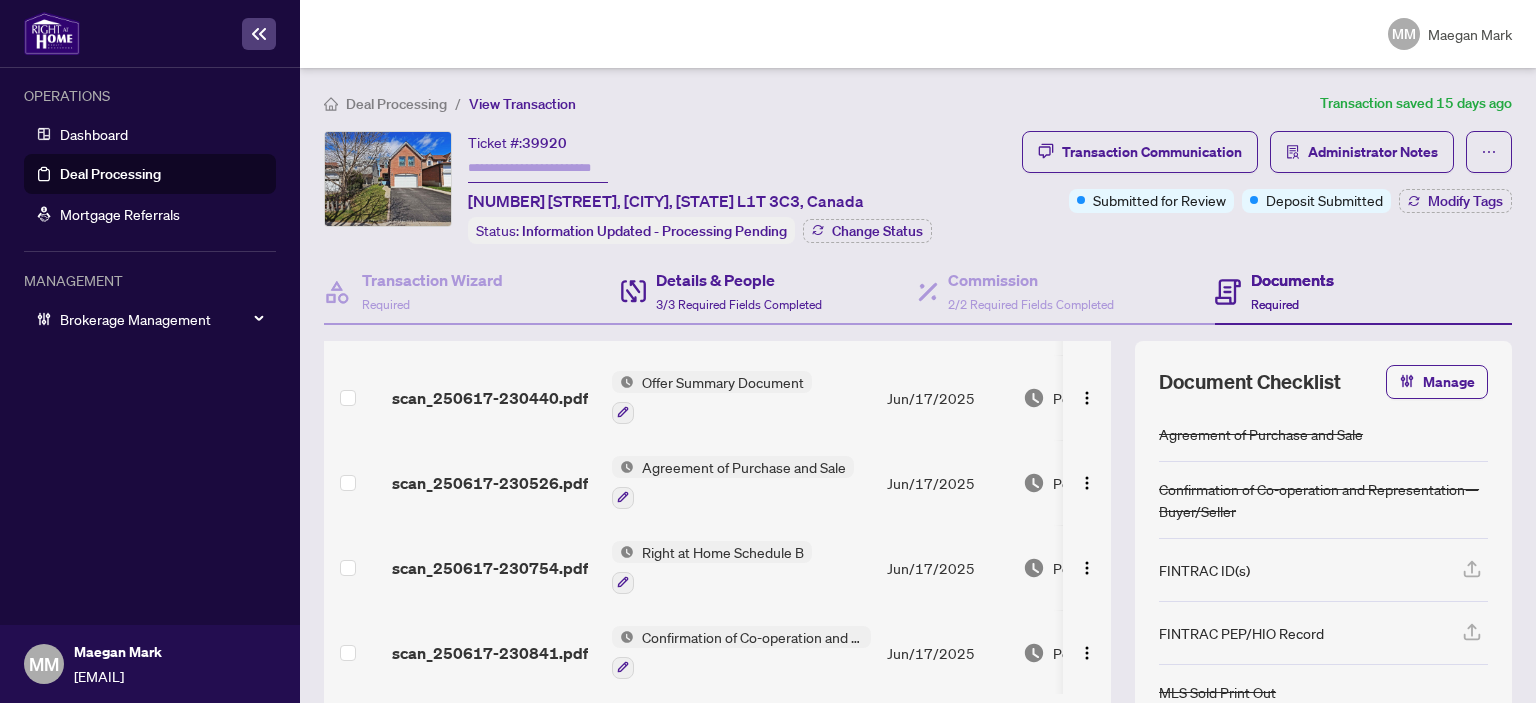 click on "Details & People 3/3 Required Fields Completed" at bounding box center [769, 292] 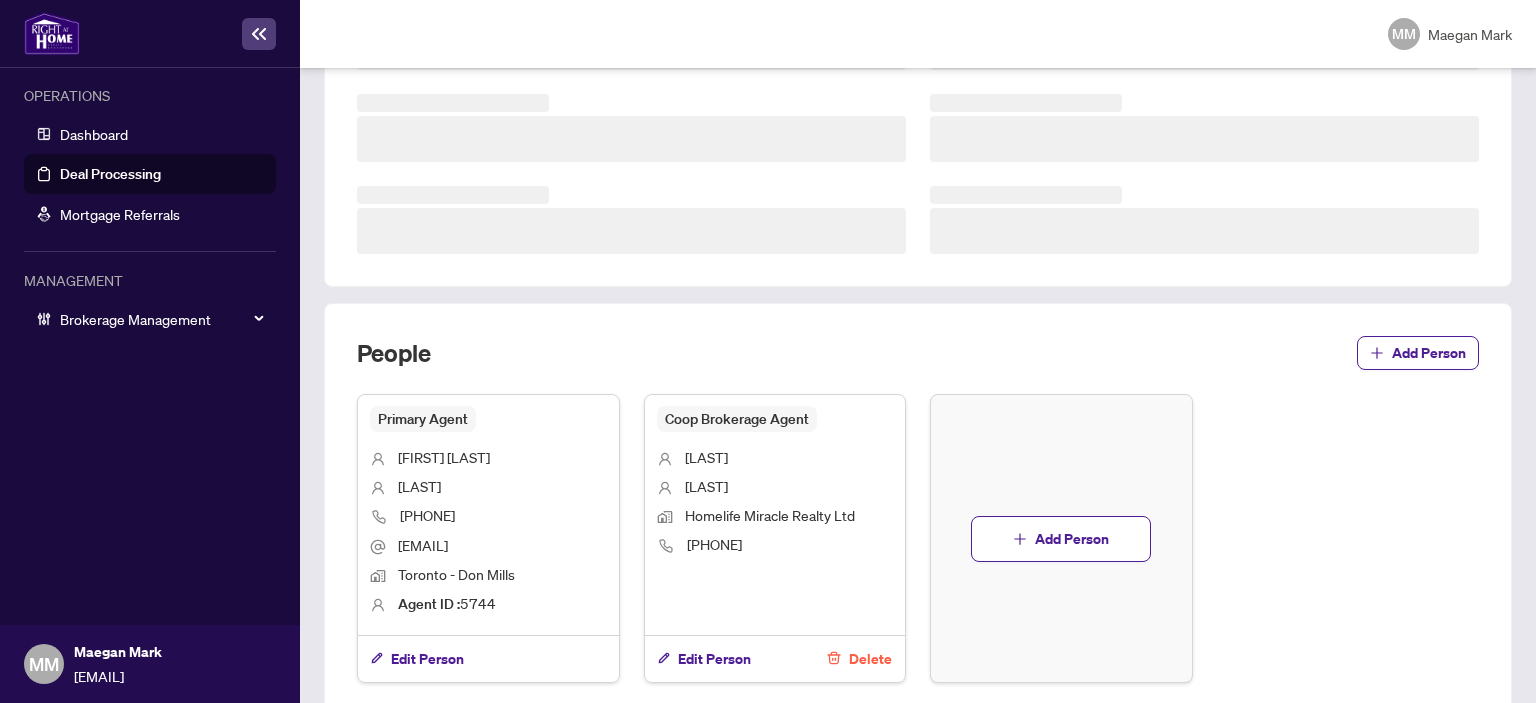 scroll, scrollTop: 608, scrollLeft: 0, axis: vertical 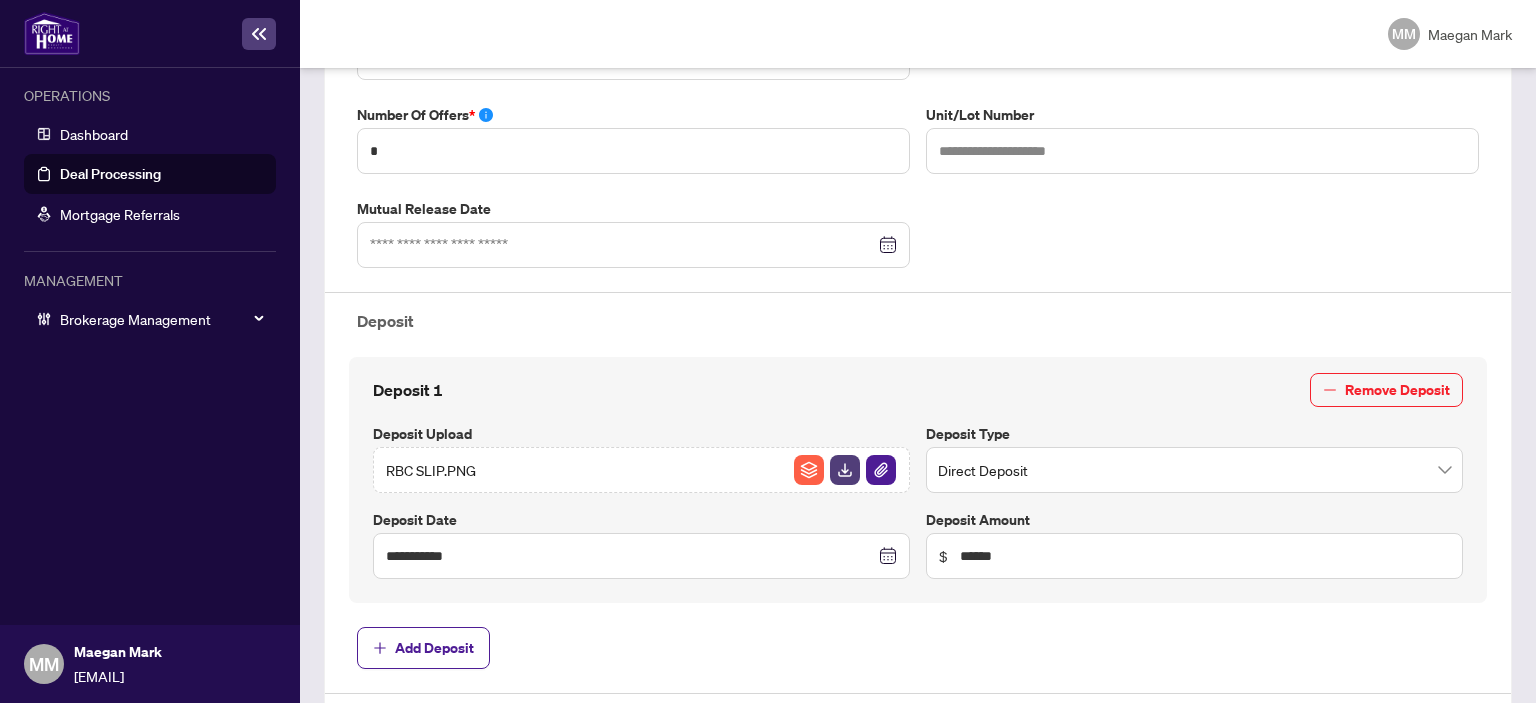 type on "**********" 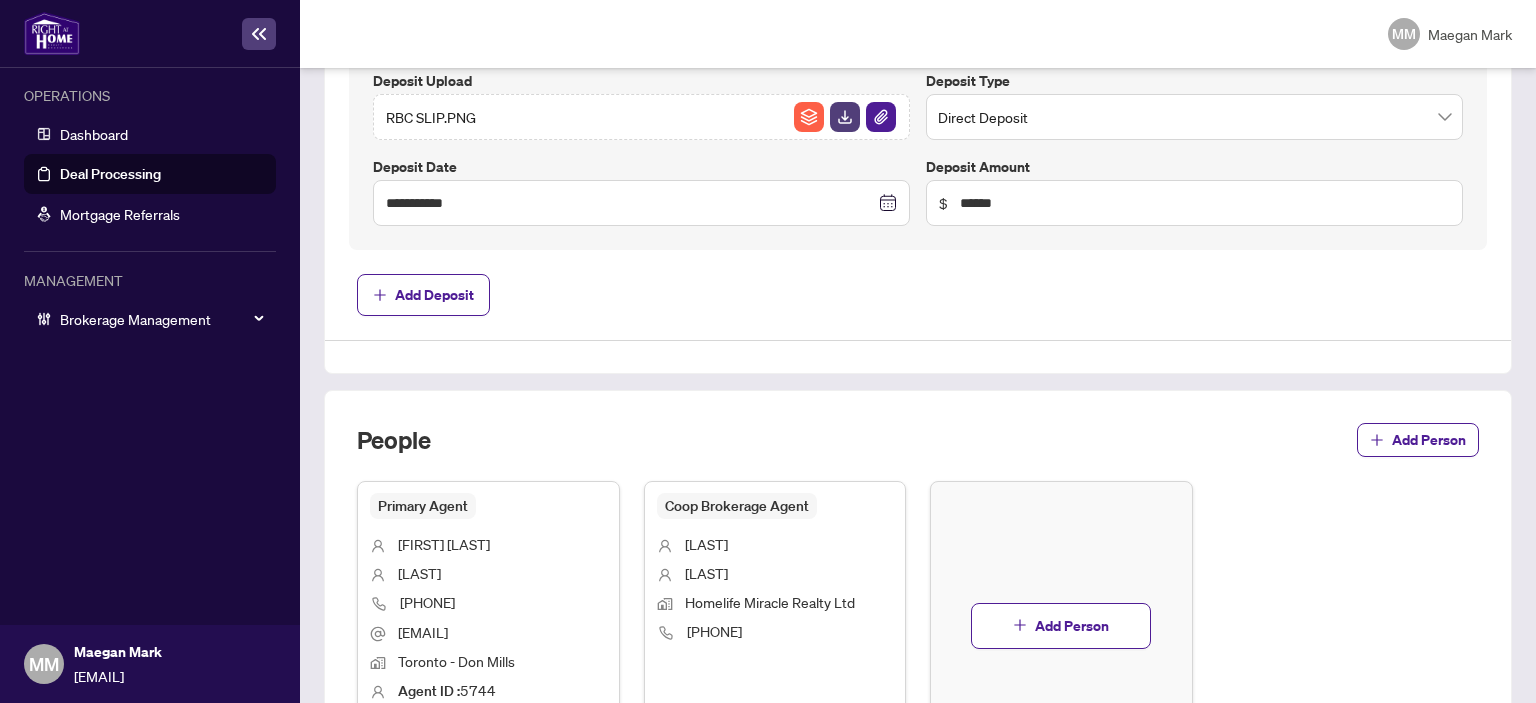 scroll, scrollTop: 1132, scrollLeft: 0, axis: vertical 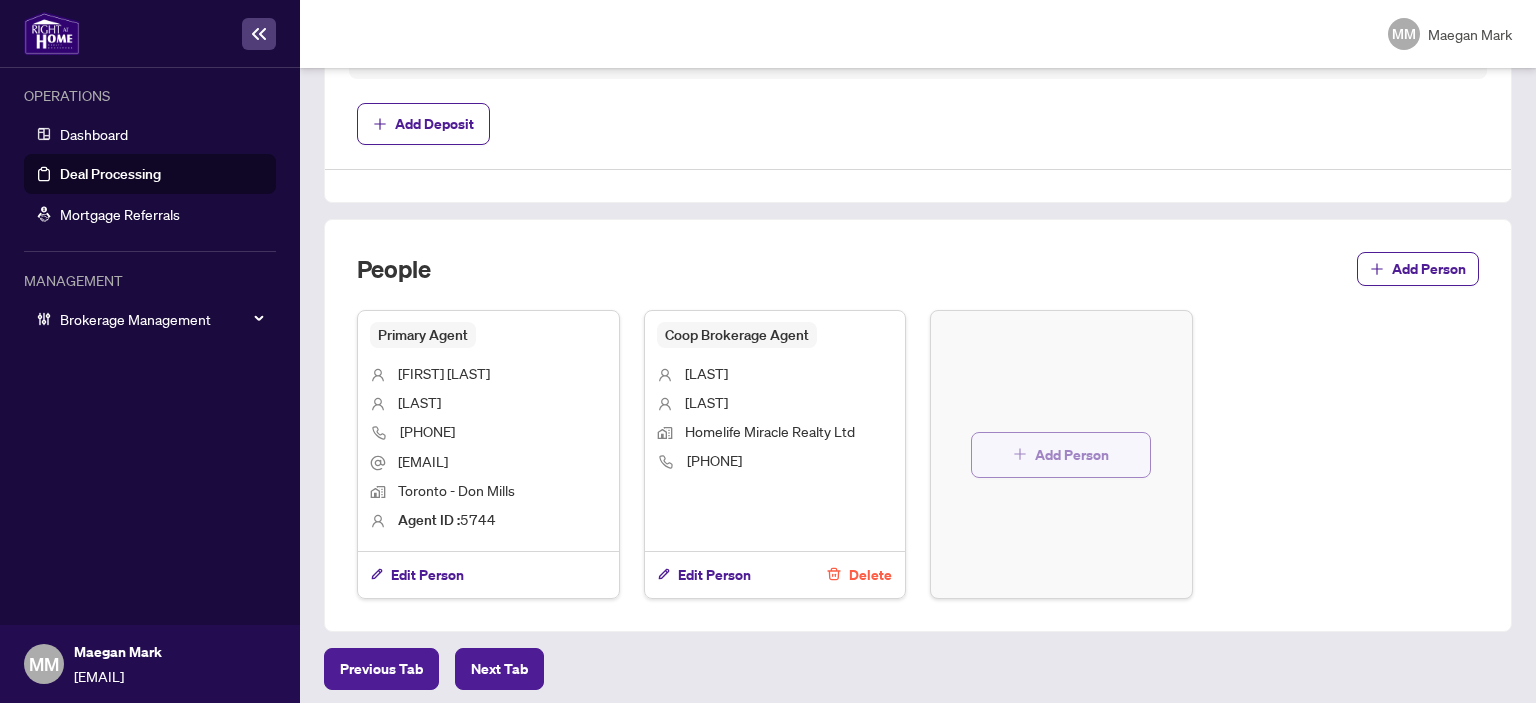 click on "Add Person" at bounding box center (1061, 455) 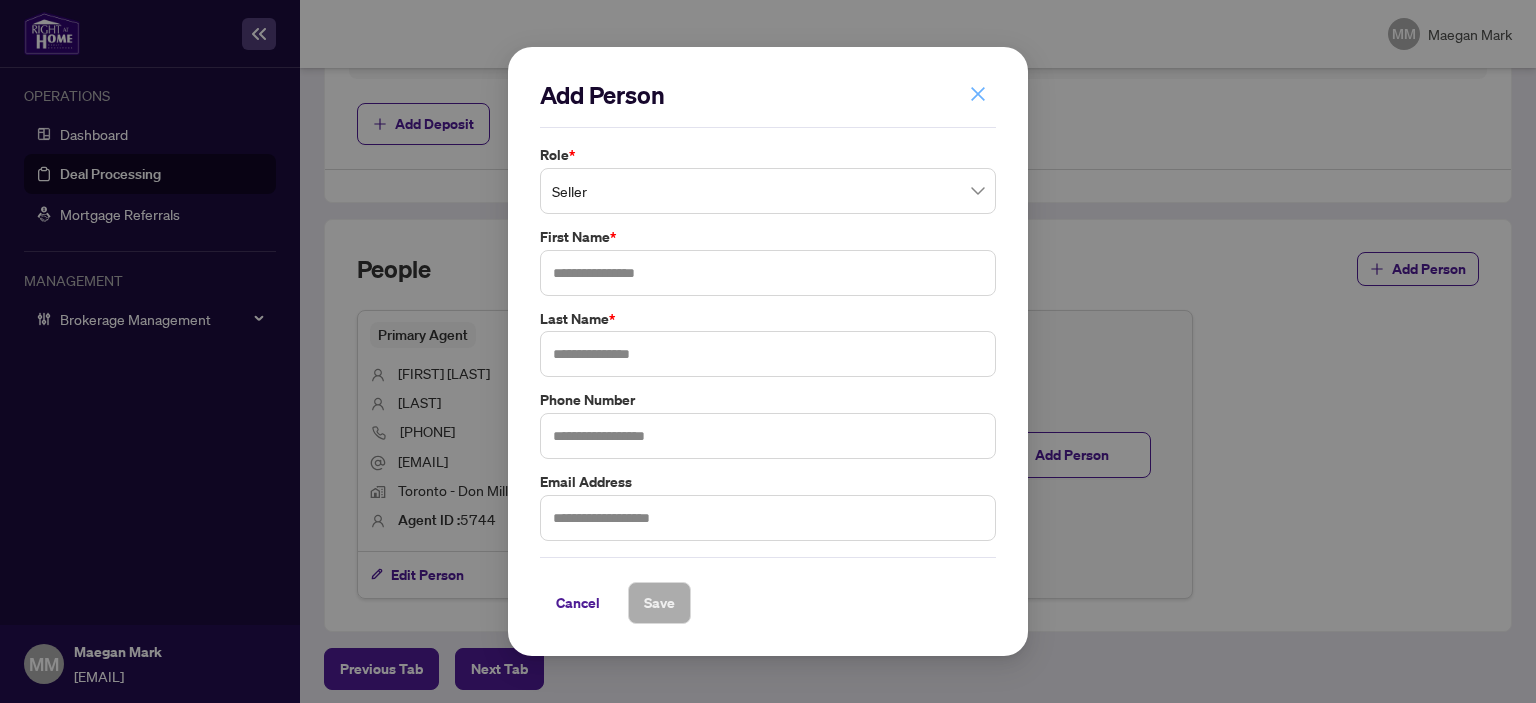 click at bounding box center [978, 94] 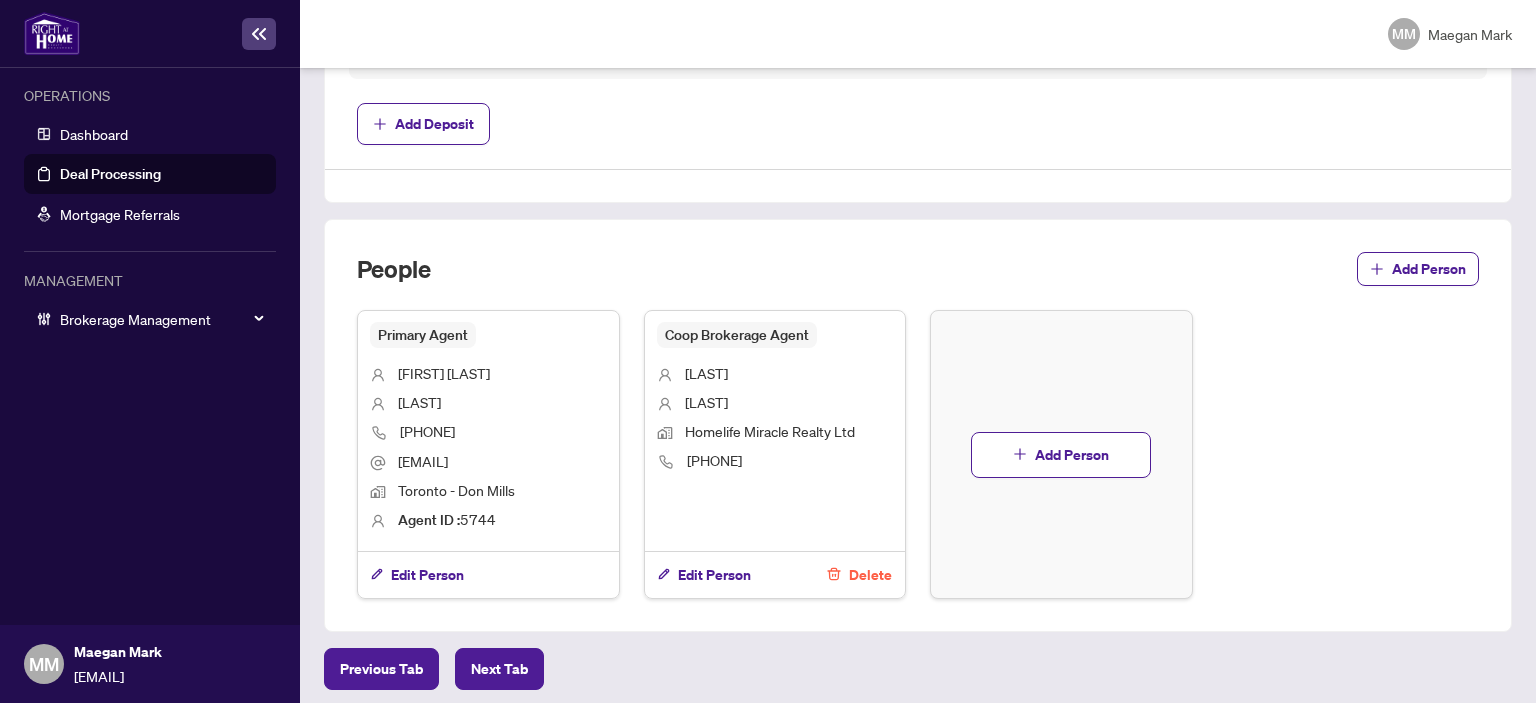click on "Primary Agent     Anup Kumar     Biswas
647-773-2128
akb91011@gmail.com
Toronto - Don Mills     Agent ID :  5744 Edit Person Coop Brokerage Agent     Satish     Shah
Homelife Miracle Realty Ltd
416-747-9777 Edit Person Delete Add Person" at bounding box center [918, 454] 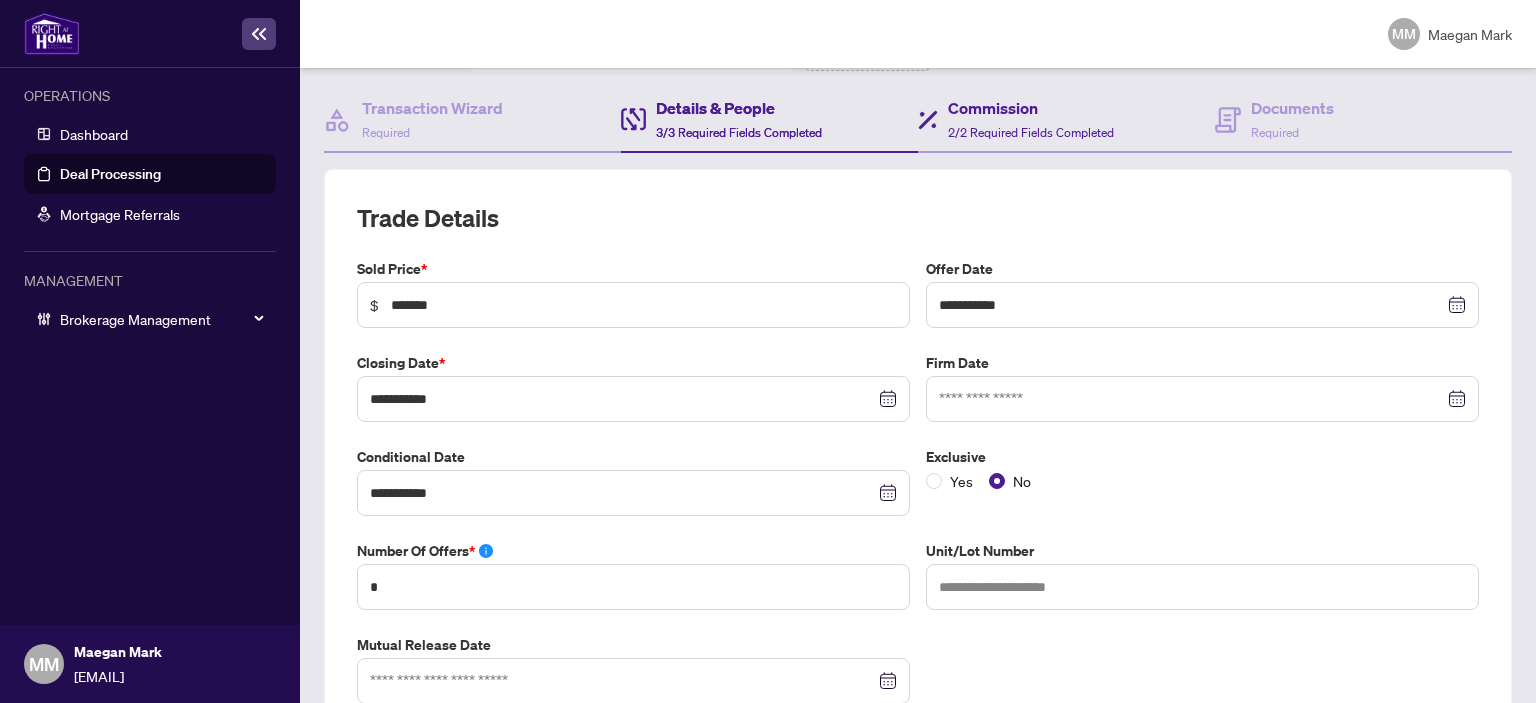 scroll, scrollTop: 0, scrollLeft: 0, axis: both 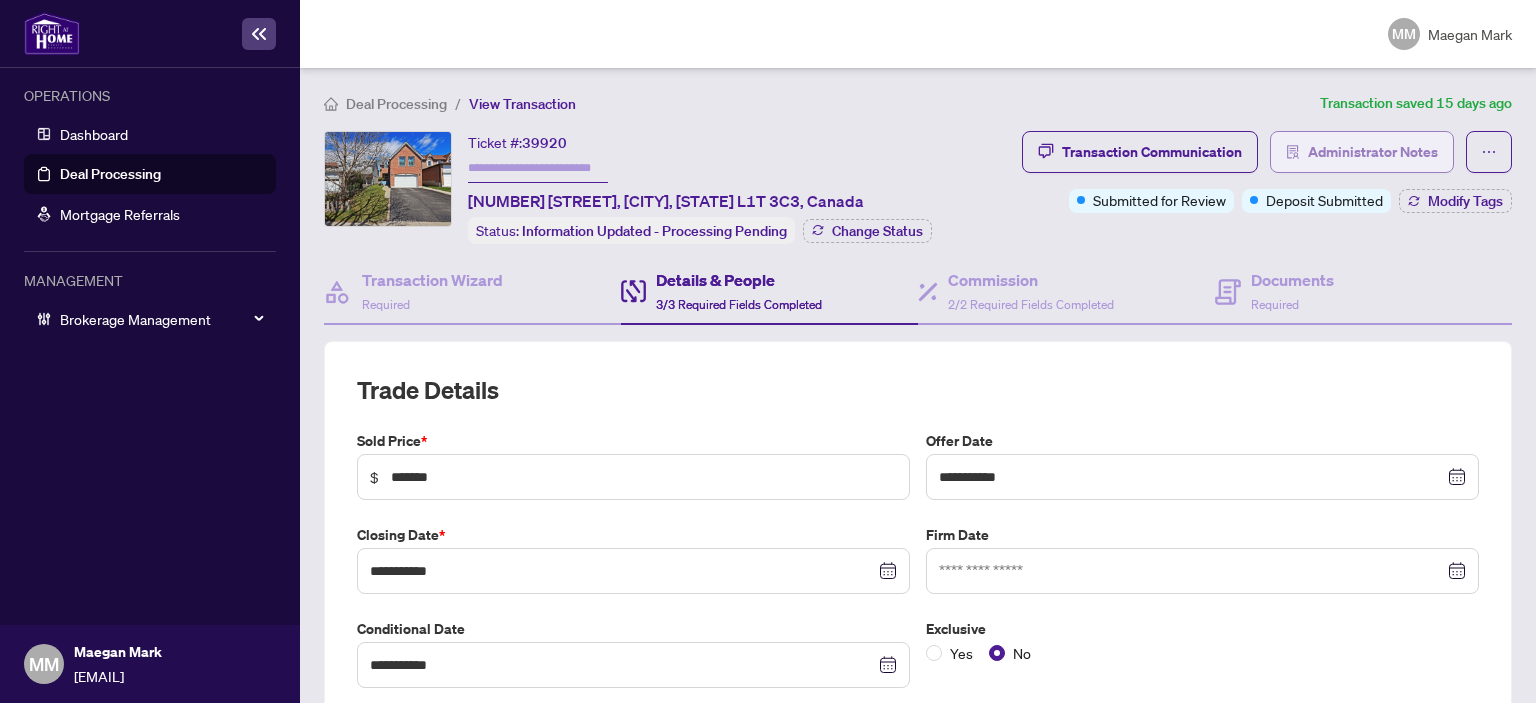 click on "Administrator Notes" at bounding box center (1373, 152) 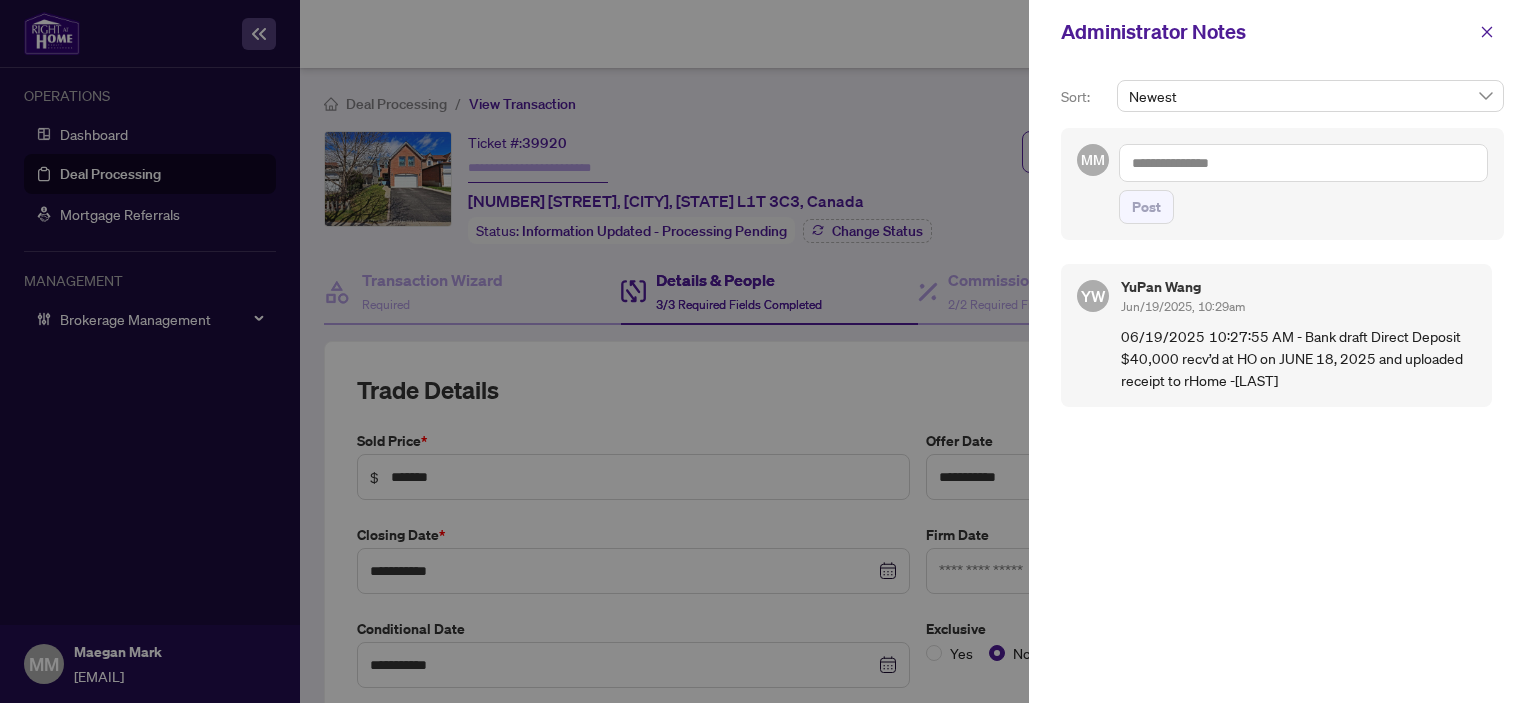click on "YW YuPan Wang   Jun/19/2025, 10:29am 06/19/2025 10:27:55 AM - Bank draft Direct Deposit $40,000 recv’d at HO on JUNE 18, 2025 and uploaded receipt to rHome -Pan" at bounding box center [1282, 468] 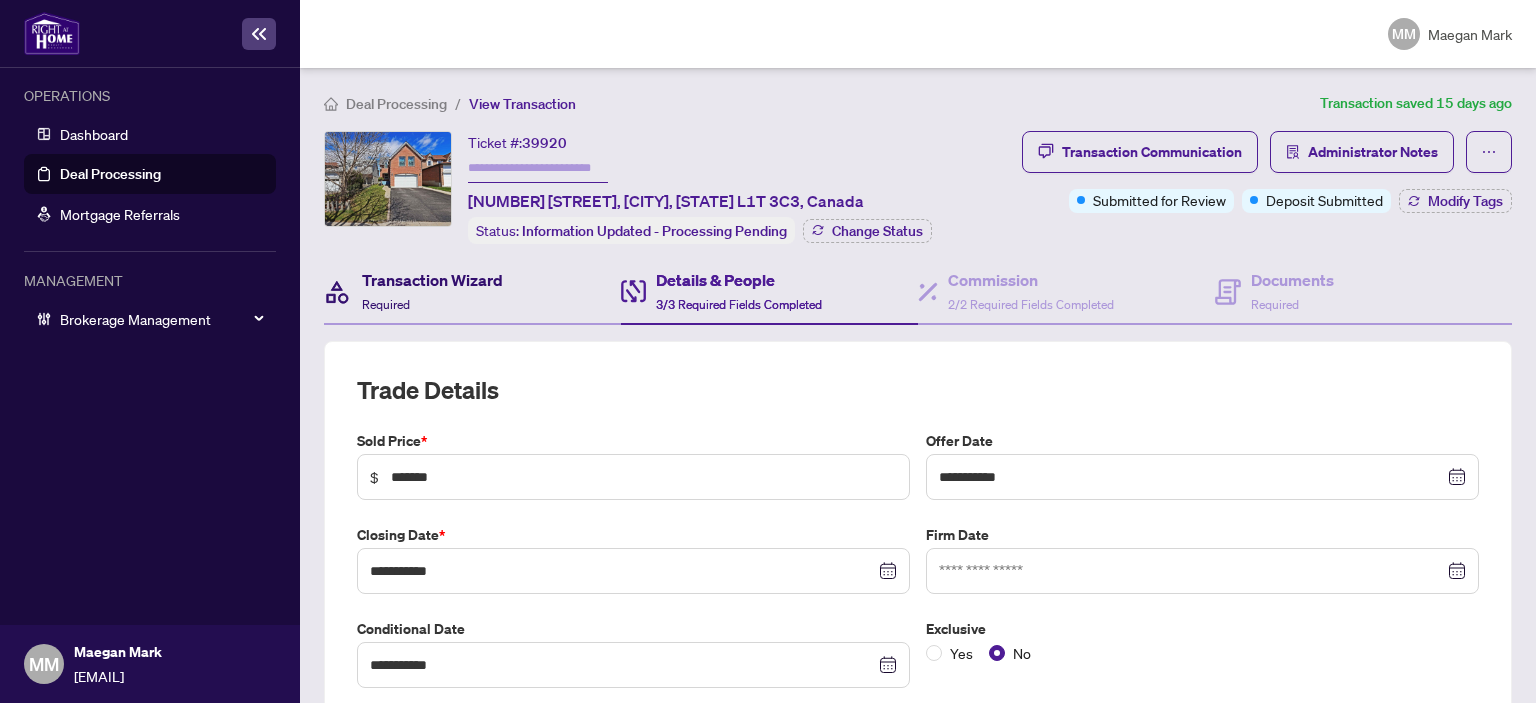 click on "Transaction Wizard" at bounding box center (432, 280) 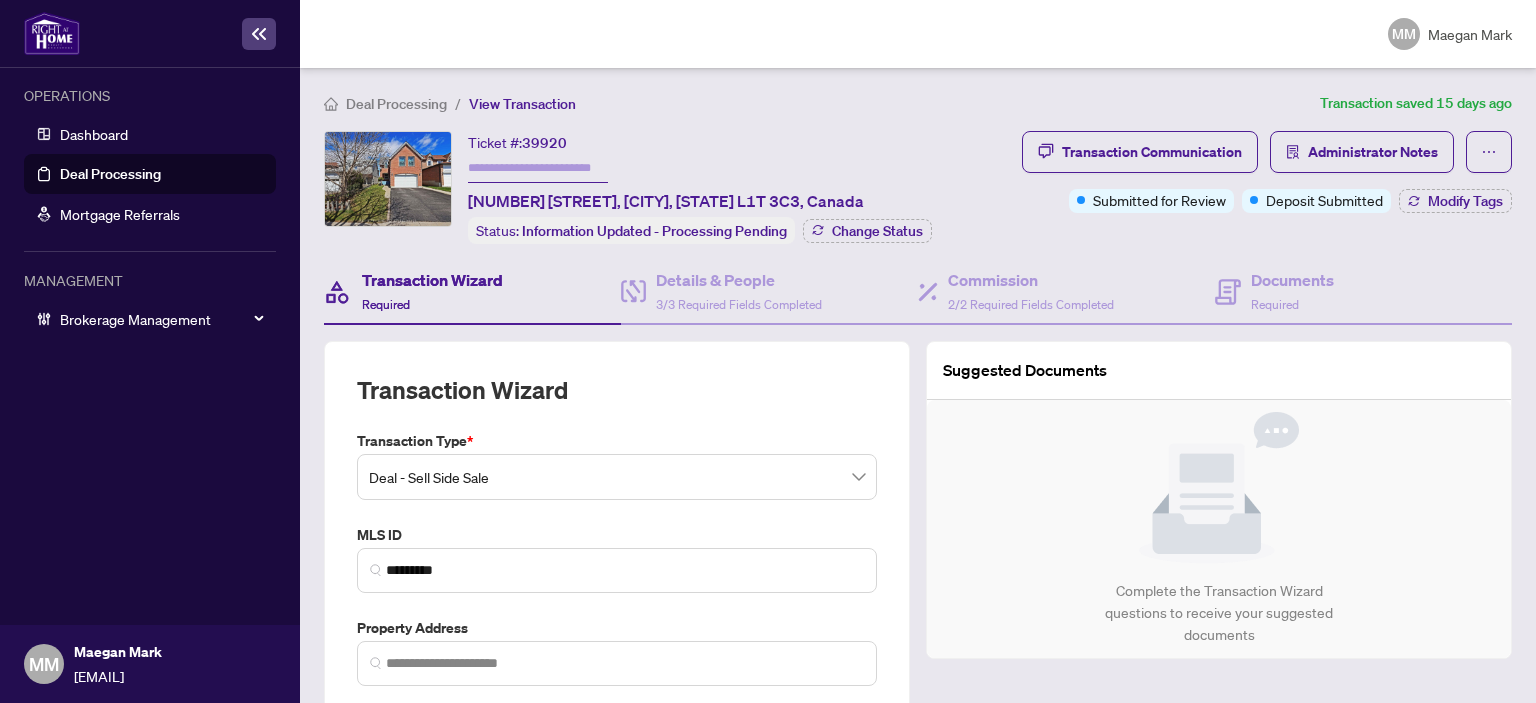 type on "**********" 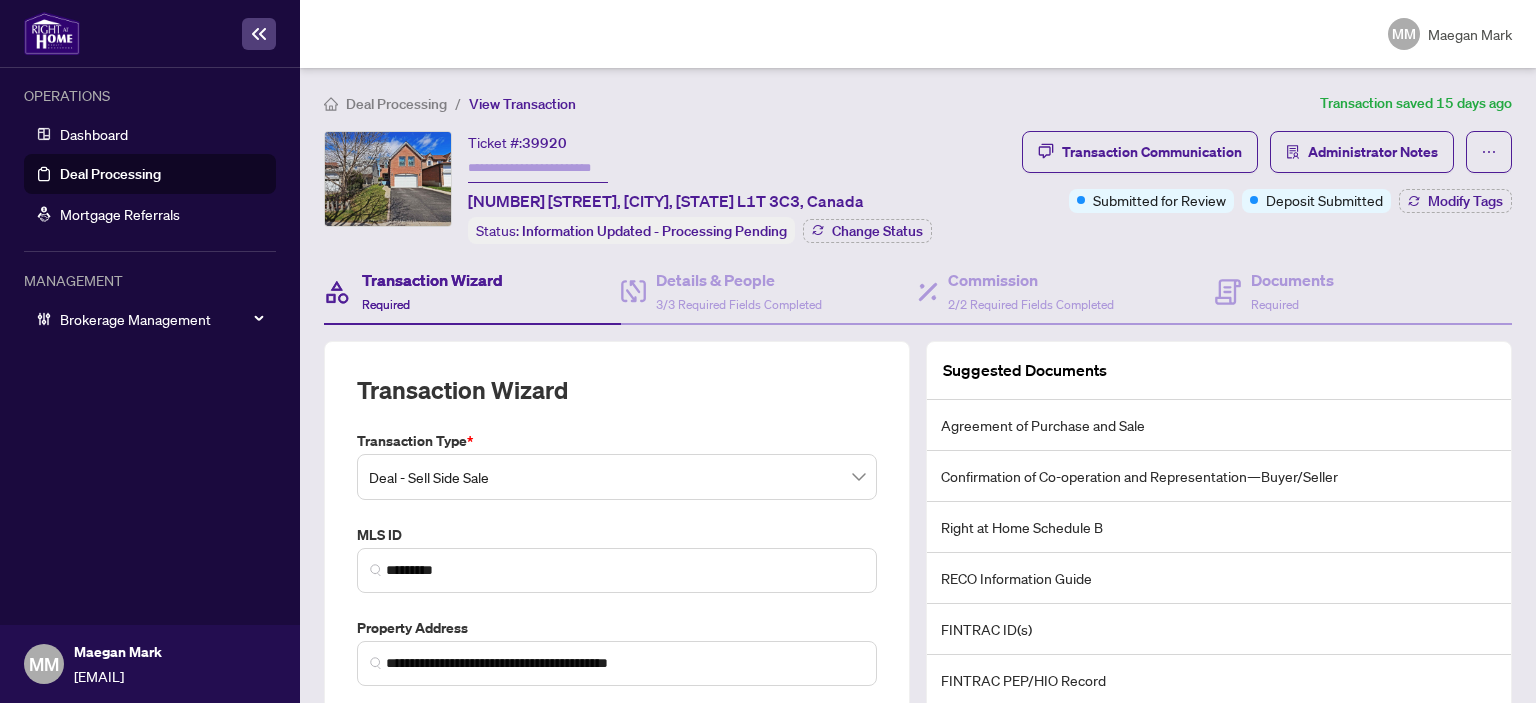scroll, scrollTop: 100, scrollLeft: 0, axis: vertical 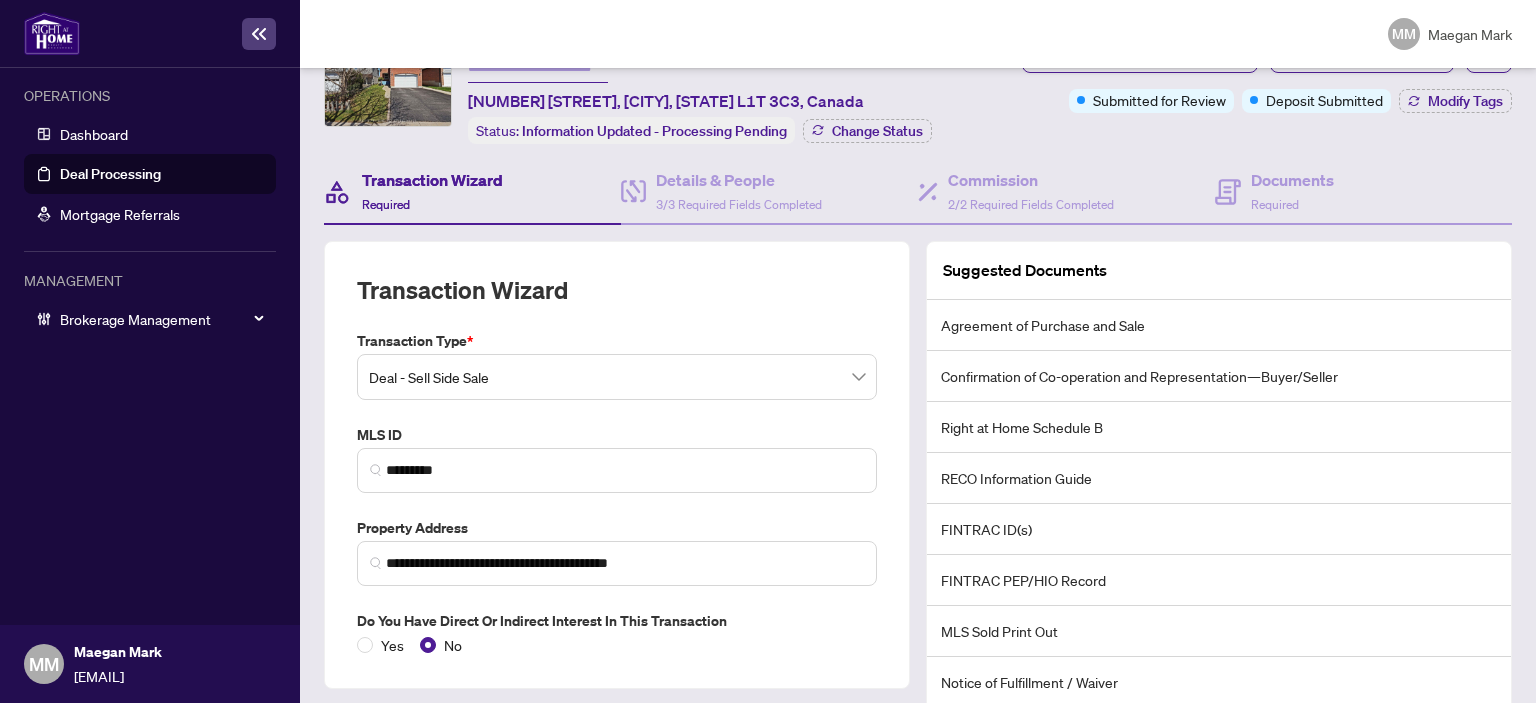 click on "**********" at bounding box center [918, 404] 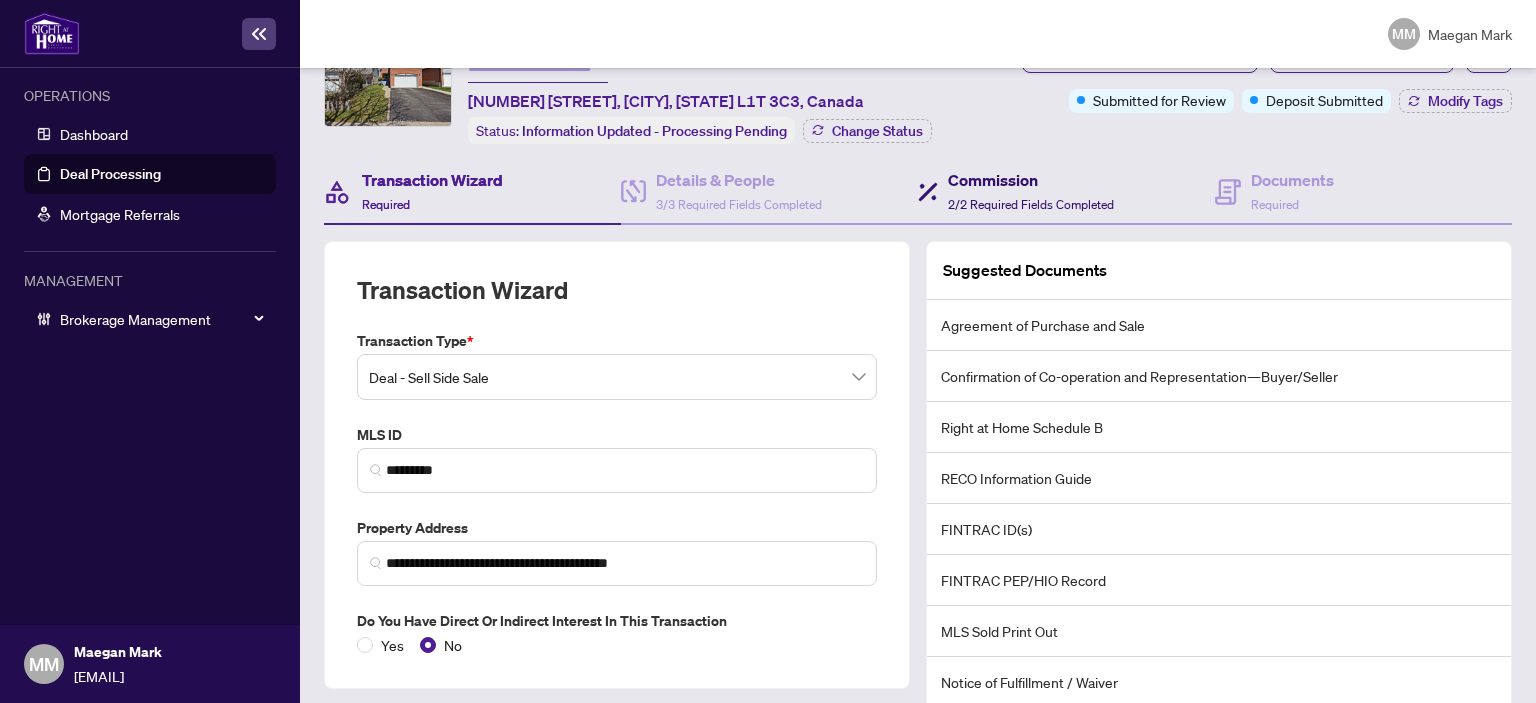 click on "2/2 Required Fields Completed" at bounding box center (1031, 204) 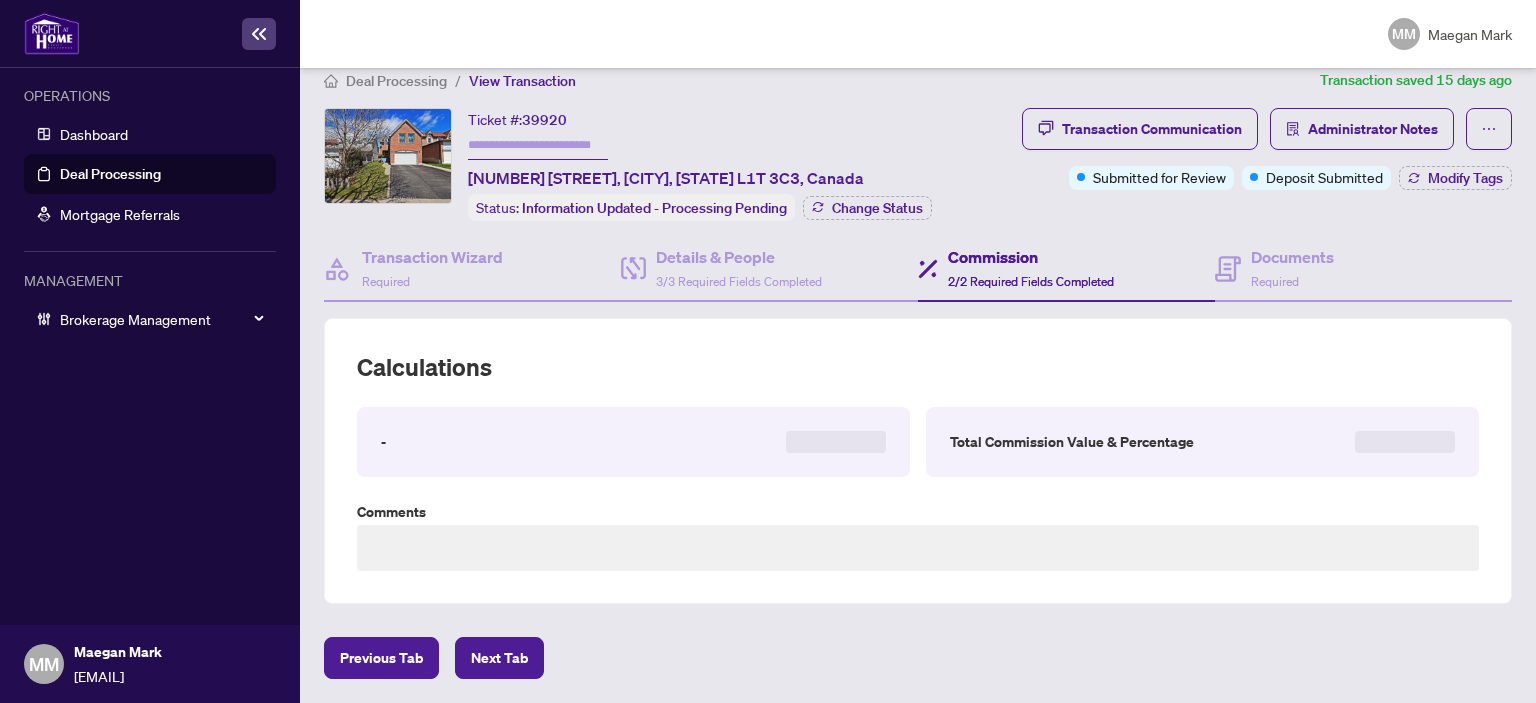 scroll, scrollTop: 17, scrollLeft: 0, axis: vertical 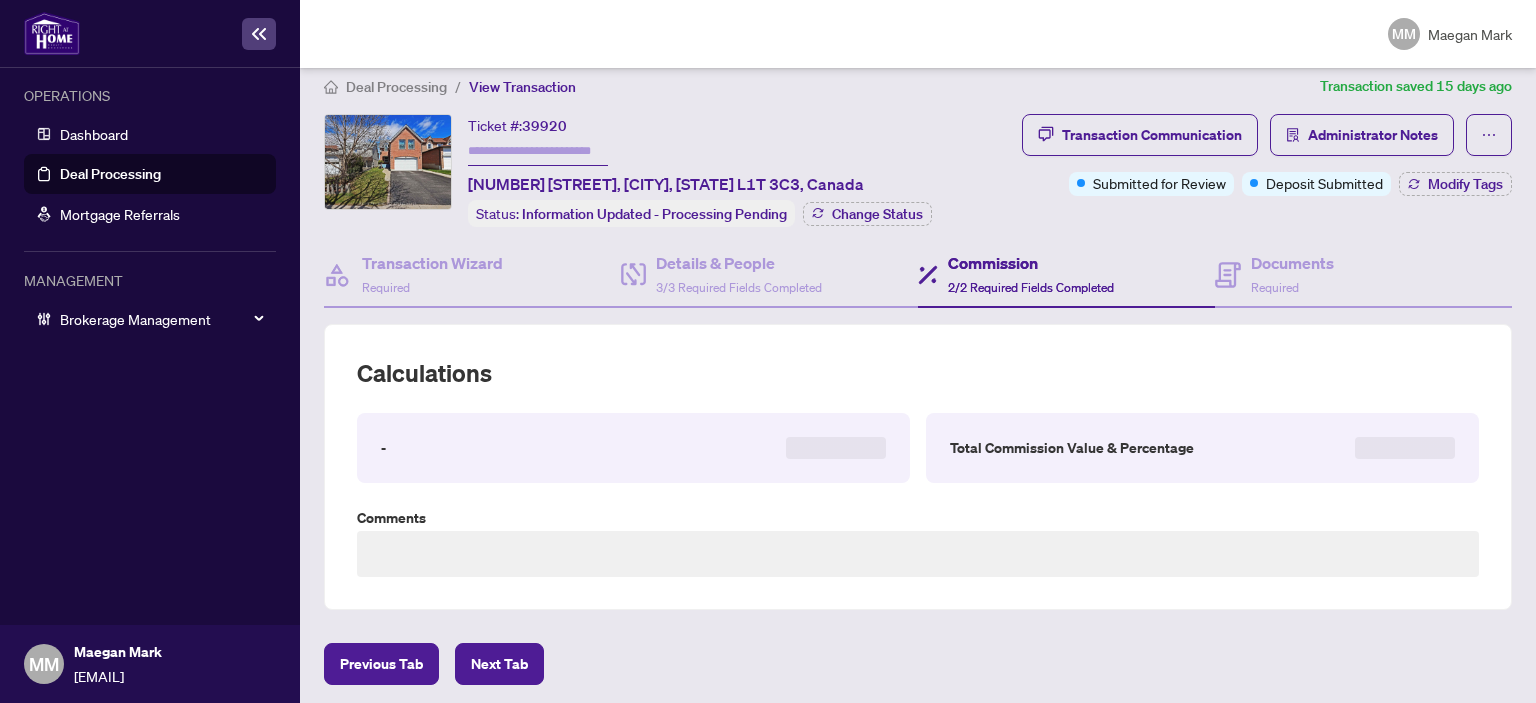 click on "32 Chapman Dr, Ajax, Ontario L1T 3C3, Canada" at bounding box center (666, 184) 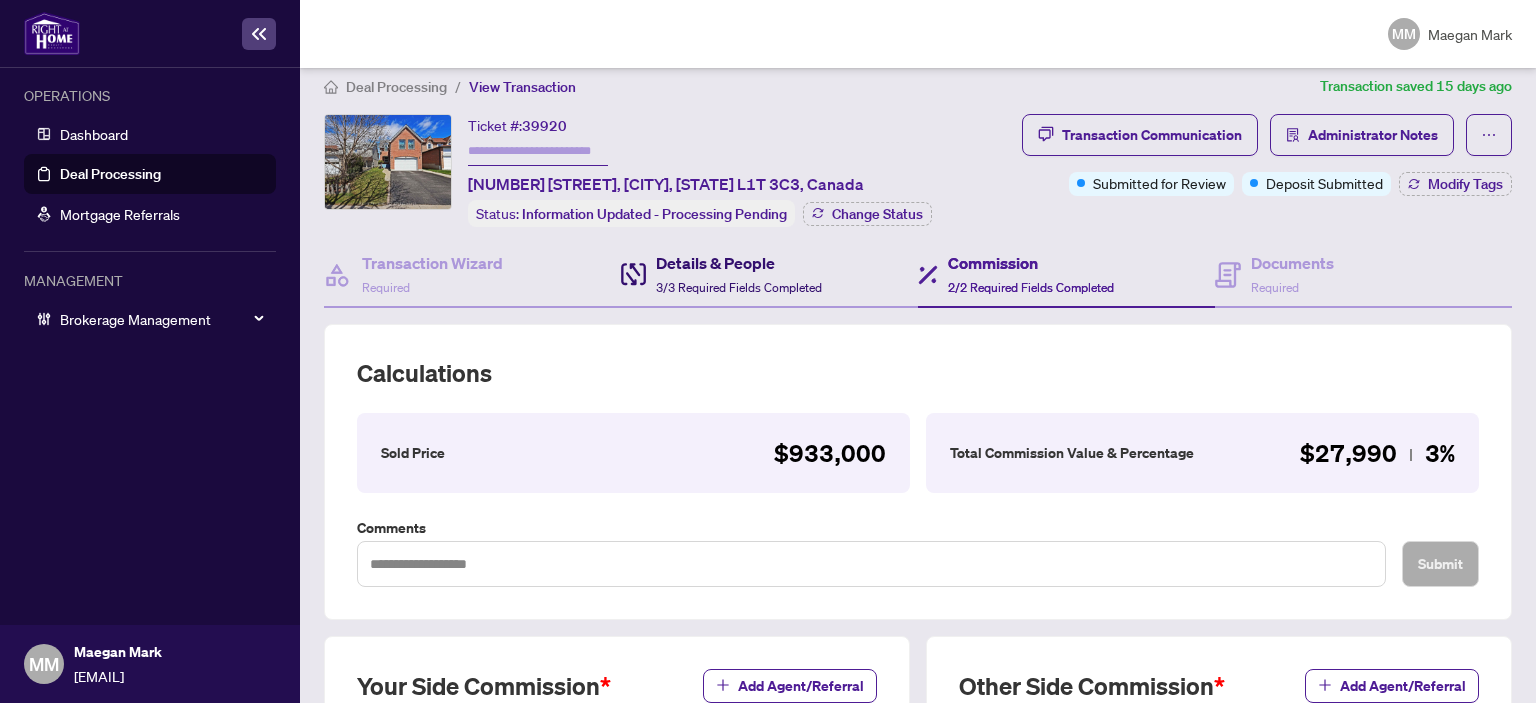 click on "Details & People" at bounding box center (739, 263) 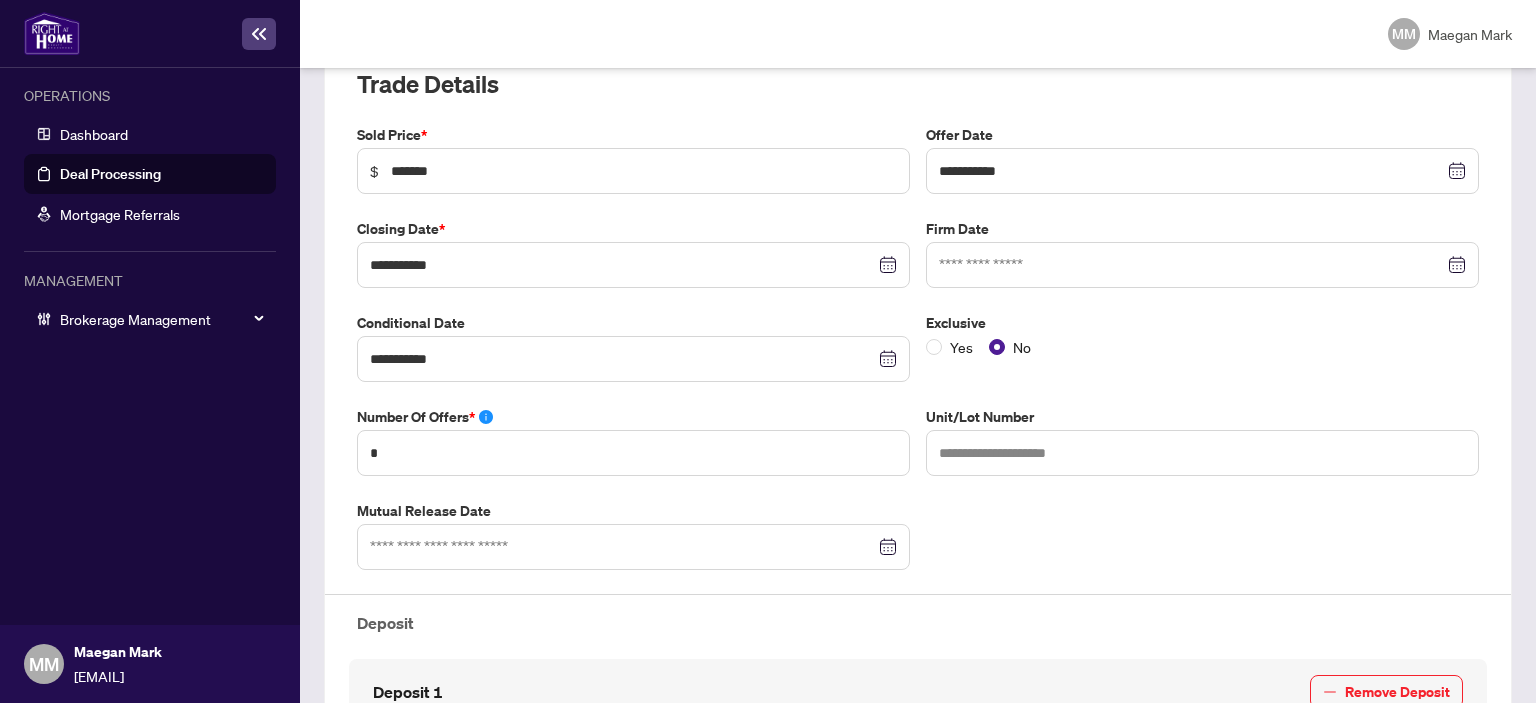 scroll, scrollTop: 300, scrollLeft: 0, axis: vertical 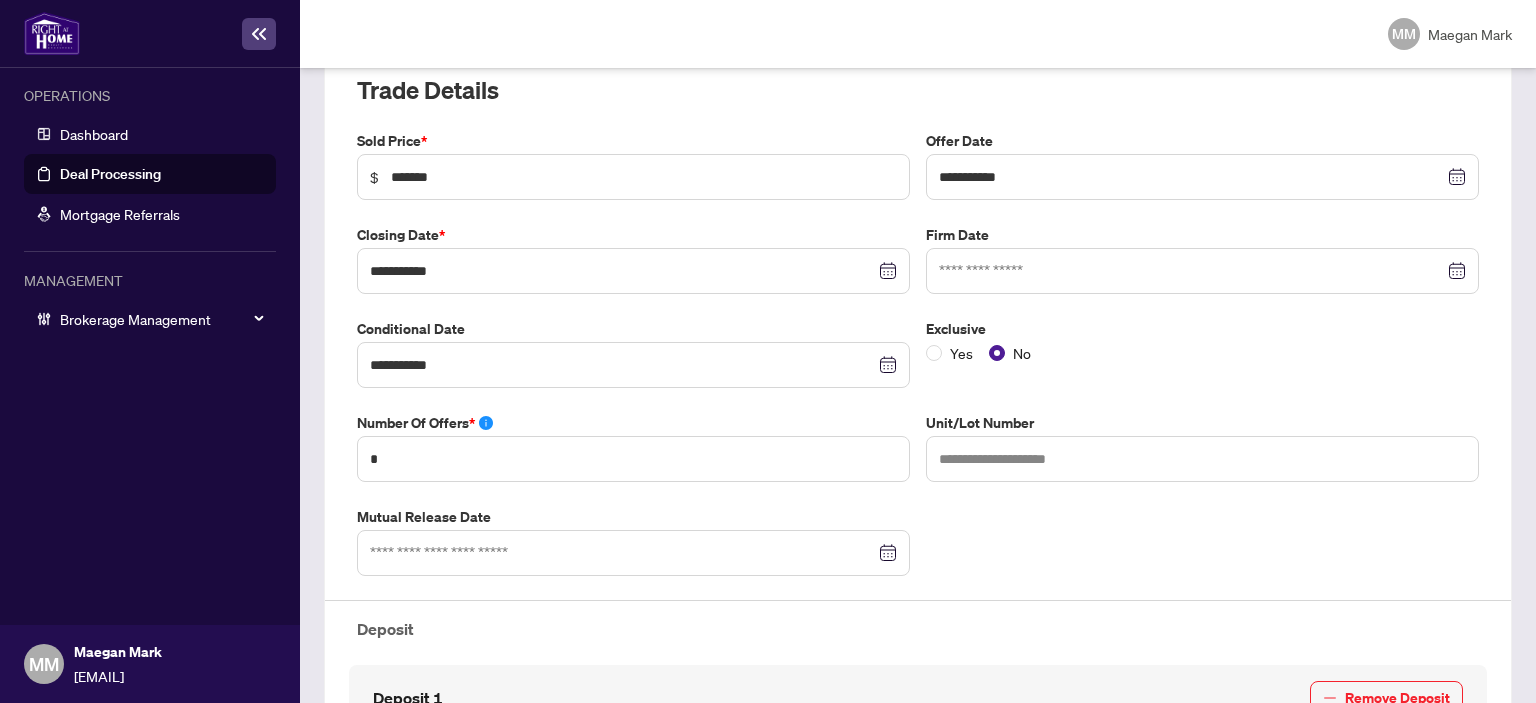 click on "Exclusive Yes No" at bounding box center [1202, 353] 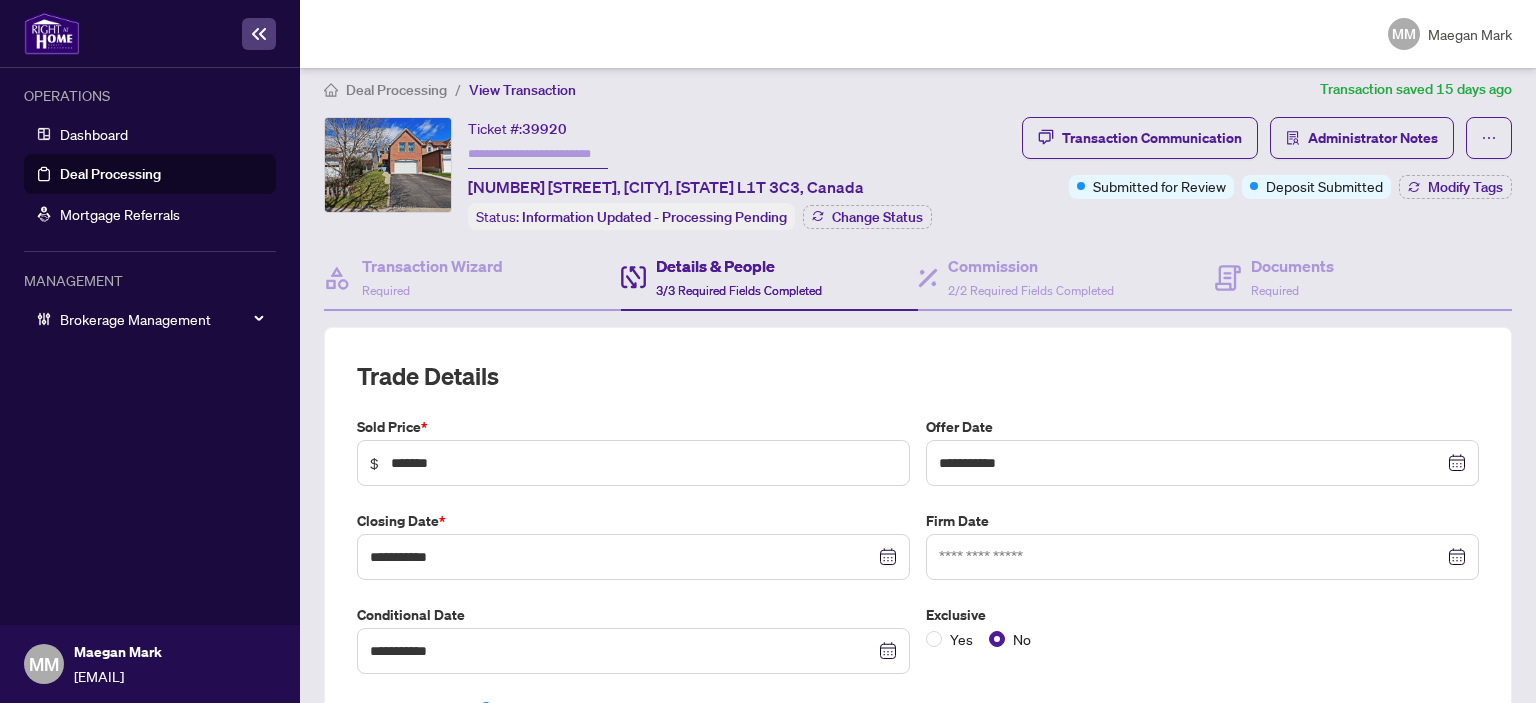 scroll, scrollTop: 0, scrollLeft: 0, axis: both 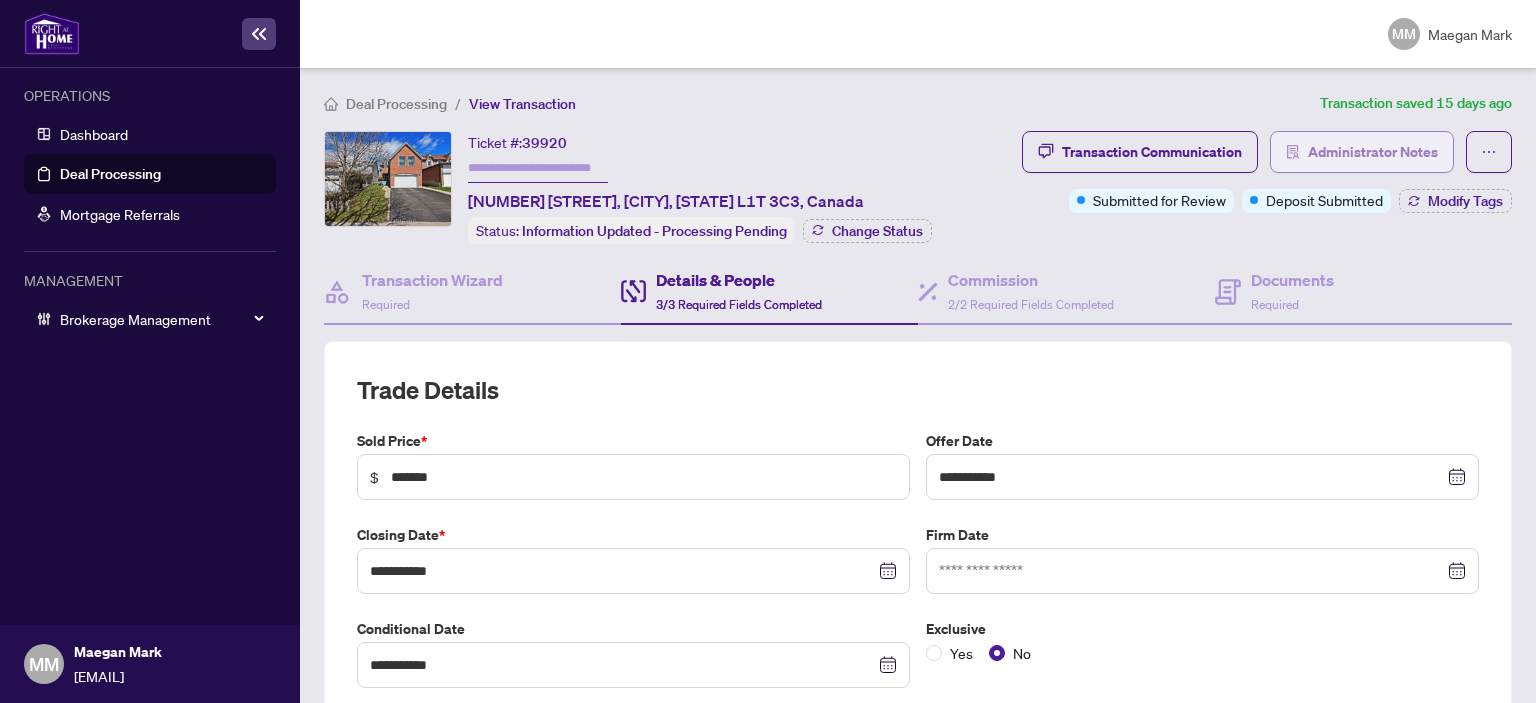 click on "Administrator Notes" at bounding box center [1373, 152] 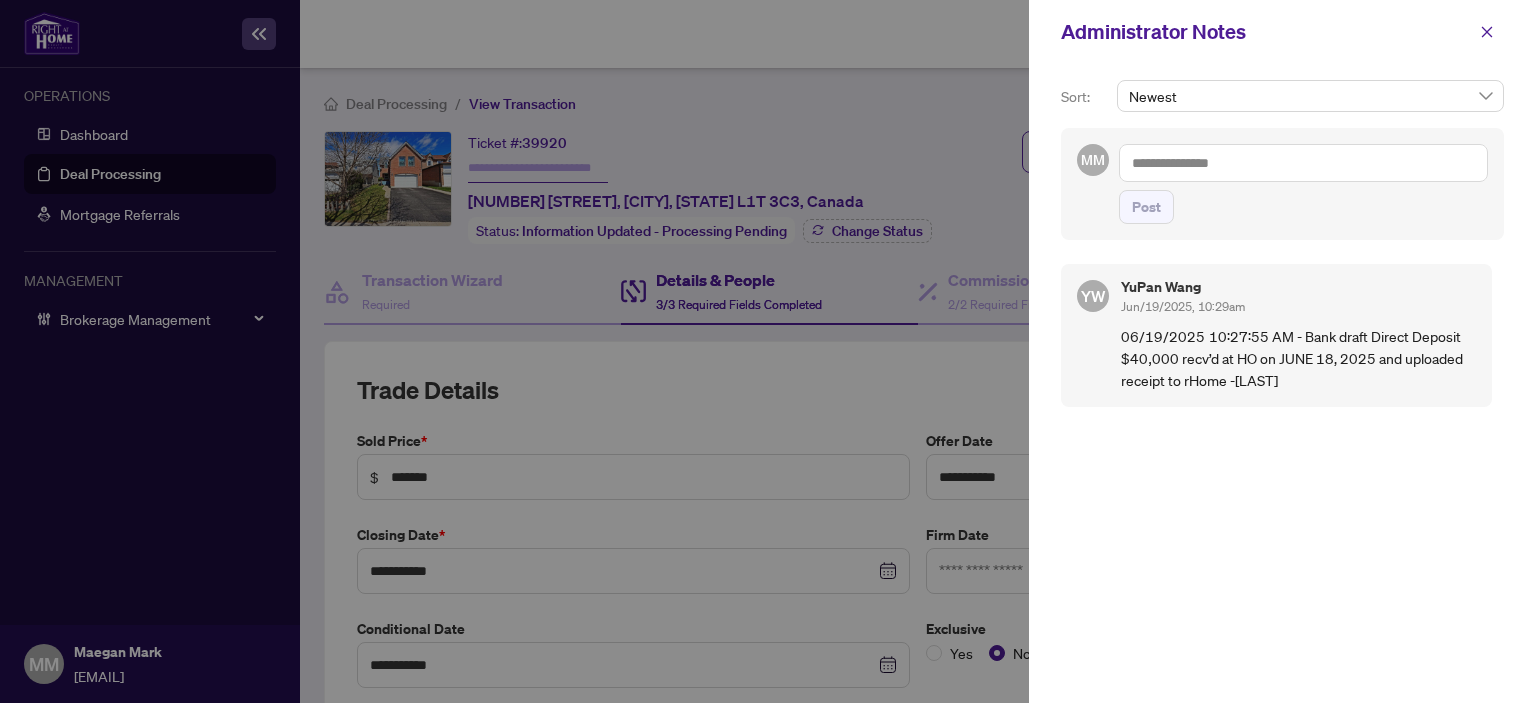 click at bounding box center [1303, 163] 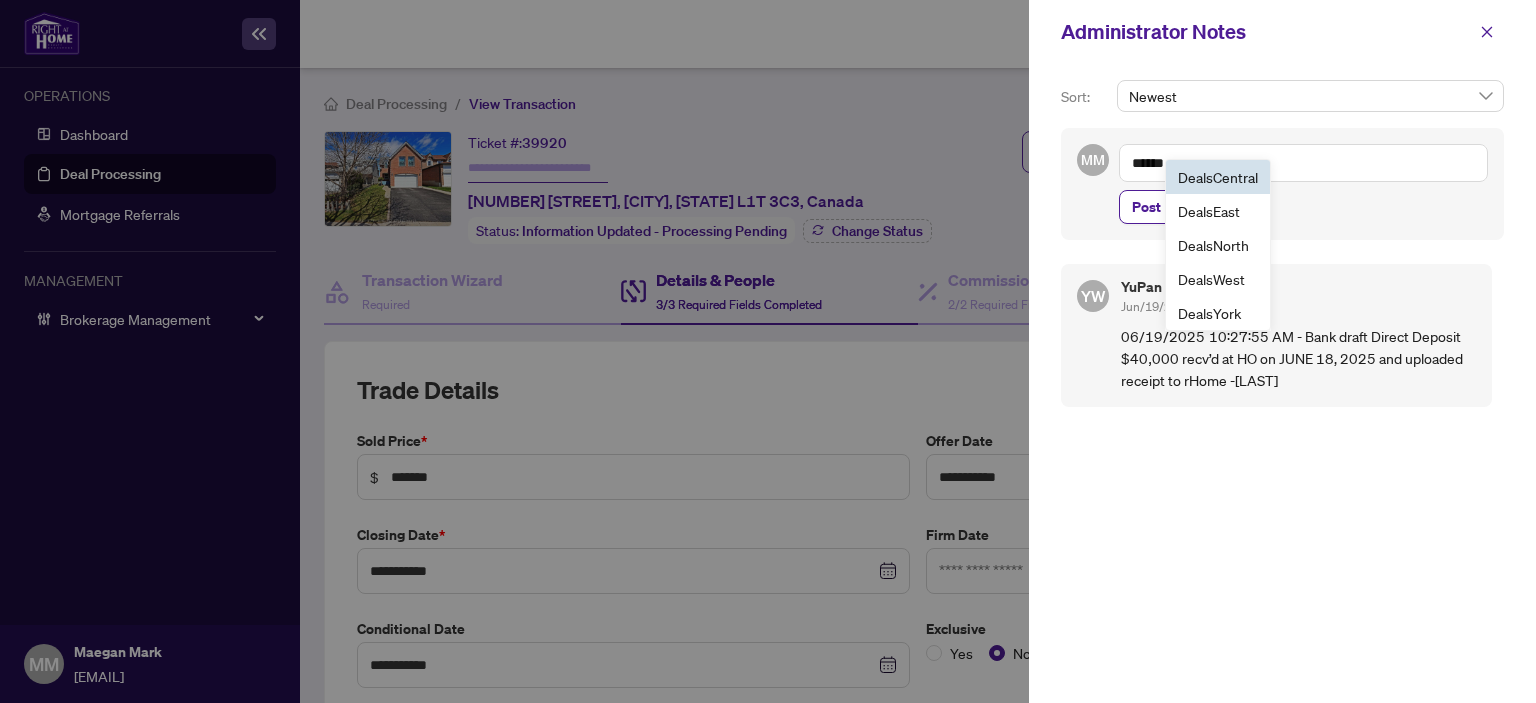 click on "Deals  Central" at bounding box center [1218, 177] 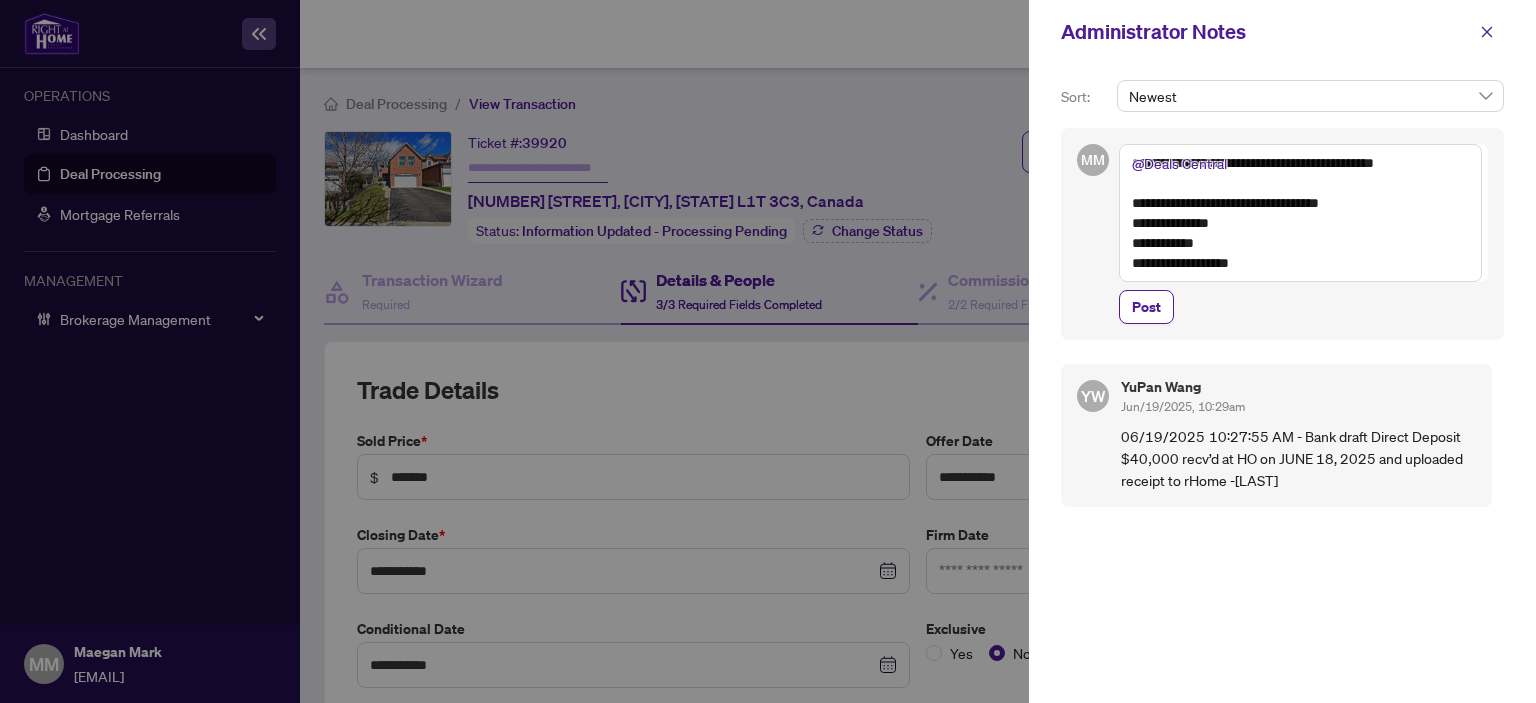 click on "**********" at bounding box center (1300, 213) 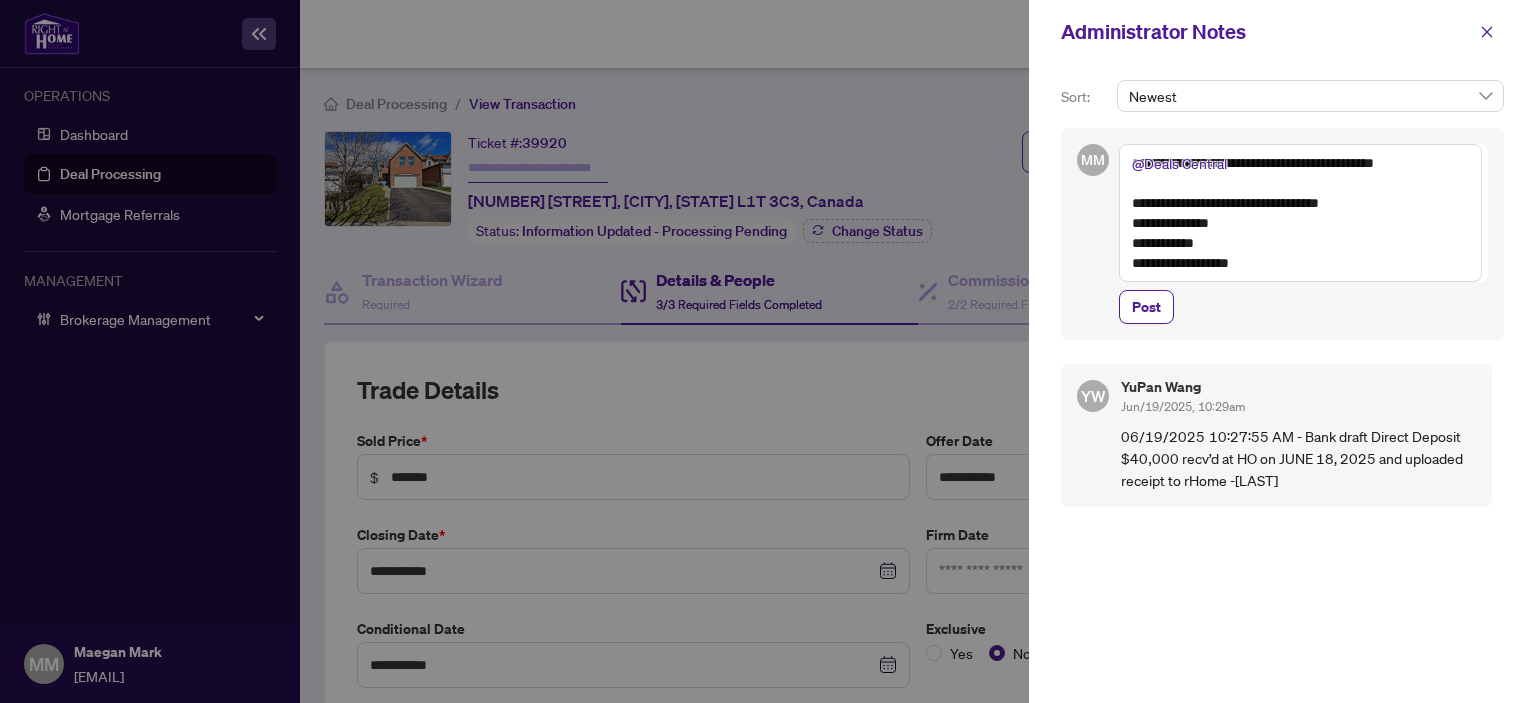 click on "**********" at bounding box center (1300, 213) 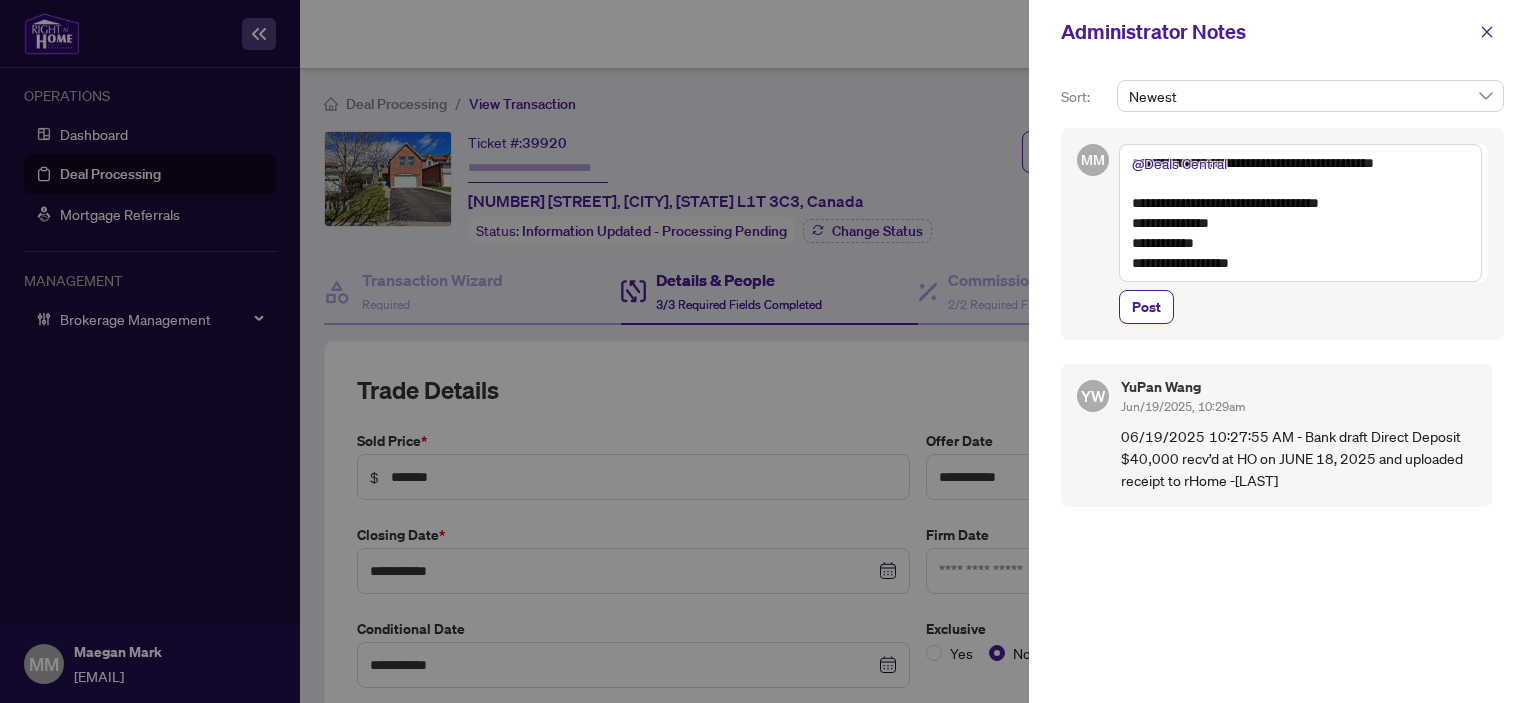 click on "**********" at bounding box center [1300, 213] 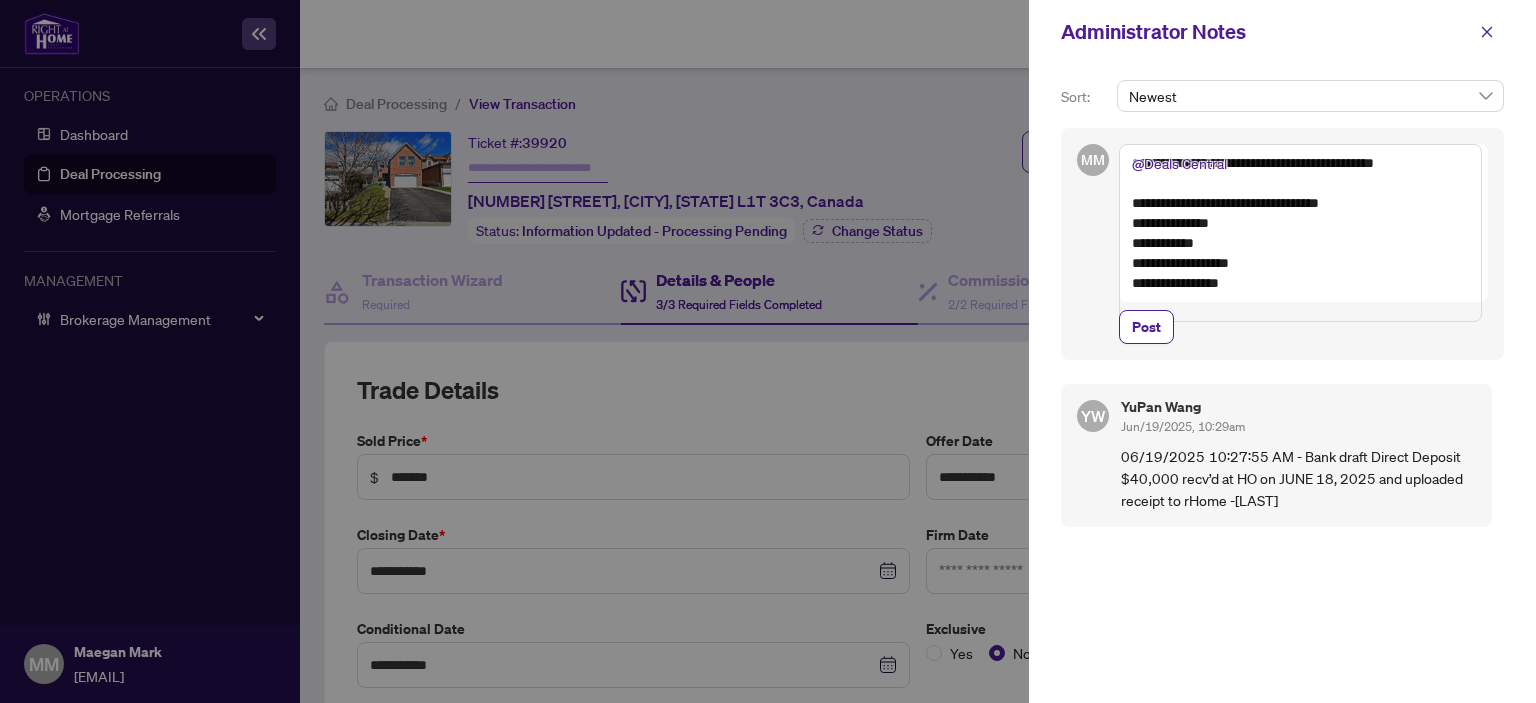 click on "**********" at bounding box center [1300, 233] 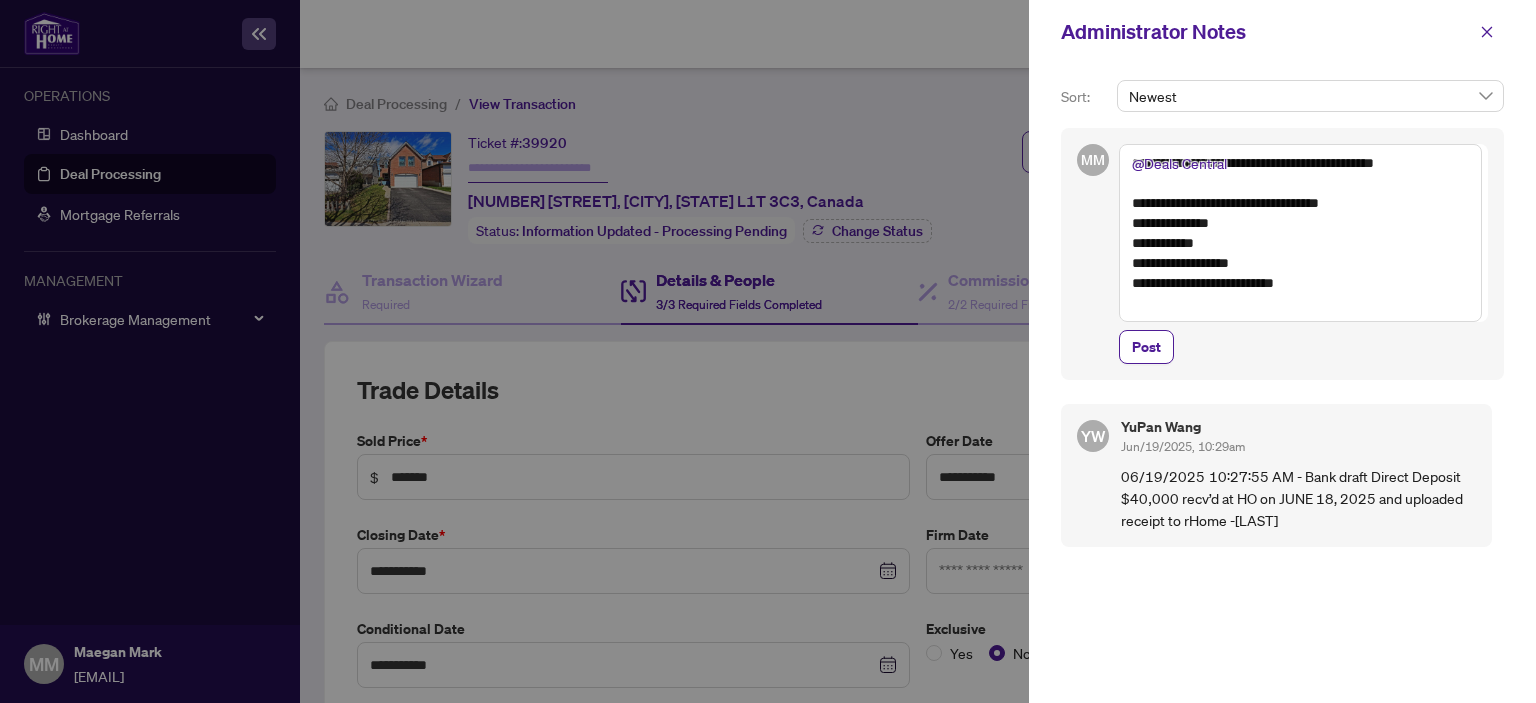 paste on "**********" 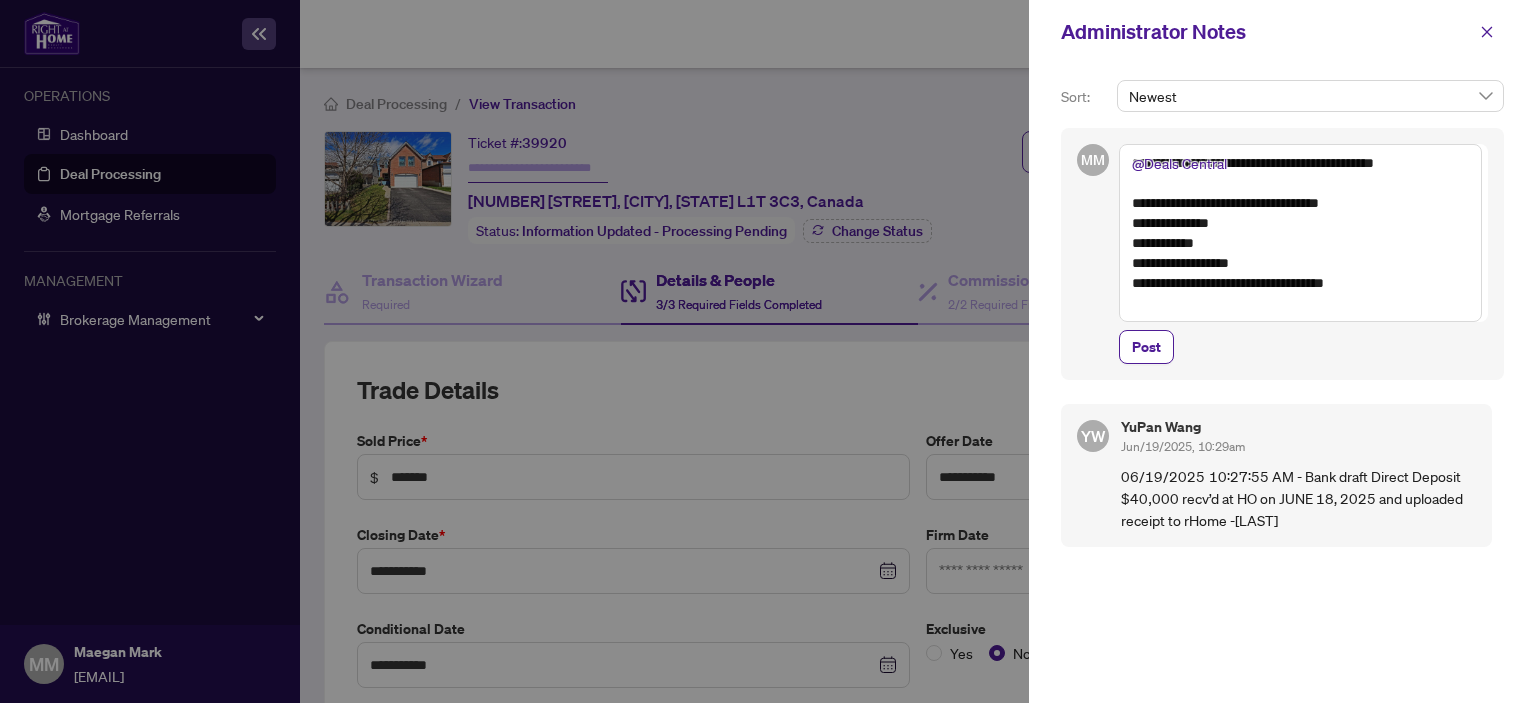 click on "**********" at bounding box center [1300, 233] 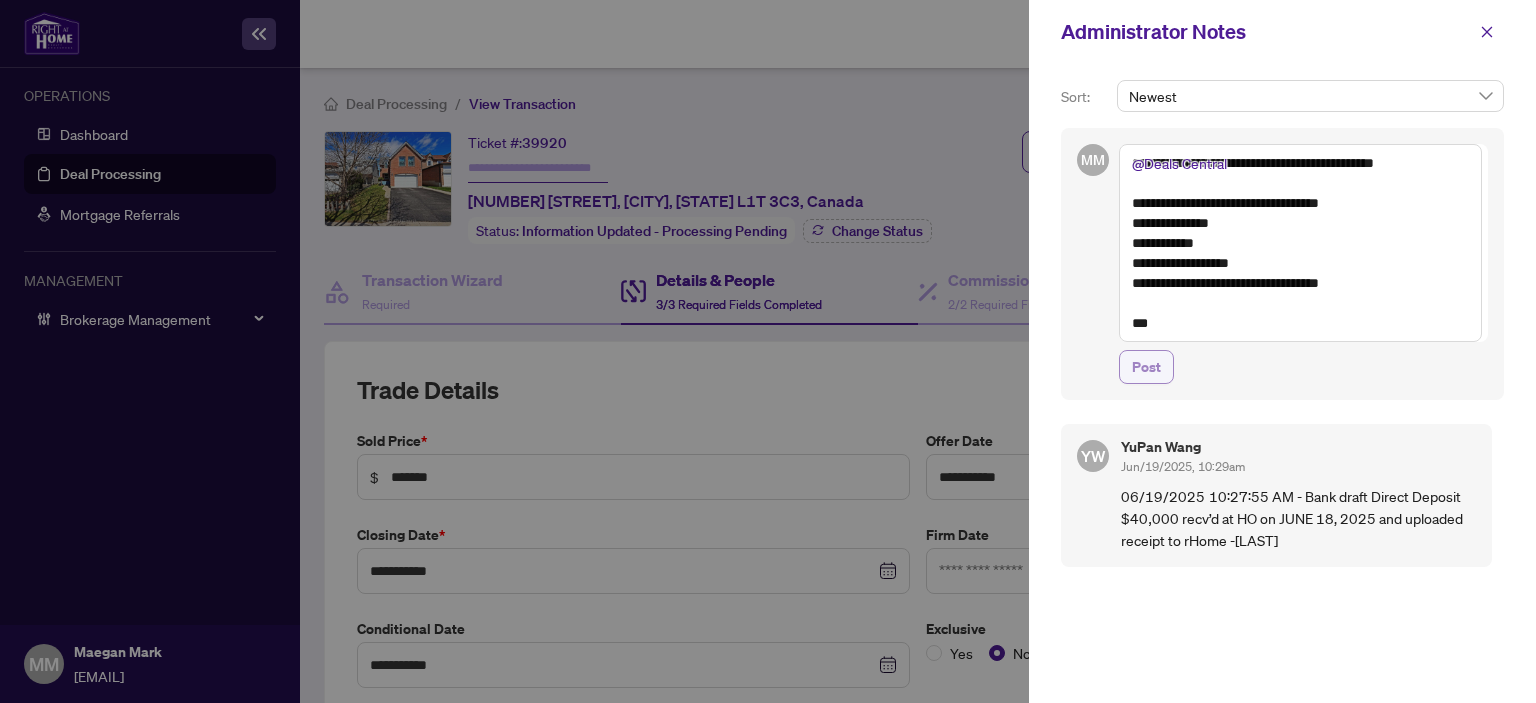 type on "**********" 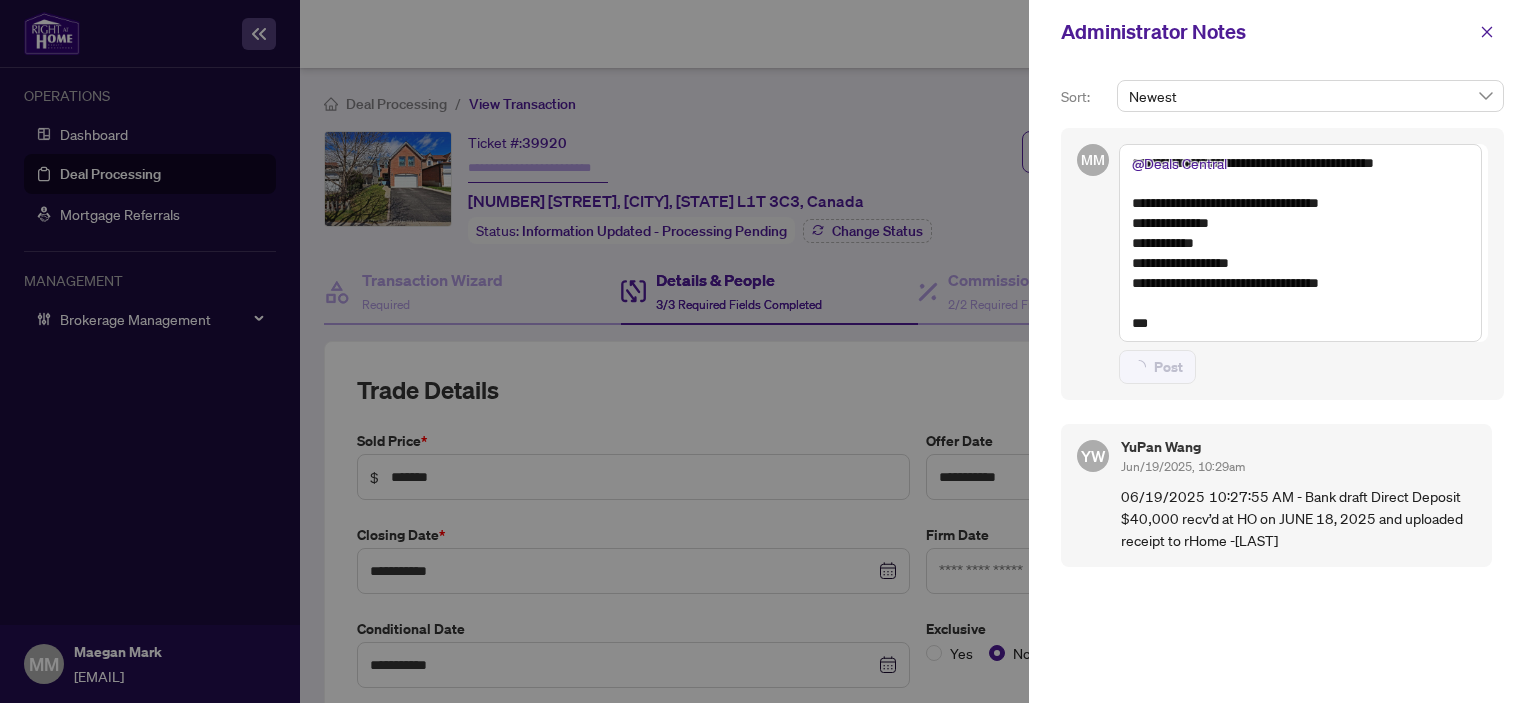 type 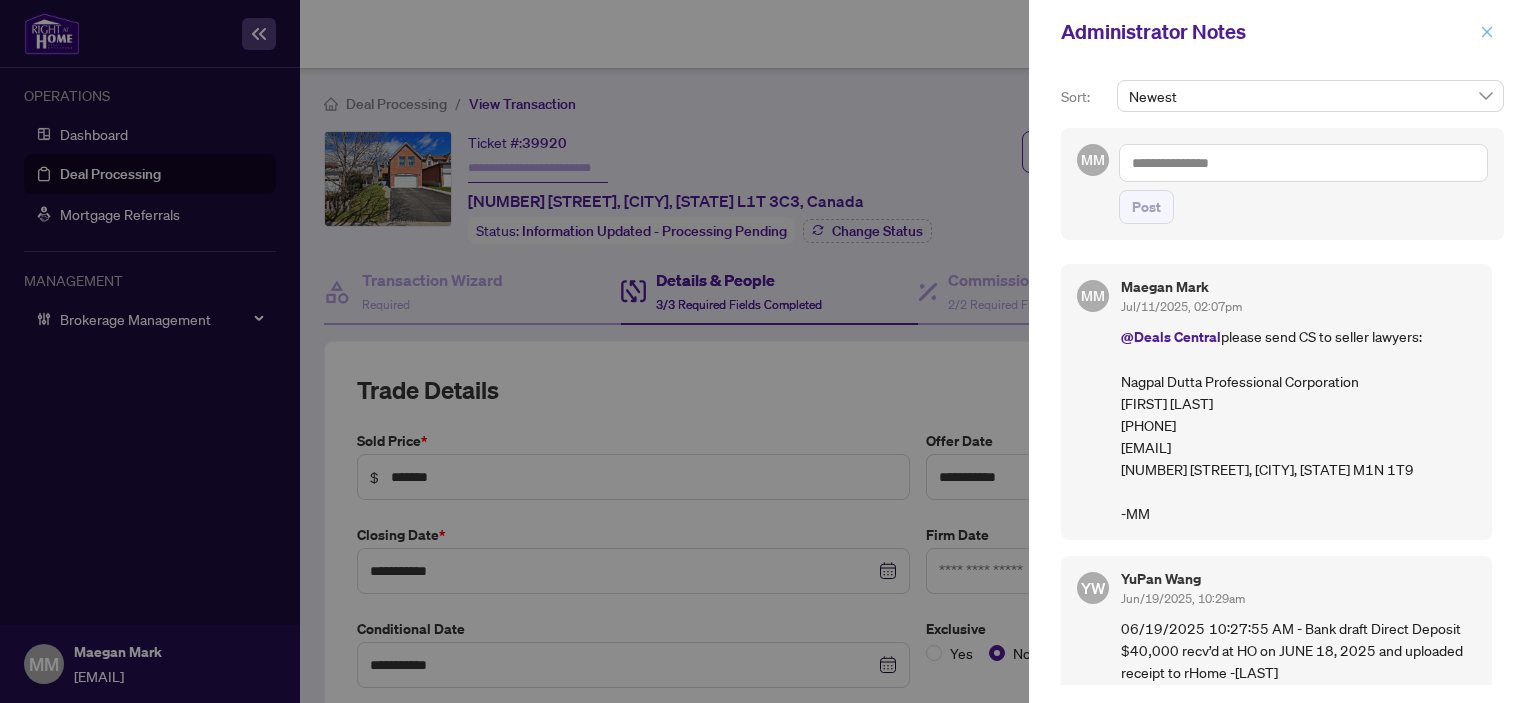 click at bounding box center (1487, 32) 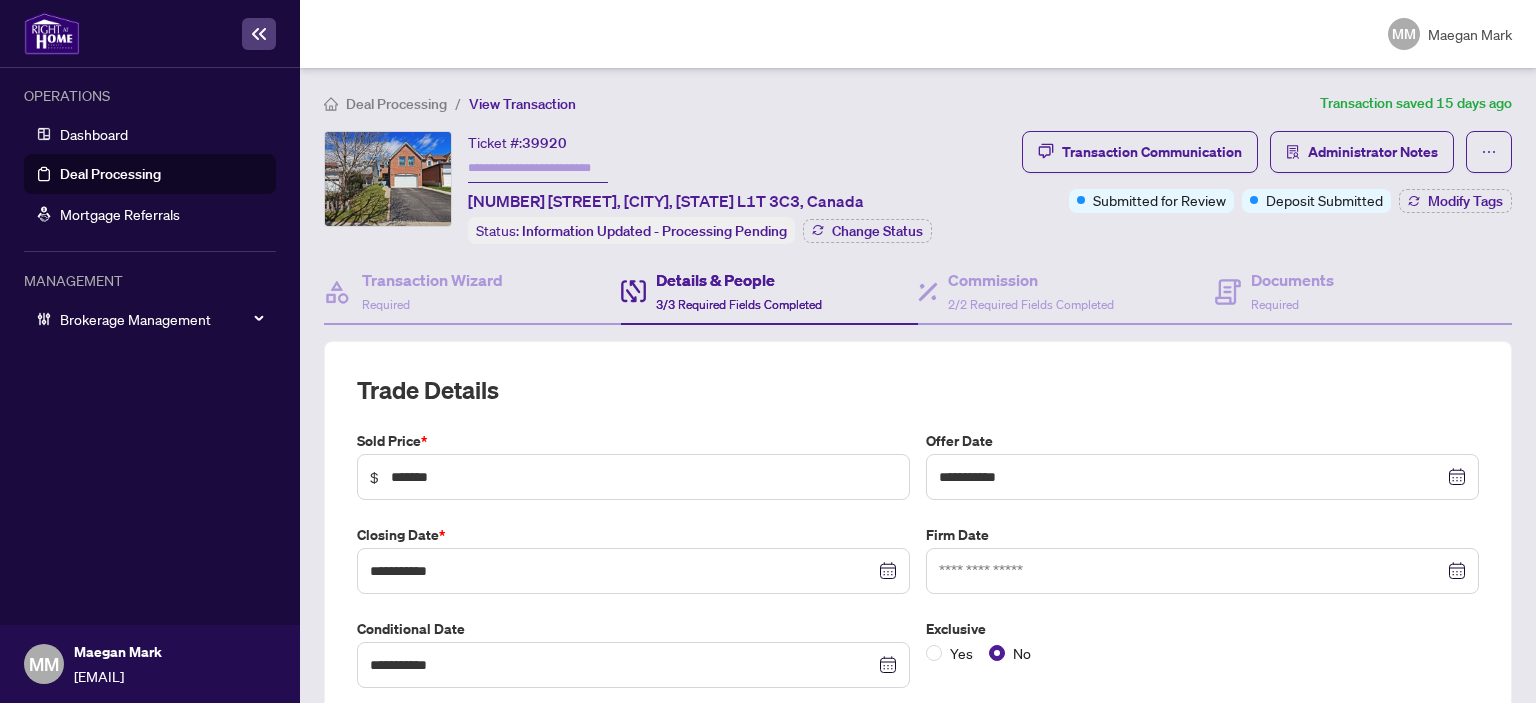 click on "Deal Processing" at bounding box center (110, 174) 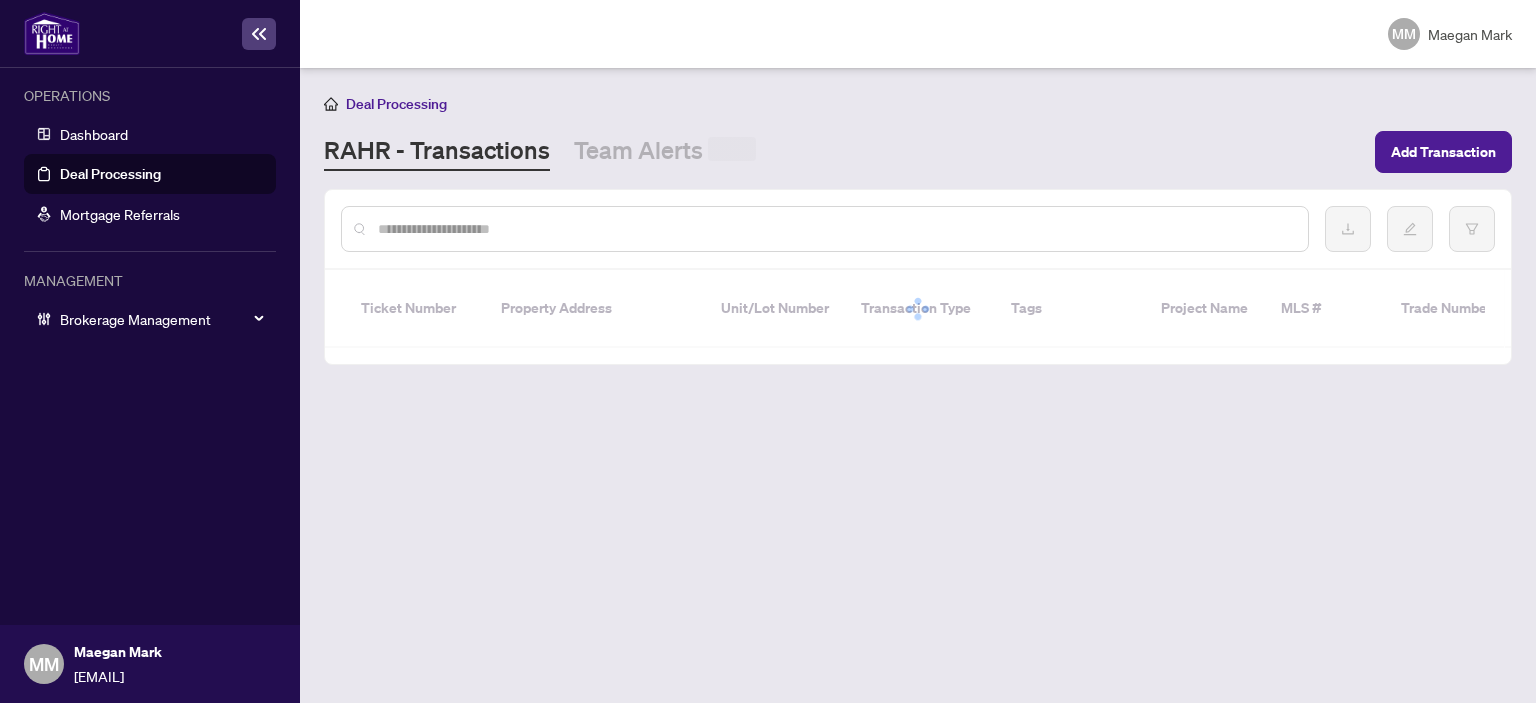 drag, startPoint x: 528, startPoint y: 219, endPoint x: 512, endPoint y: 267, distance: 50.596443 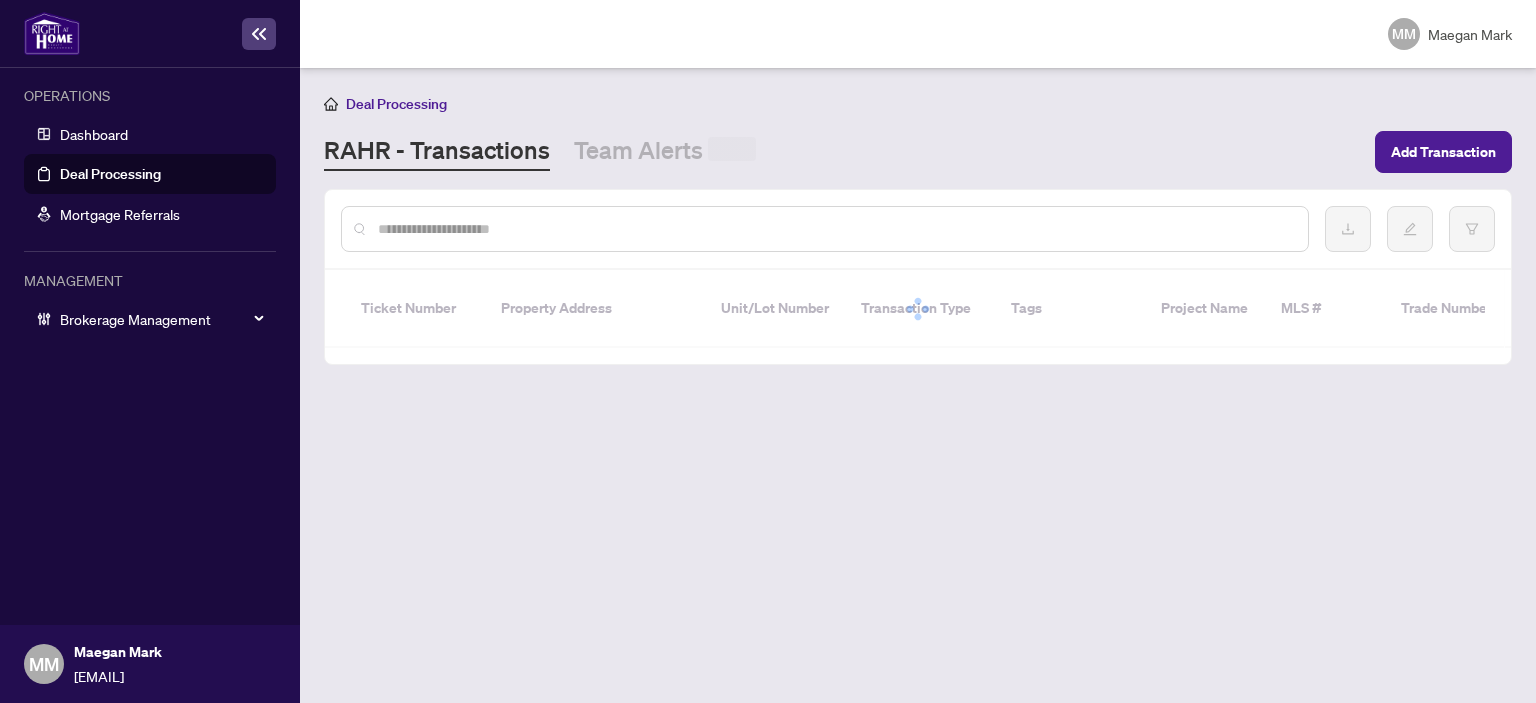 click at bounding box center [835, 229] 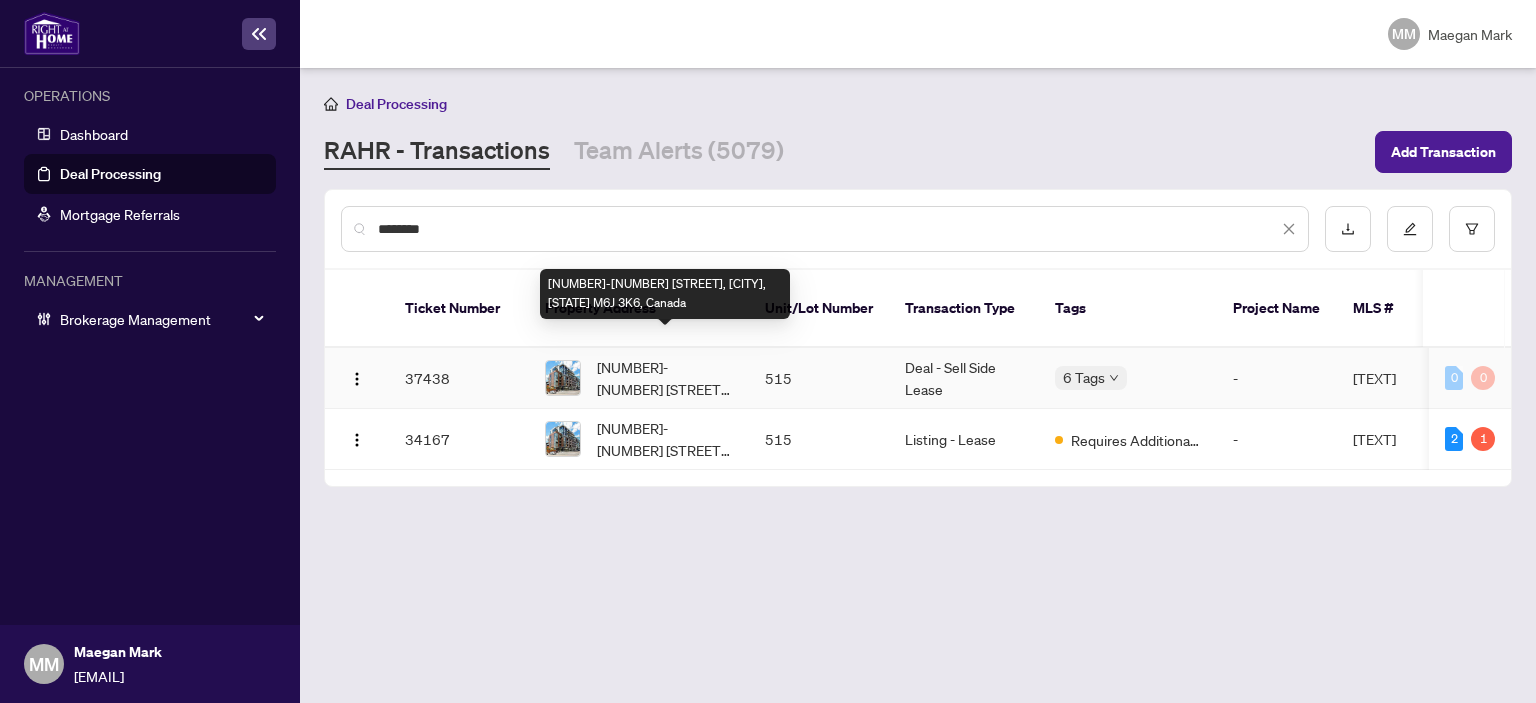 type on "********" 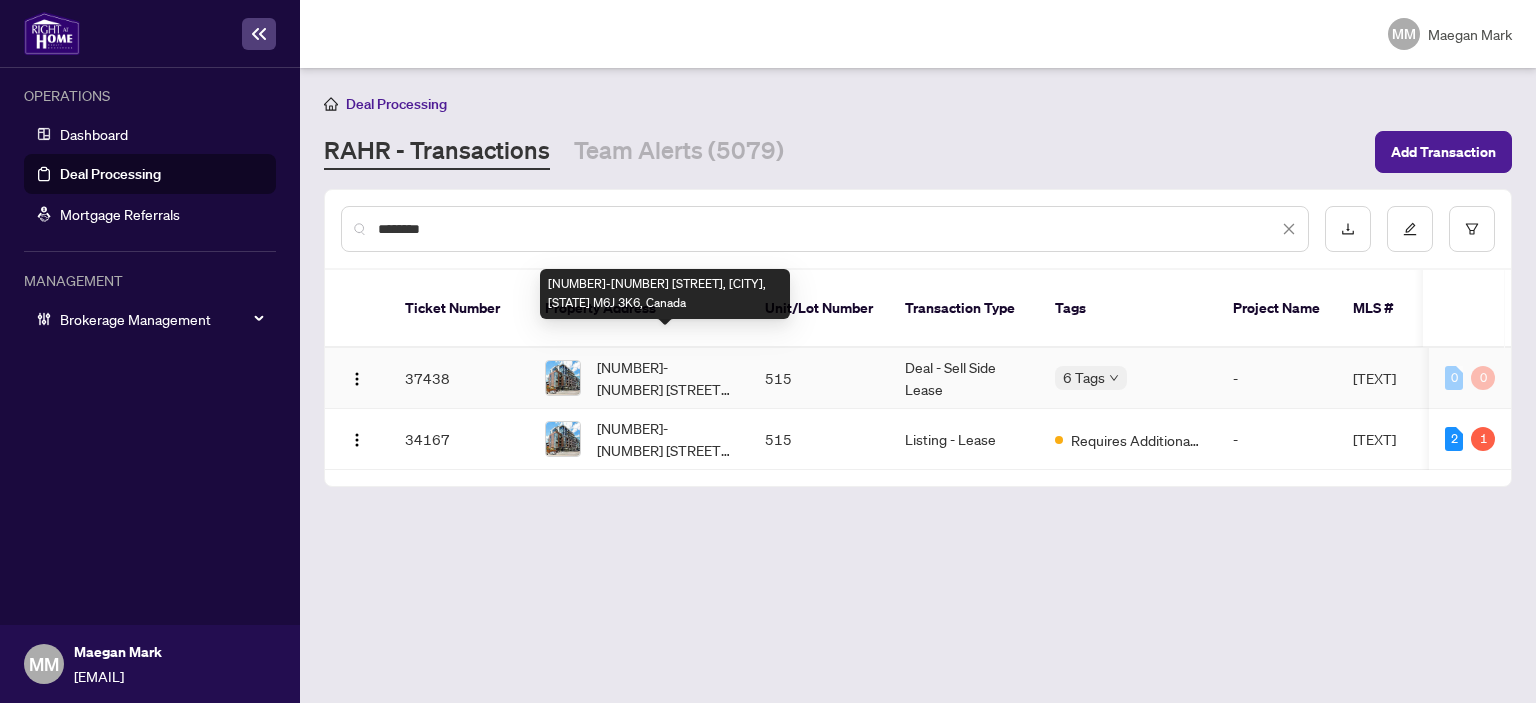 click on "515-8 Gladstone Ave, Toronto, Ontario M6J 3K6, Canada" at bounding box center (665, 378) 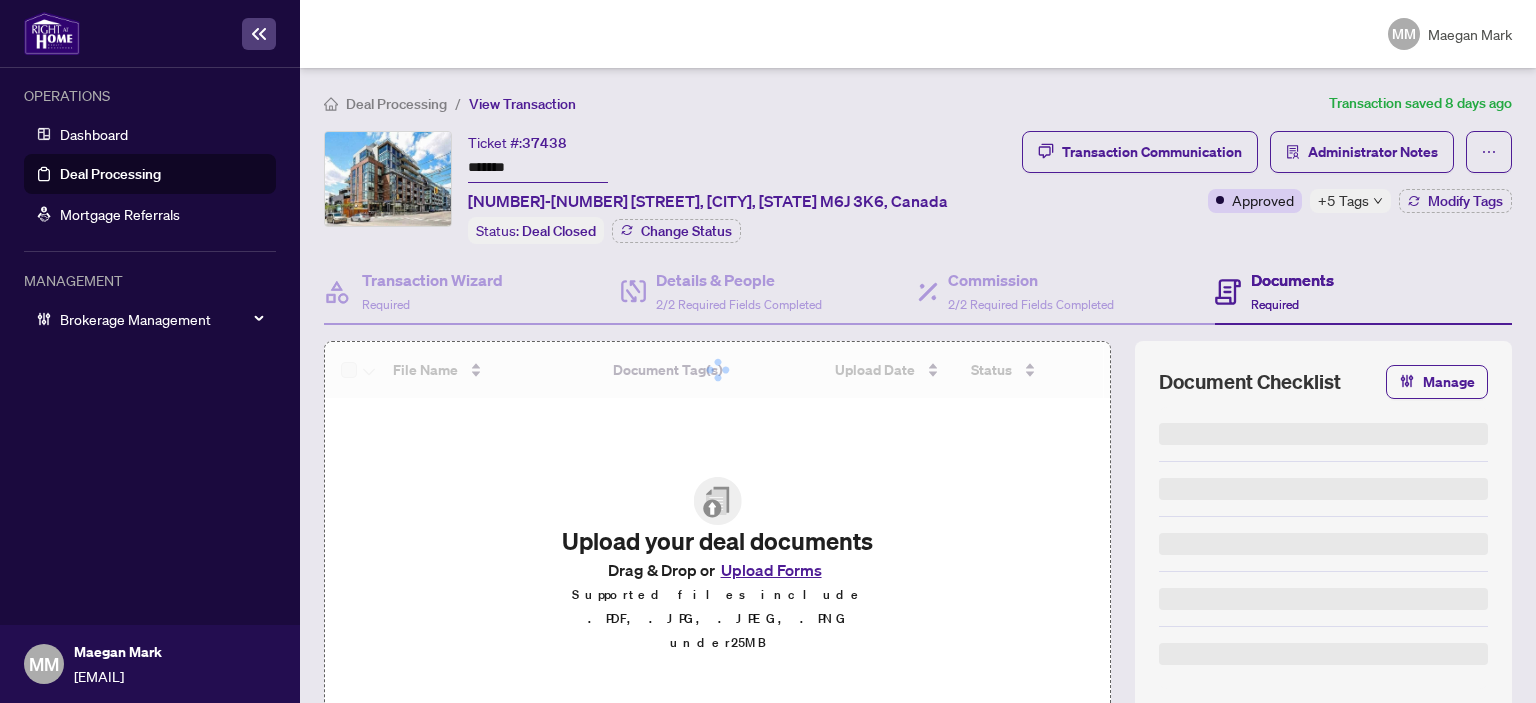 click on "Administrator Notes" at bounding box center [1373, 152] 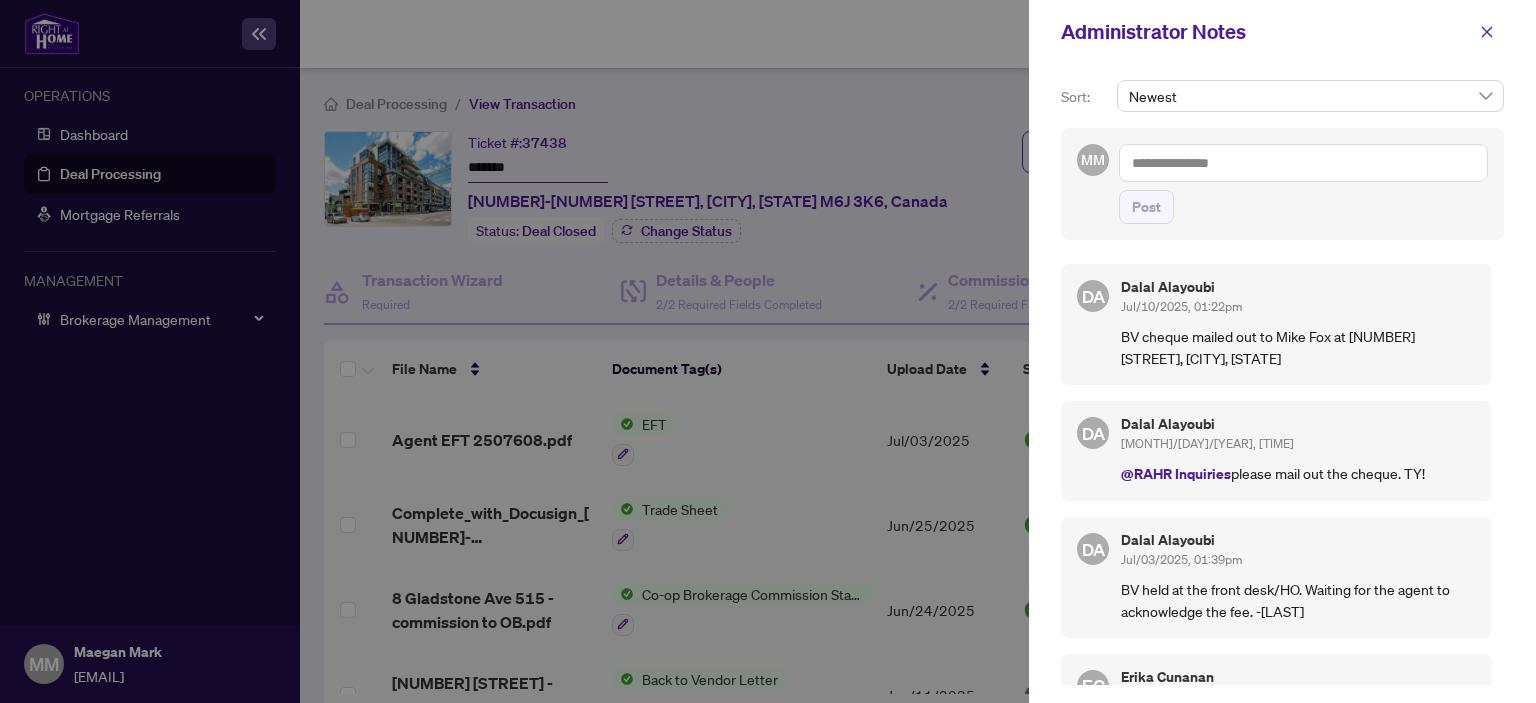 click on "DA Dalal Alayoubi   Jul/10/2025, 01:22pm BV cheque mailed out to Mike Fox at 910 Carlaw Ave, Toronto, ON M4K 3L3 DA Dalal Alayoubi   Jul/04/2025, 12:45pm @RAHR Inquiries  please mail out the cheque. TY! DA Dalal Alayoubi   Jul/03/2025, 01:39pm BV held at the front desk/HO. Waiting for the agent to acknowledge the fee. -Dalal
EC Erika Cunanan   Jul/03/2025, 09:41am please mail the cheque directly to the vendor.
910 Carlaw AveToronto, ON M4K 3L3
Attention:  Mike Fox DC Dawn Chan   Jul/03/2025, 09:37am Co-op commission was paid via EFT dated July 3, 2025
IN PAYROLL RUN July 3, 2025
YW YuPan Wang   Jun/03/2025, 04:00pm NEED RBC DEPOSIT SLIP" at bounding box center [1282, 468] 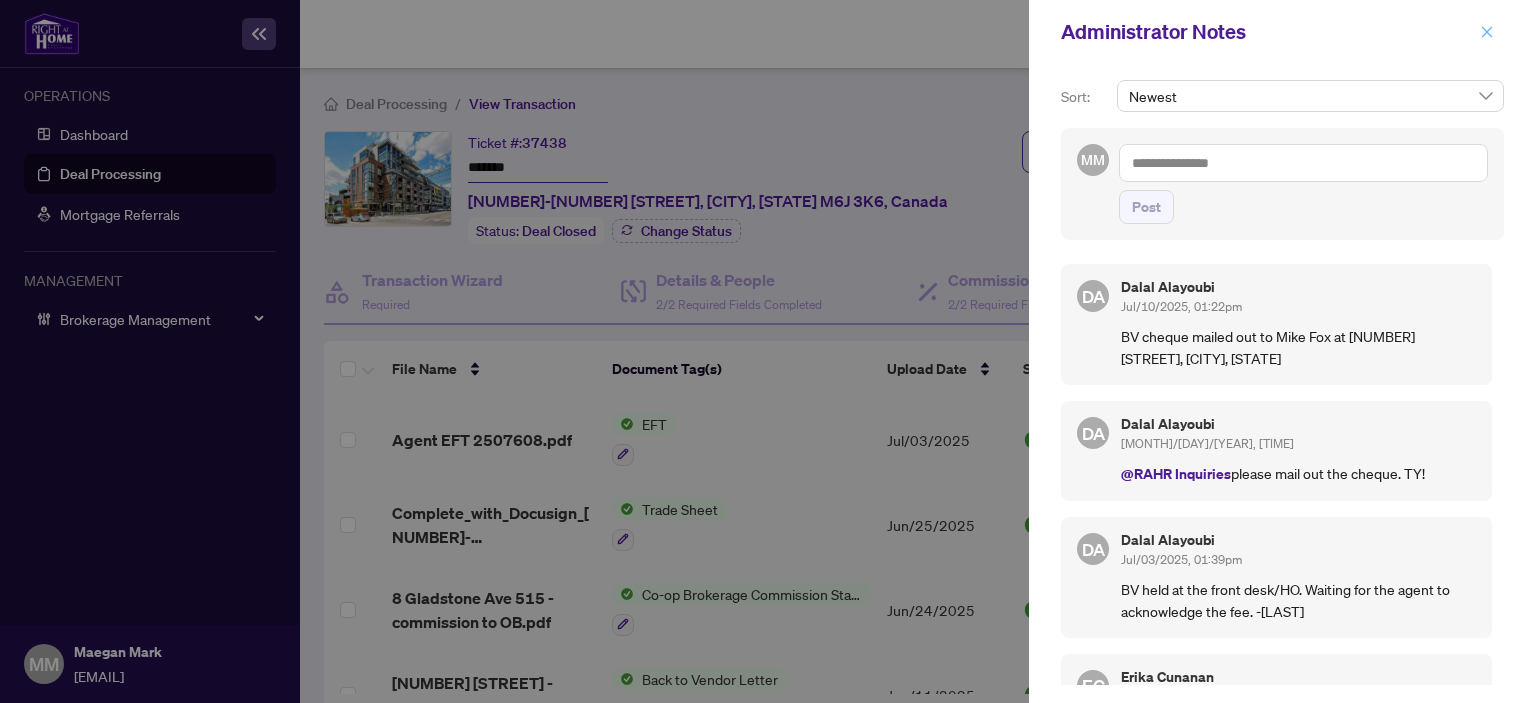 click at bounding box center [1487, 32] 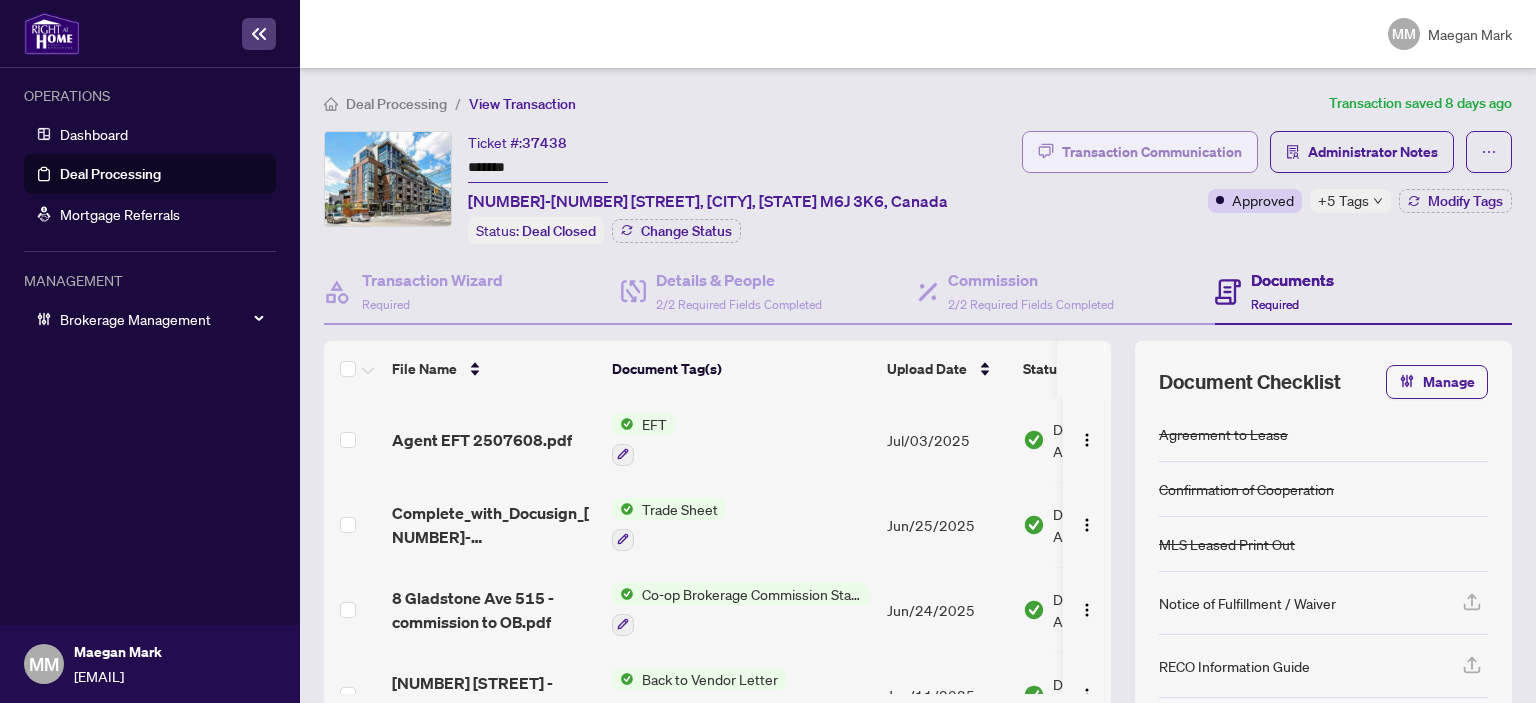 click on "Transaction Communication" at bounding box center (1152, 152) 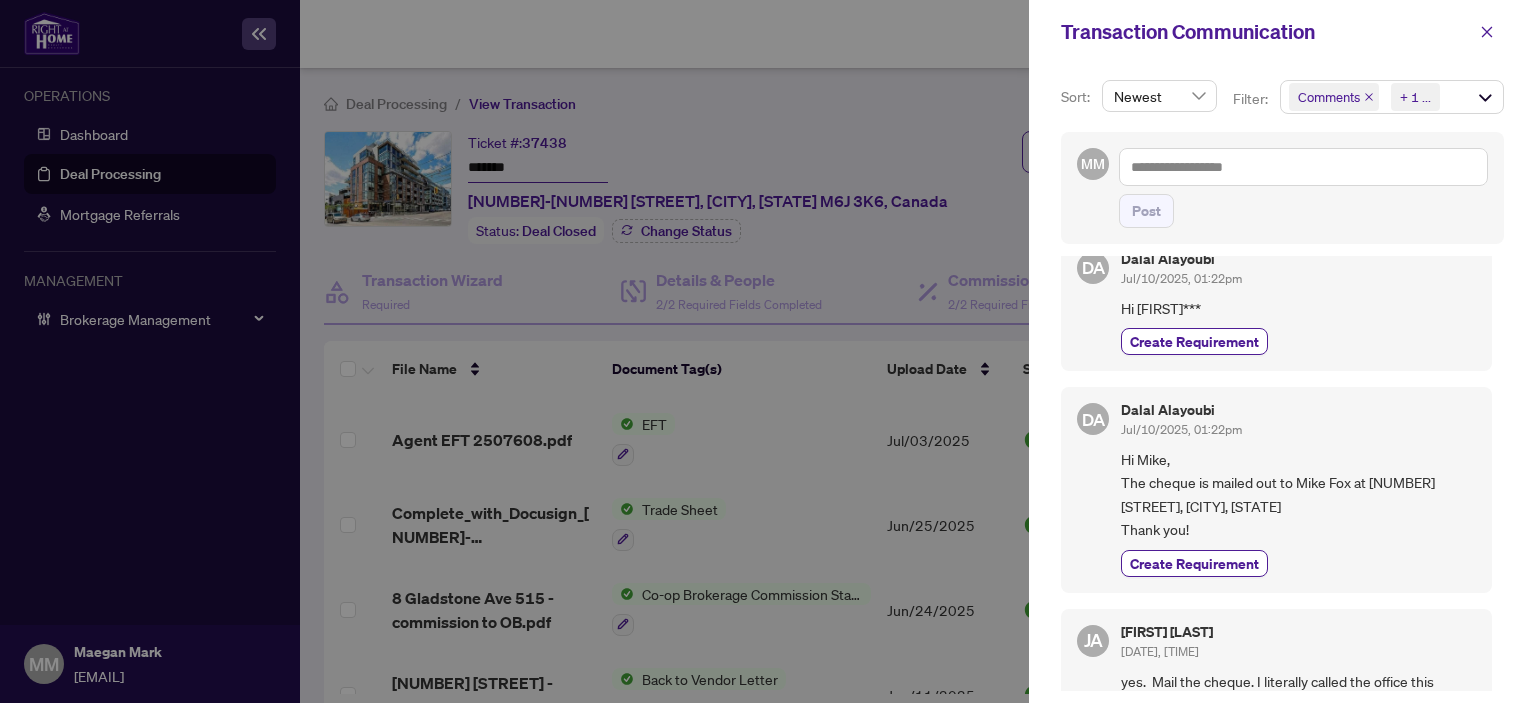 scroll, scrollTop: 0, scrollLeft: 0, axis: both 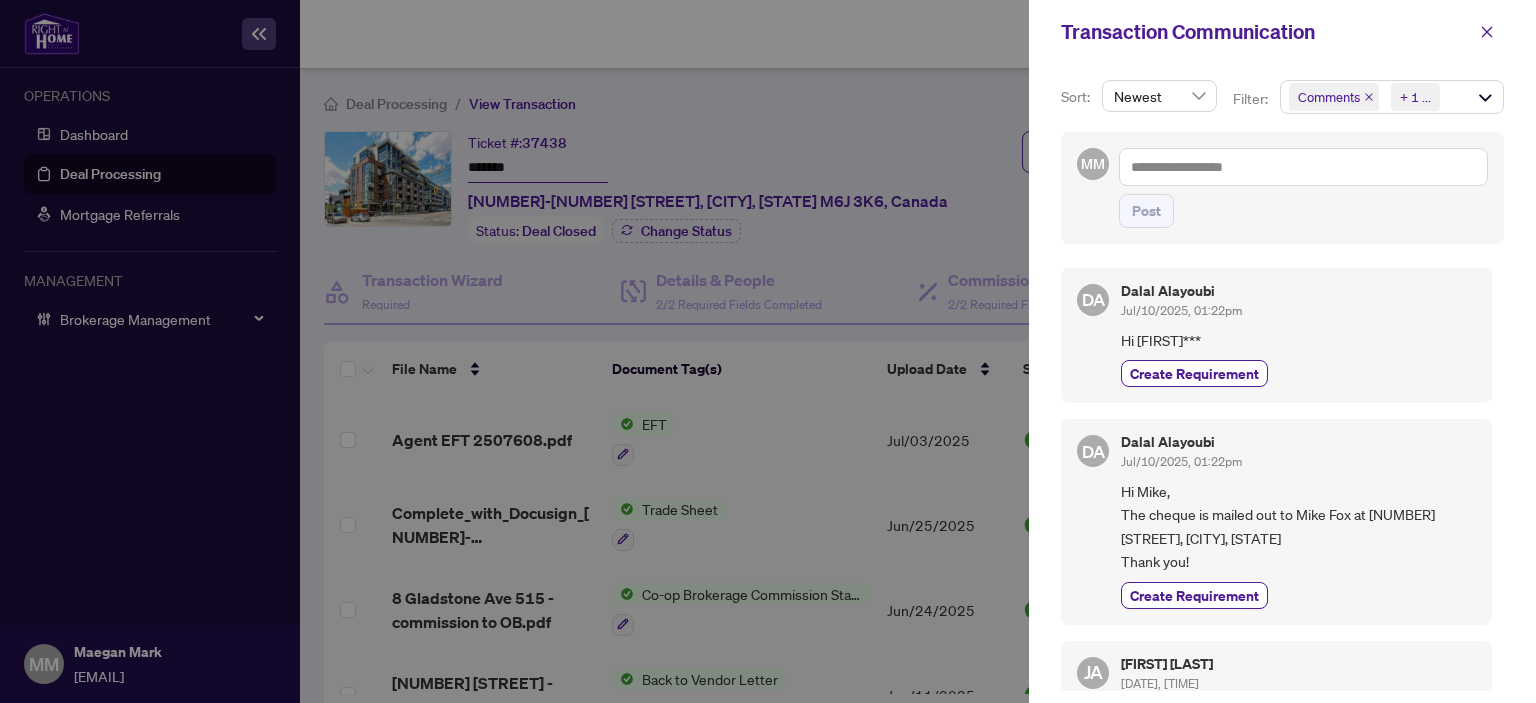 click on "DA Dalal Alayoubi   Jul/10/2025, 01:22pm Hi Jarrod*** Create Requirement" at bounding box center (1276, 335) 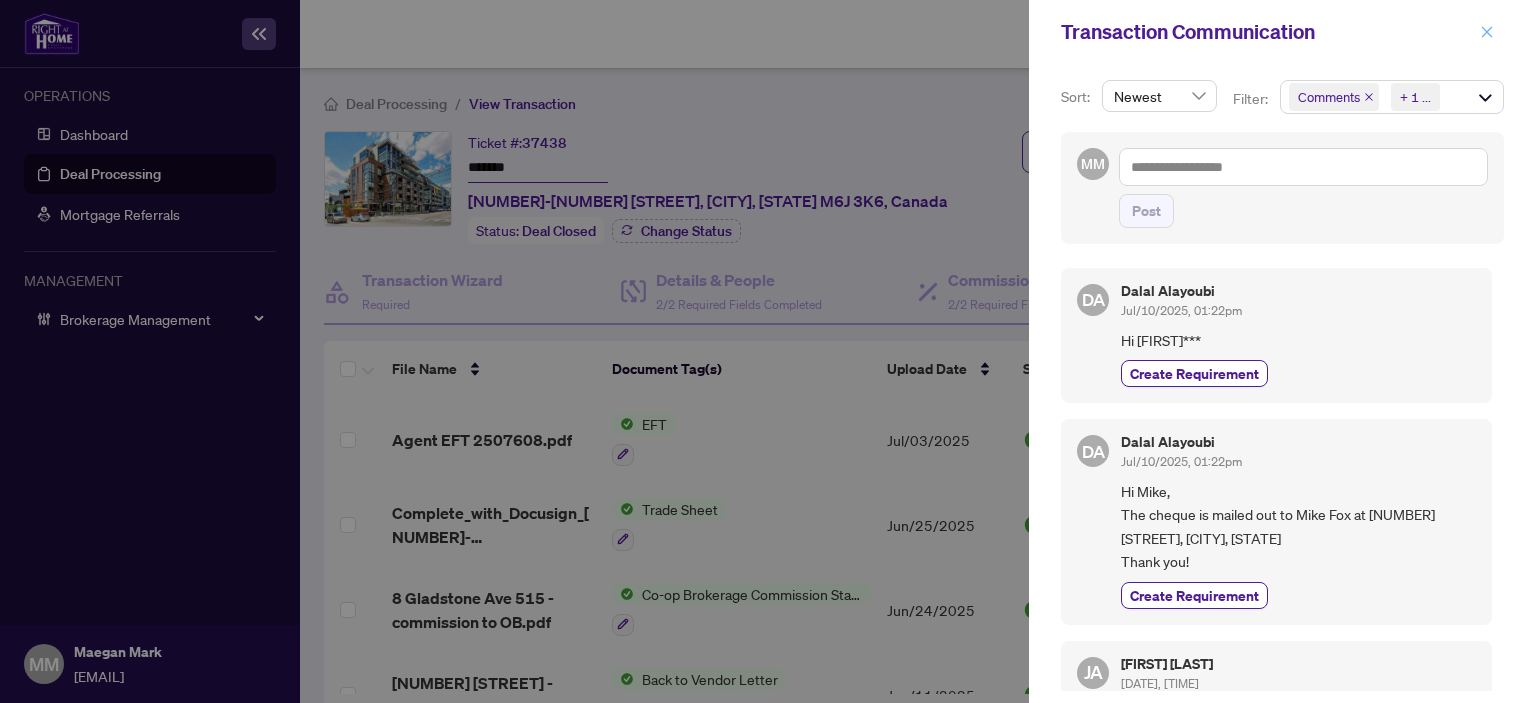 click 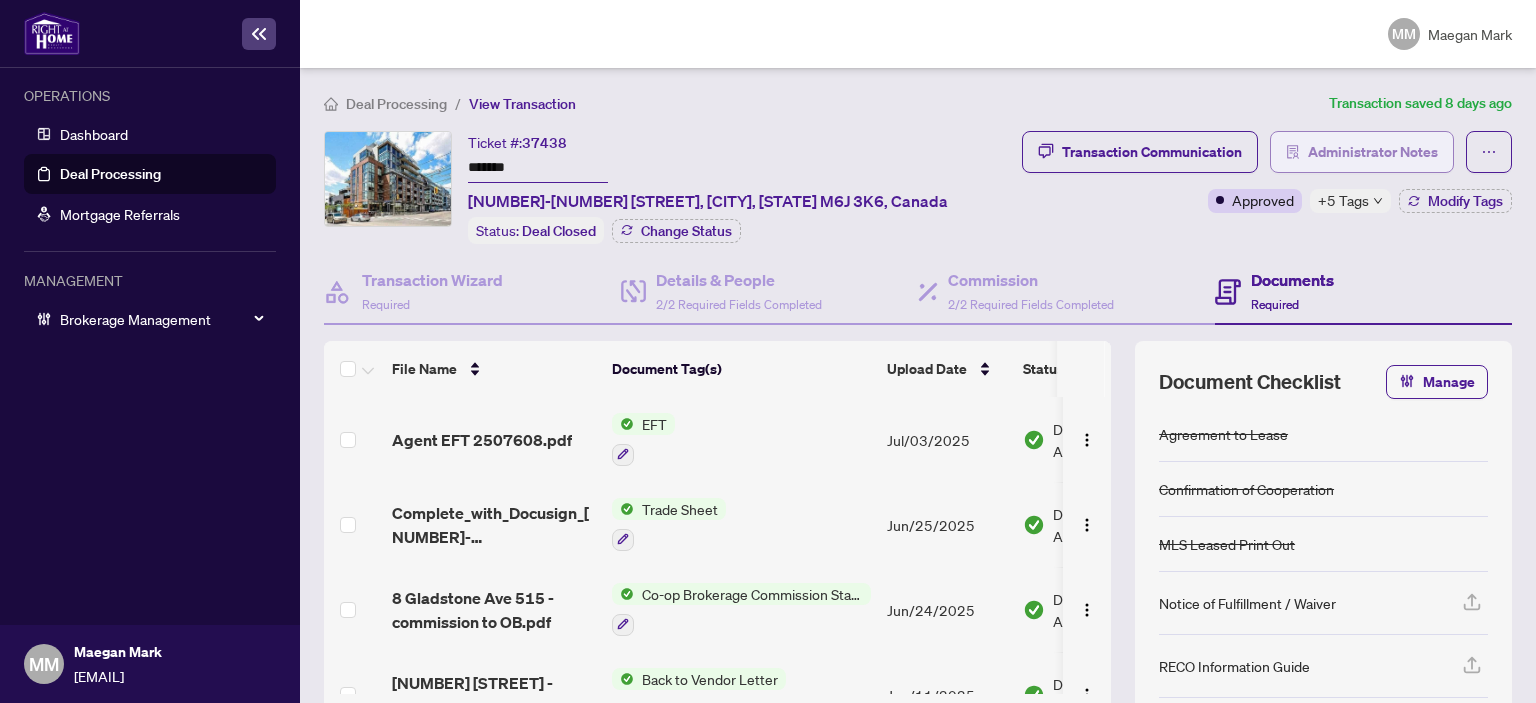 click on "Administrator Notes" at bounding box center (1373, 152) 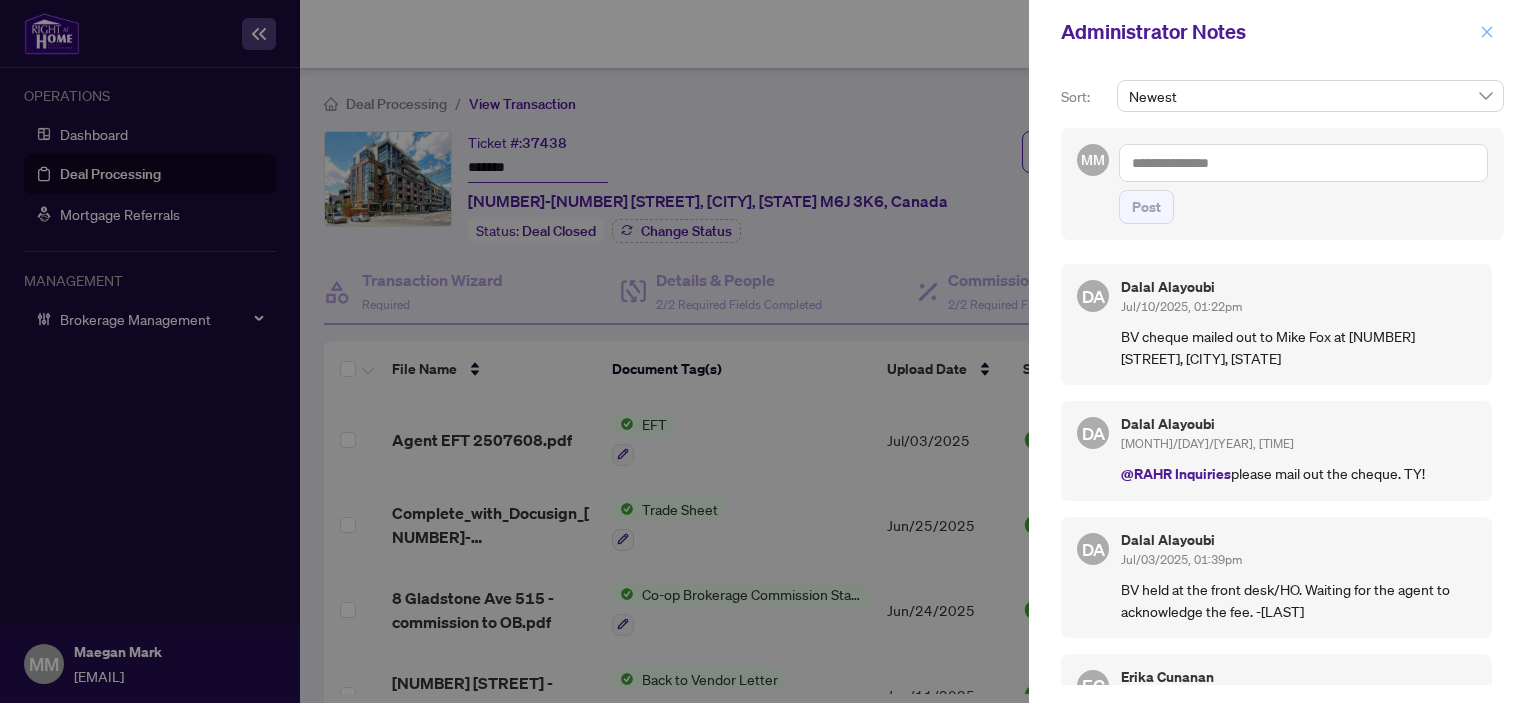 click at bounding box center [1487, 32] 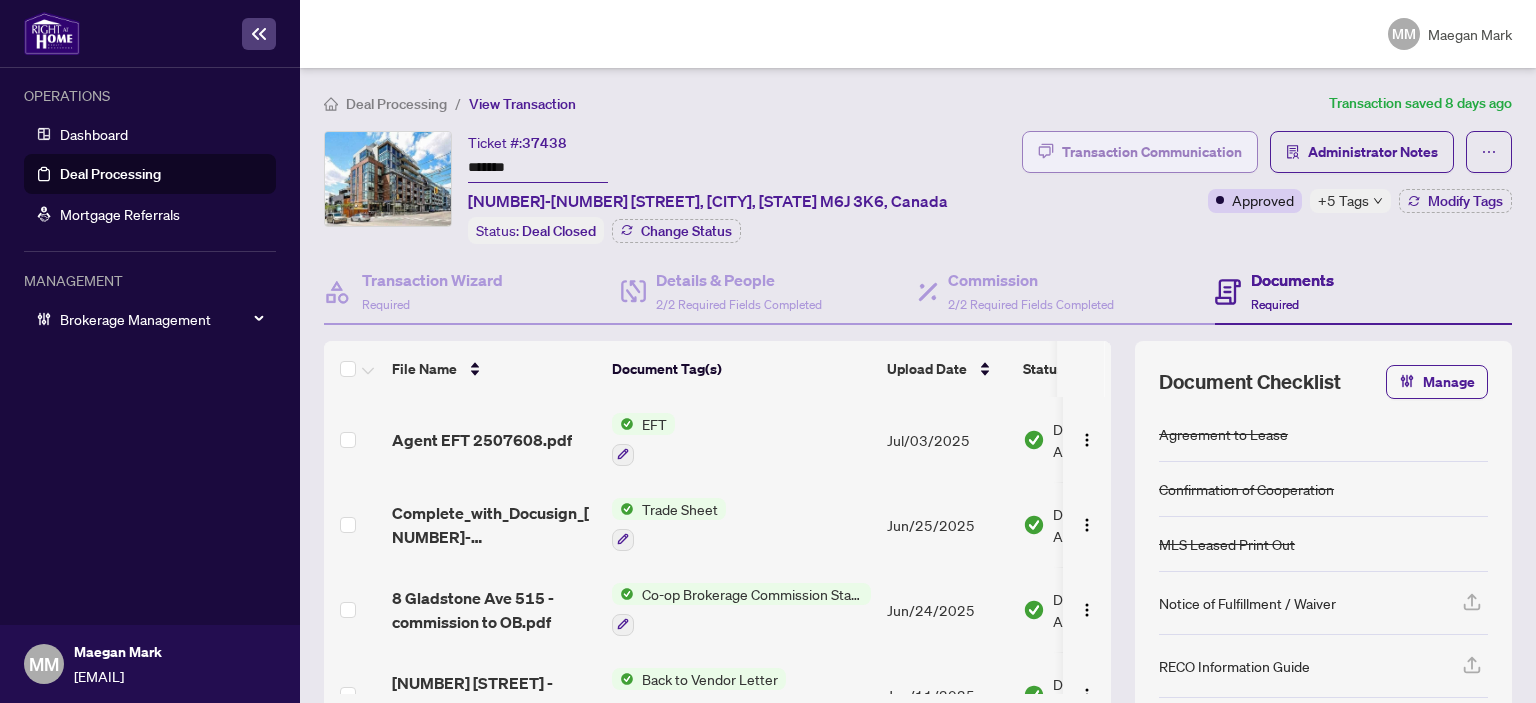 click on "Transaction Communication" at bounding box center [1140, 152] 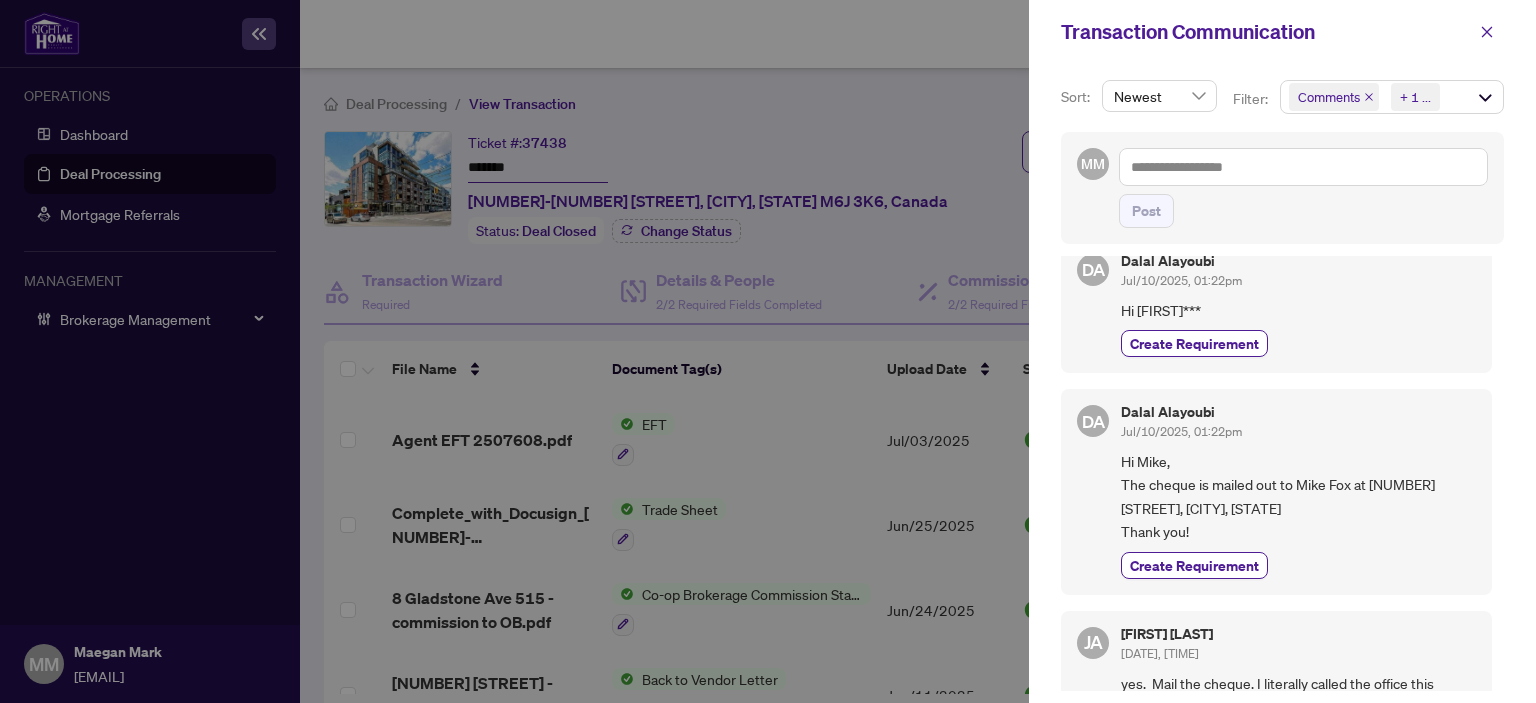 scroll, scrollTop: 0, scrollLeft: 0, axis: both 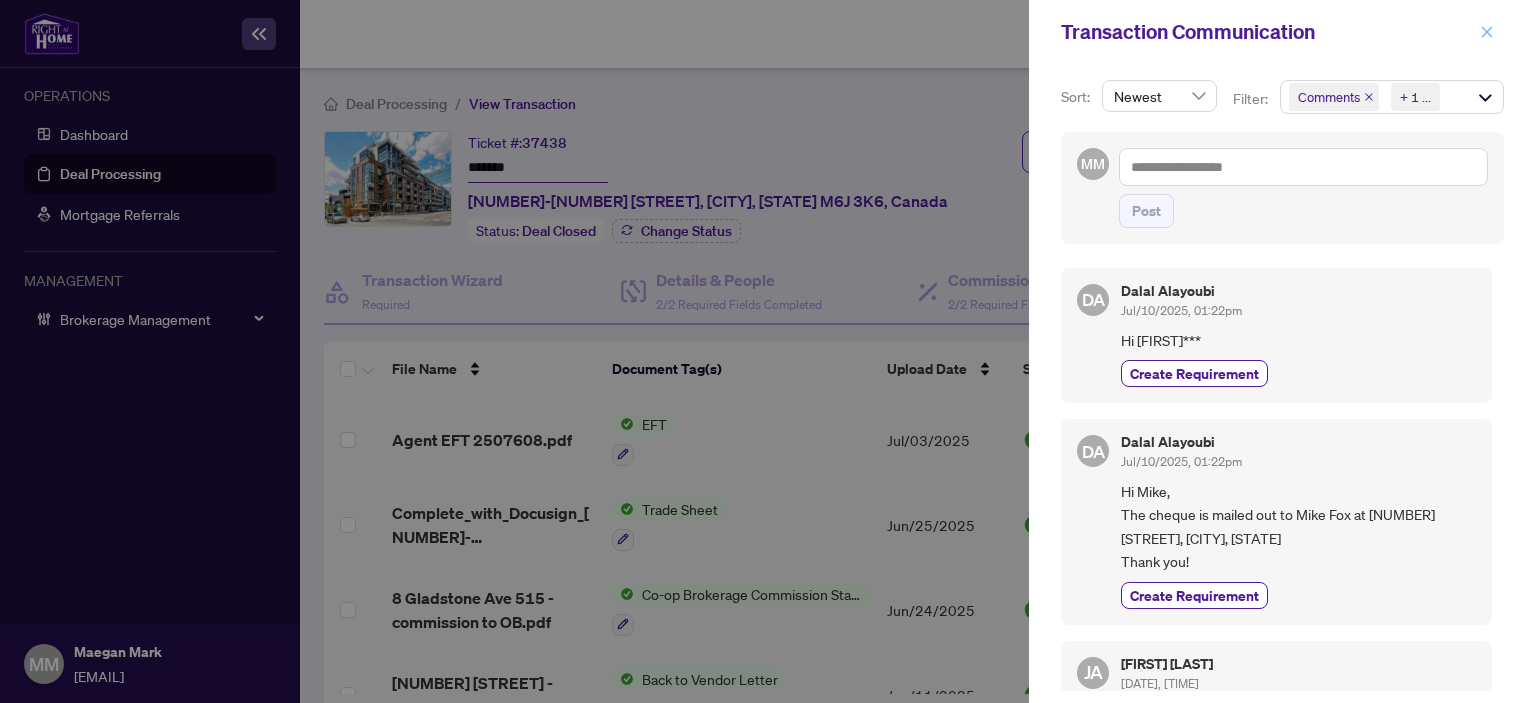 click at bounding box center [1487, 32] 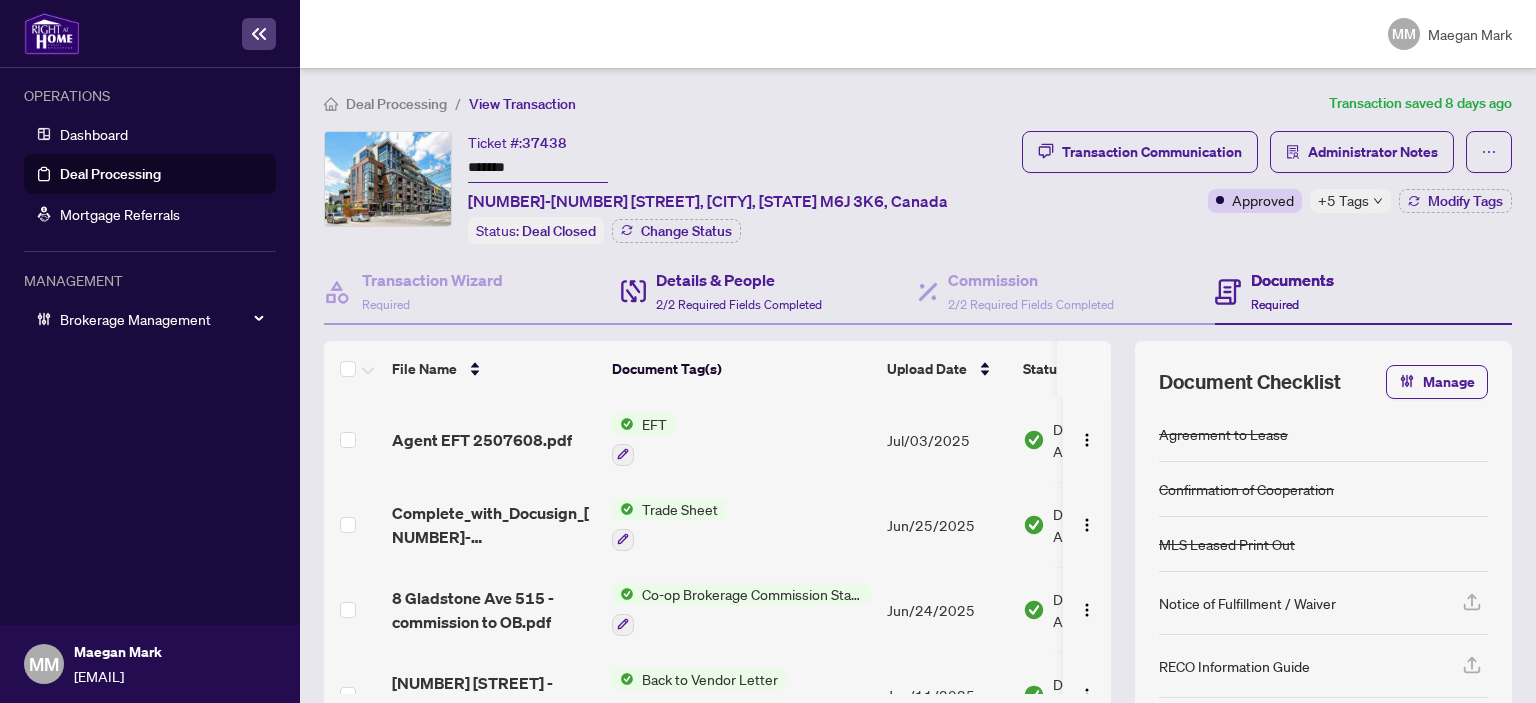 click on "Details & People 2/2 Required Fields Completed" at bounding box center [769, 292] 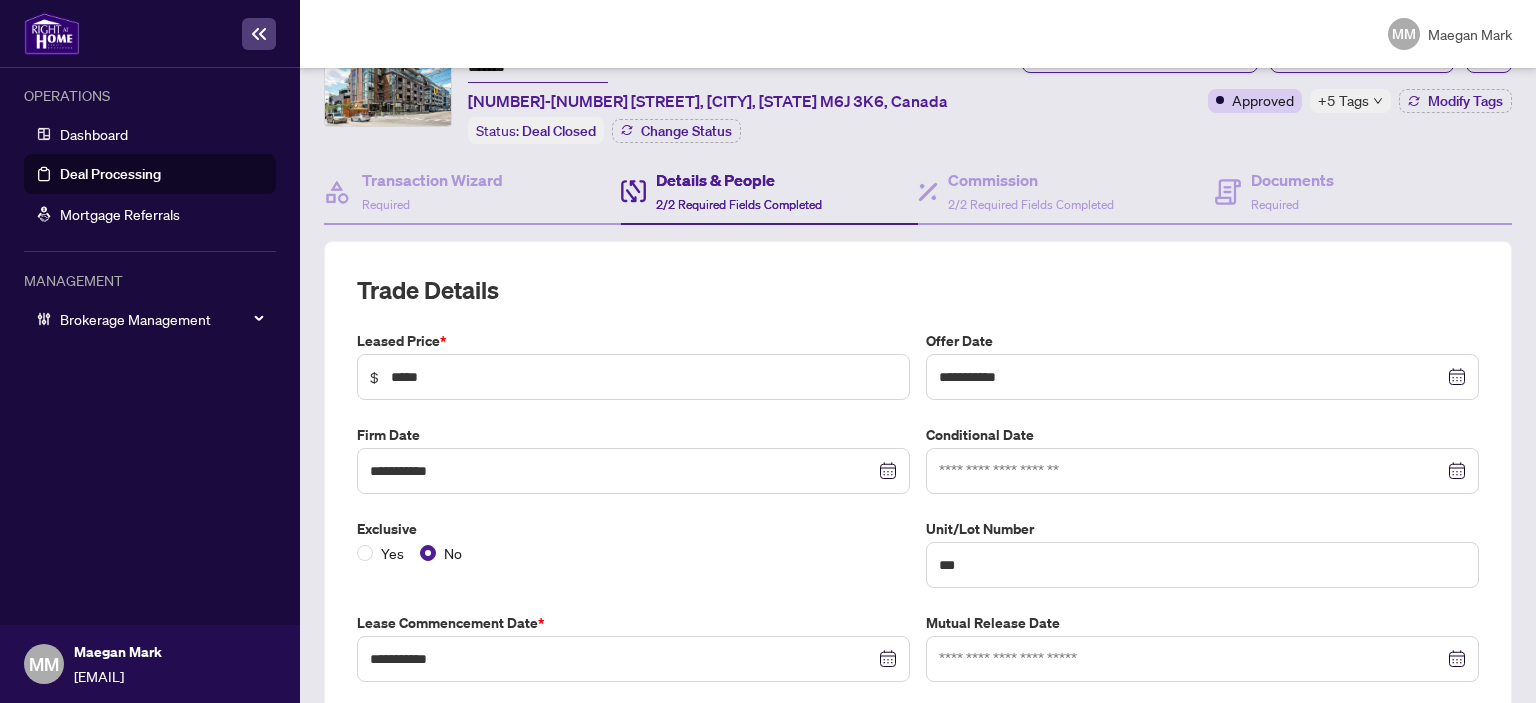 scroll, scrollTop: 0, scrollLeft: 0, axis: both 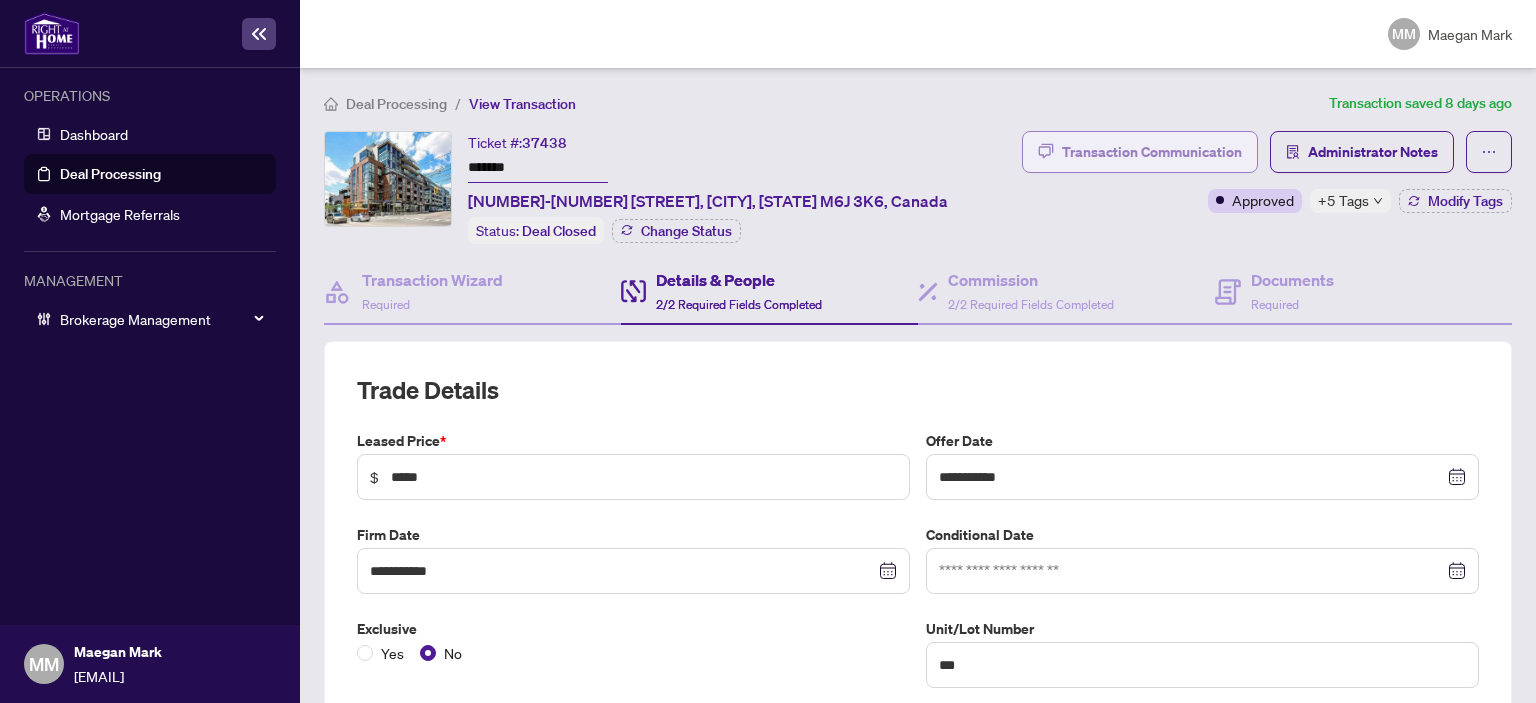 click on "Transaction Communication" at bounding box center [1140, 152] 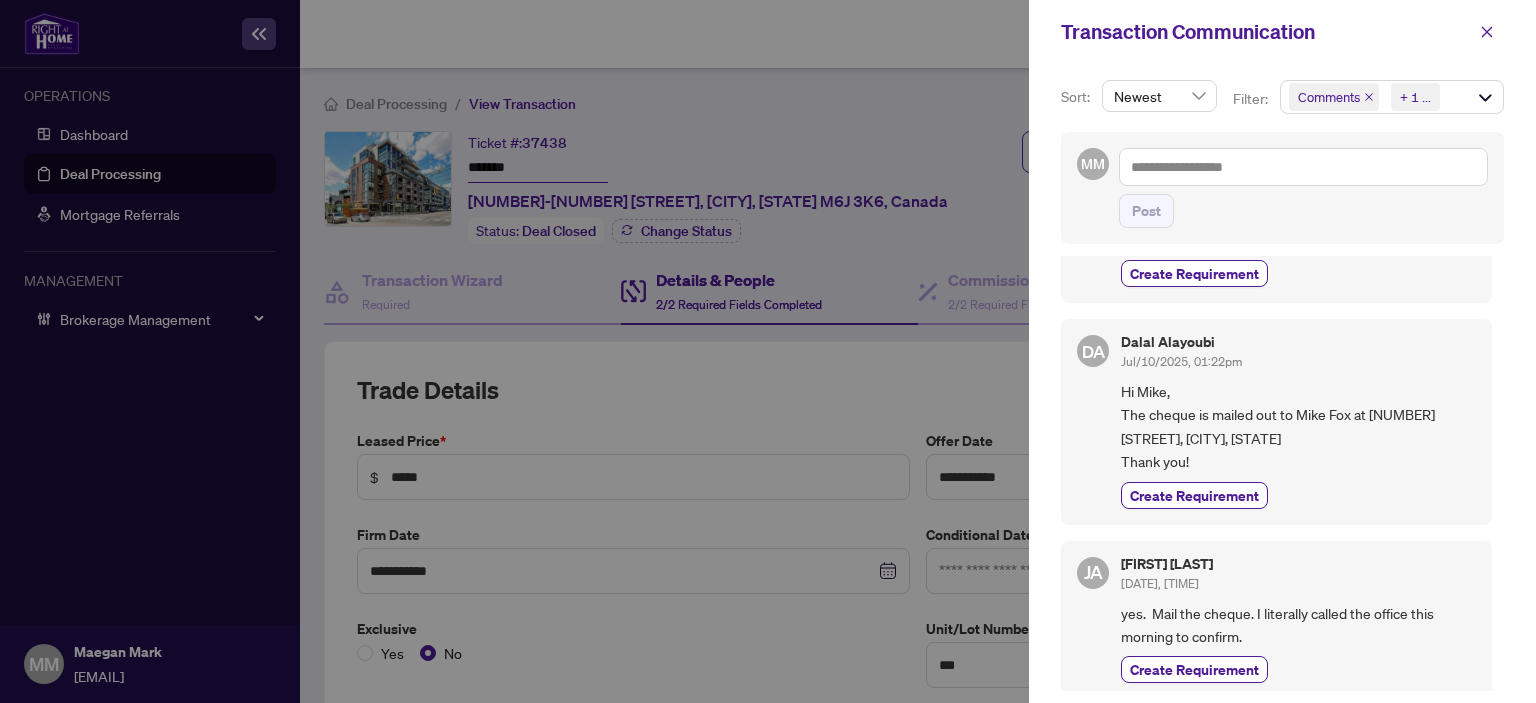 scroll, scrollTop: 0, scrollLeft: 0, axis: both 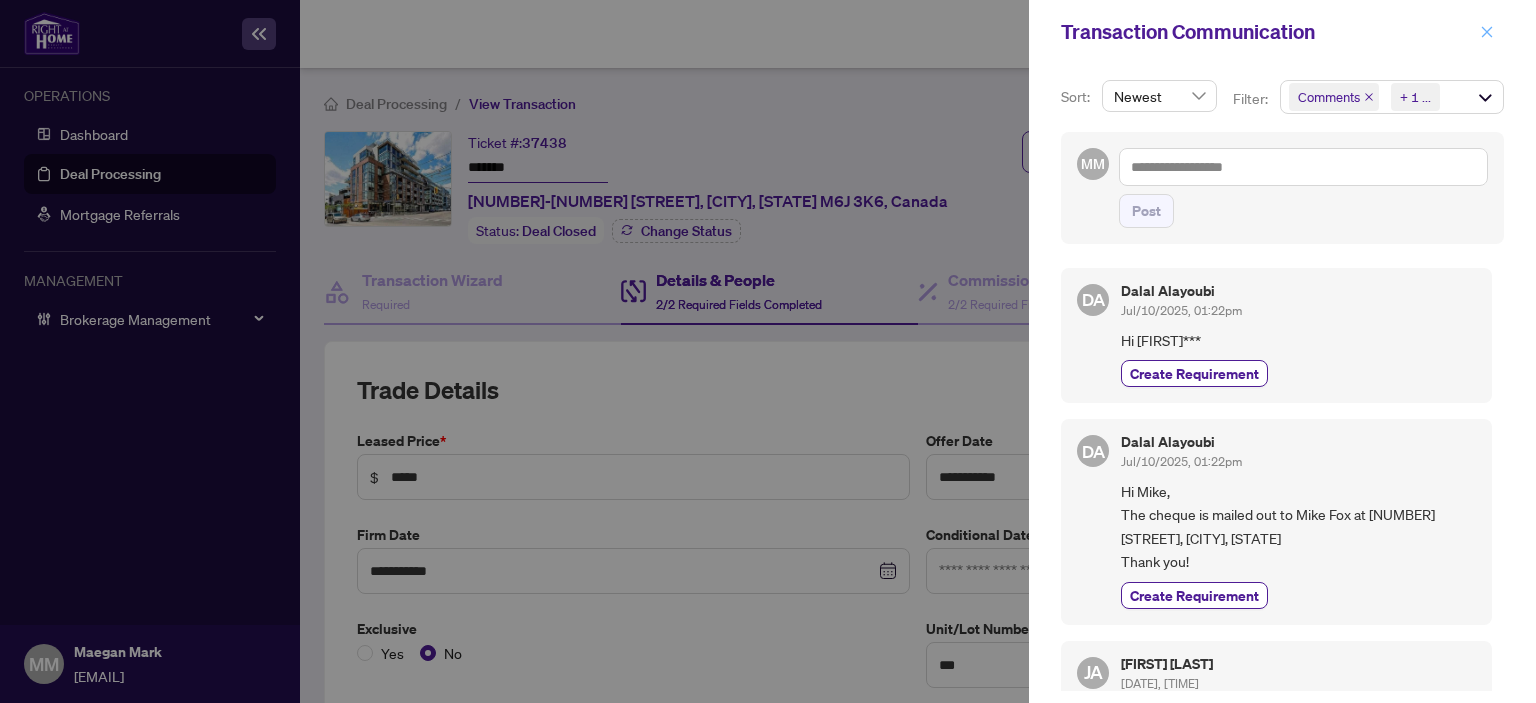 click 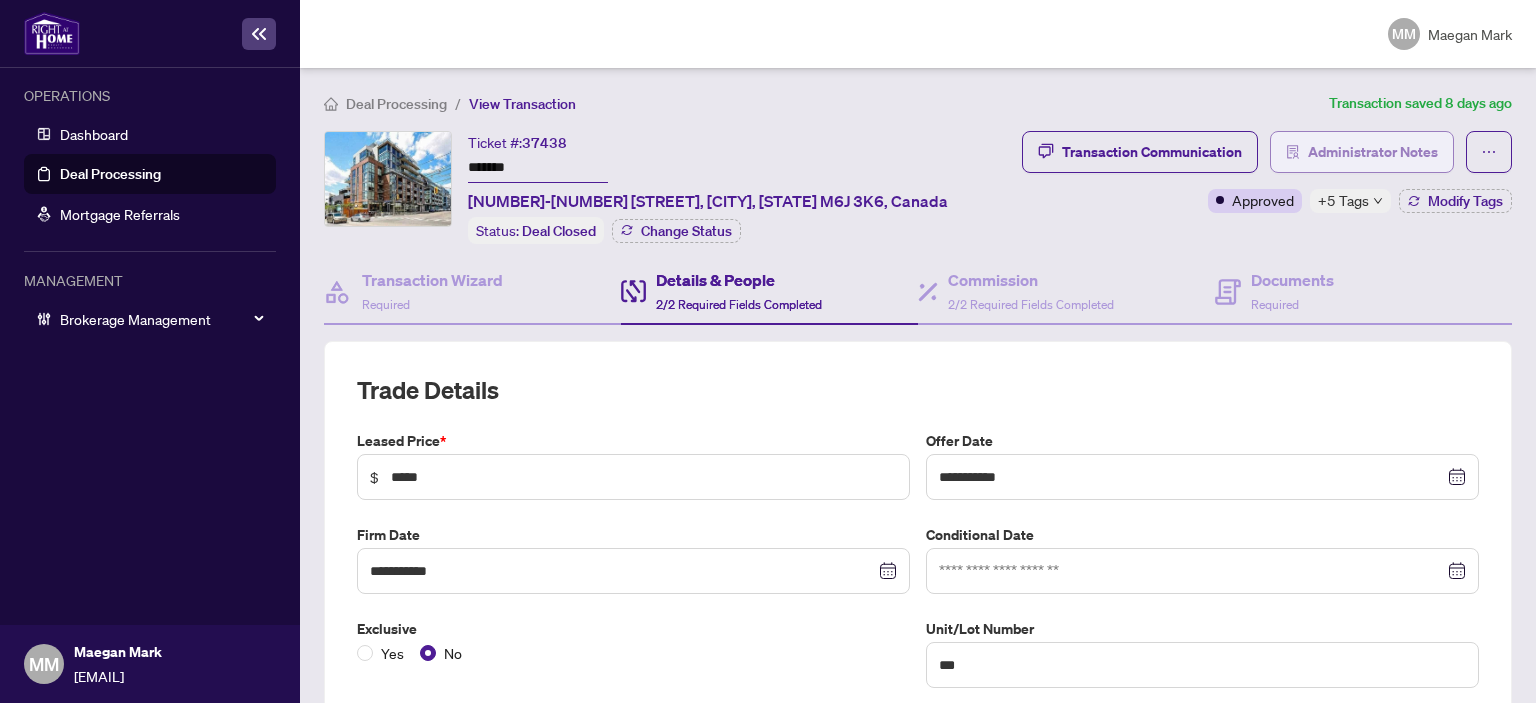 click on "Administrator Notes" at bounding box center (1373, 152) 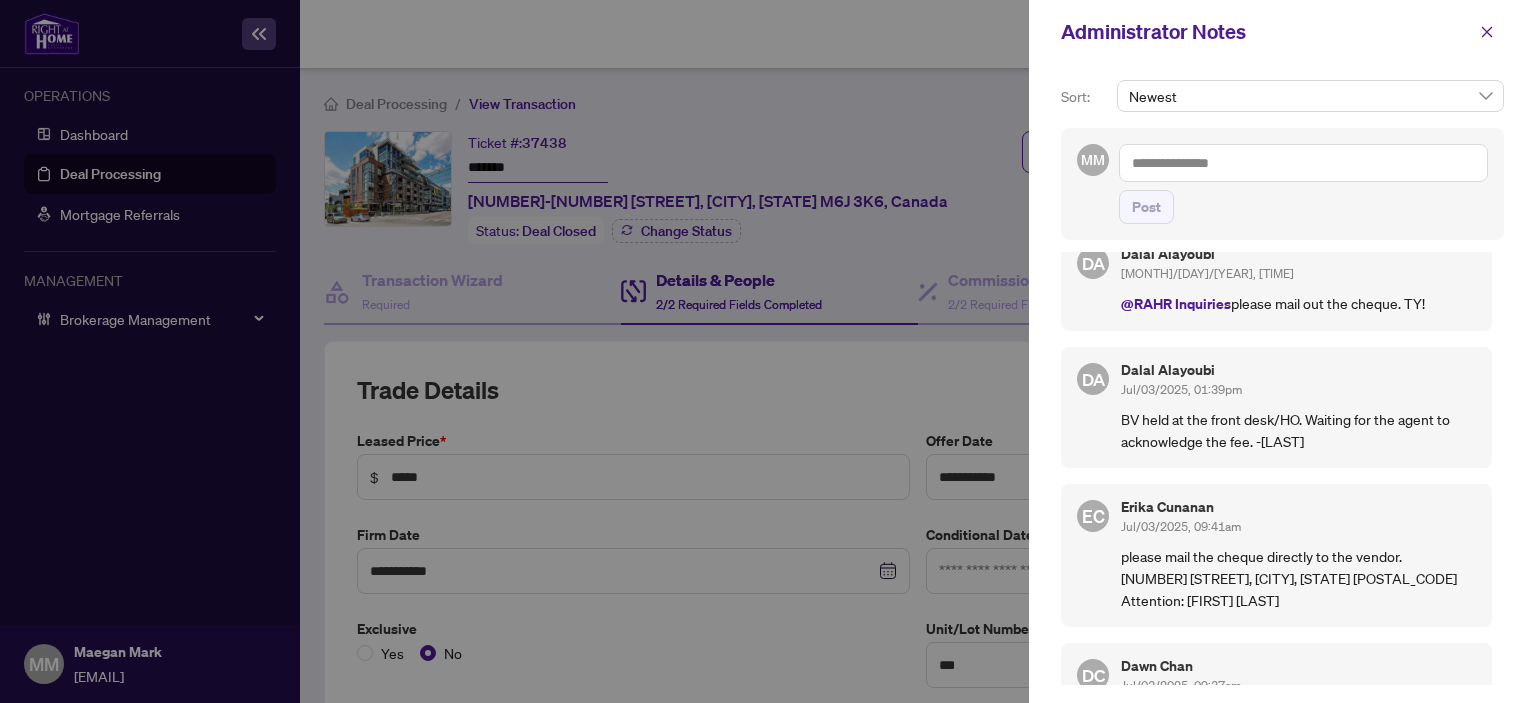 scroll, scrollTop: 200, scrollLeft: 0, axis: vertical 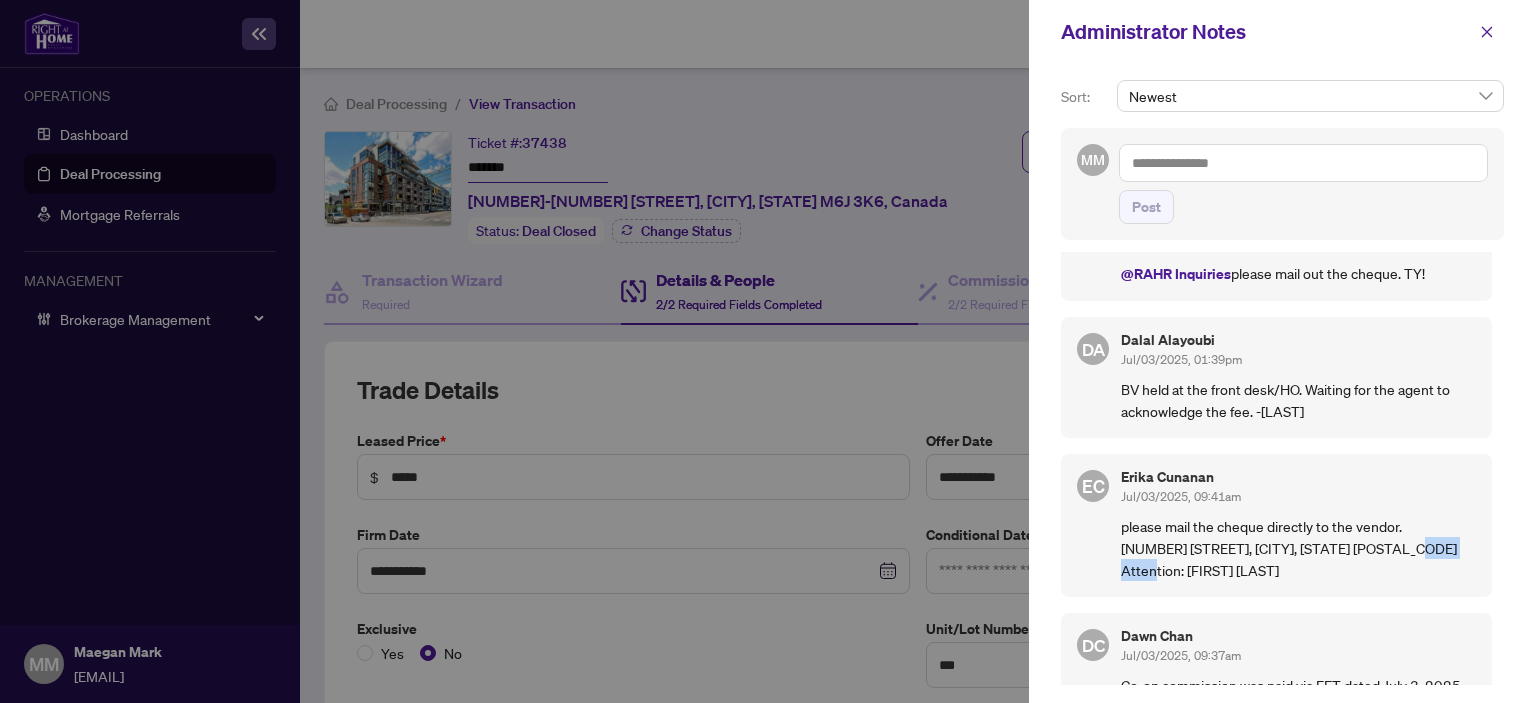drag, startPoint x: 1237, startPoint y: 568, endPoint x: 1182, endPoint y: 568, distance: 55 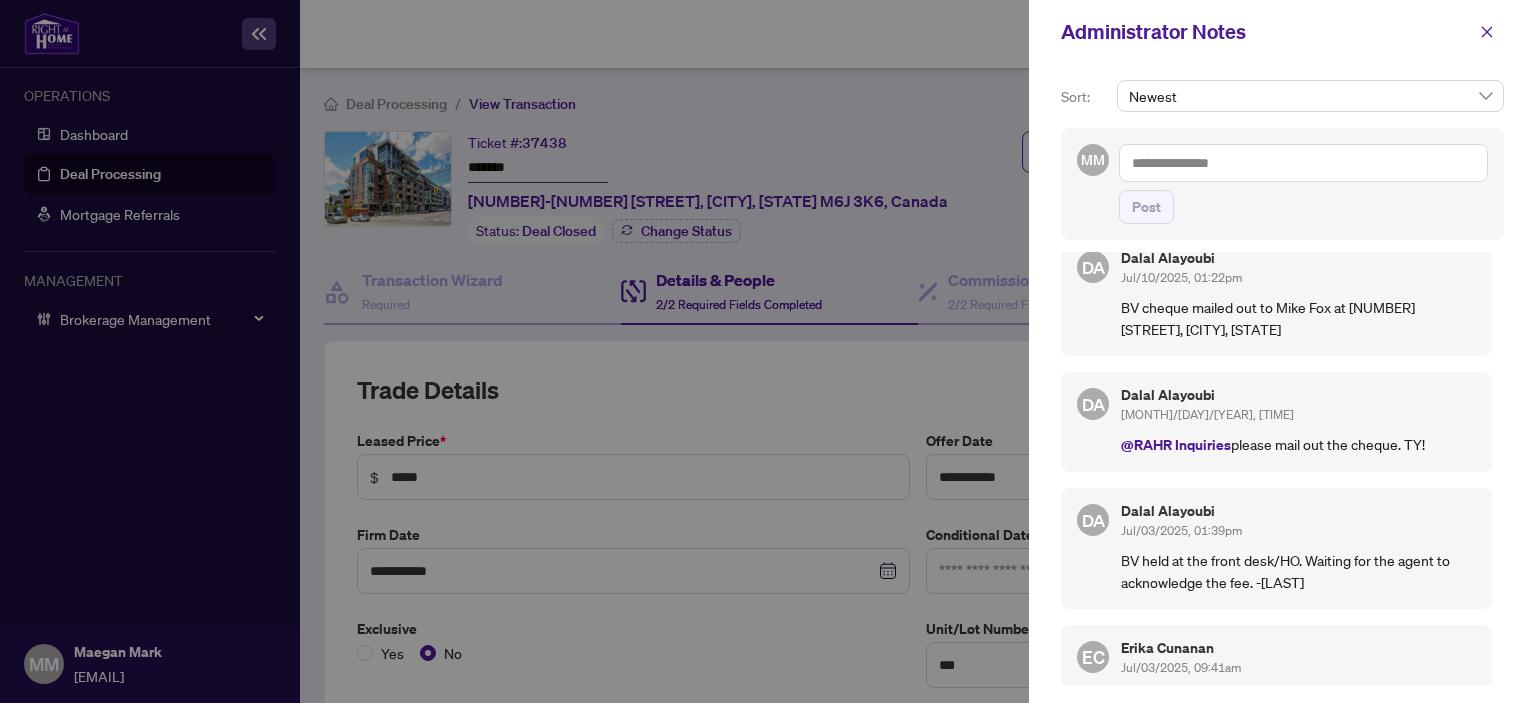 scroll, scrollTop: 0, scrollLeft: 0, axis: both 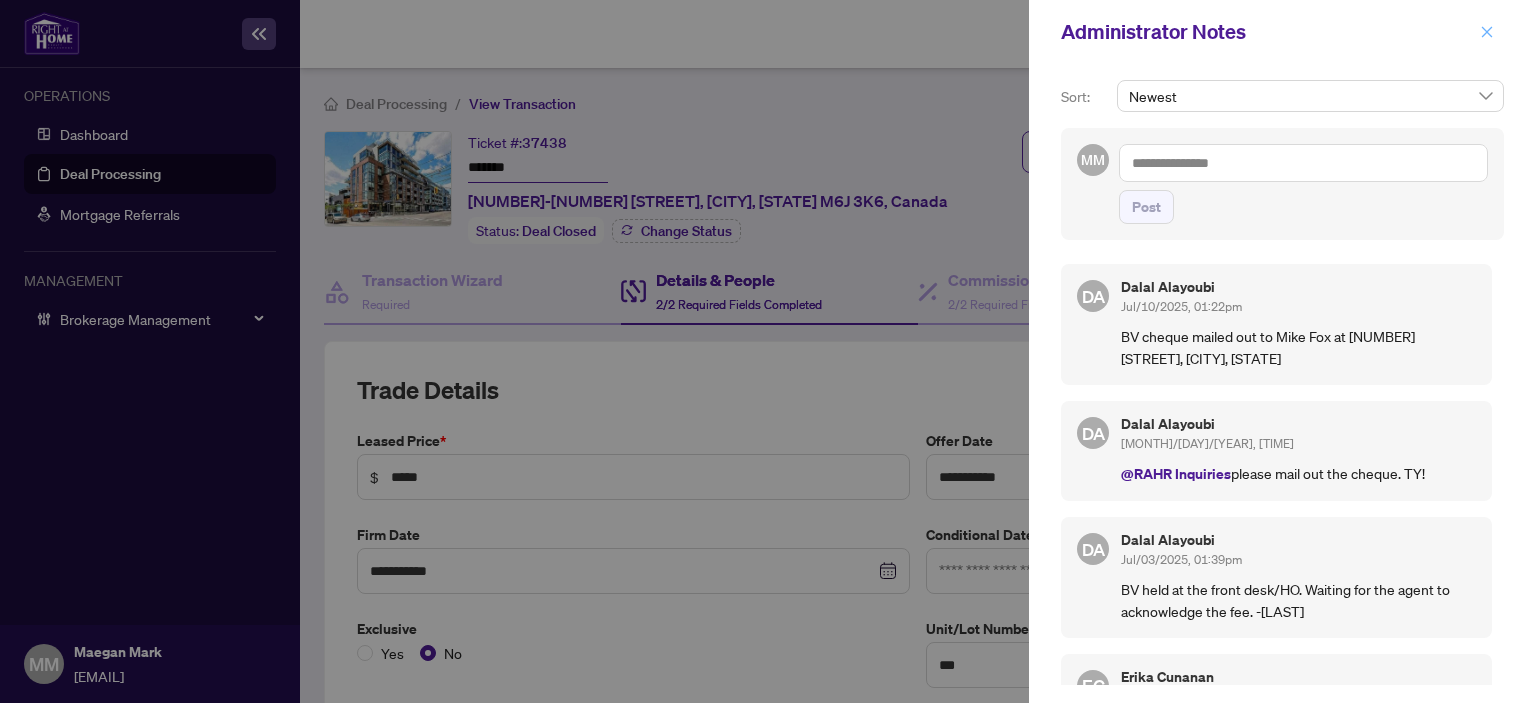 click at bounding box center [1487, 32] 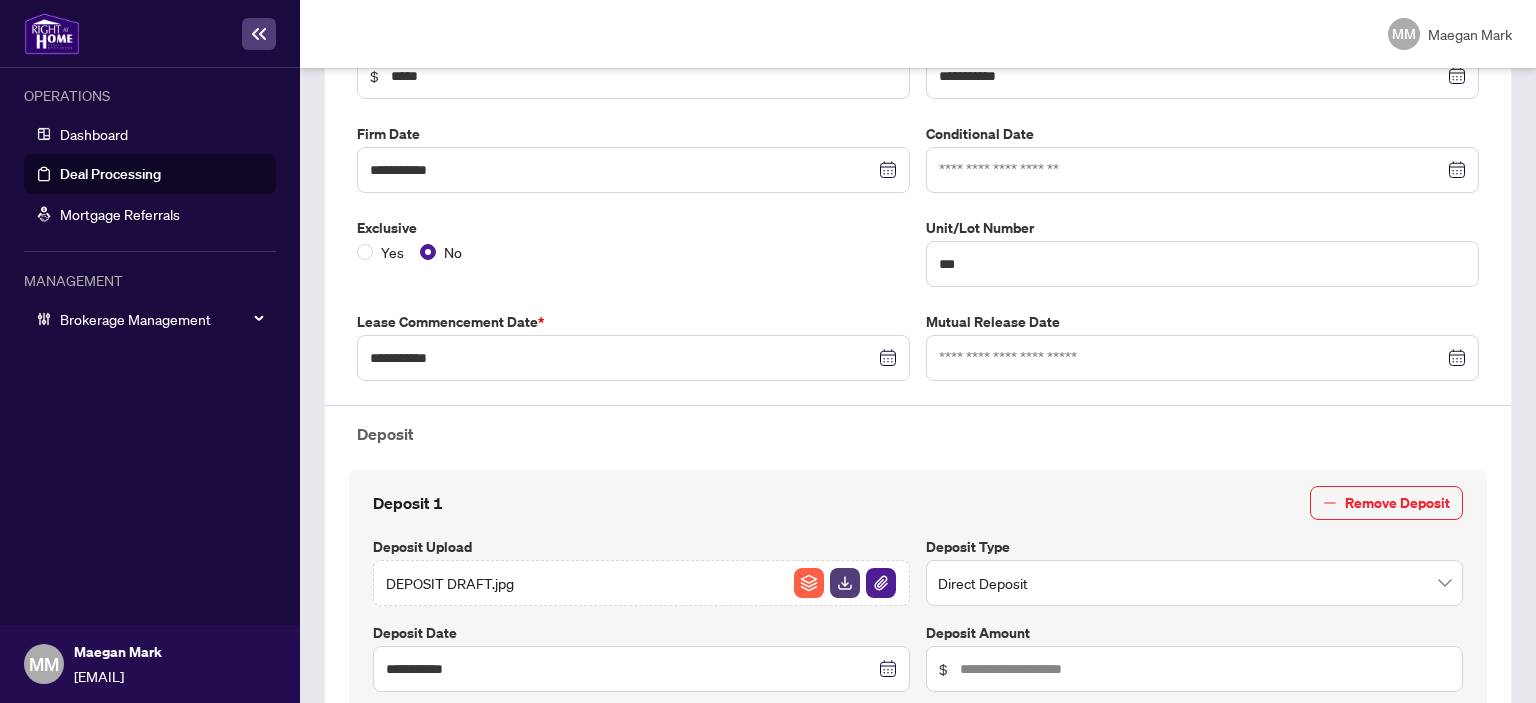 scroll, scrollTop: 400, scrollLeft: 0, axis: vertical 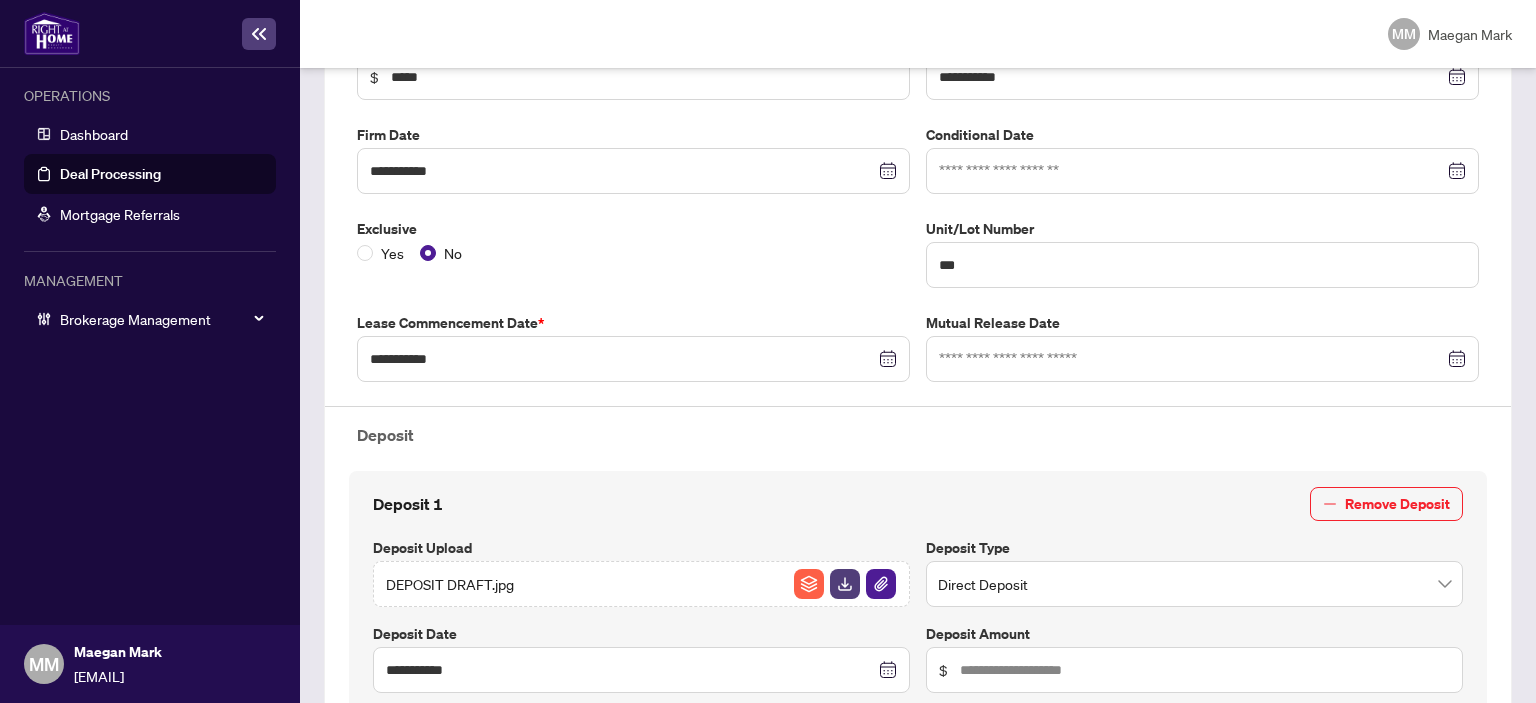 drag, startPoint x: 916, startPoint y: 420, endPoint x: 905, endPoint y: 429, distance: 14.21267 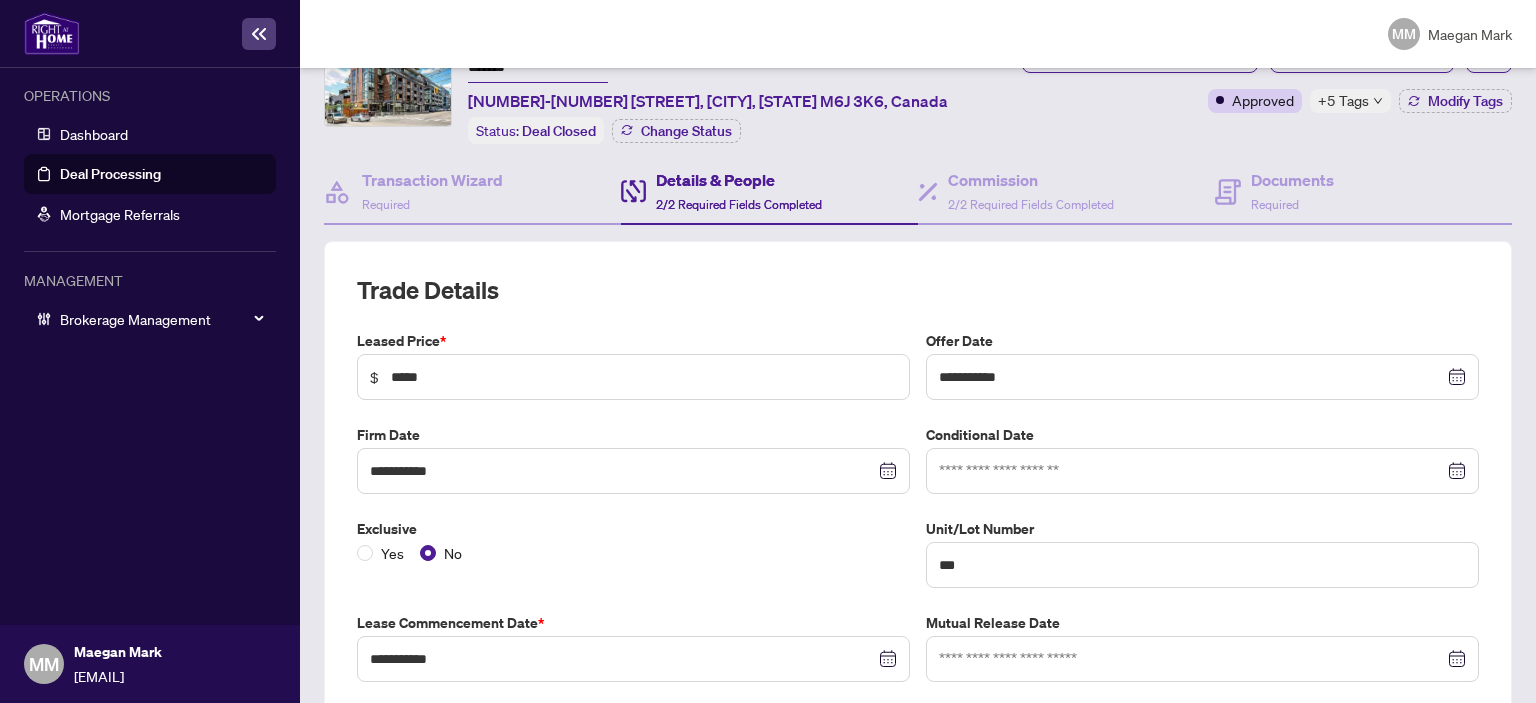 scroll, scrollTop: 0, scrollLeft: 0, axis: both 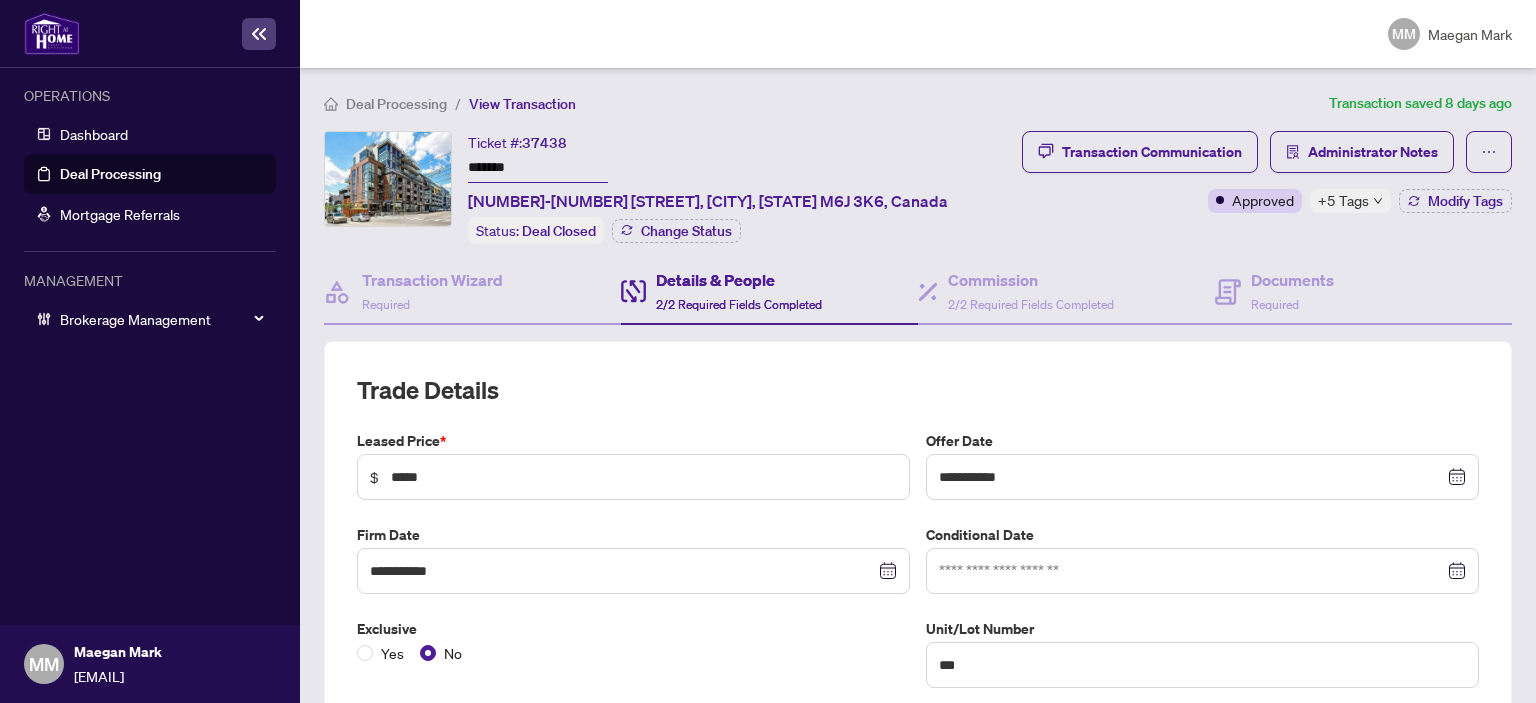 click on "**********" at bounding box center [918, 385] 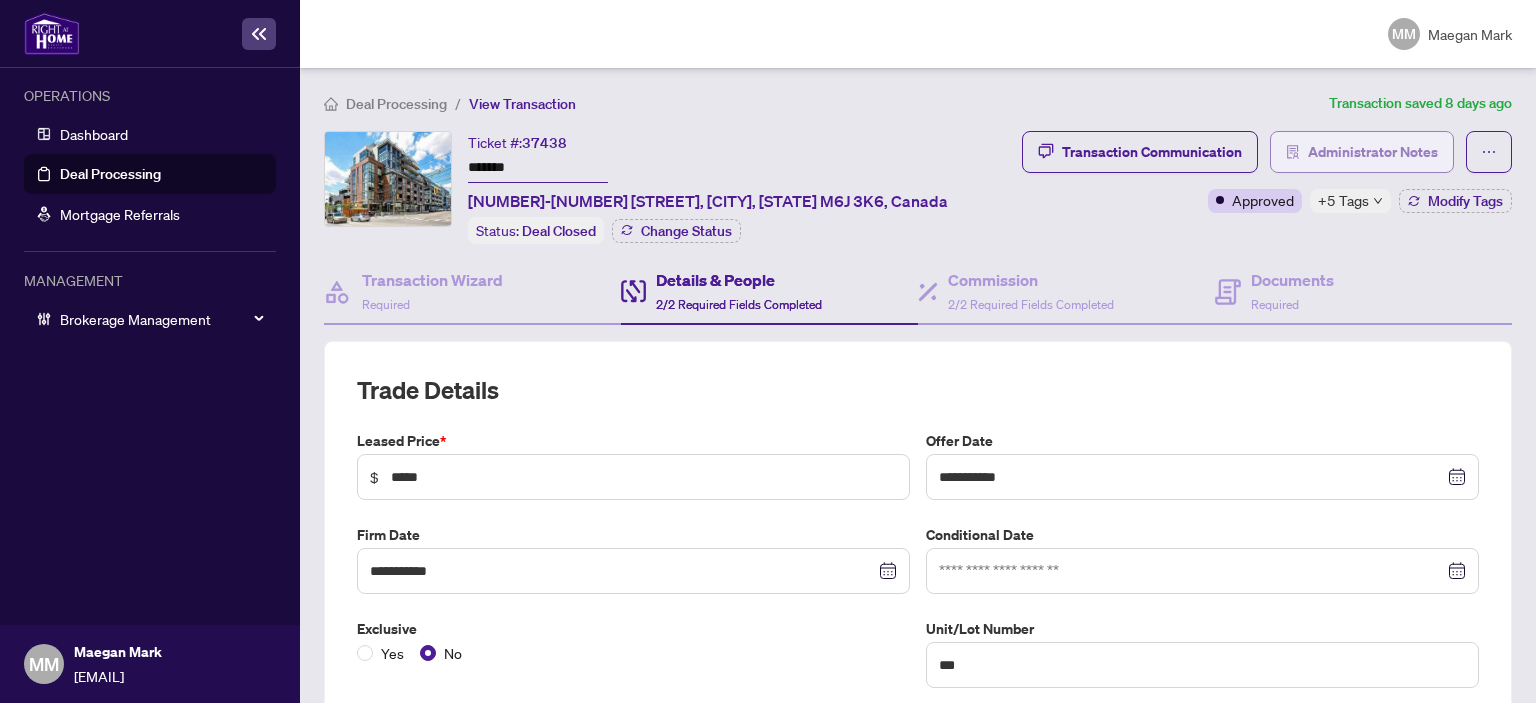 click on "Administrator Notes" at bounding box center [1362, 152] 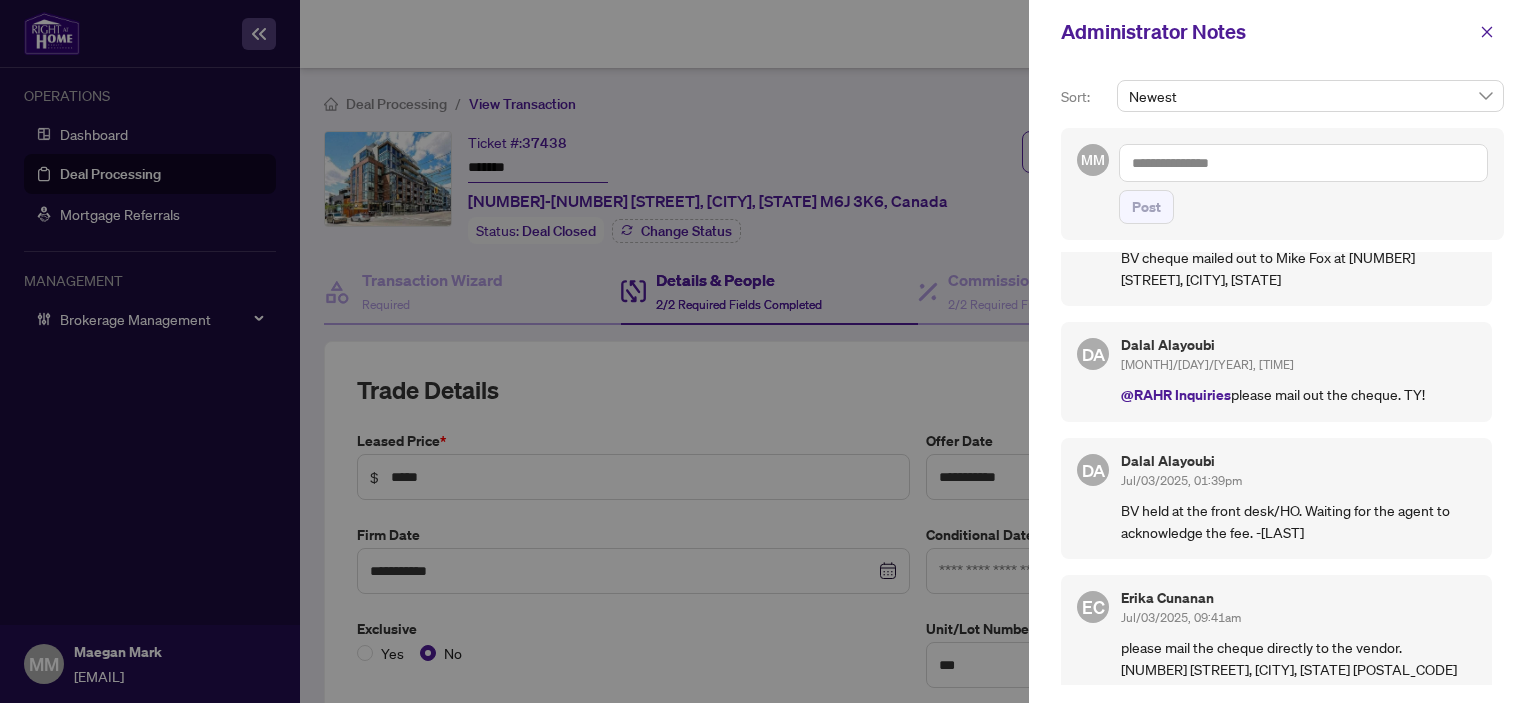 scroll, scrollTop: 0, scrollLeft: 0, axis: both 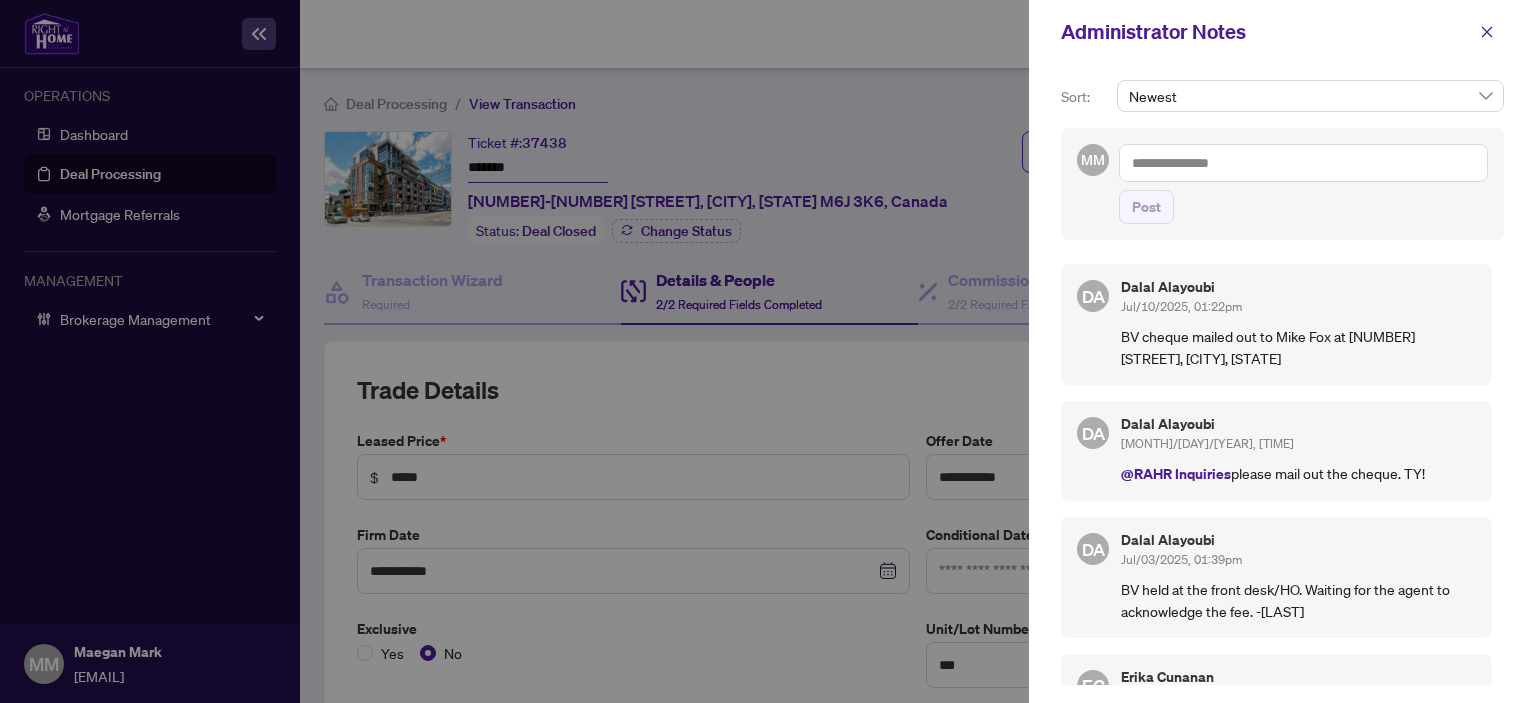 click on "Administrator Notes" at bounding box center [1282, 32] 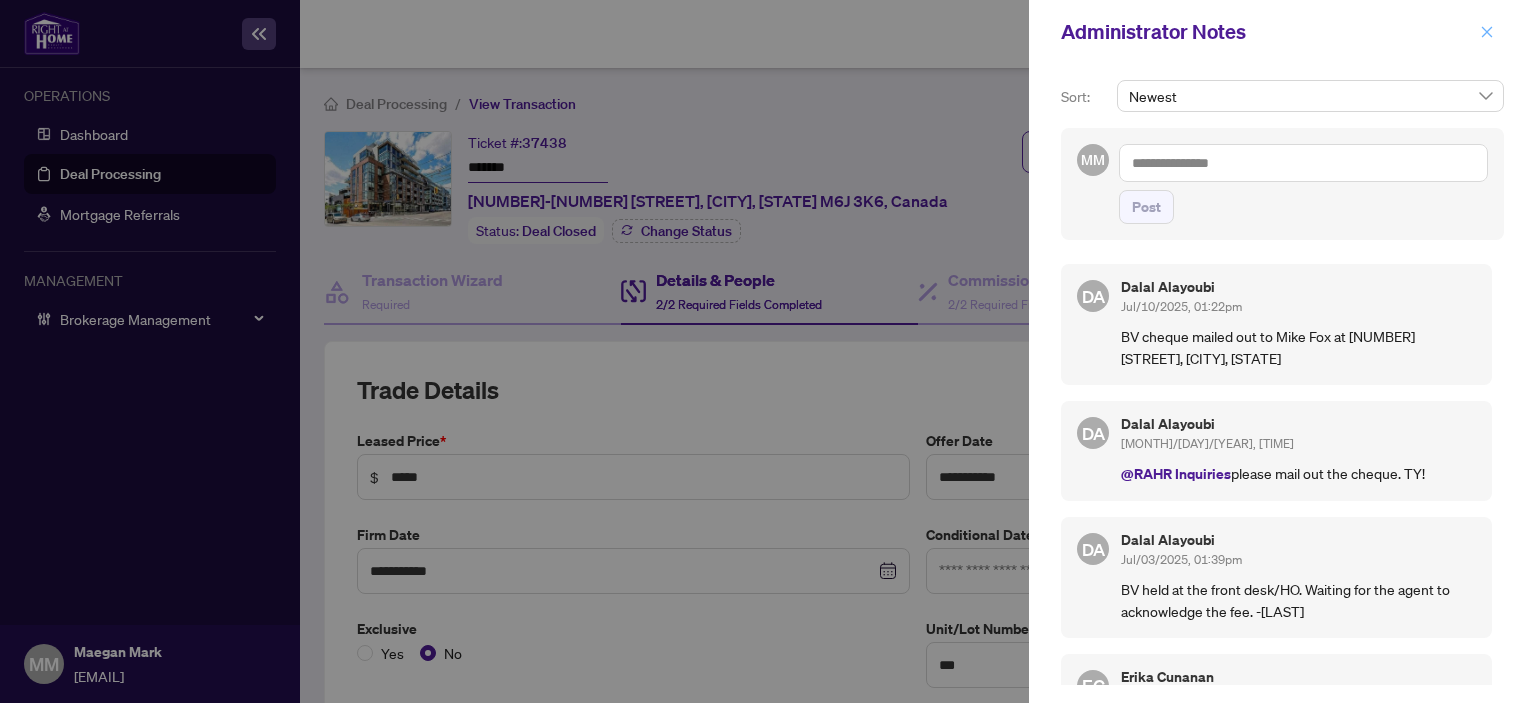 click at bounding box center (1487, 32) 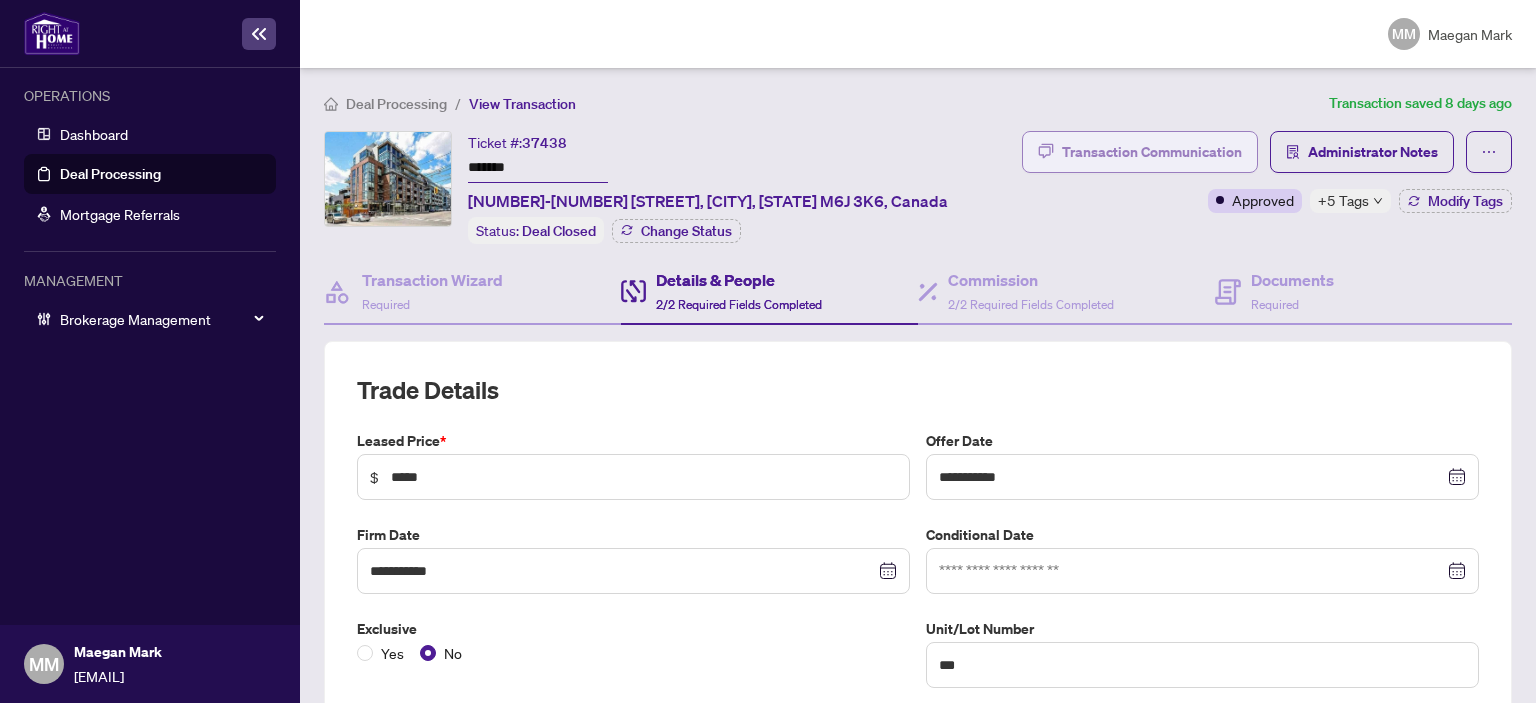 click on "Transaction Communication" at bounding box center (1152, 152) 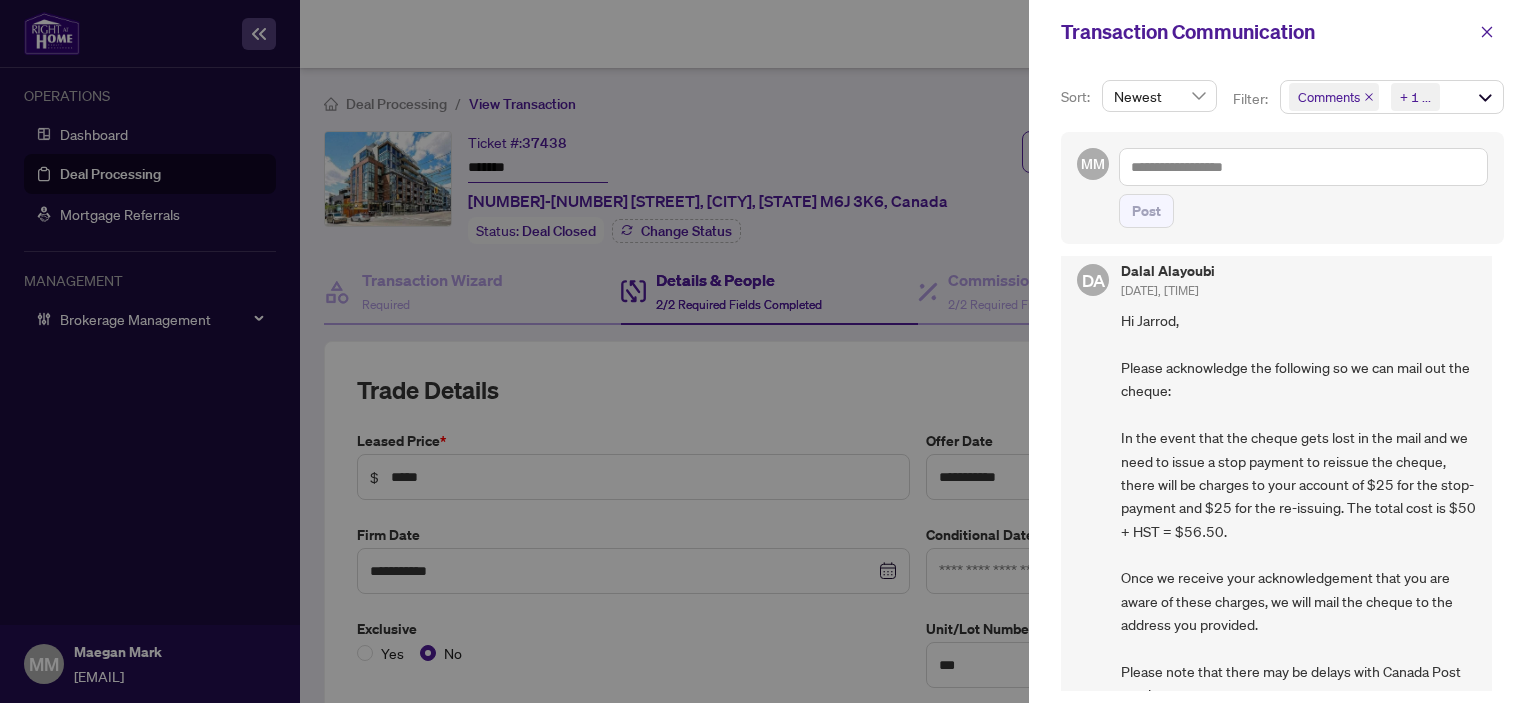 scroll, scrollTop: 600, scrollLeft: 0, axis: vertical 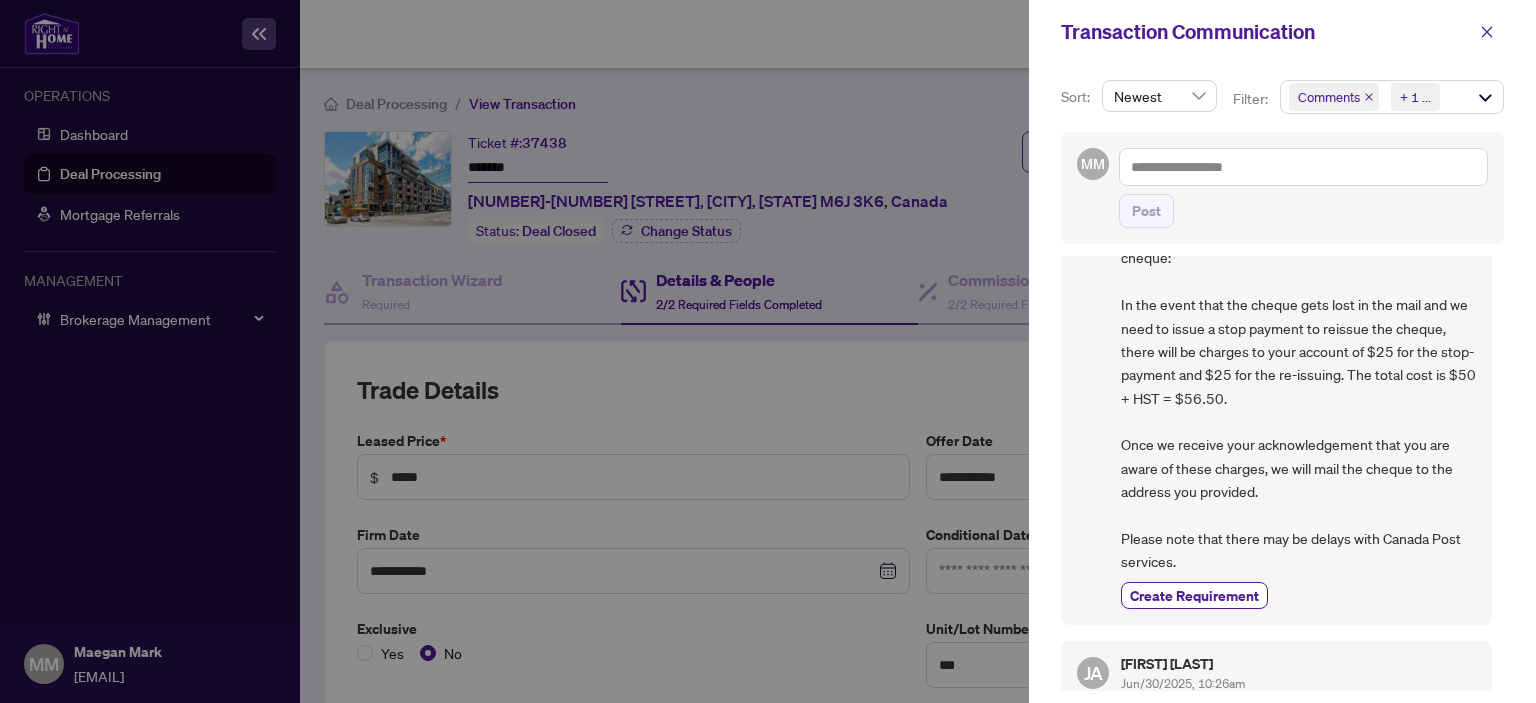 drag, startPoint x: 1278, startPoint y: 491, endPoint x: 1276, endPoint y: 476, distance: 15.132746 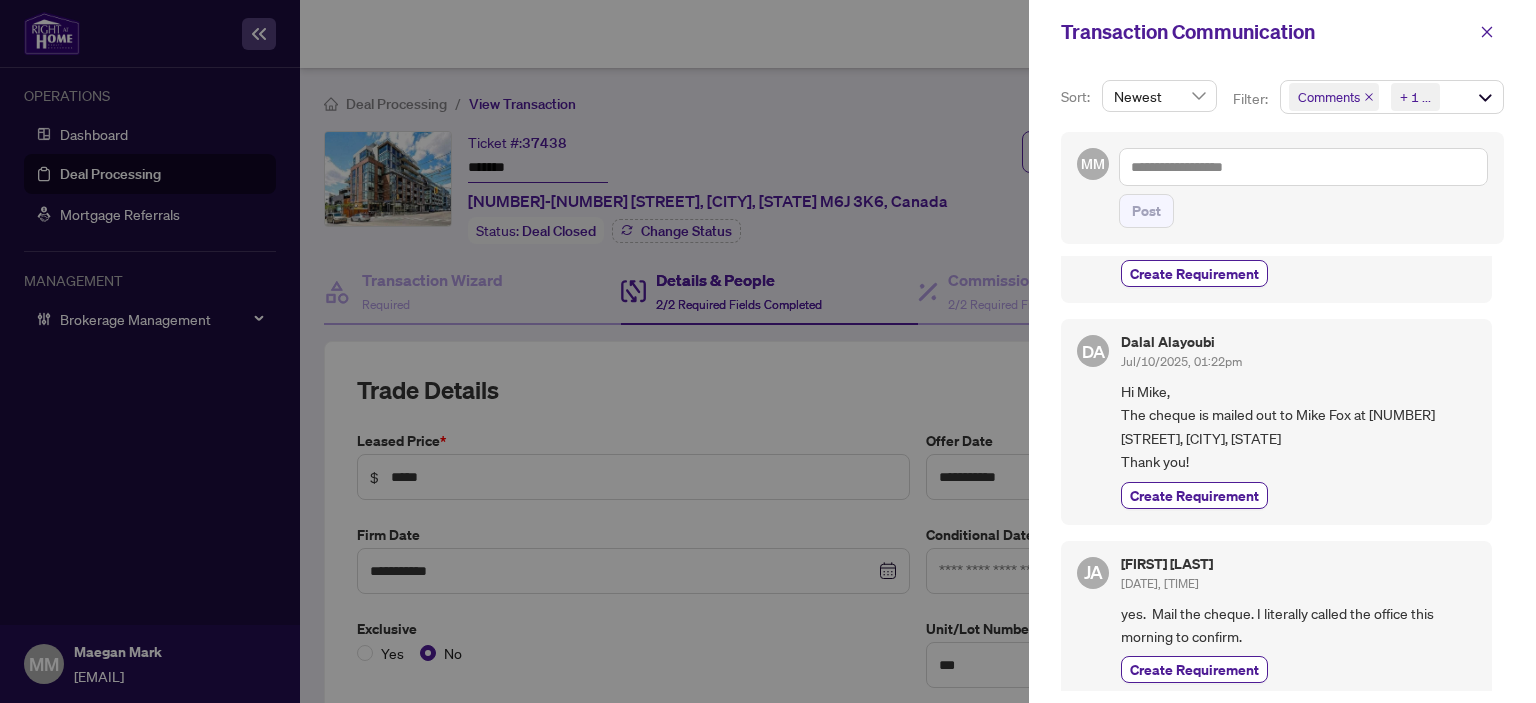 scroll, scrollTop: 0, scrollLeft: 0, axis: both 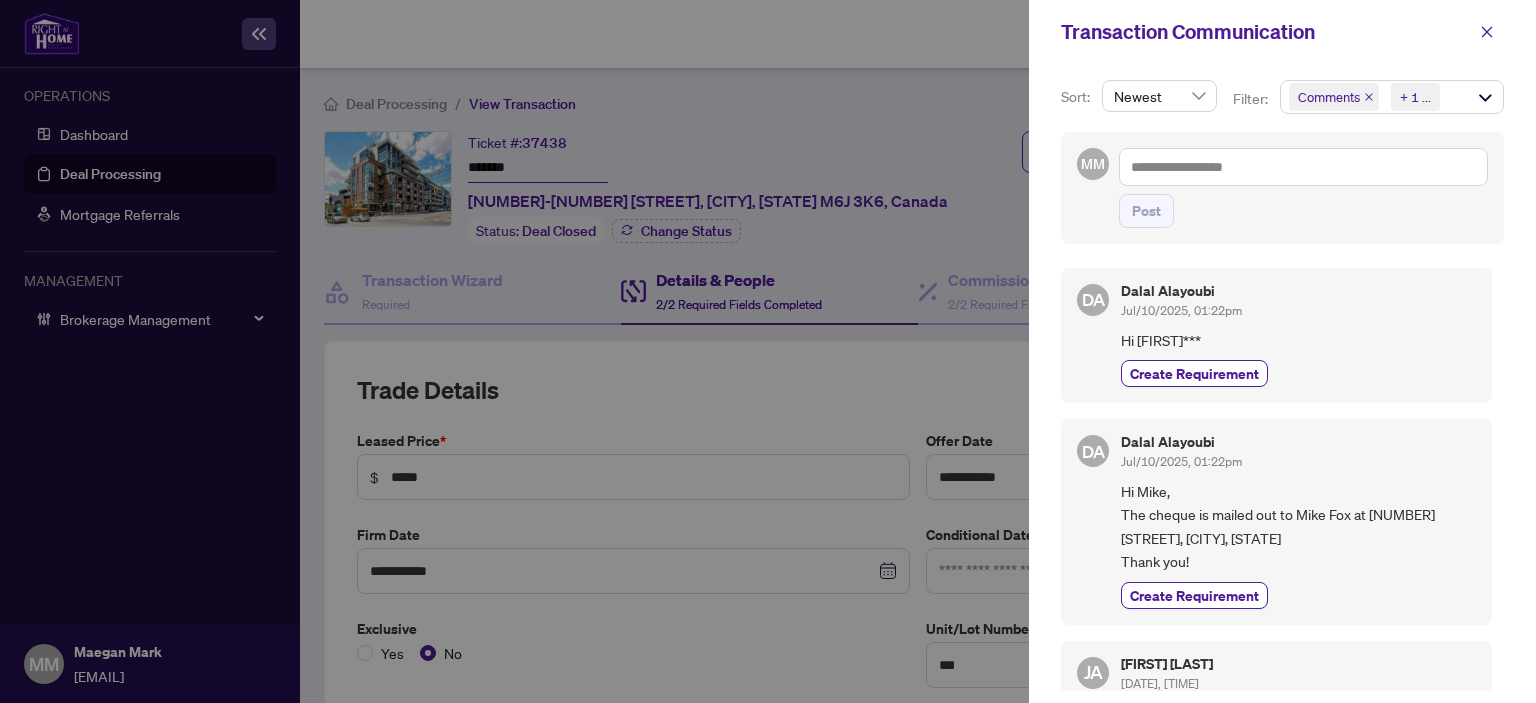 click on "DA Dalal Alayoubi   Jul/10/2025, 01:22pm Hi Jarrod*** Create Requirement DA Dalal Alayoubi   Jul/10/2025, 01:22pm Hi Mike,
The cheque is mailed out to Mike Fox at 910 Carlaw Ave, Toronto, ON M4K 3L3
Thank you! Create Requirement JA Jarrod Armstrong   Jul/03/2025, 02:04pm yes.  Mail the cheque. I literally called the office this morning to confirm. Create Requirement DA Dalal Alayoubi   Jul/03/2025, 01:38pm Hi Jarrod,
Please acknowledge the following so we can mail out the cheque:
In the event that the cheque gets lost in the mail and we need to issue a stop payment to reissue the cheque, there will be charges to your account of $25 for the stop-payment and $25 for the re-issuing. The total cost is $50 + HST = $56.50.
Once we receive your acknowledgement that you are aware of these charges, we will mail the cheque to the address you provided.
Please note that there may be delays with Canada Post services. Create Requirement JA Jarrod Armstrong   Jun/30/2025, 10:26am Create Requirement JA Jarrod Armstrong" at bounding box center [1282, 473] 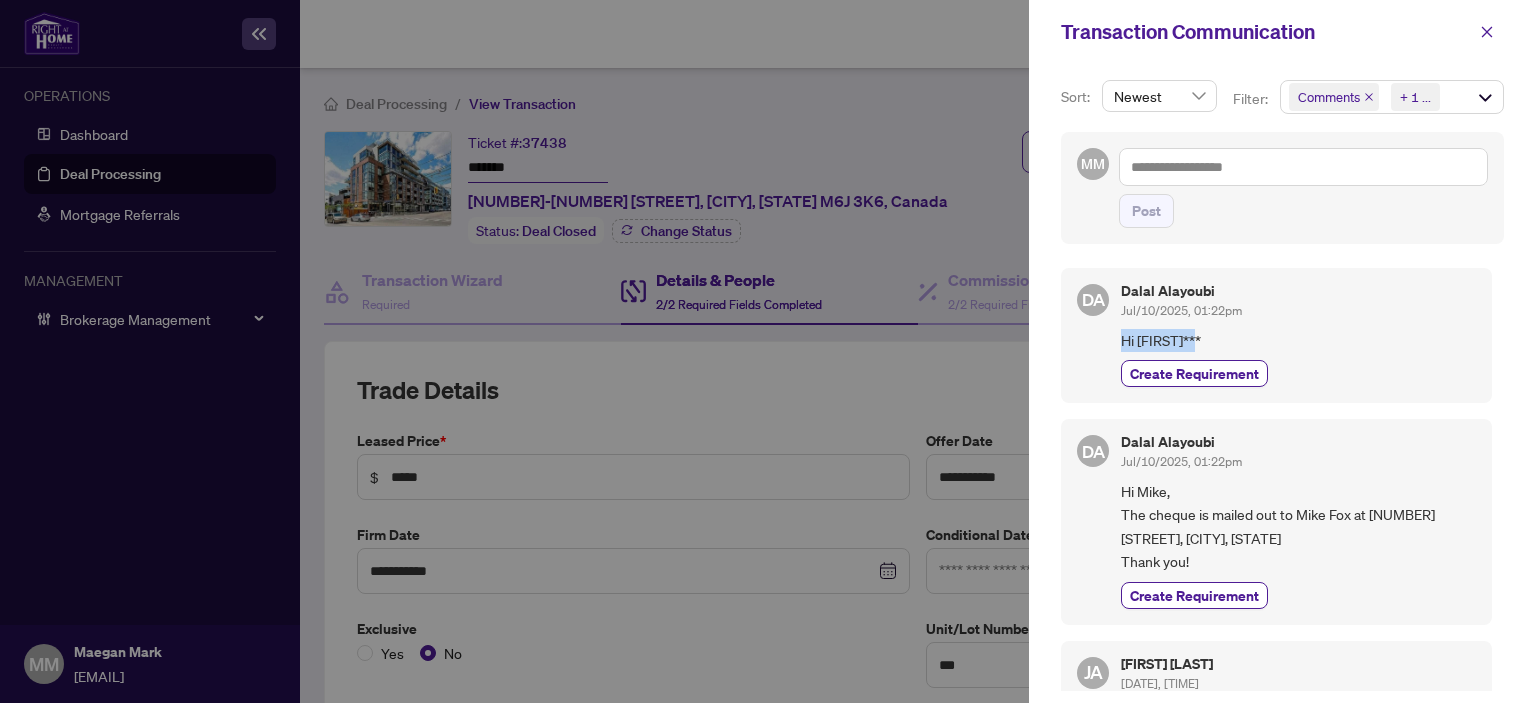 drag, startPoint x: 1499, startPoint y: 316, endPoint x: 1485, endPoint y: 344, distance: 31.304953 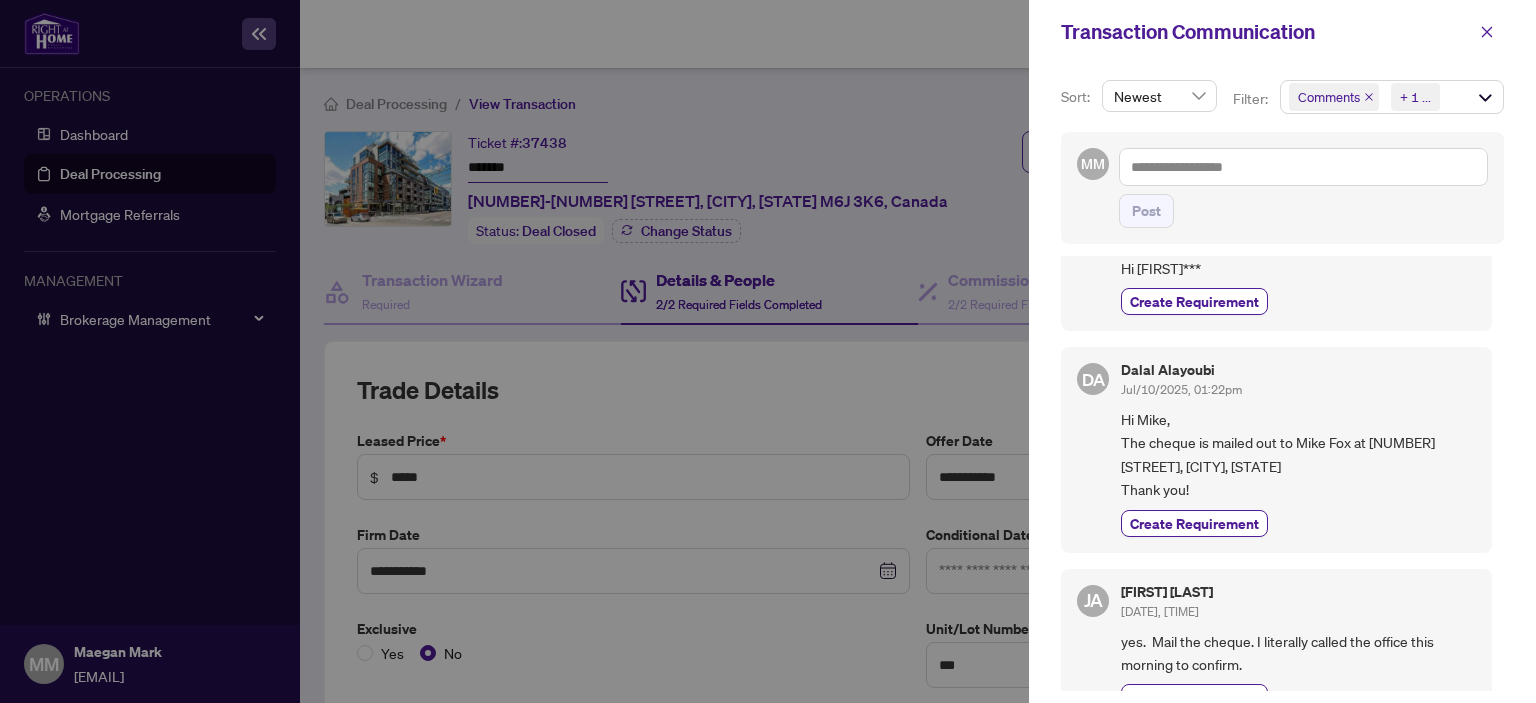 scroll, scrollTop: 100, scrollLeft: 0, axis: vertical 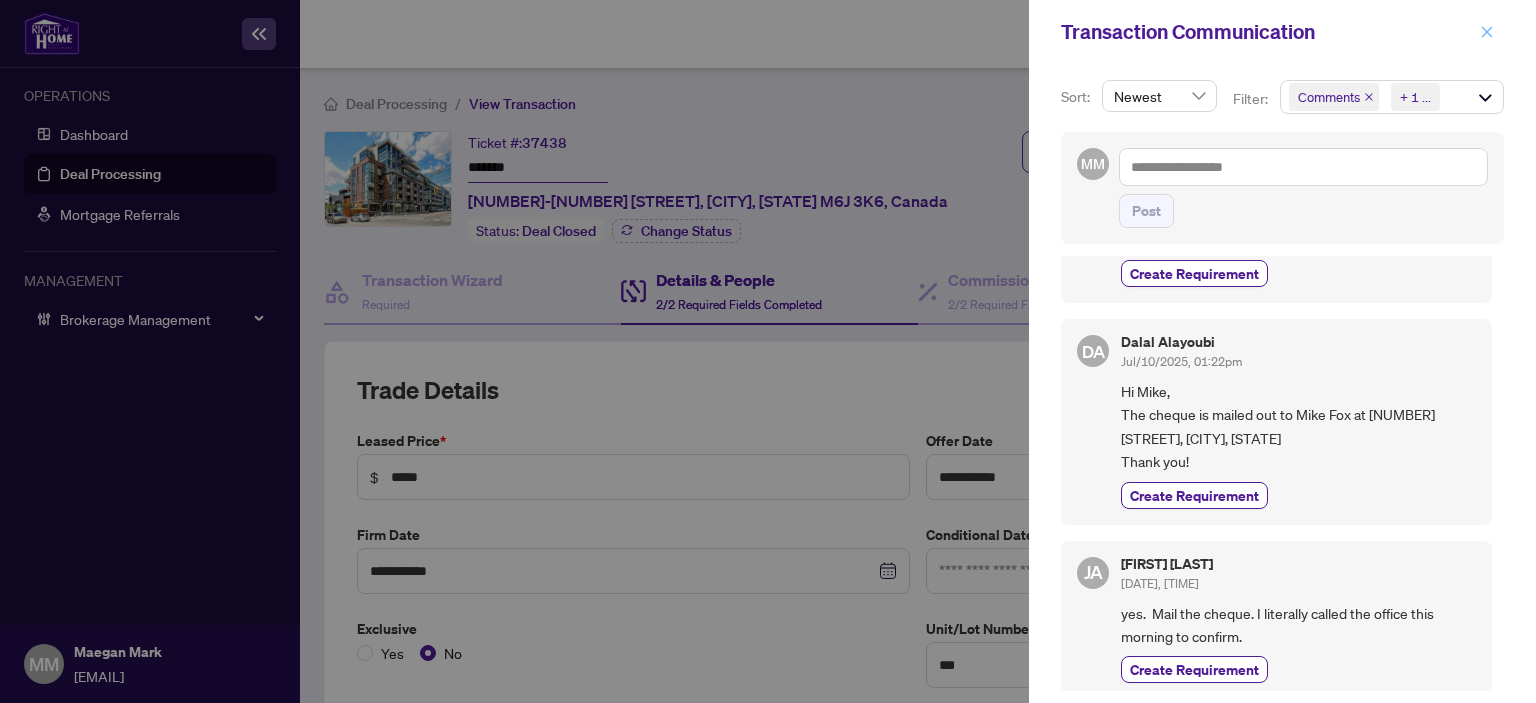 click at bounding box center [1487, 32] 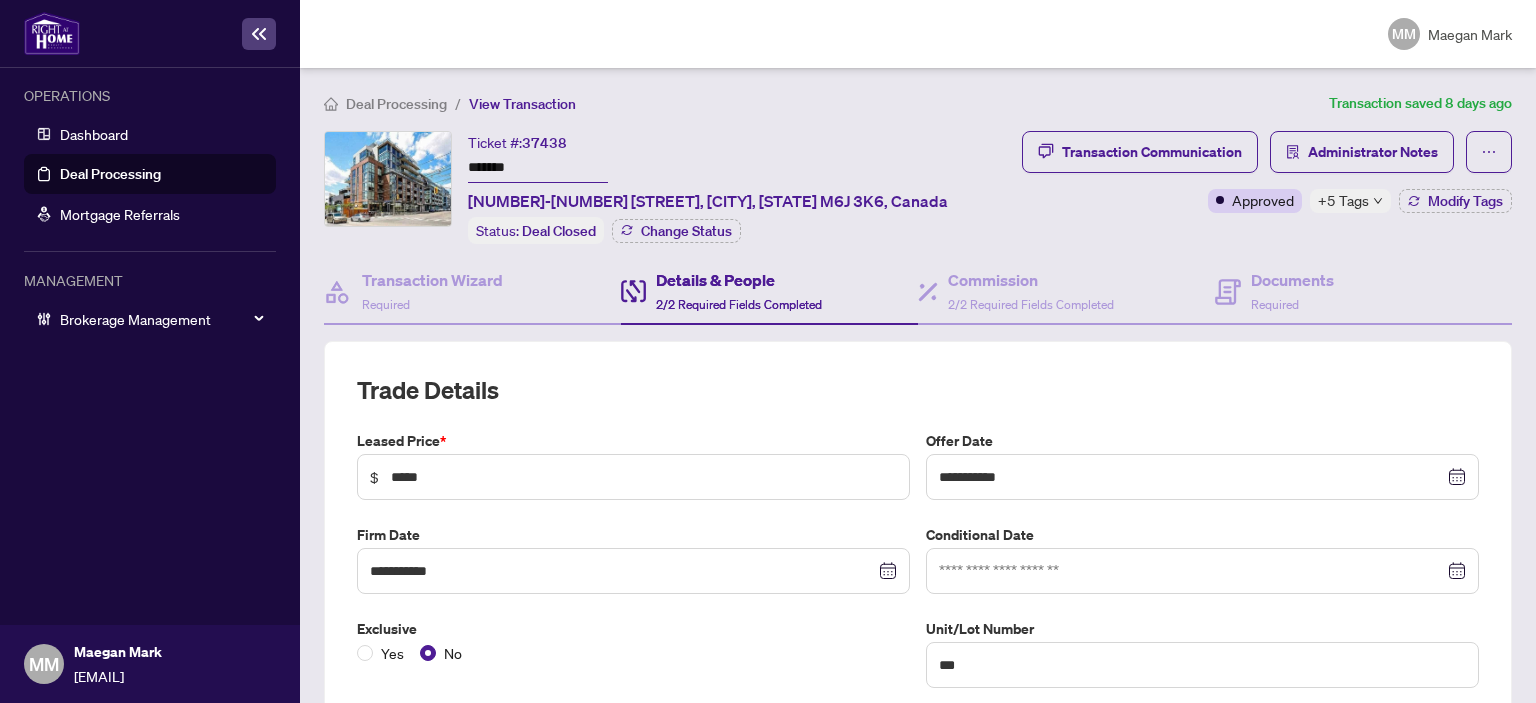 click on "Transaction Communication Administrator Notes Approved +5 Tags Modify Tags" at bounding box center (1267, 172) 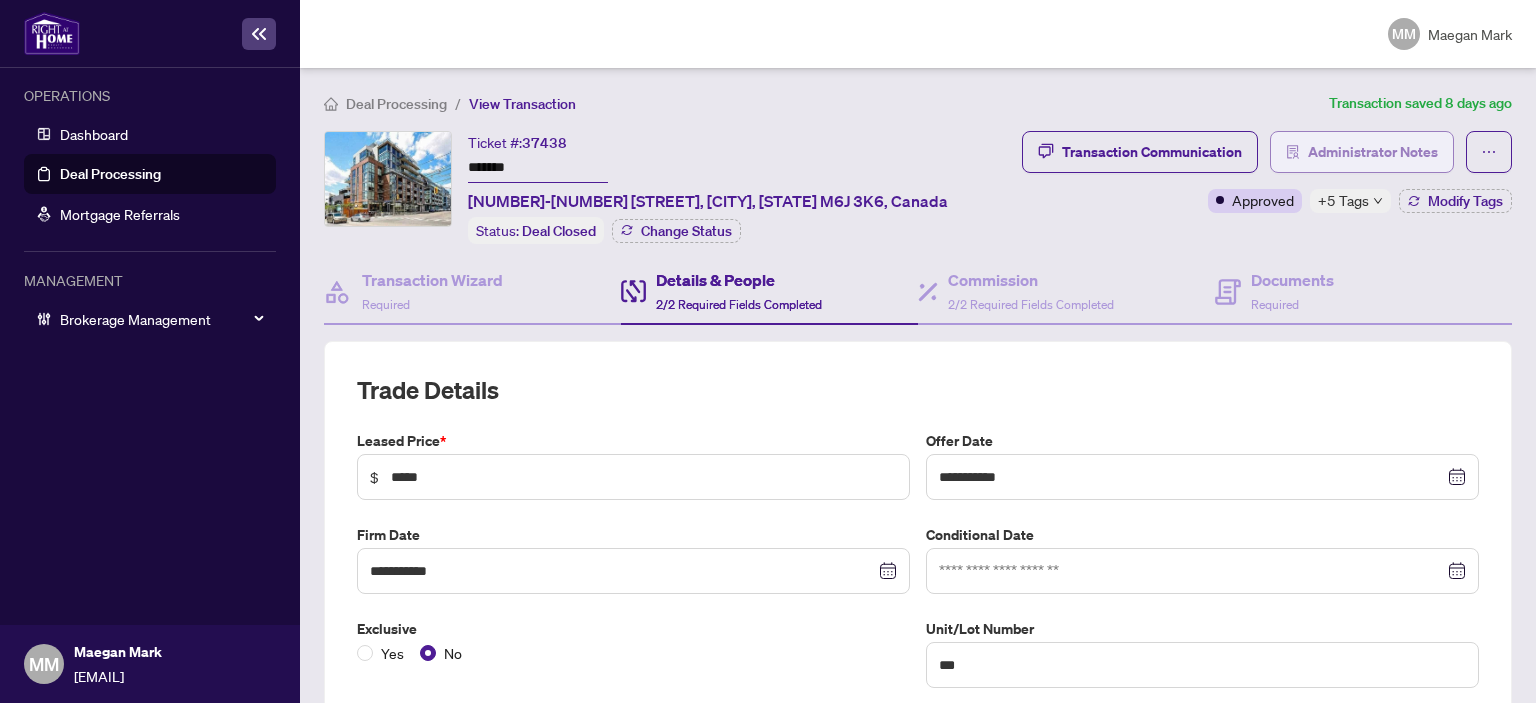 click on "Administrator Notes" at bounding box center (1373, 152) 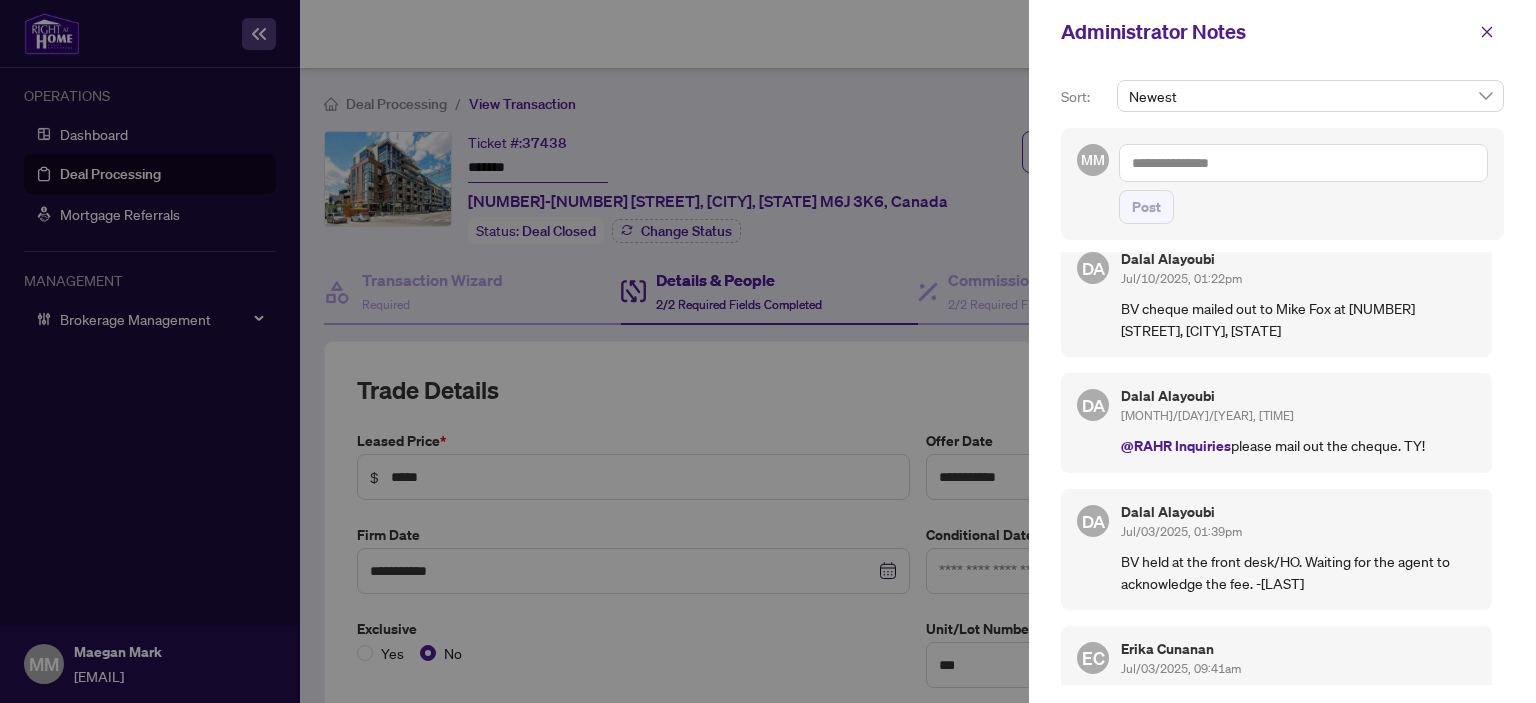 scroll, scrollTop: 30, scrollLeft: 0, axis: vertical 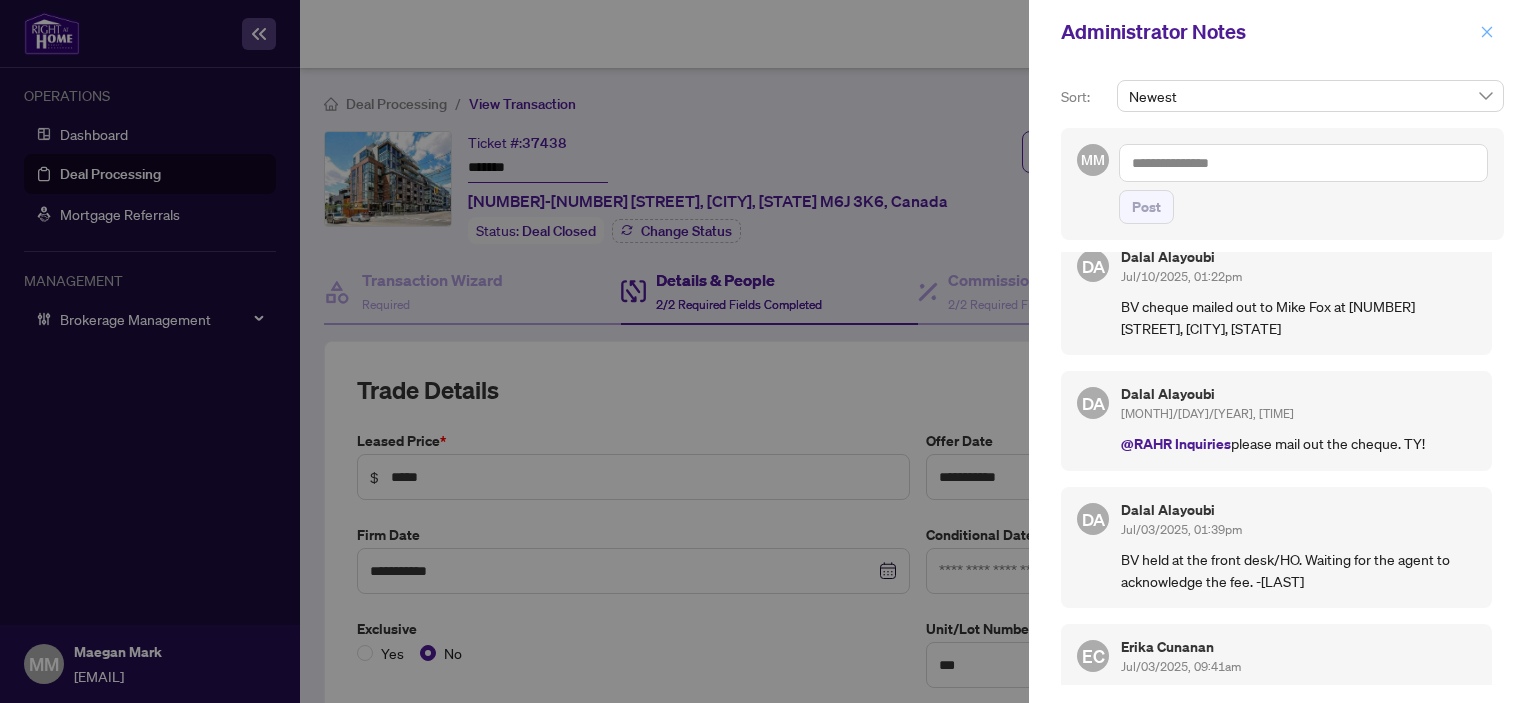 click at bounding box center (1487, 32) 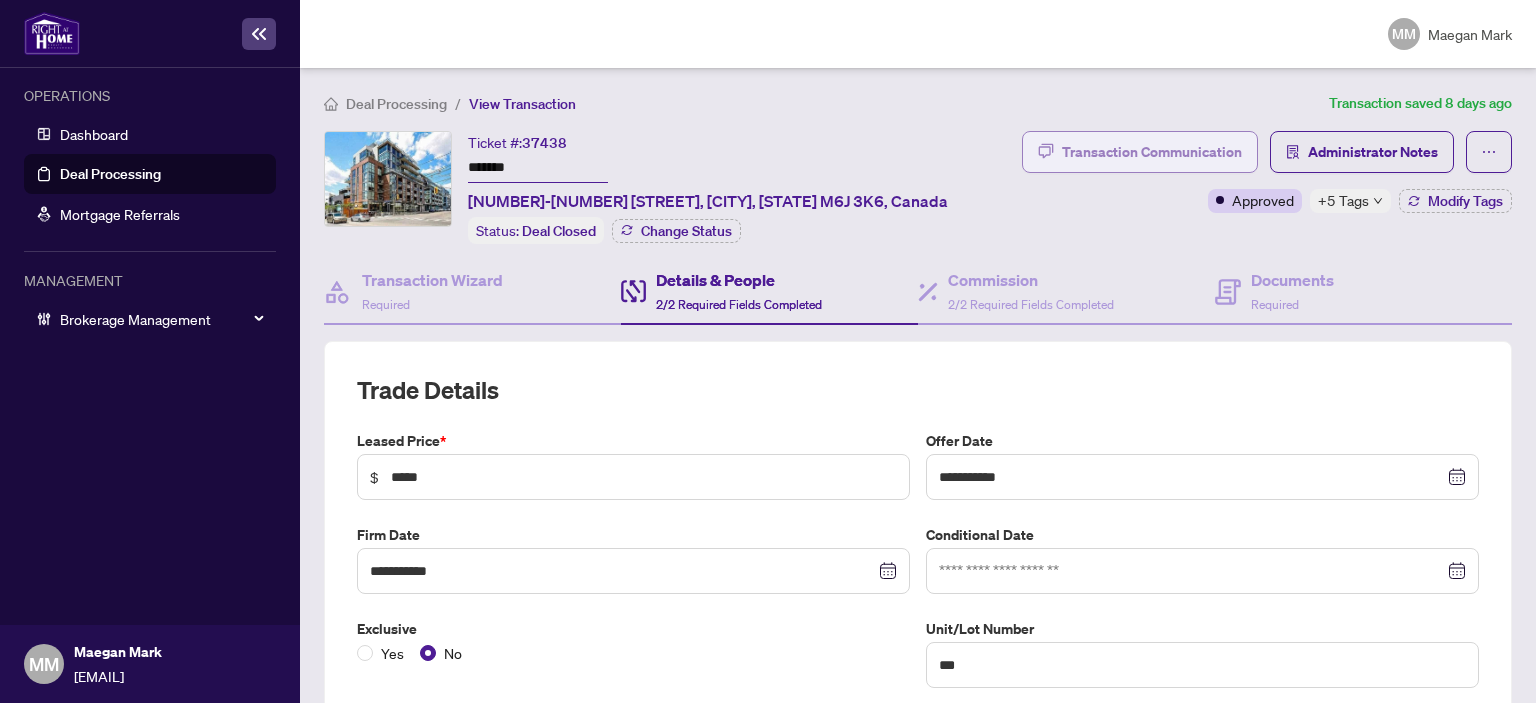 click on "Transaction Communication" at bounding box center (1152, 152) 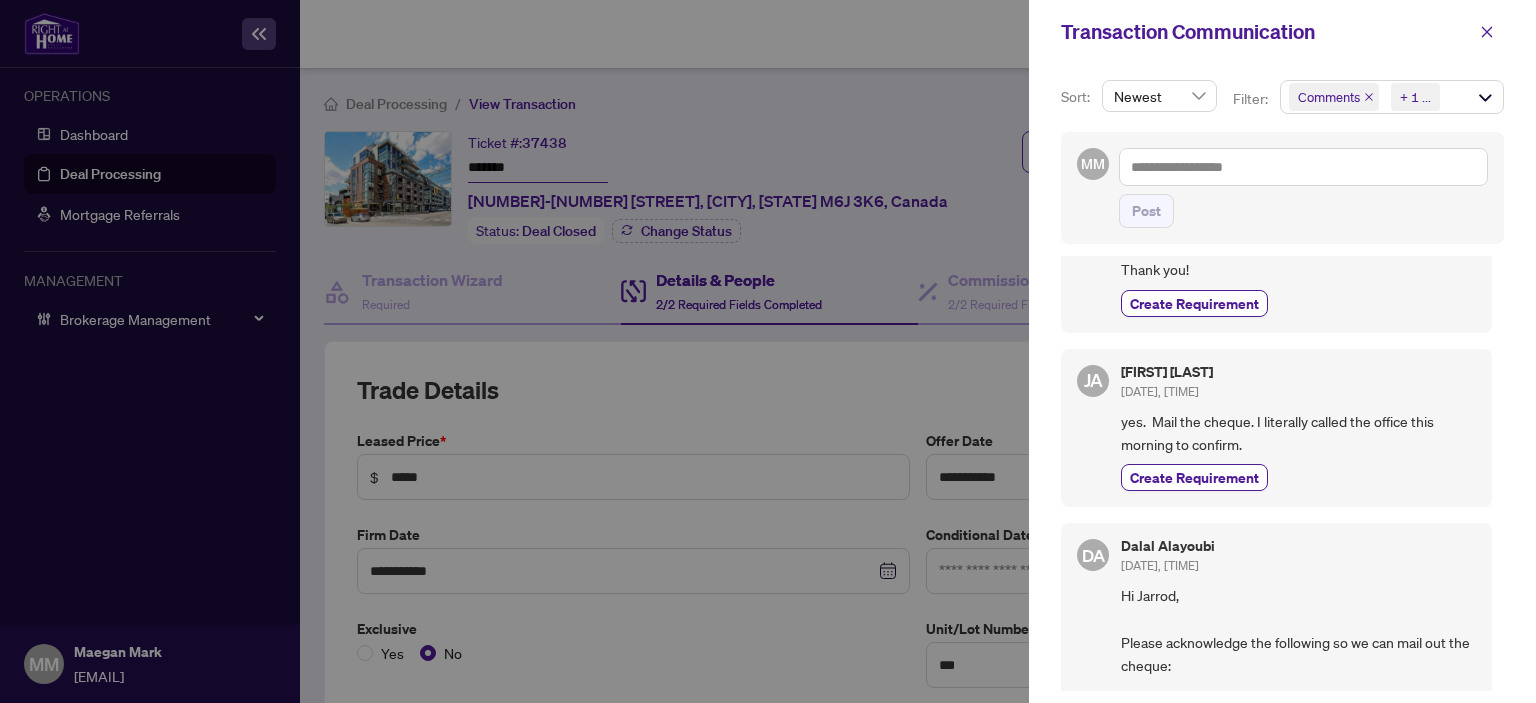 scroll, scrollTop: 312, scrollLeft: 0, axis: vertical 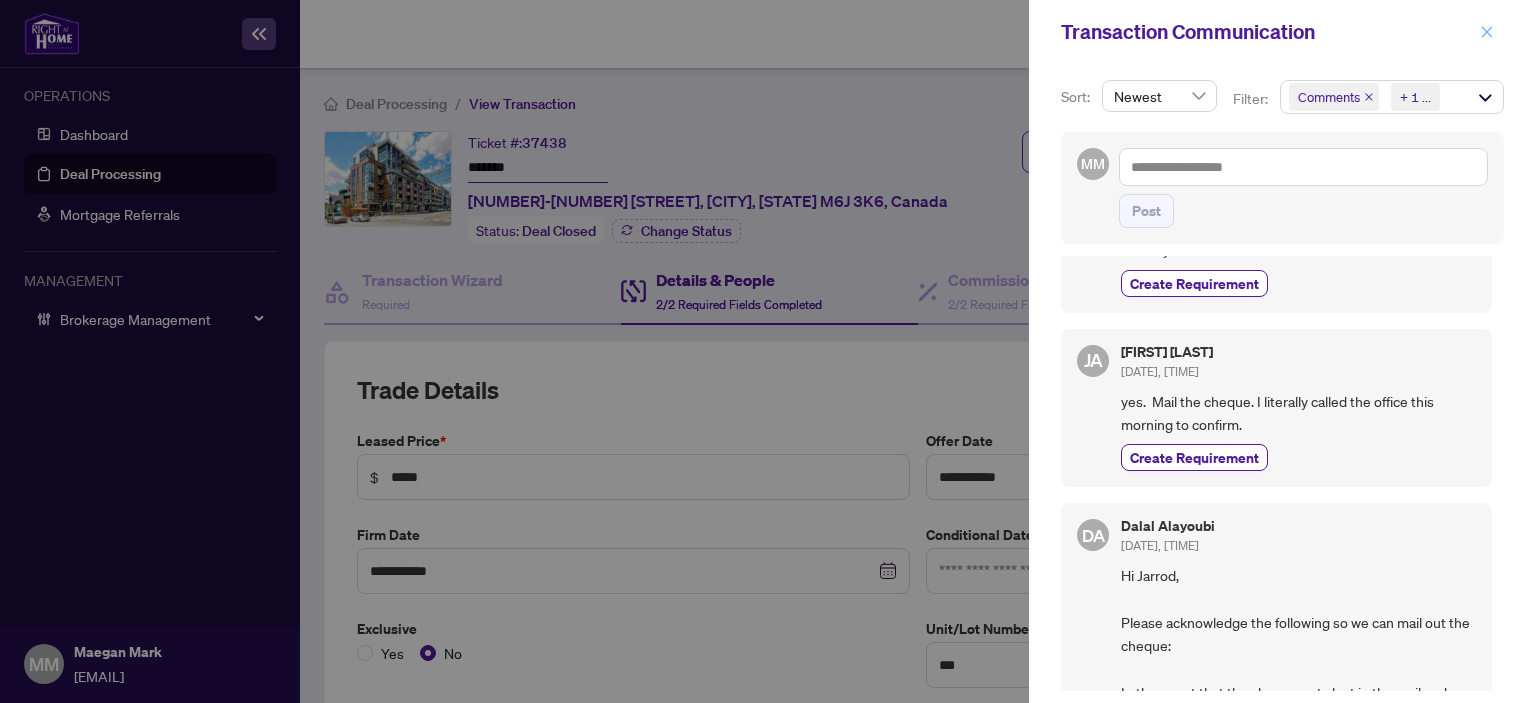 click at bounding box center (1487, 32) 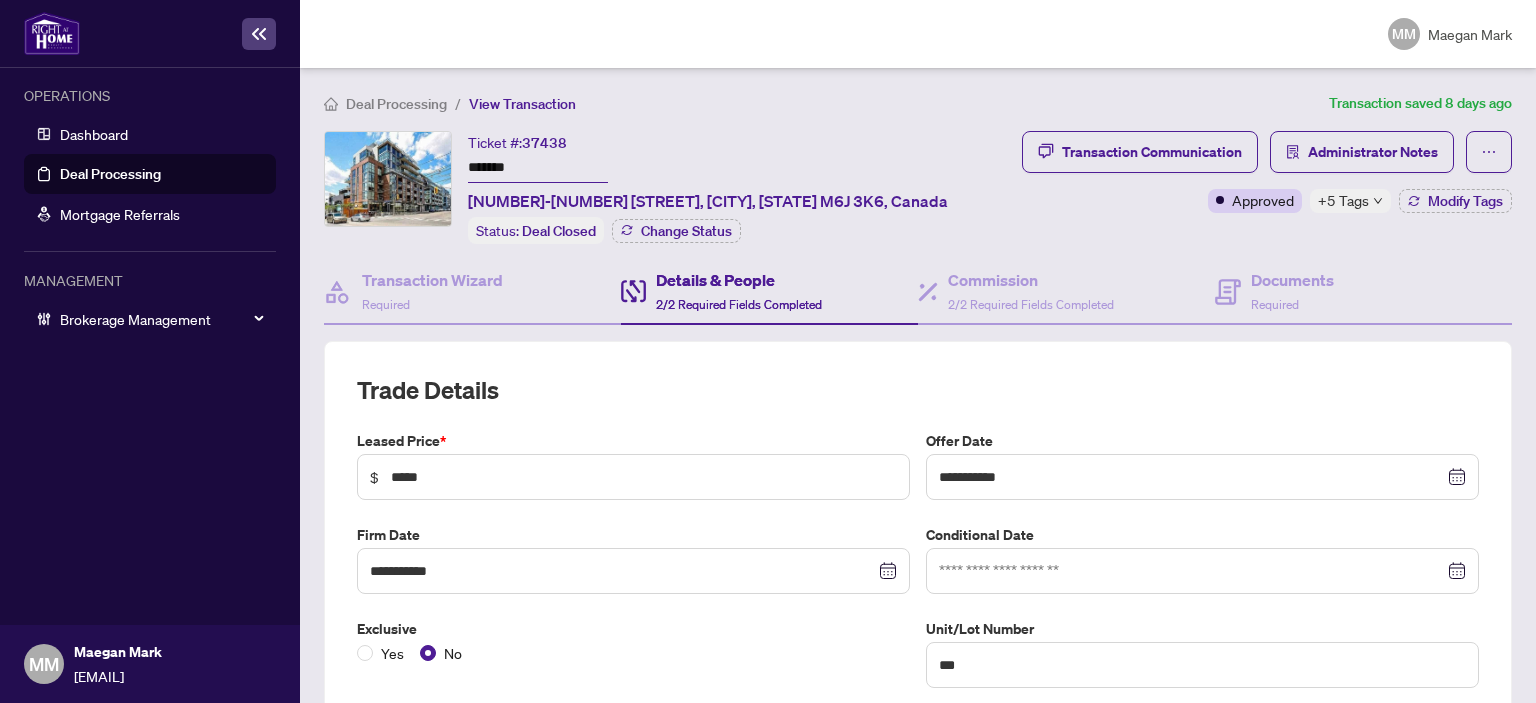 click on "Transaction Communication Sort: Newest Filter: Comments Requirements + 1 ...   MM Post DA Dalal Alayoubi   Jul/10/2025, 01:22pm Hi Jarrod*** Create Requirement DA Dalal Alayoubi   Jul/10/2025, 01:22pm Hi Mike,
The cheque is mailed out to Mike Fox at 910 Carlaw Ave, Toronto, ON M4K 3L3
Thank you! Create Requirement JA Jarrod Armstrong   Jul/03/2025, 02:04pm yes.  Mail the cheque. I literally called the office this morning to confirm. Create Requirement DA Dalal Alayoubi   Jul/03/2025, 01:38pm Hi Jarrod,
Please acknowledge the following so we can mail out the cheque:
In the event that the cheque gets lost in the mail and we need to issue a stop payment to reissue the cheque, there will be charges to your account of $25 for the stop-payment and $25 for the re-issuing. The total cost is $50 + HST = $56.50.
Once we receive your acknowledgement that you are aware of these charges, we will mail the cheque to the address you provided.
Please note that there may be delays with Canada Post services. JA   JA   AK" at bounding box center (768, 351) 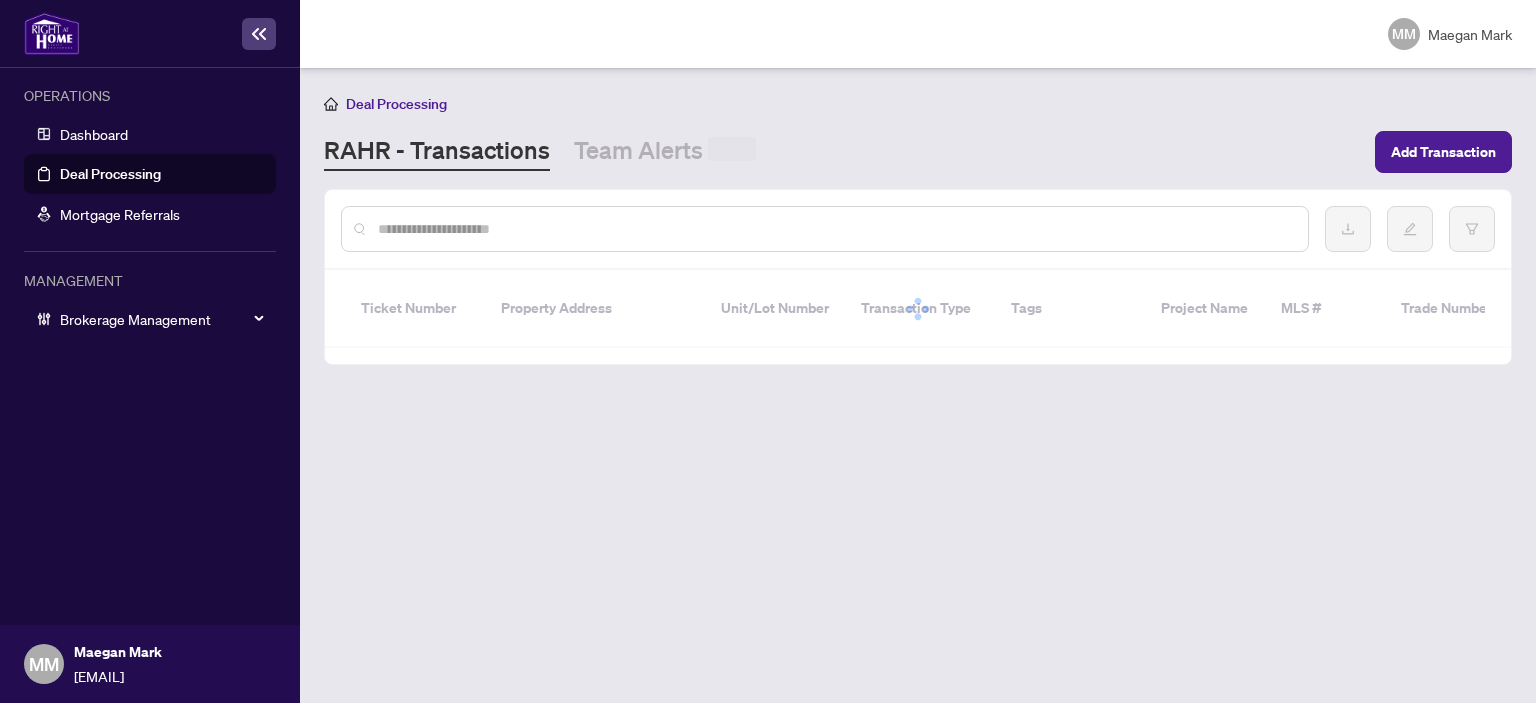 click at bounding box center (835, 229) 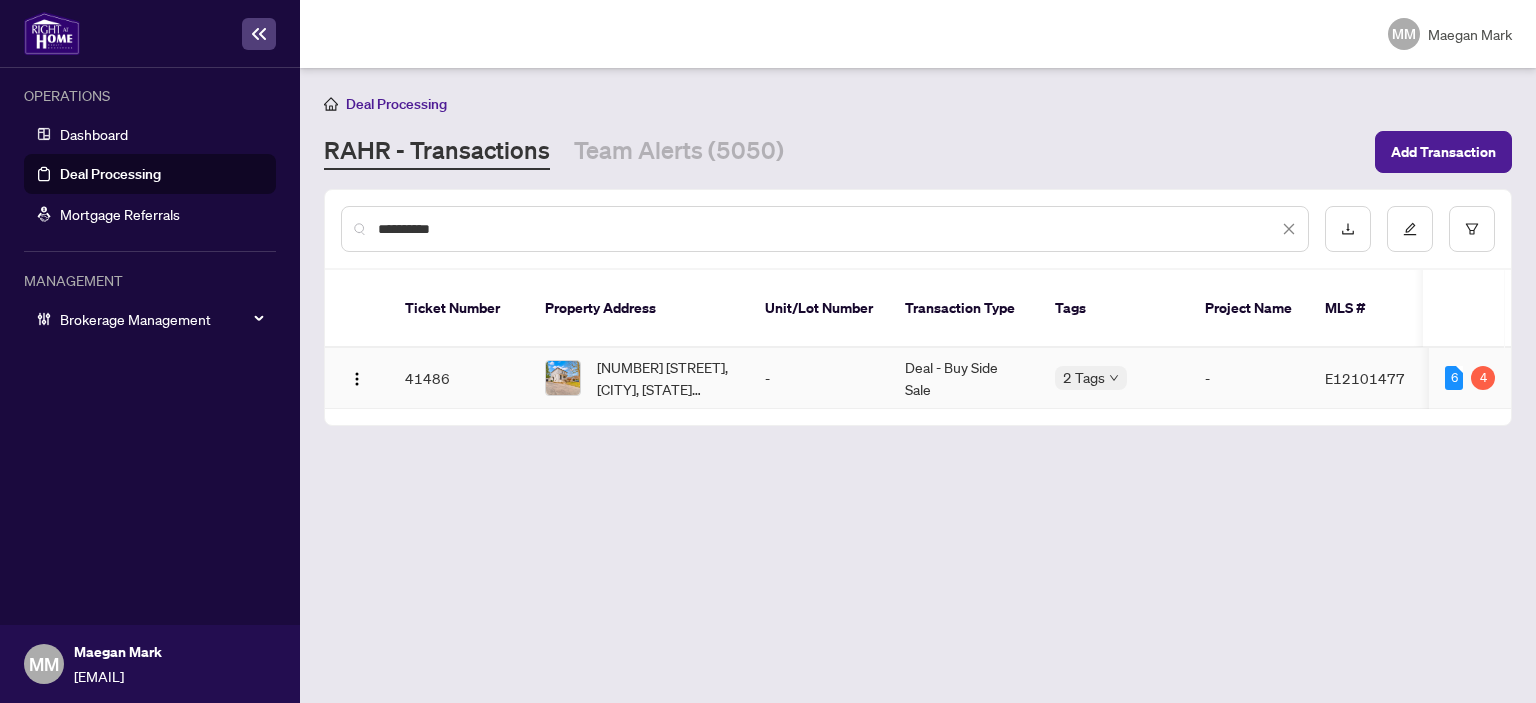 type on "**********" 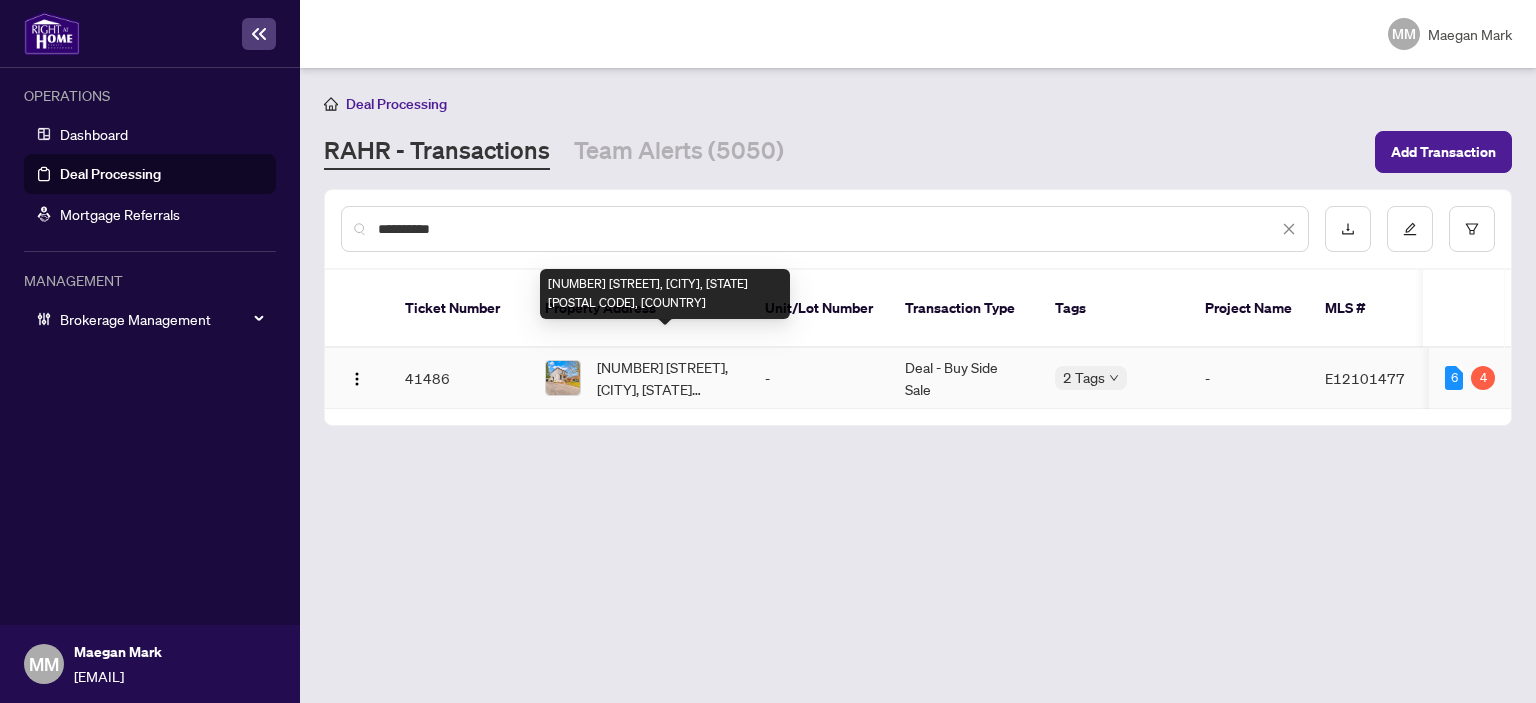 click on "15 Cree Ave, Toronto, Ontario M1M 1Z3, Canada" at bounding box center [665, 378] 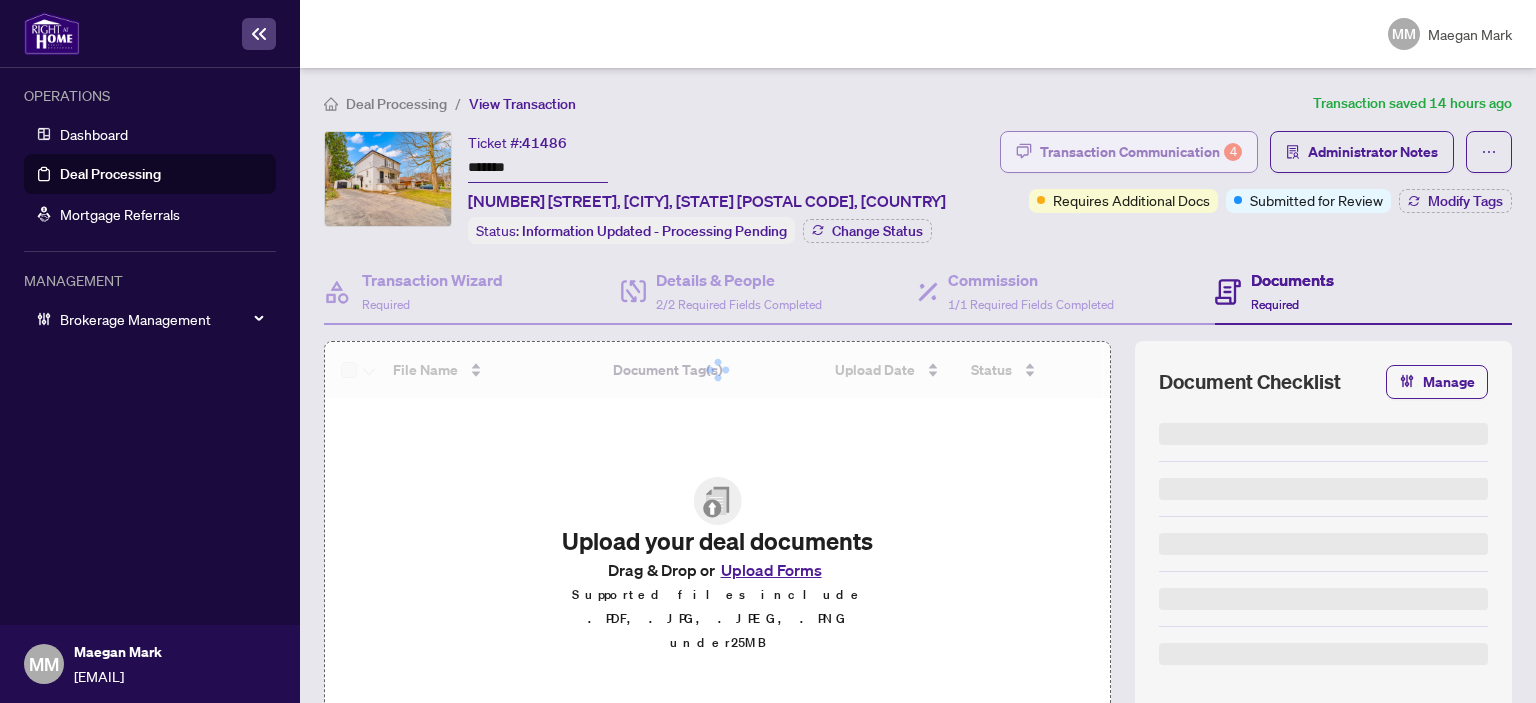 click on "4" at bounding box center (1233, 152) 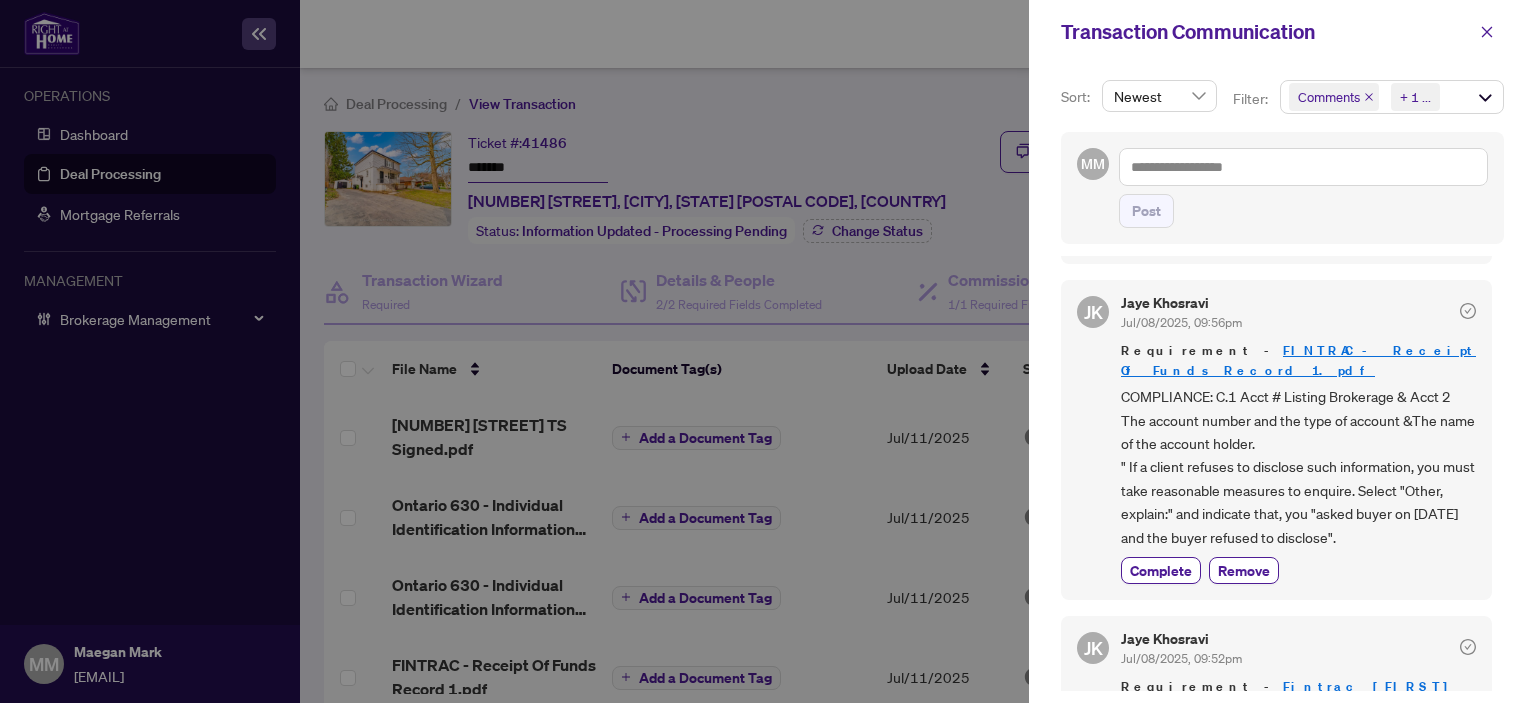 scroll, scrollTop: 780, scrollLeft: 0, axis: vertical 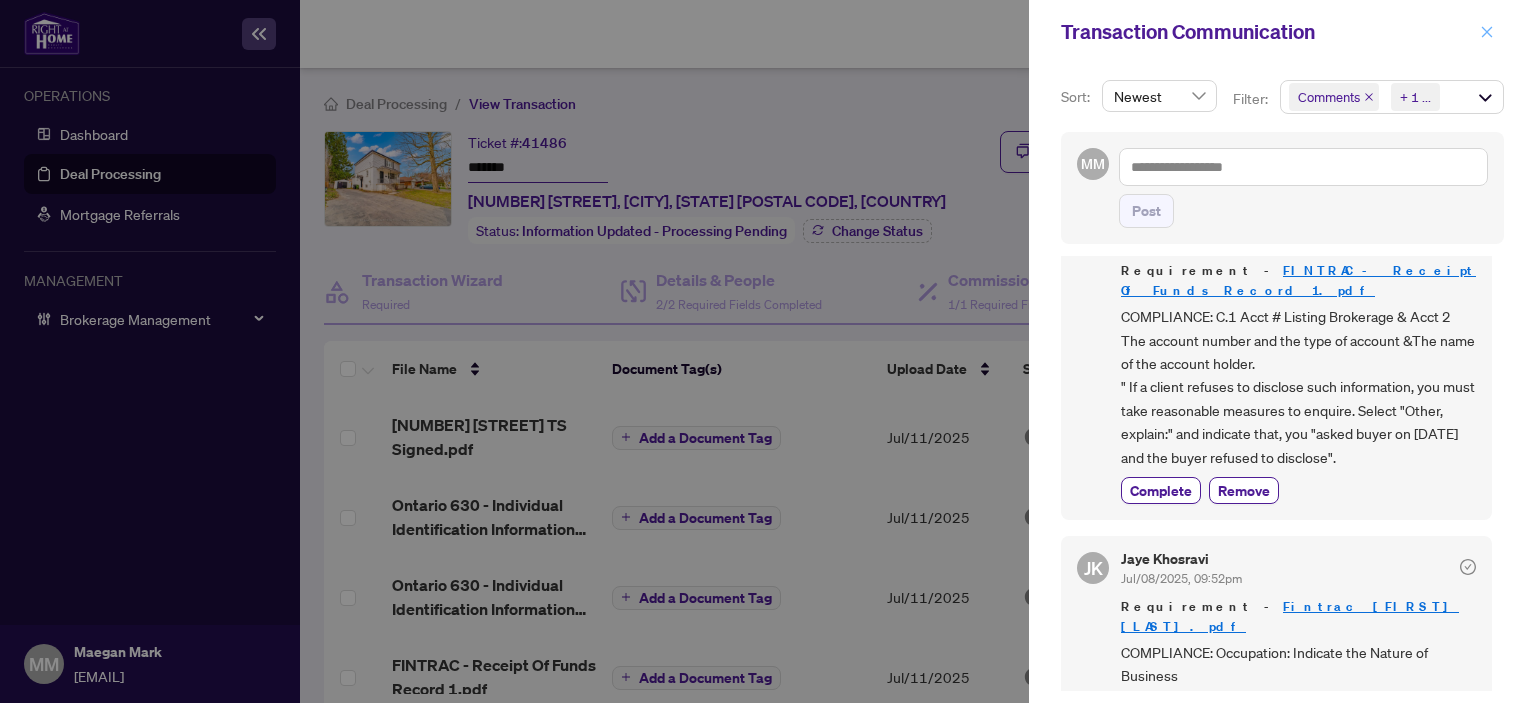 click at bounding box center [1487, 32] 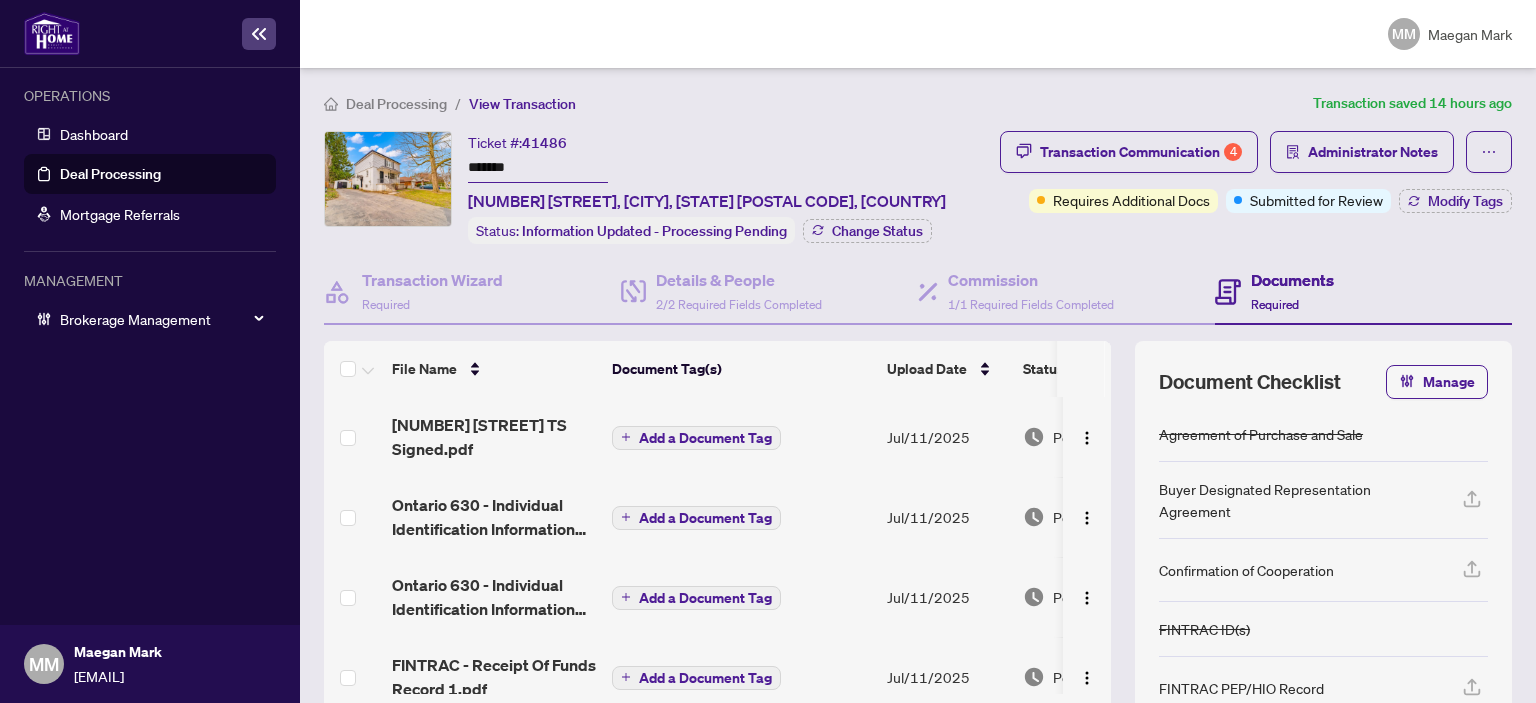 scroll, scrollTop: 0, scrollLeft: 0, axis: both 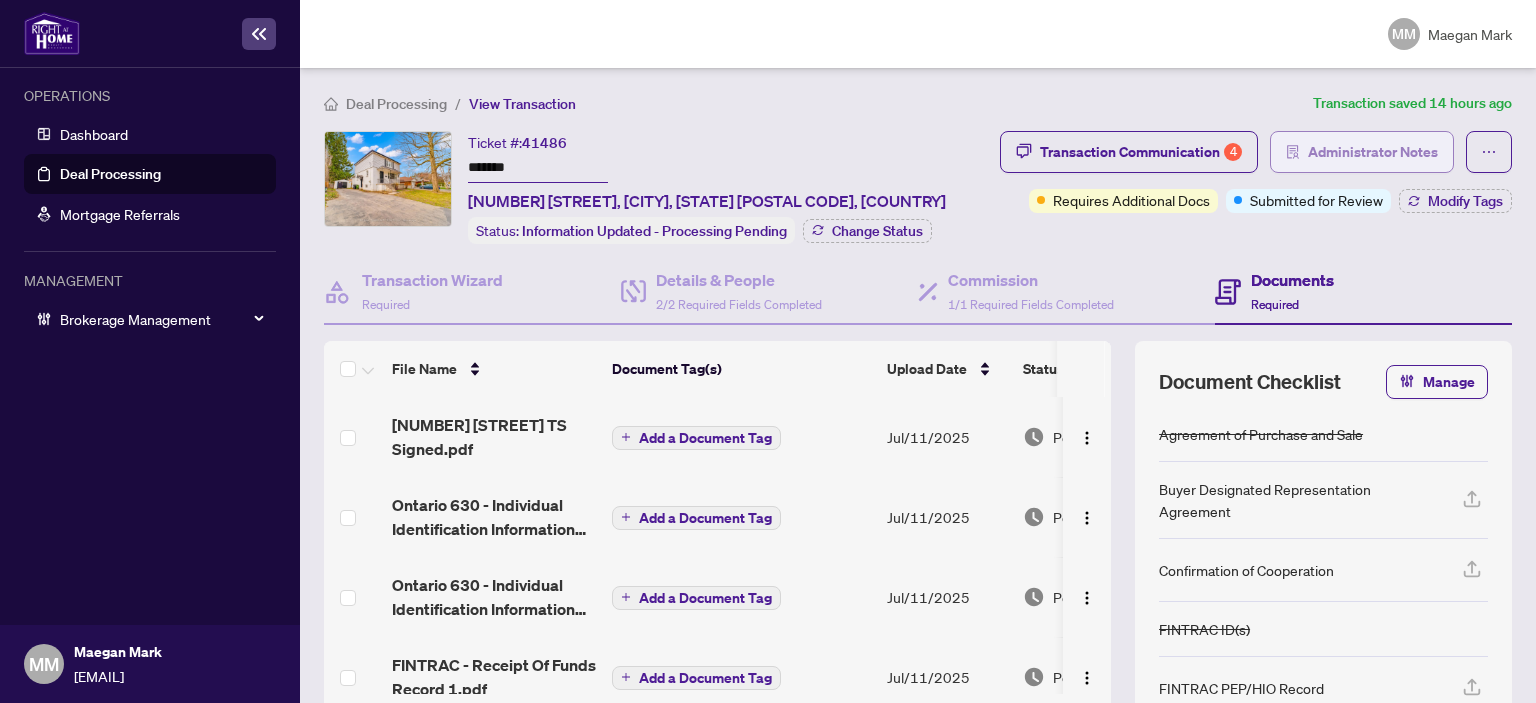 click on "Administrator Notes" at bounding box center [1373, 152] 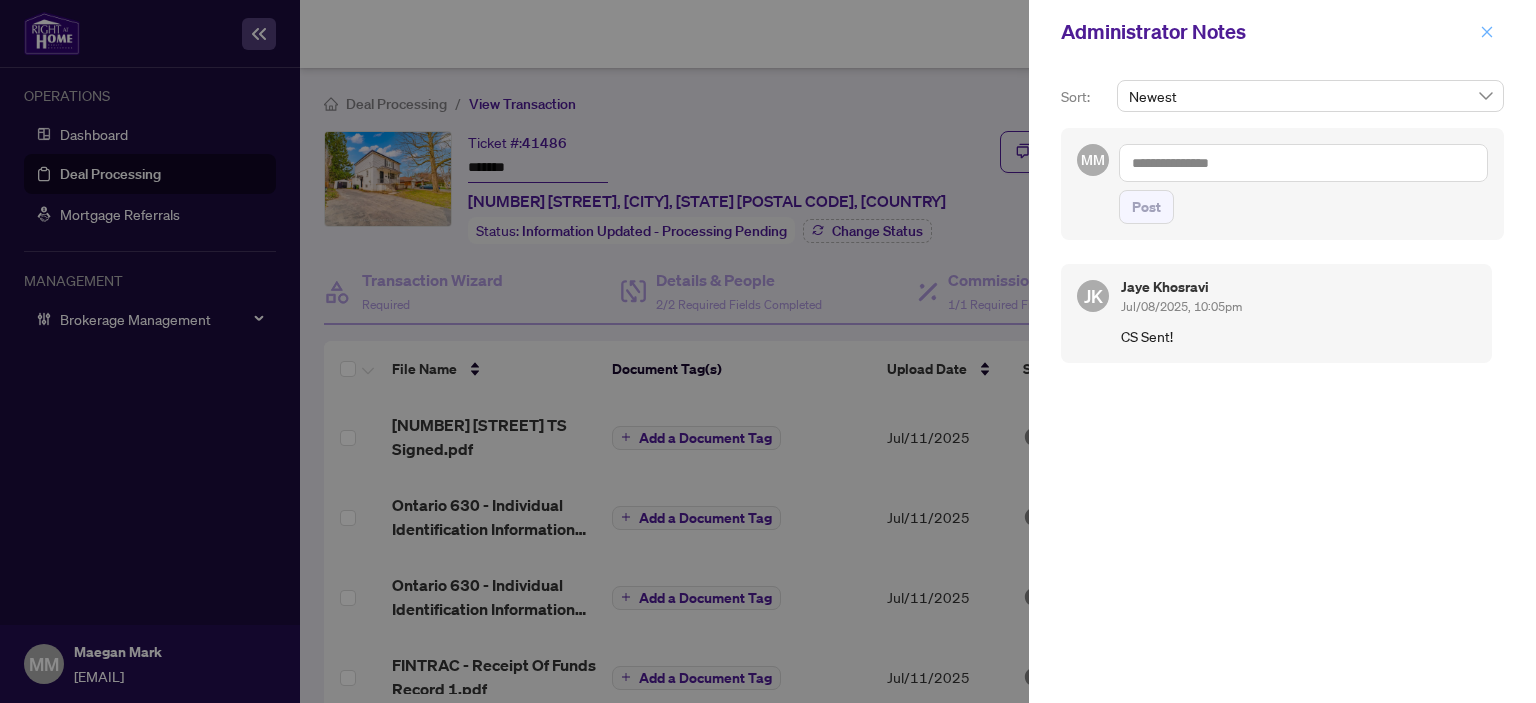 click 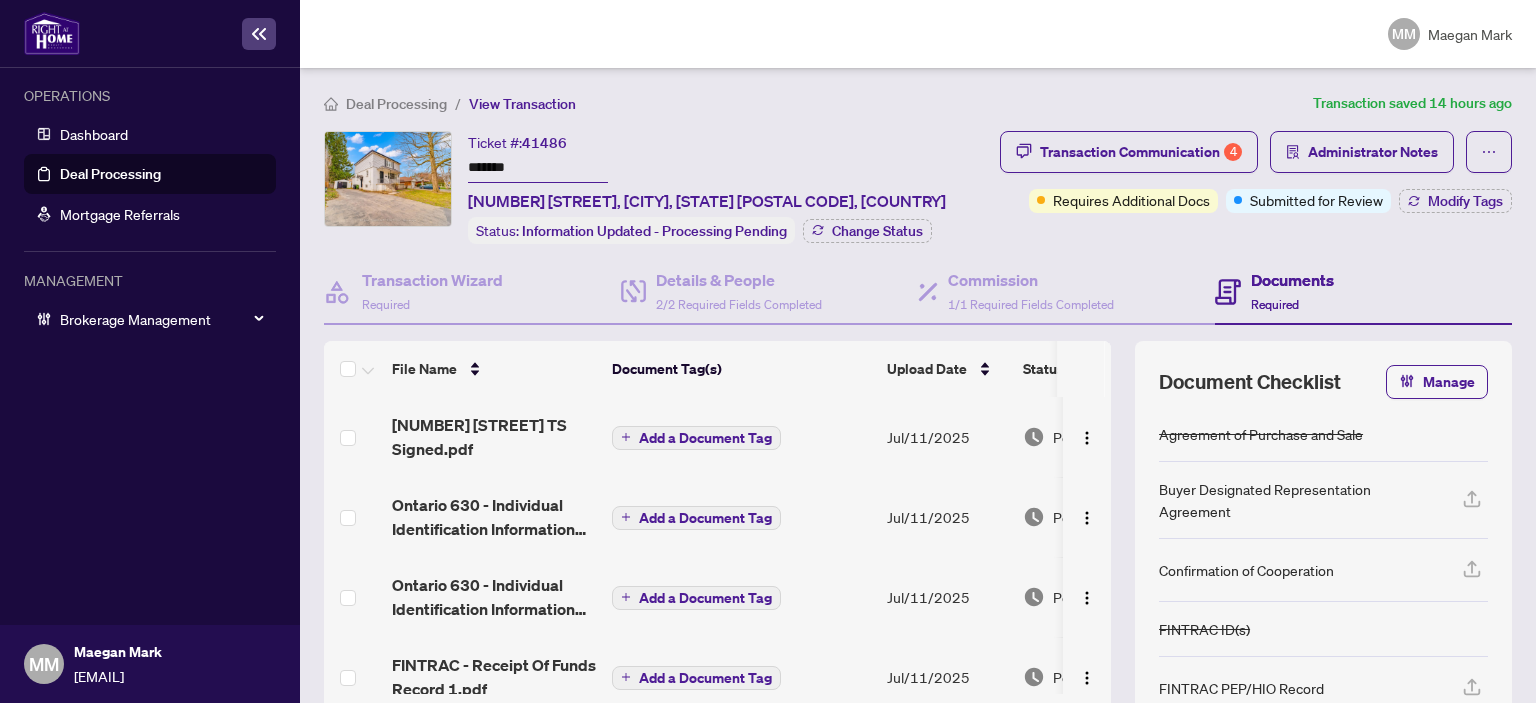 drag, startPoint x: 1427, startPoint y: 52, endPoint x: 0, endPoint y: 742, distance: 1585.0643 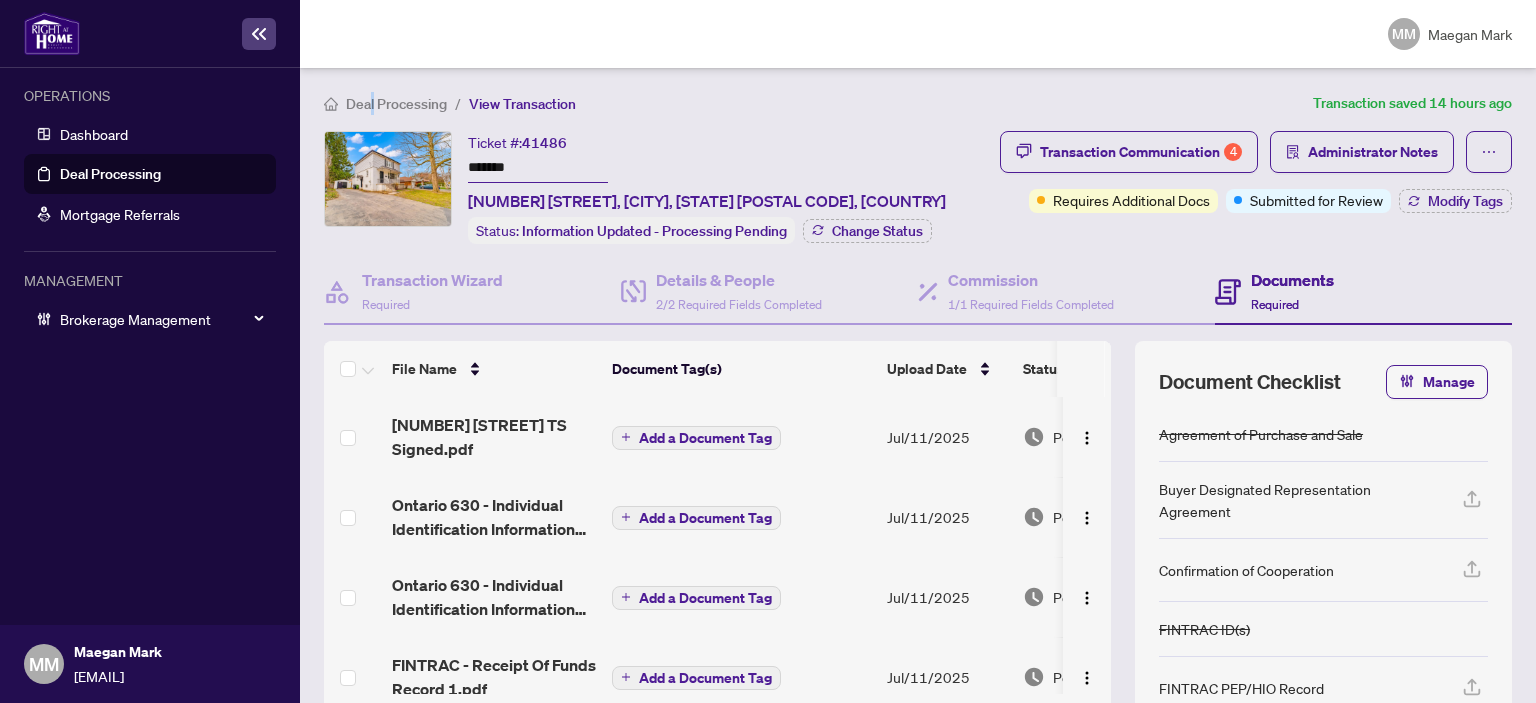 drag, startPoint x: 0, startPoint y: 742, endPoint x: 372, endPoint y: 107, distance: 735.9409 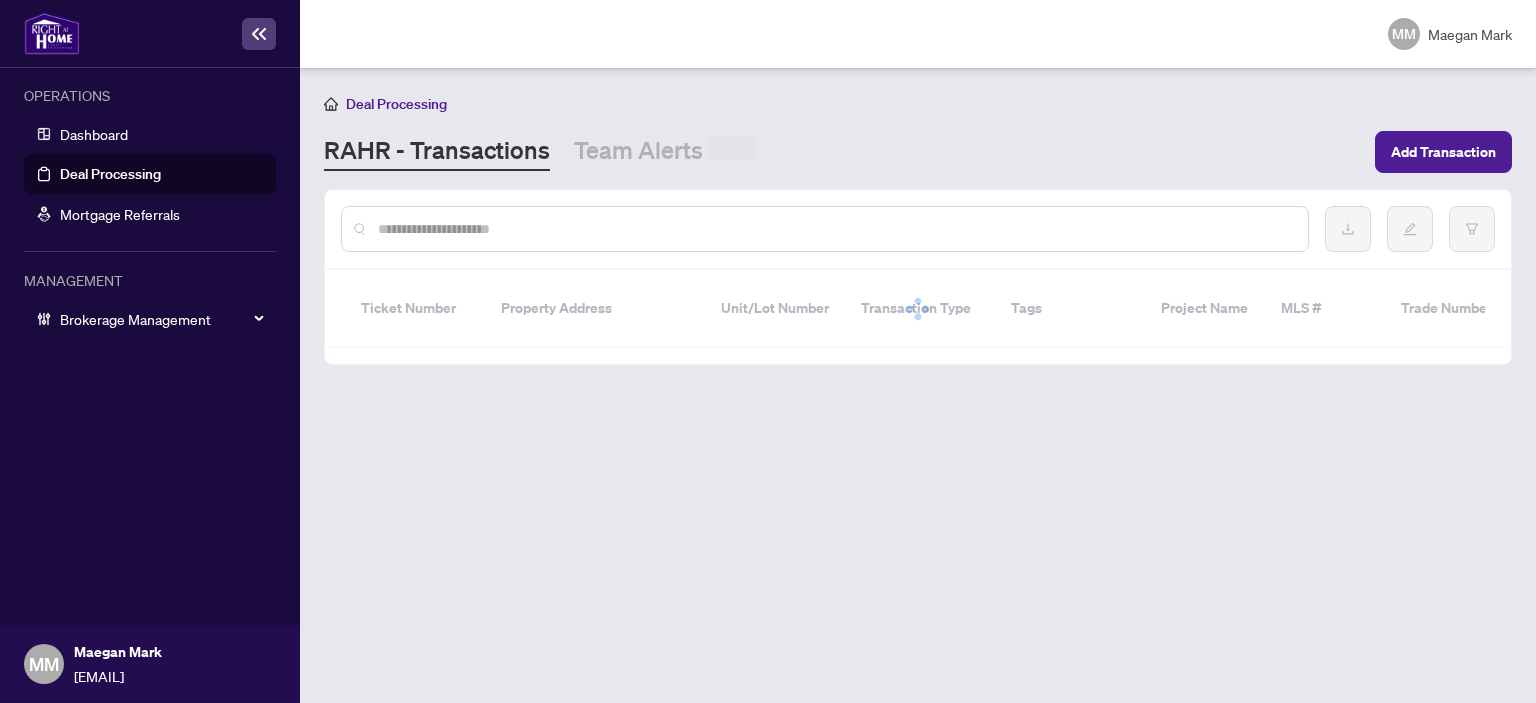 click at bounding box center (835, 229) 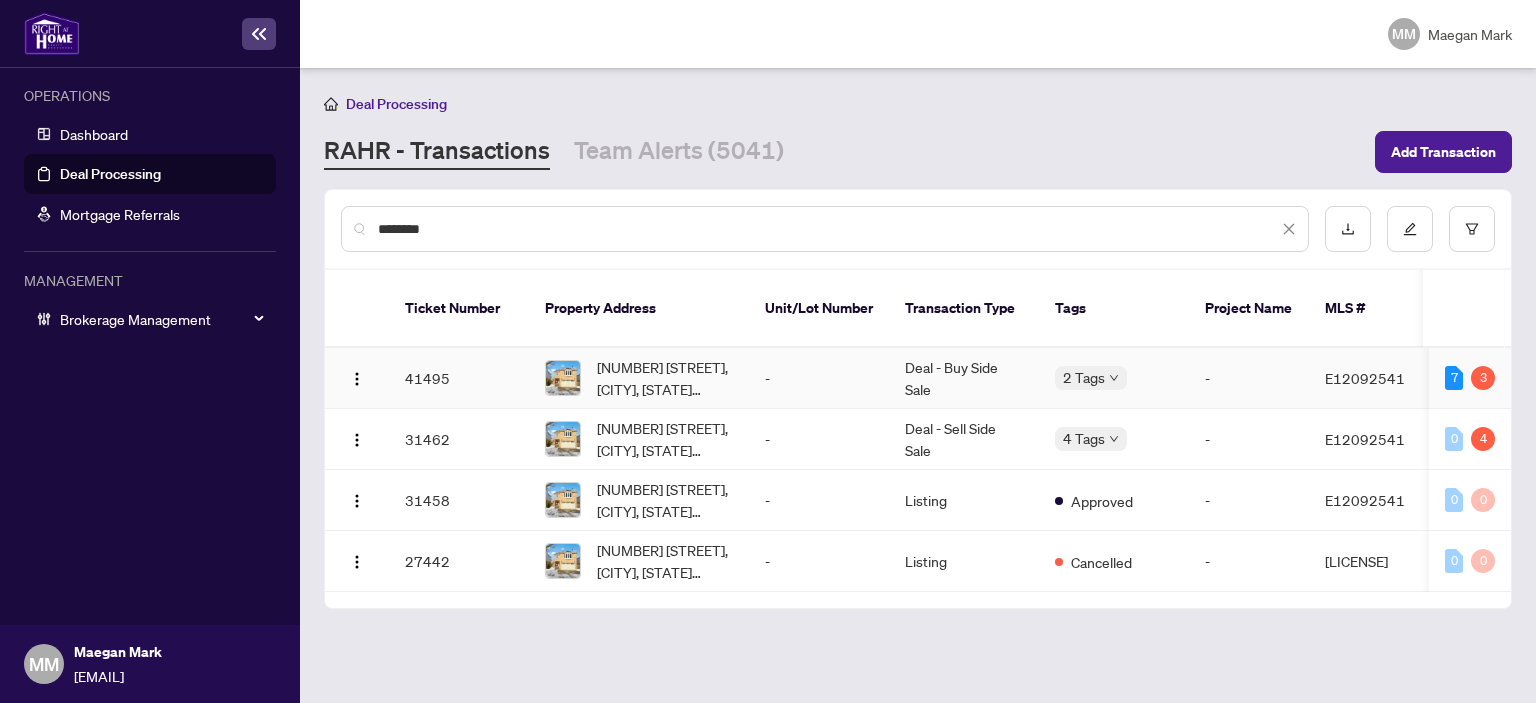 type on "********" 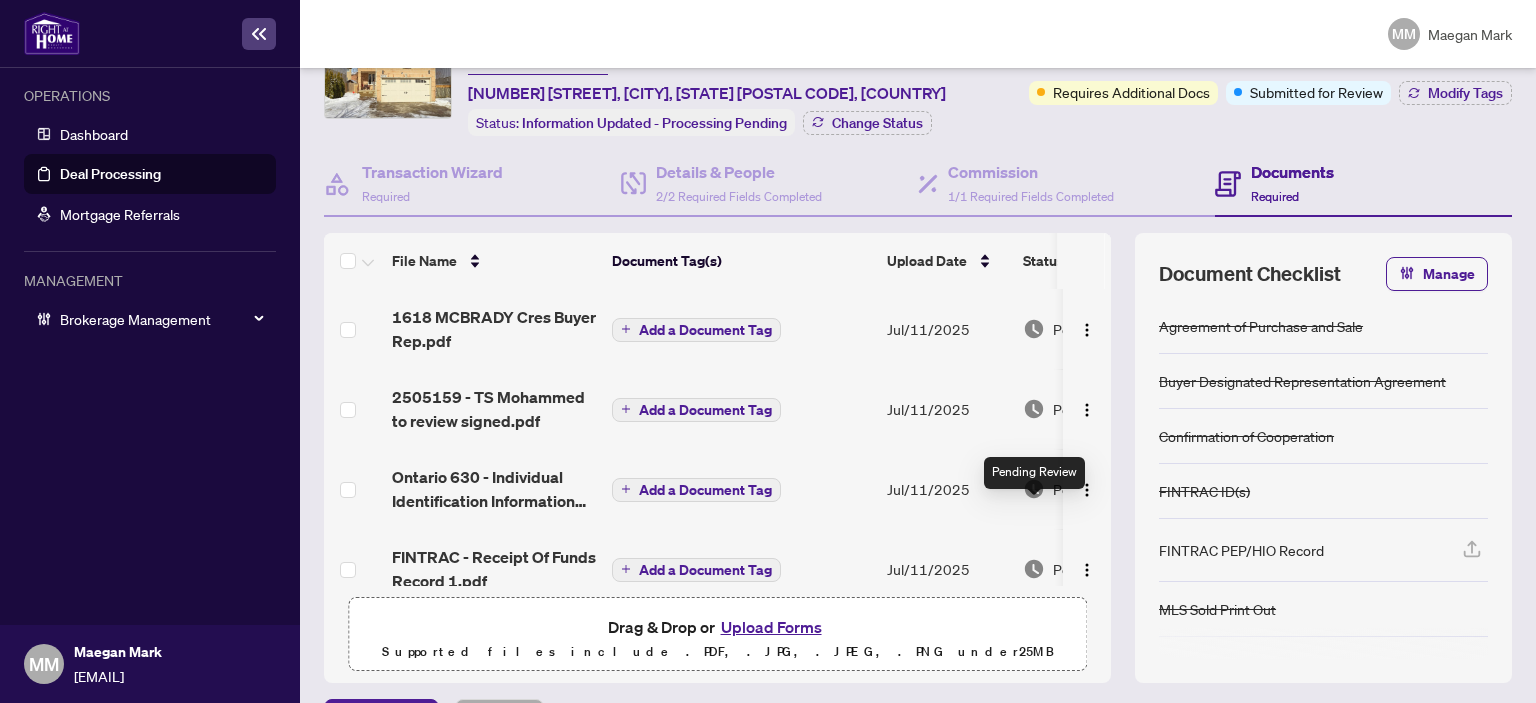 scroll, scrollTop: 0, scrollLeft: 0, axis: both 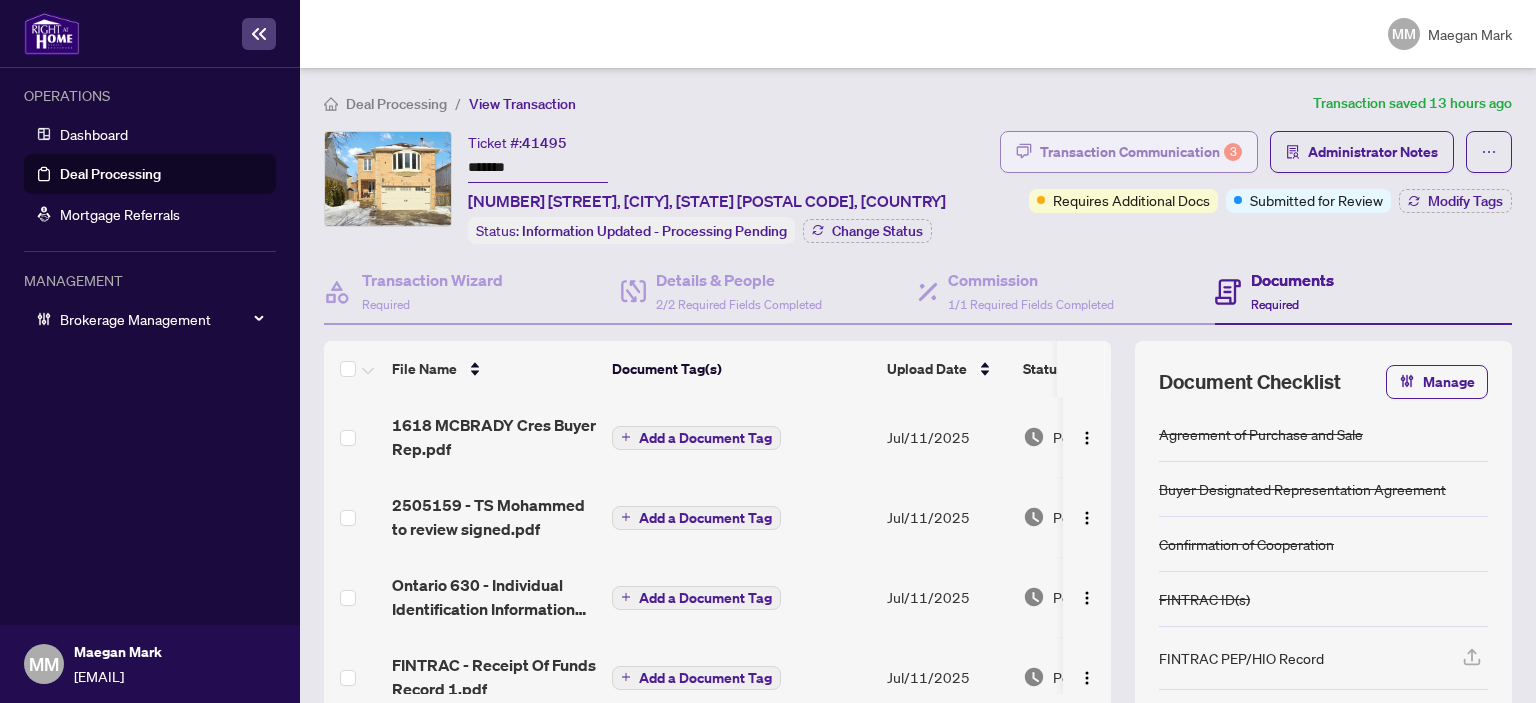 click on "Transaction Communication 3" at bounding box center [1141, 152] 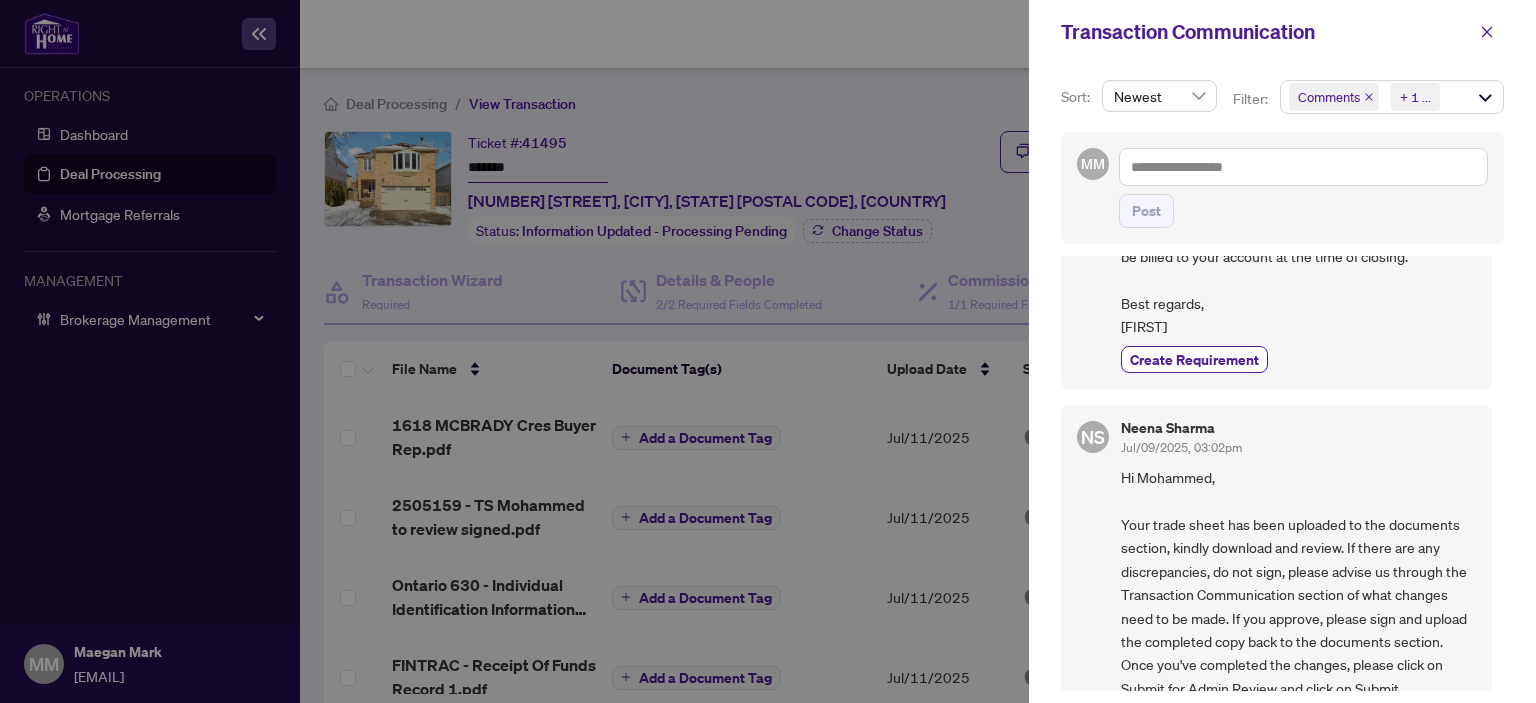 scroll, scrollTop: 0, scrollLeft: 0, axis: both 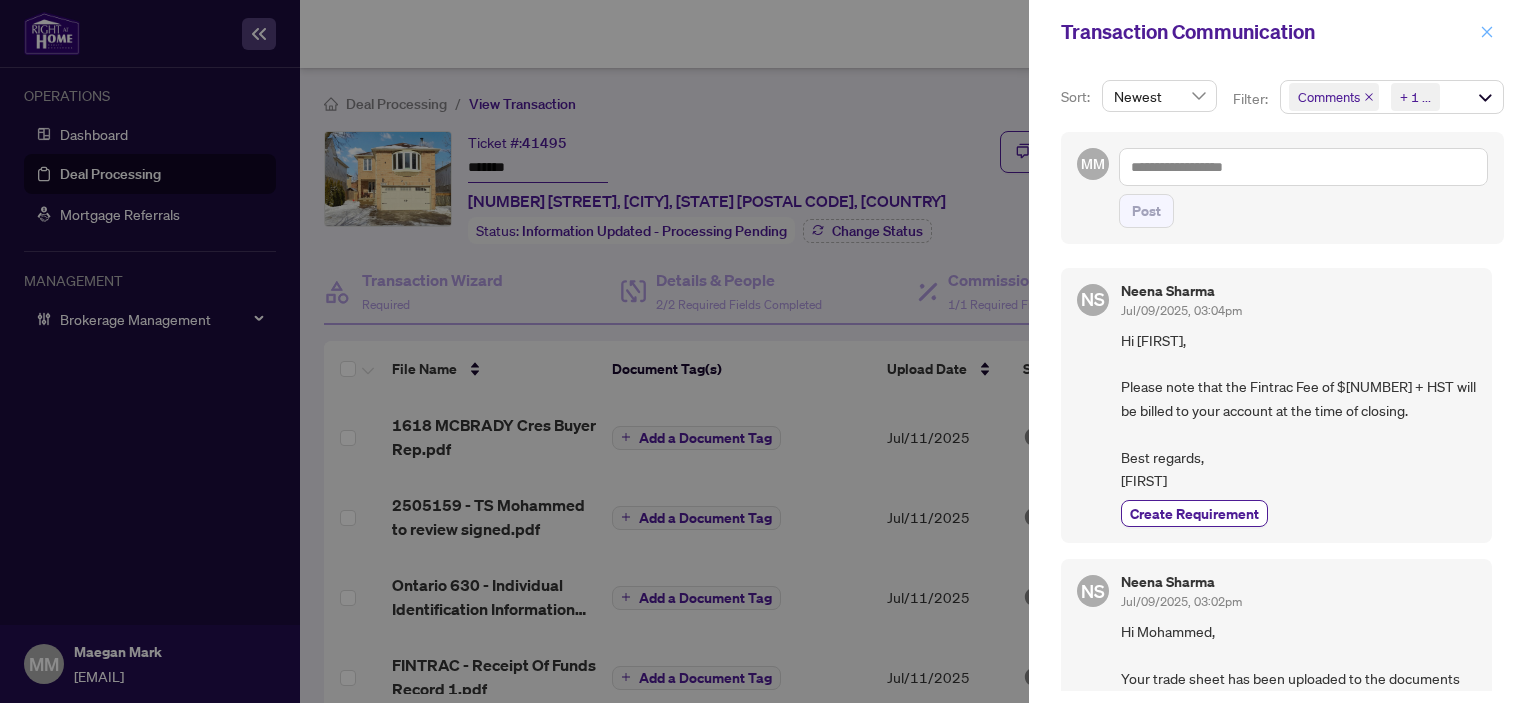 click 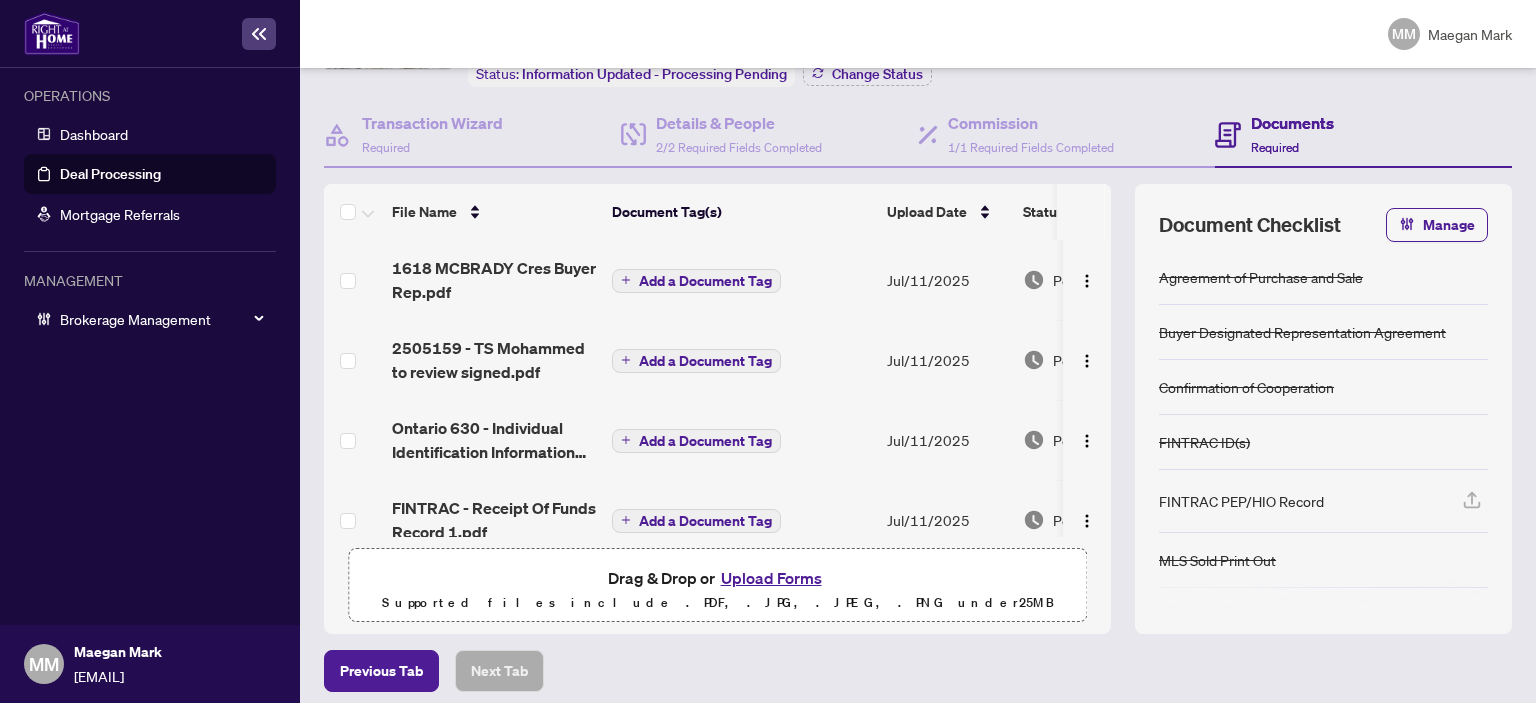 scroll, scrollTop: 164, scrollLeft: 0, axis: vertical 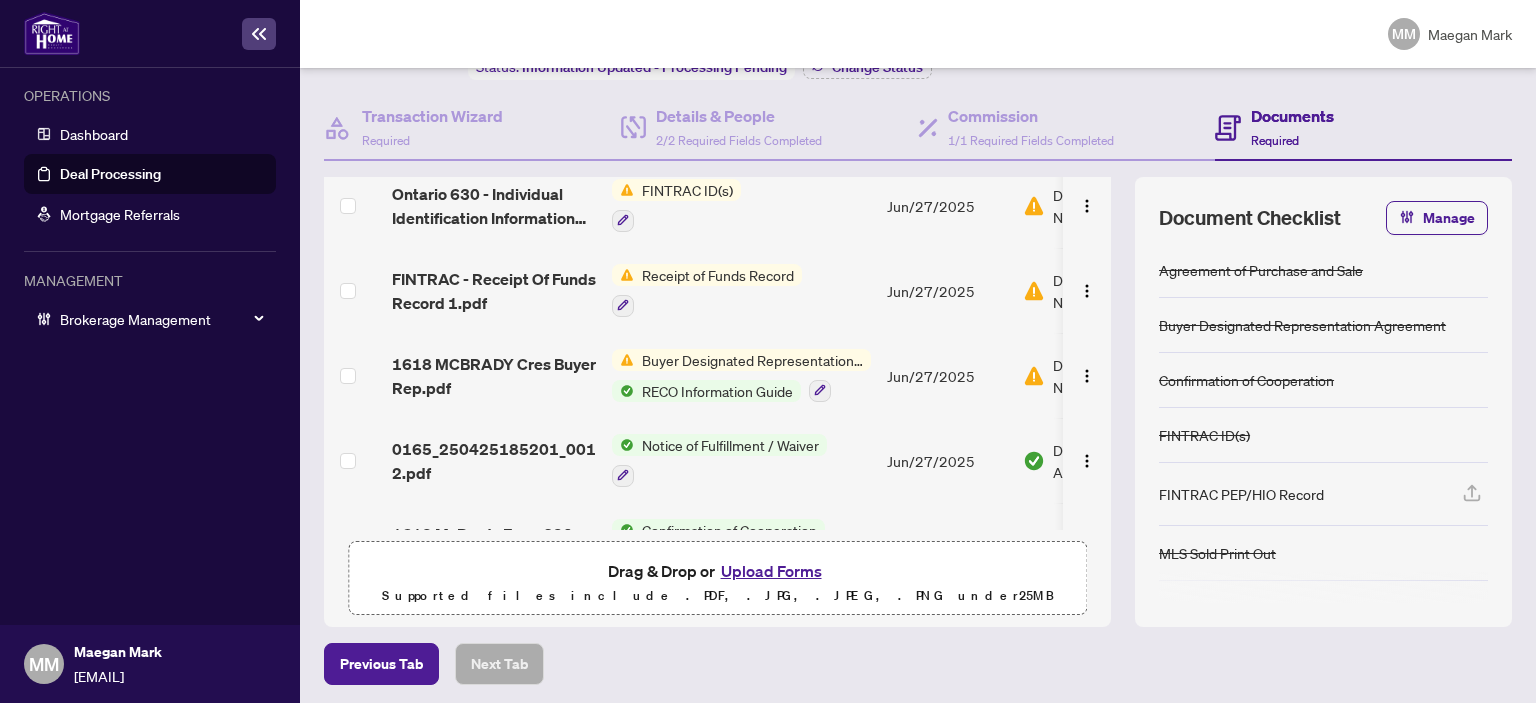 click on "Jun/27/2025" at bounding box center [947, 375] 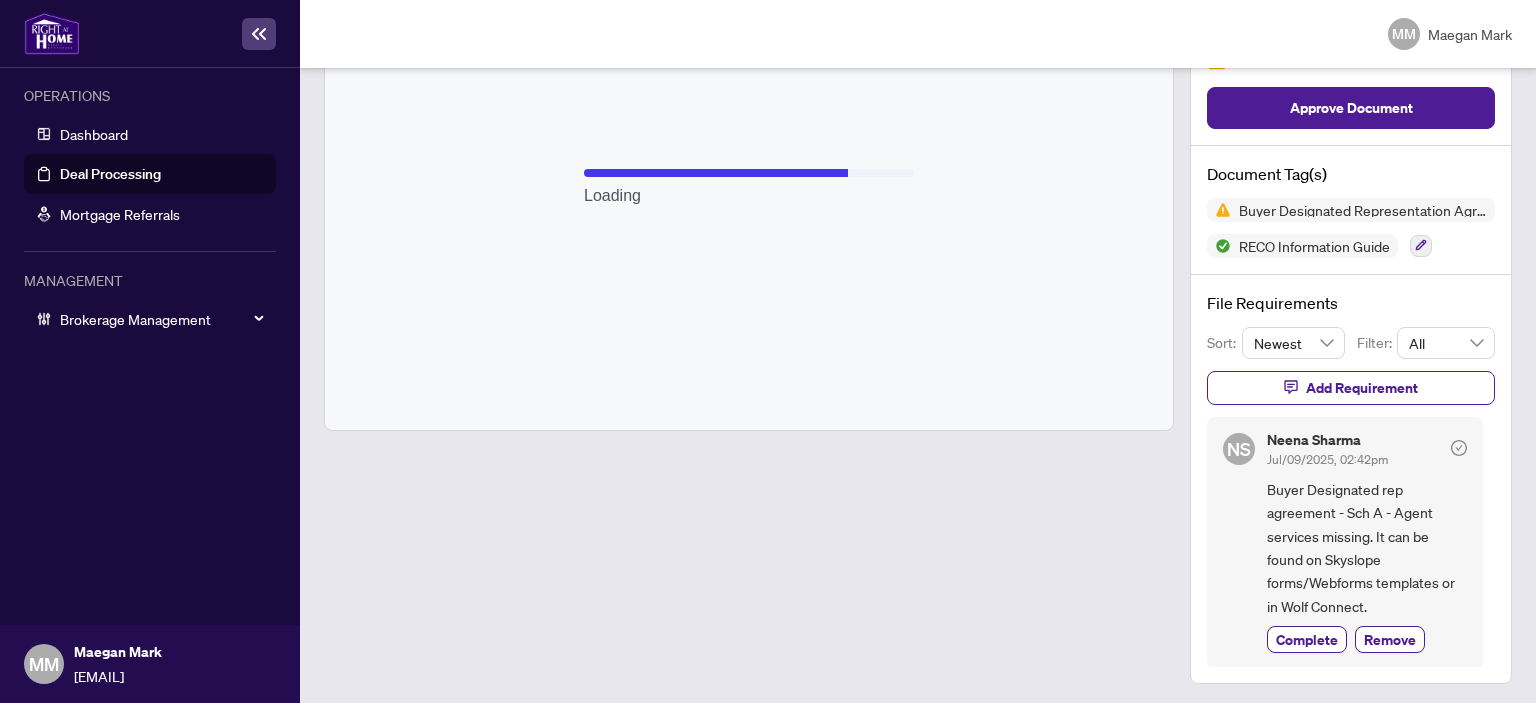 scroll, scrollTop: 250, scrollLeft: 0, axis: vertical 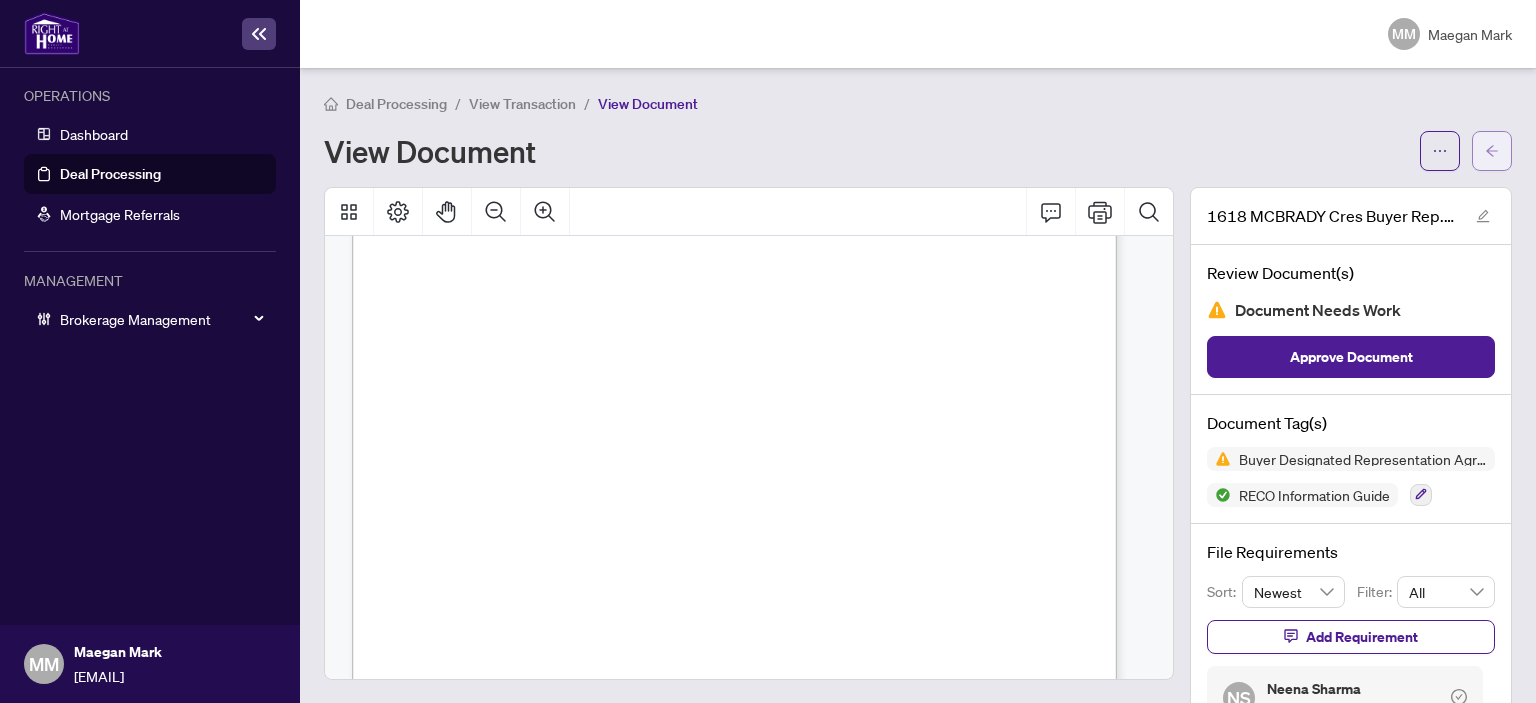 click at bounding box center [1492, 151] 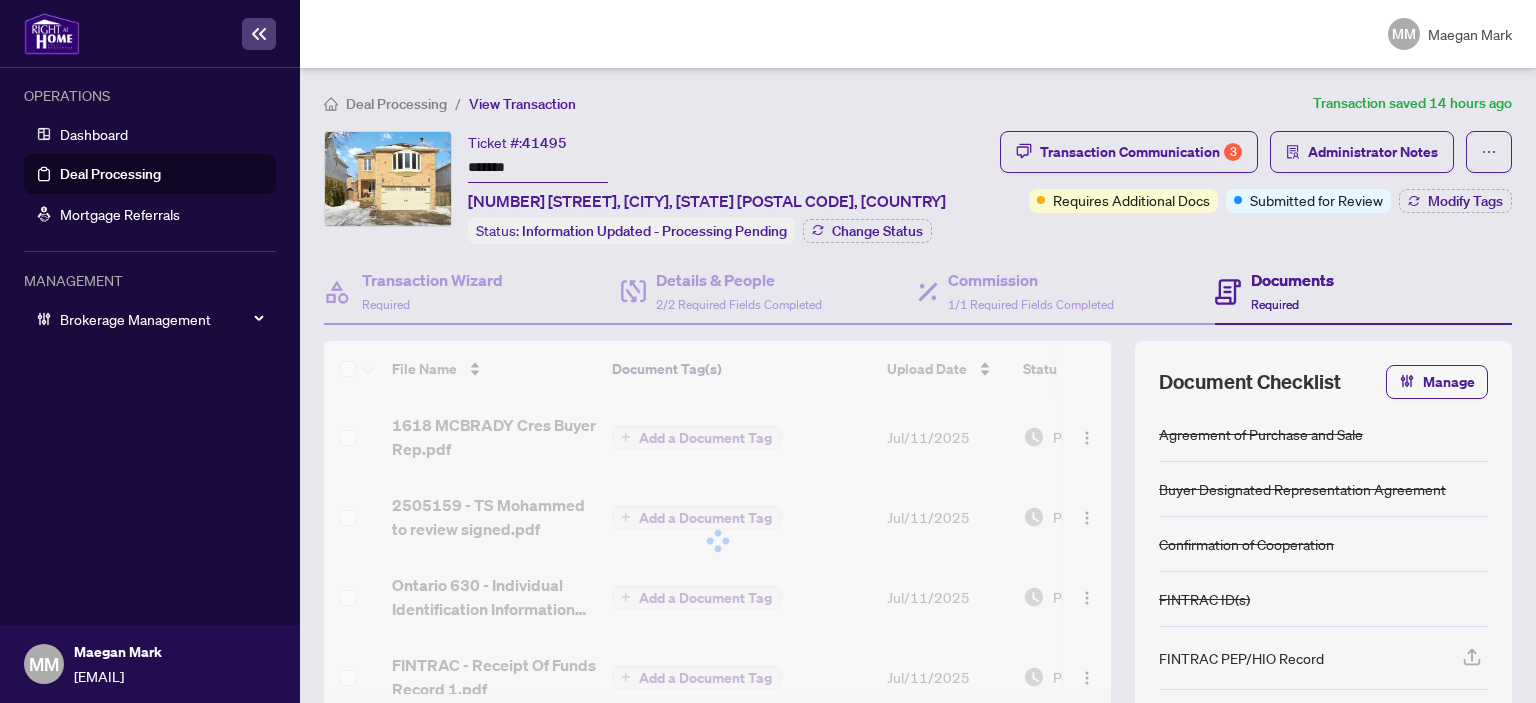 click on "Deal Processing" at bounding box center (396, 104) 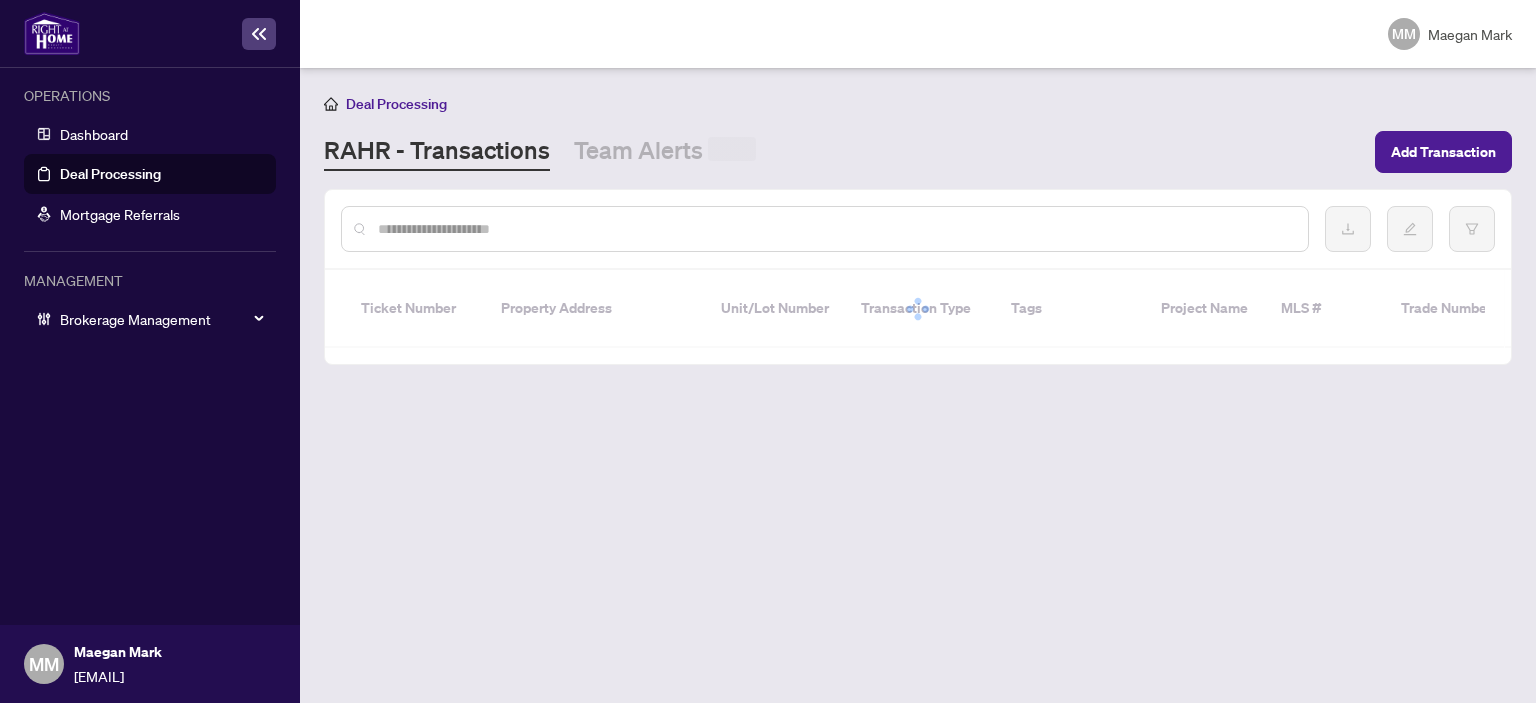 click at bounding box center (835, 229) 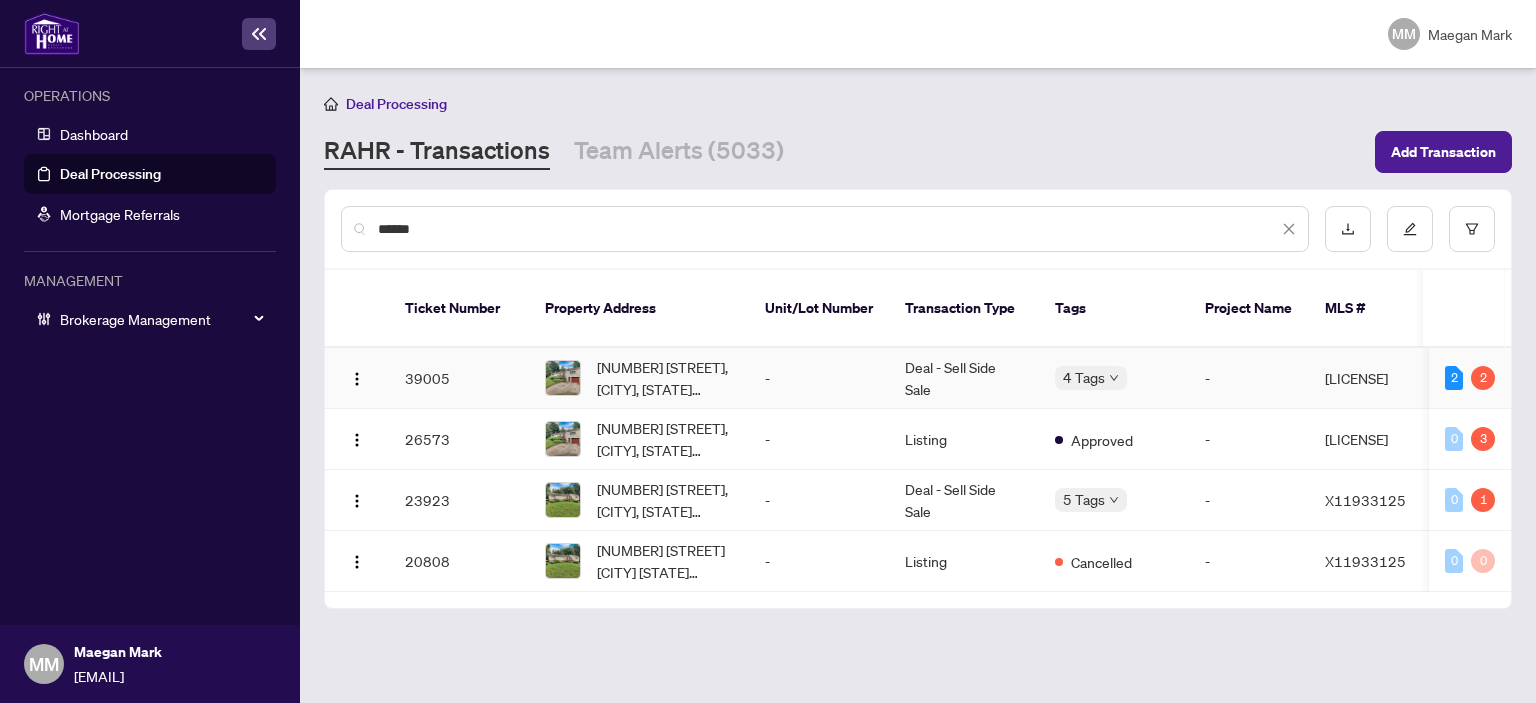 type on "******" 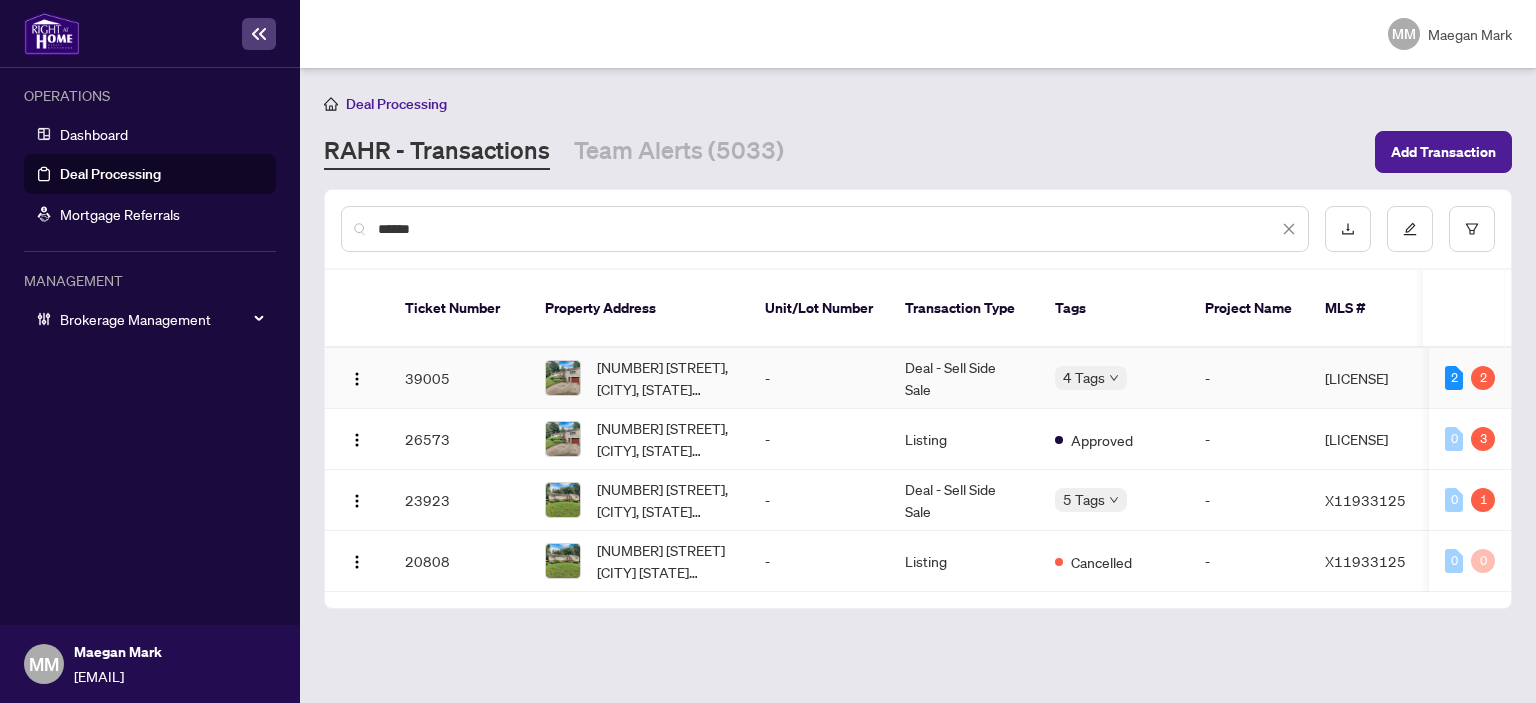 click on "Deal - Sell Side Sale" at bounding box center [964, 378] 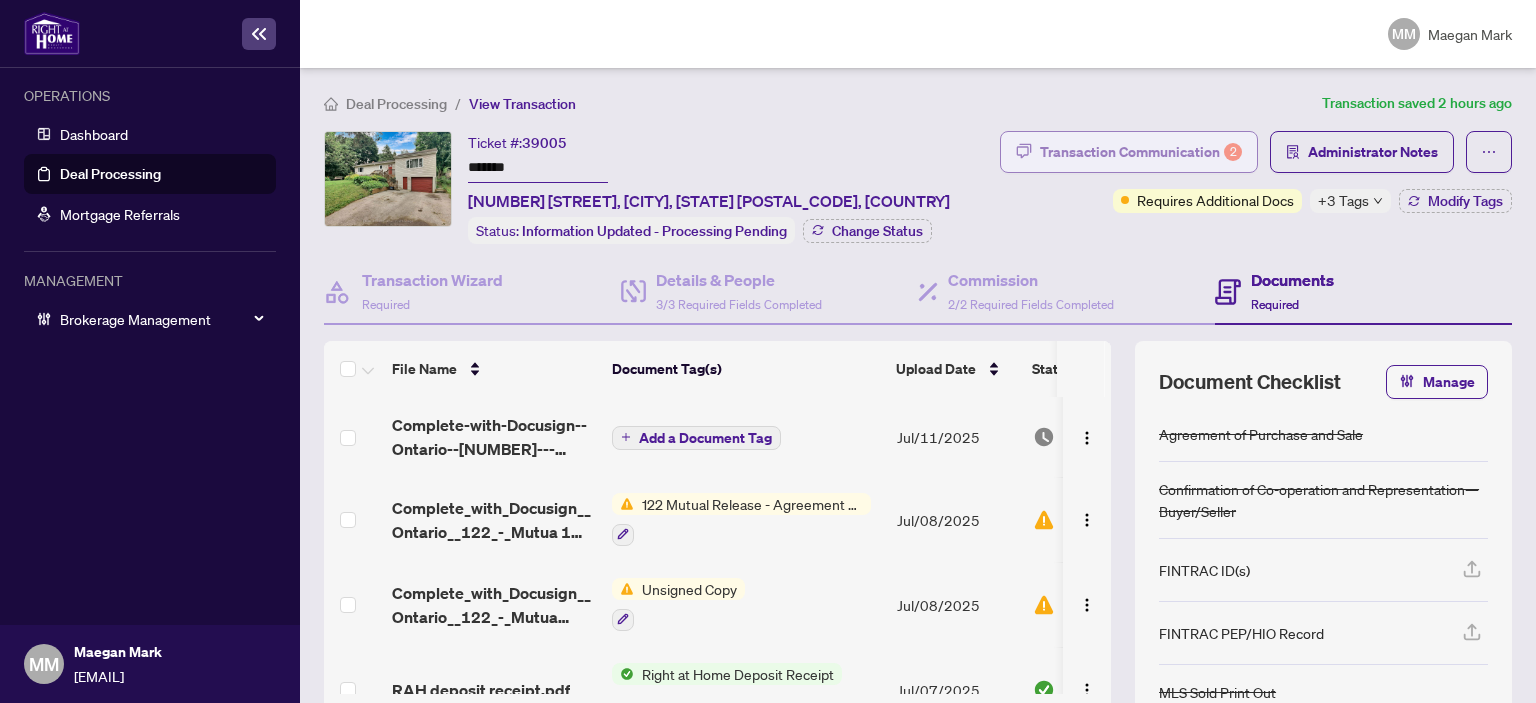 click on "Transaction Communication 2" at bounding box center (1141, 152) 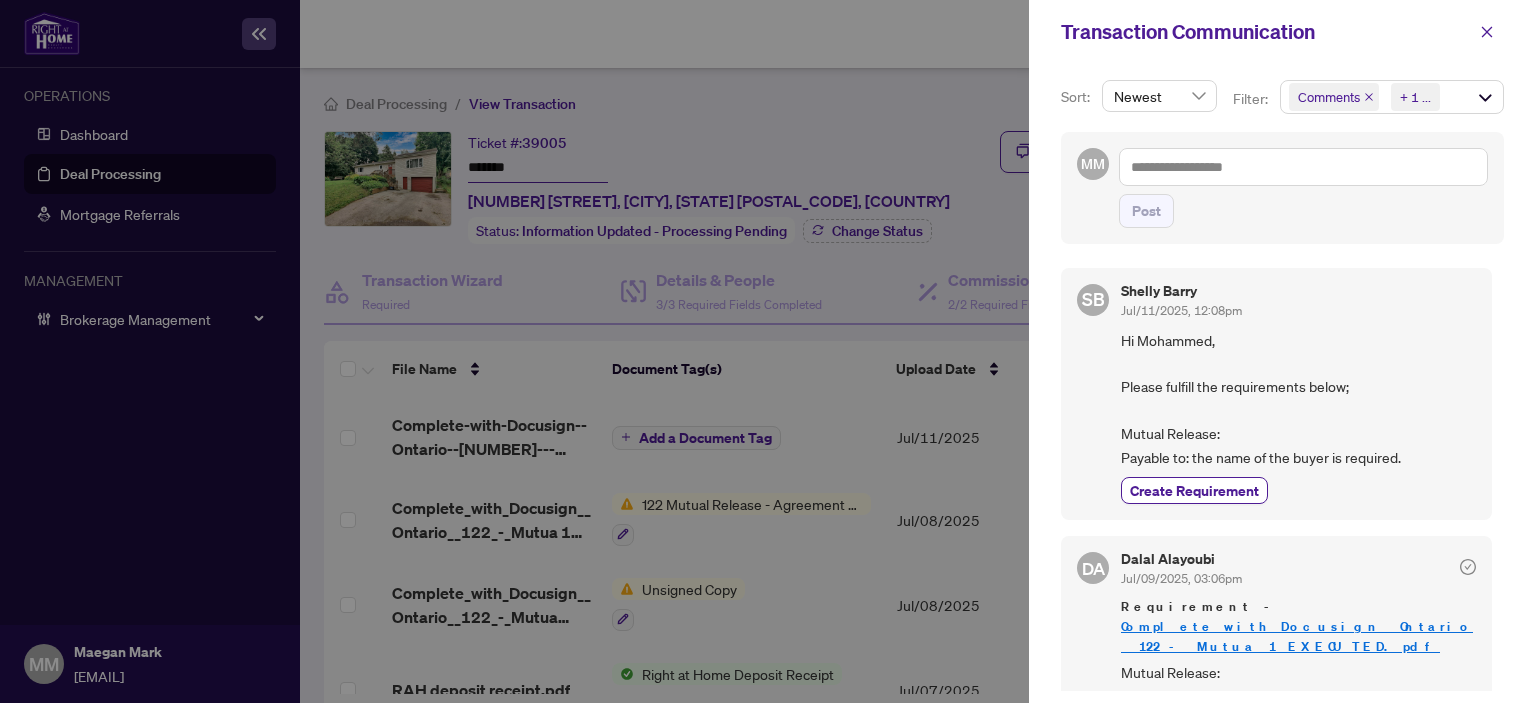 scroll, scrollTop: 100, scrollLeft: 0, axis: vertical 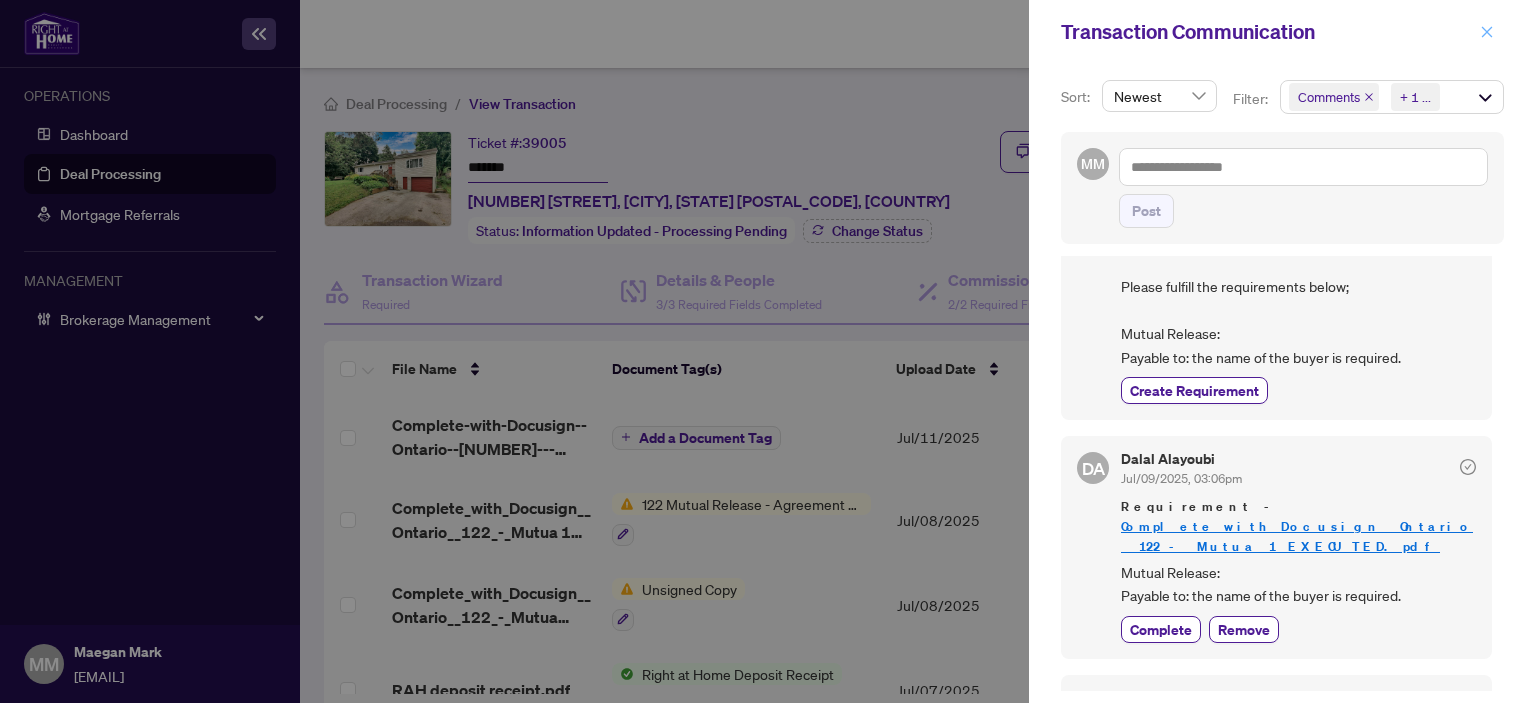 click at bounding box center (1487, 32) 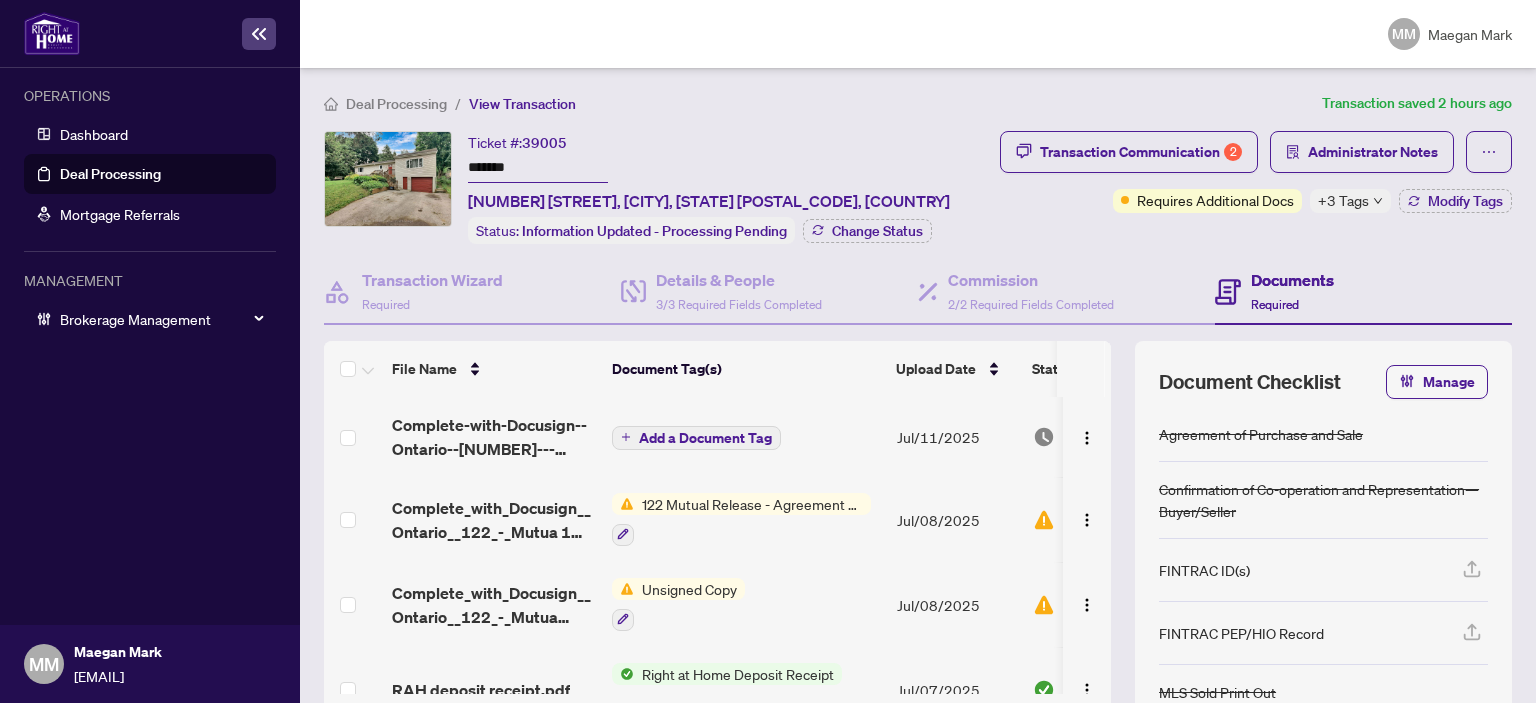 click on "Add a Document Tag" at bounding box center (746, 437) 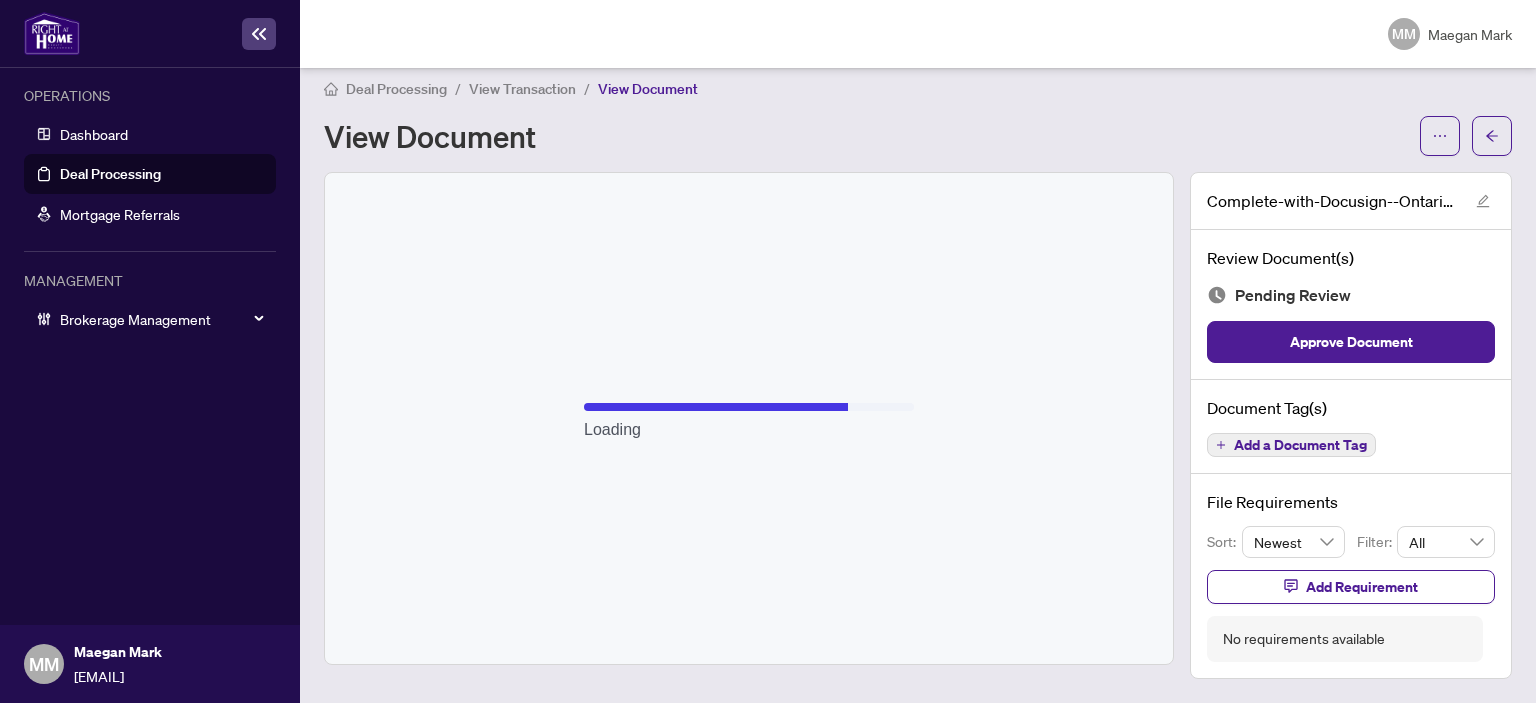scroll, scrollTop: 10, scrollLeft: 0, axis: vertical 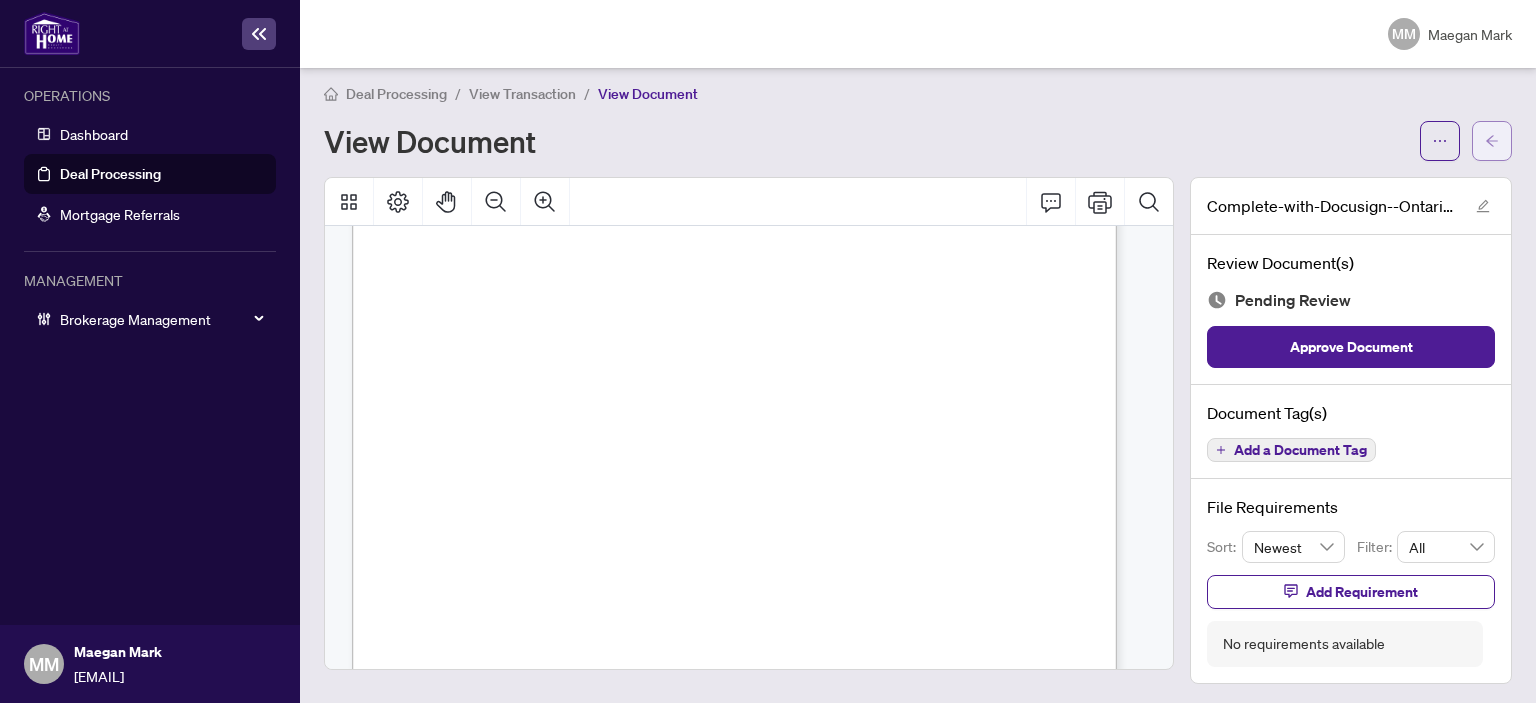 click 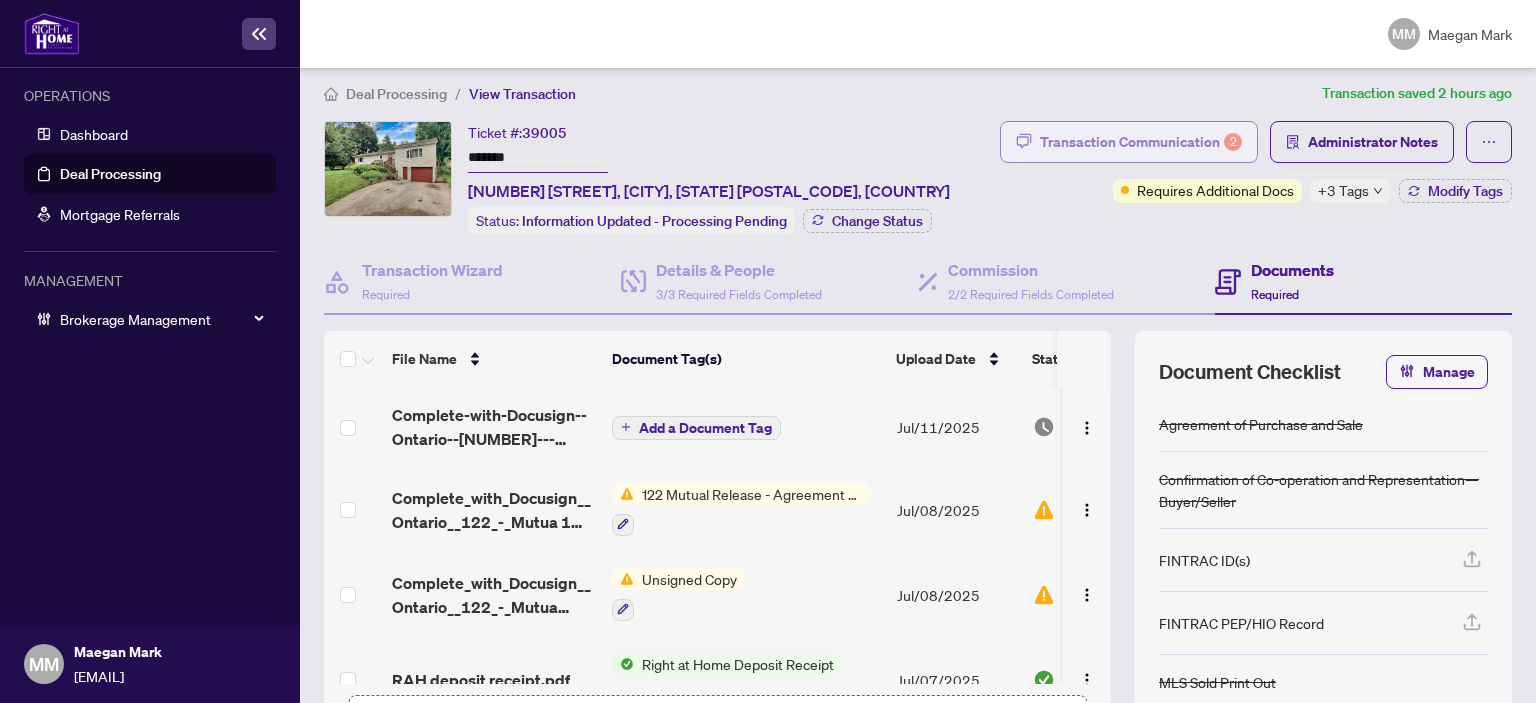 click on "2" at bounding box center [1233, 142] 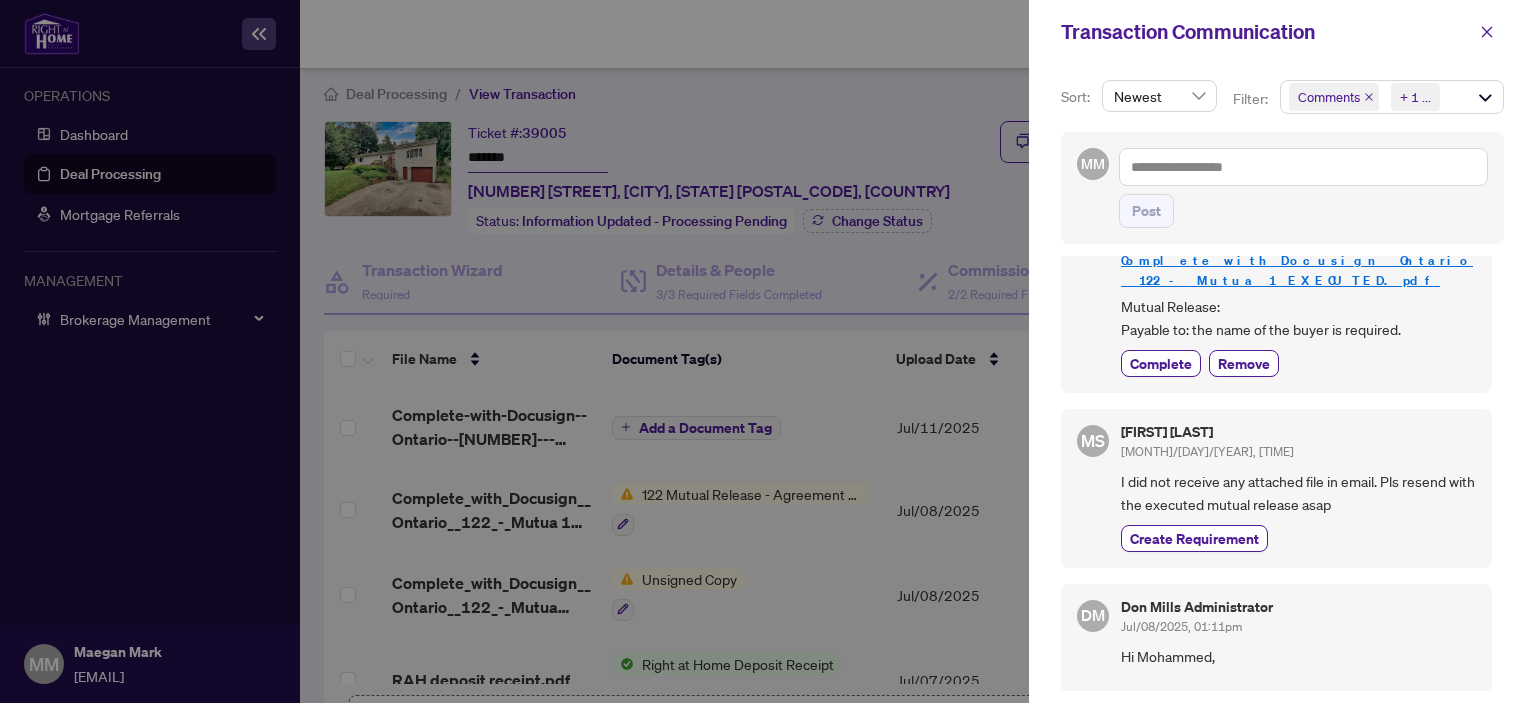 scroll, scrollTop: 400, scrollLeft: 0, axis: vertical 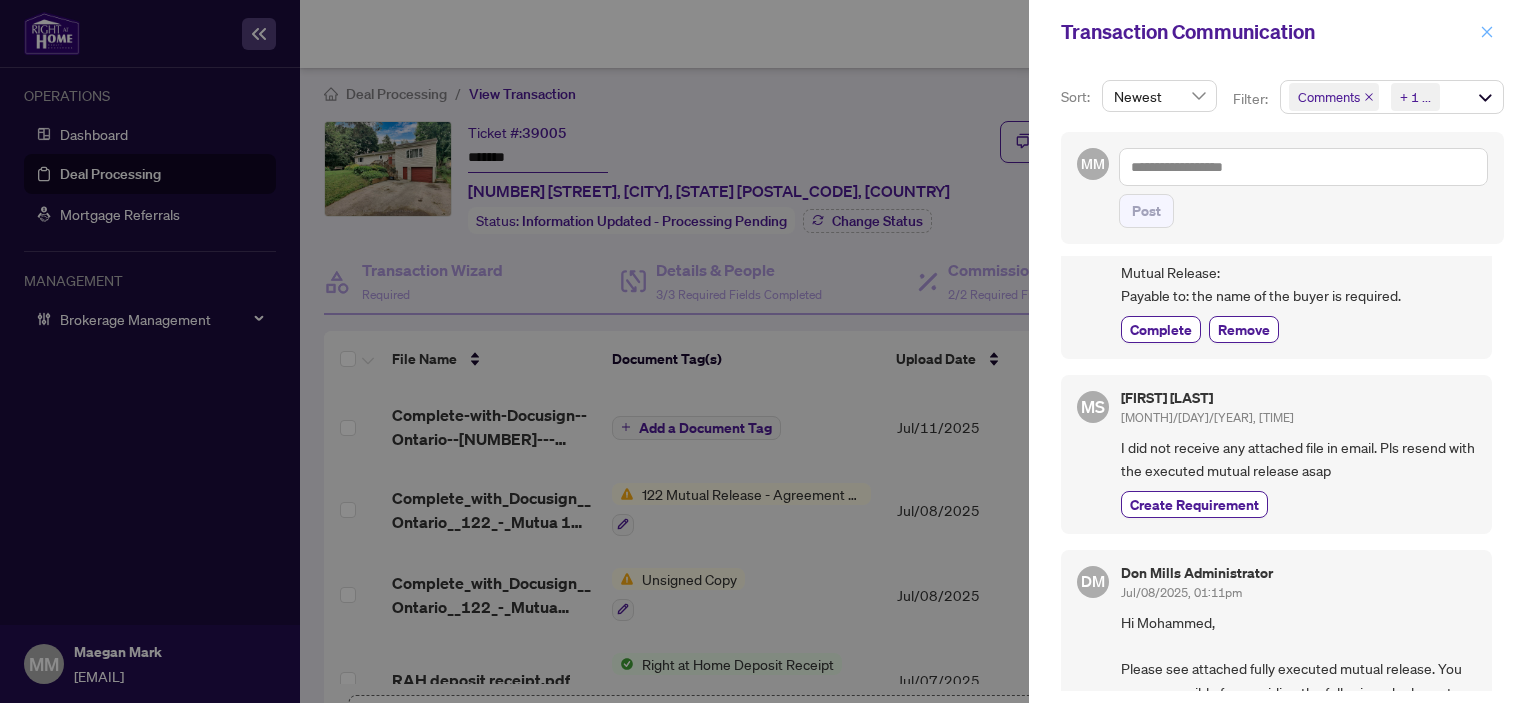 click at bounding box center (1487, 32) 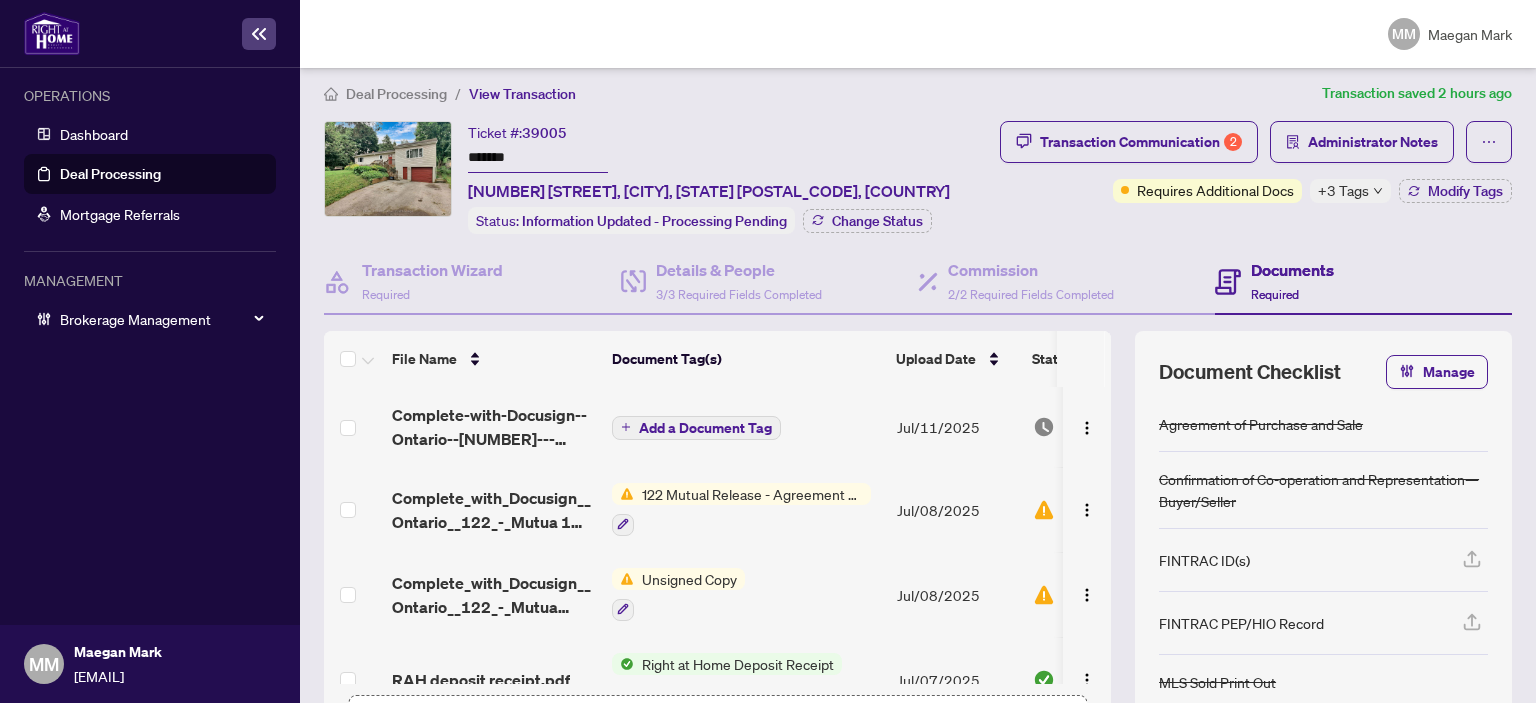 click on "Transaction Communication 2 Administrator Notes Requires Additional Docs +3 Tags Modify Tags" at bounding box center [1256, 162] 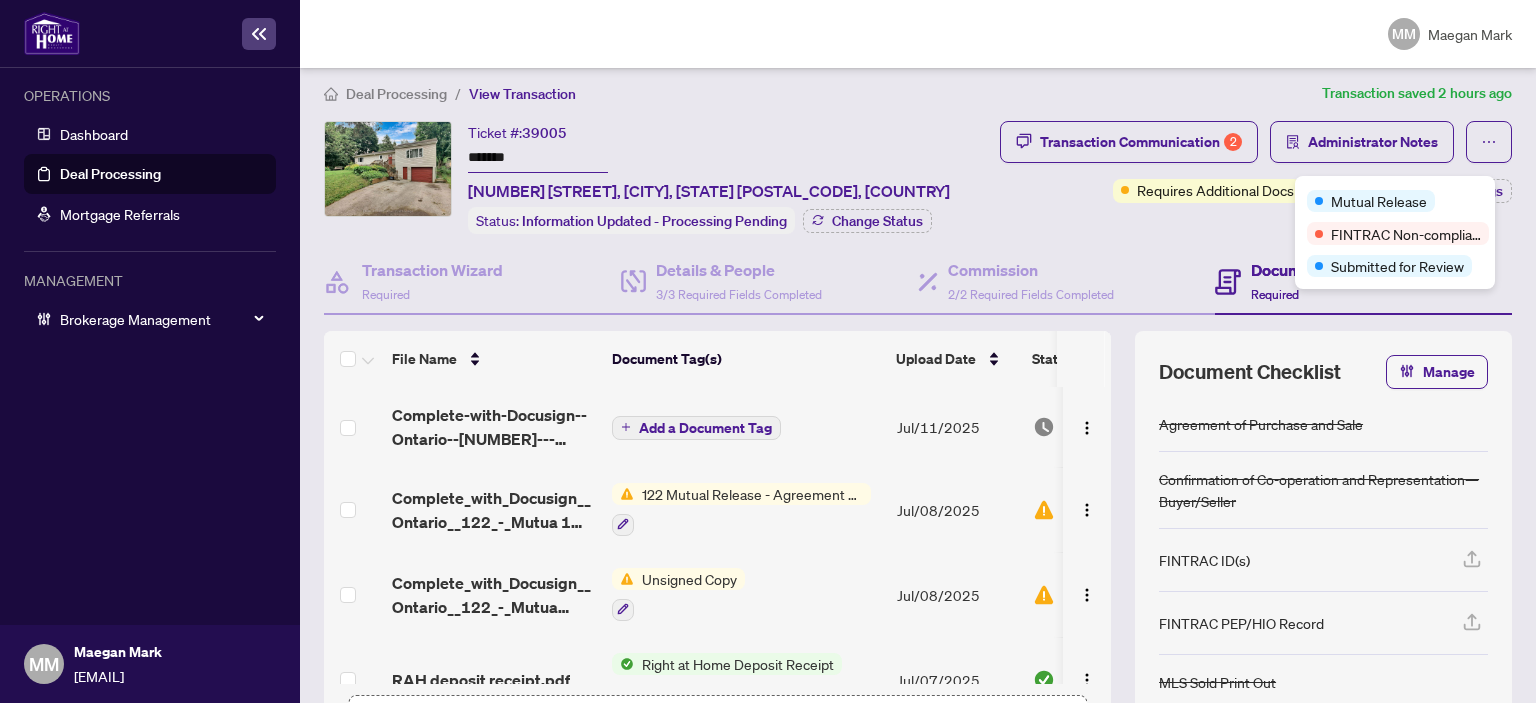 click on "Transaction Communication 2 Administrator Notes Requires Additional Docs +3 Tags Modify Tags" at bounding box center (1256, 177) 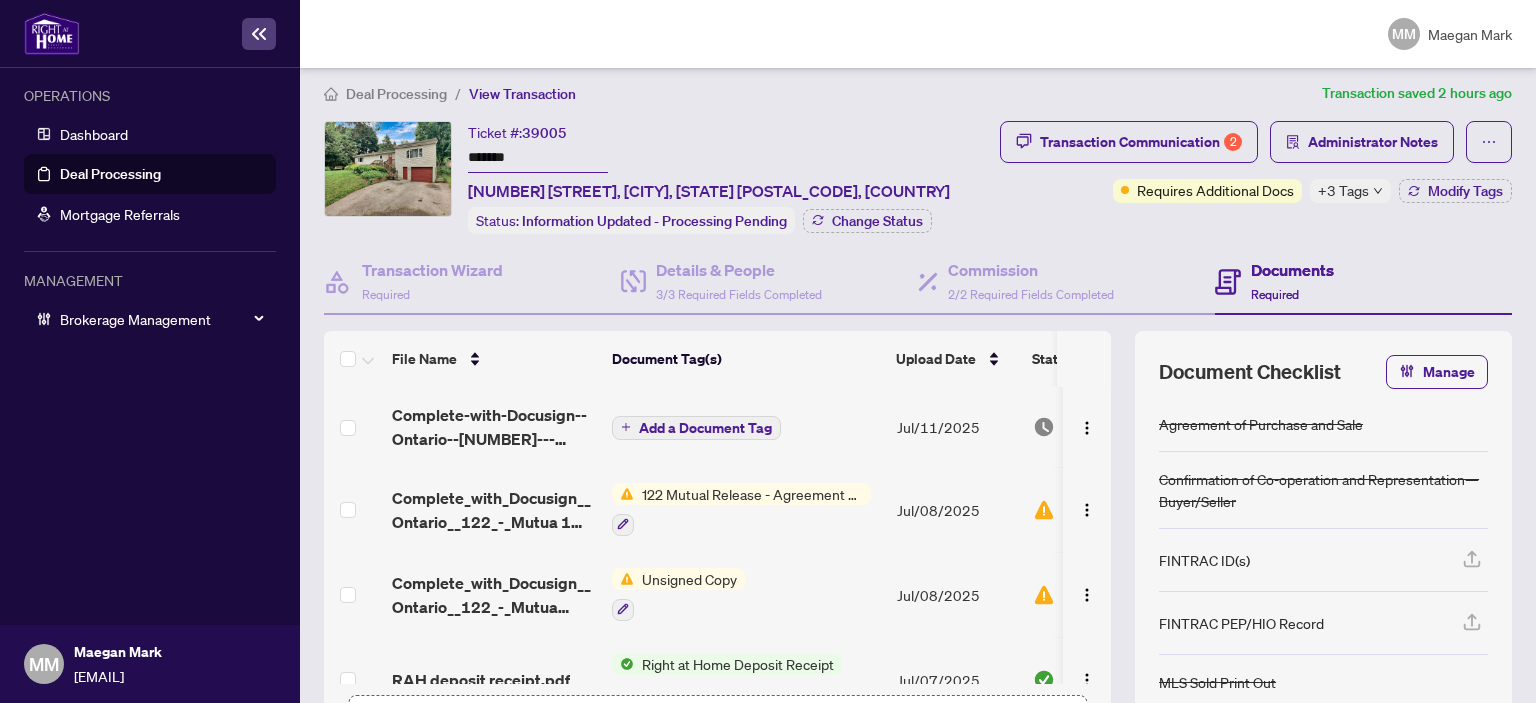 click on "Deal Processing" at bounding box center [110, 174] 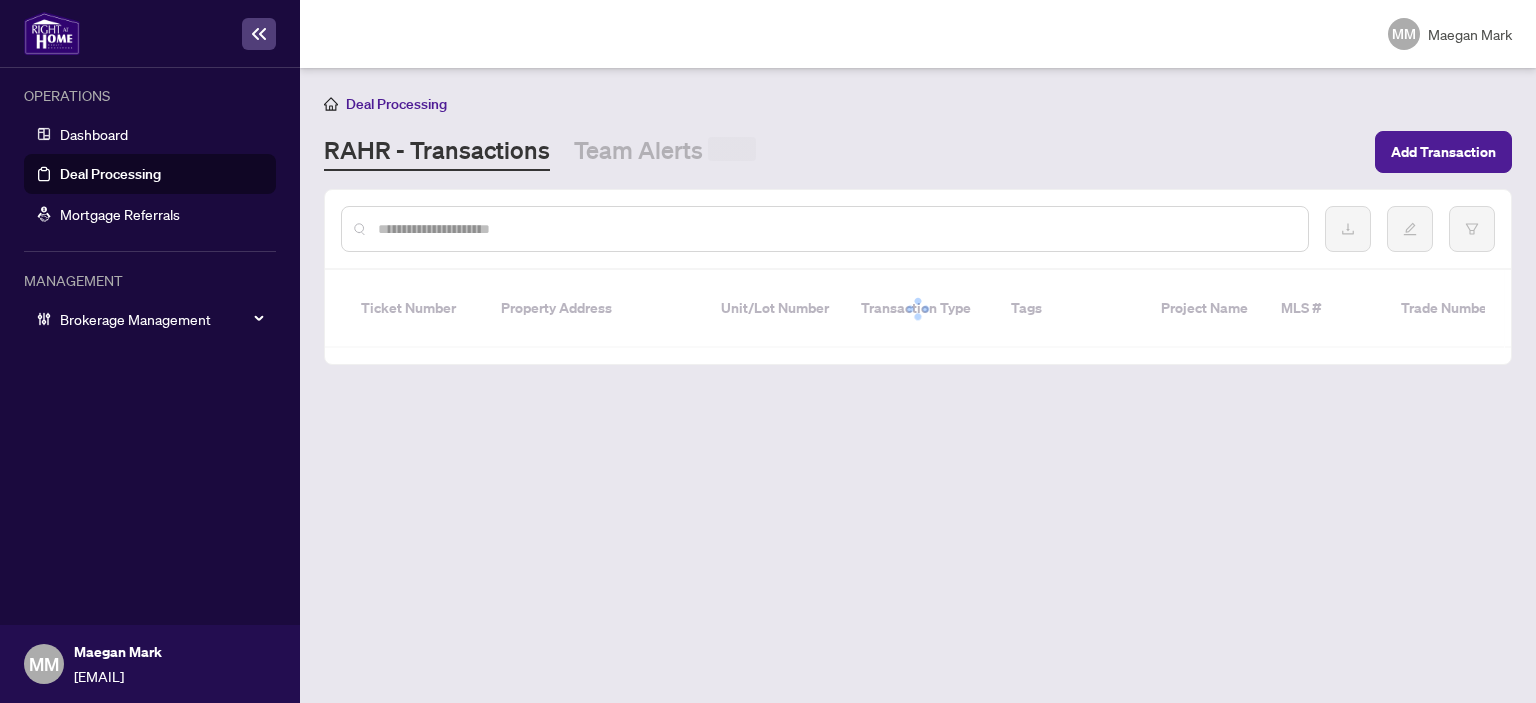 scroll, scrollTop: 0, scrollLeft: 0, axis: both 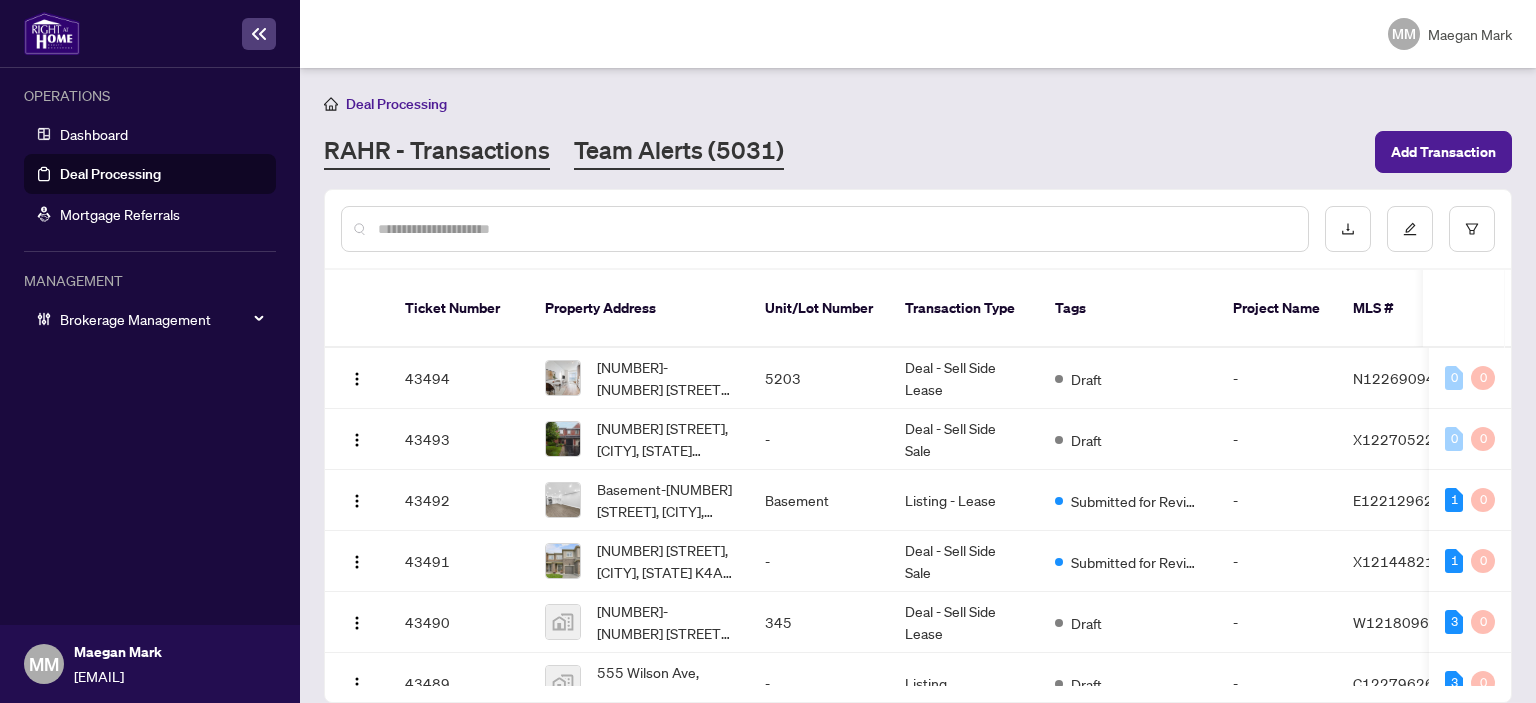 click on "Team Alerts   (5031)" at bounding box center (679, 152) 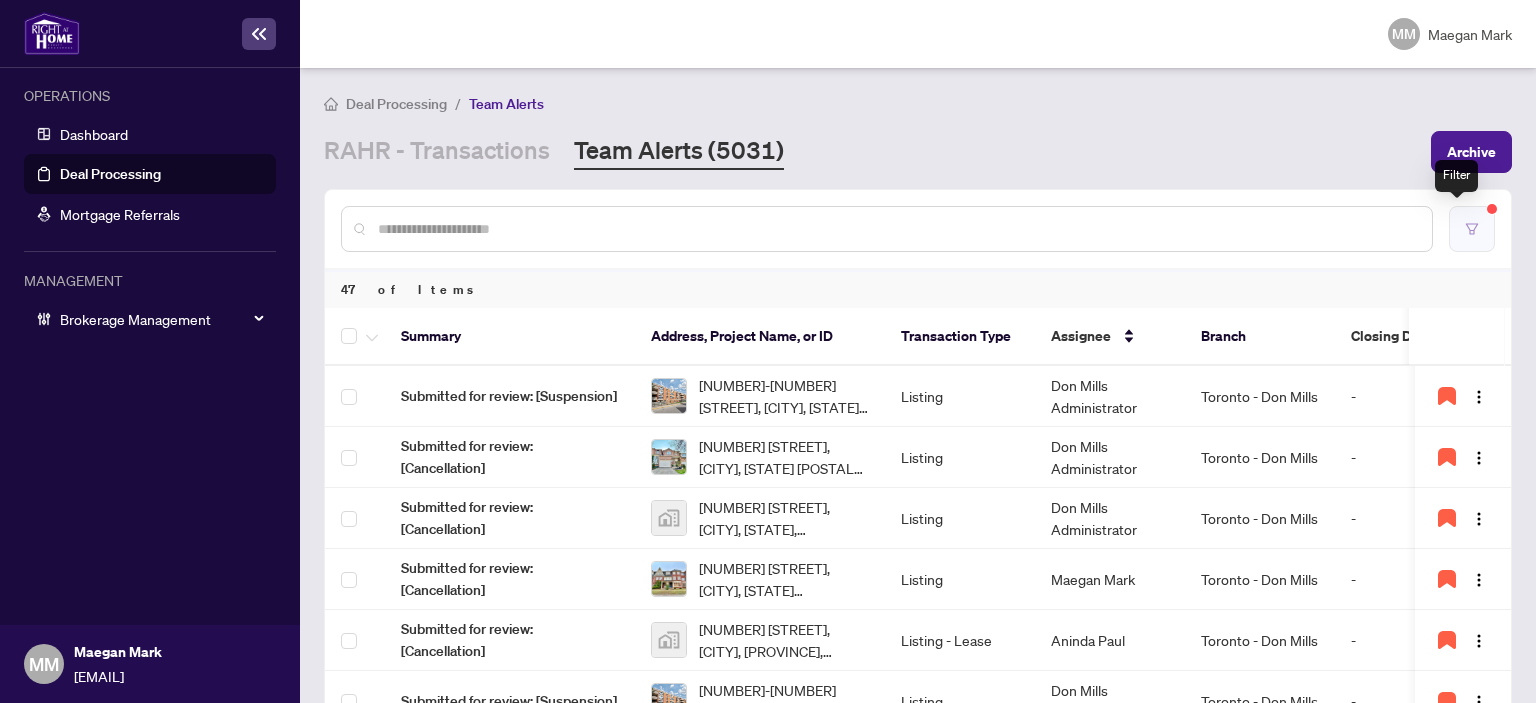 click 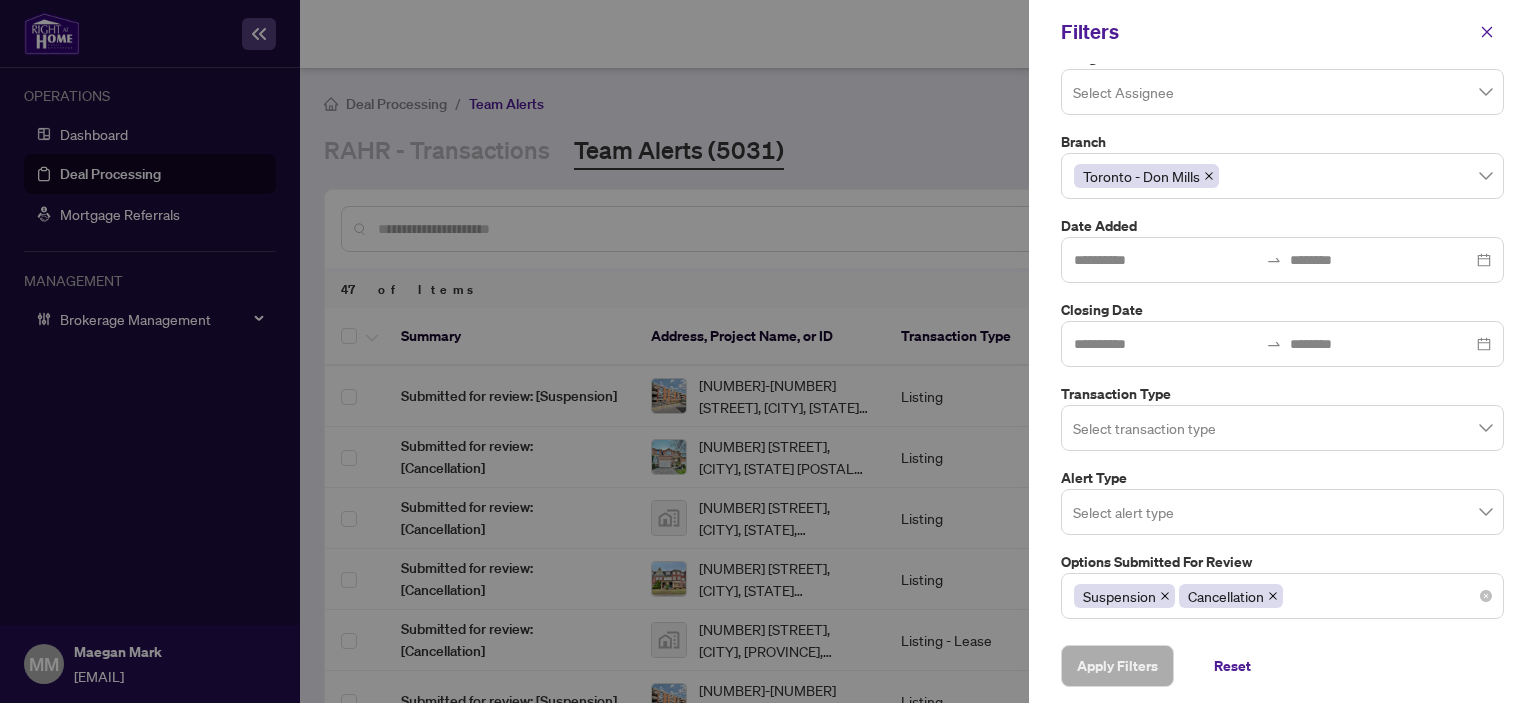 scroll, scrollTop: 179, scrollLeft: 0, axis: vertical 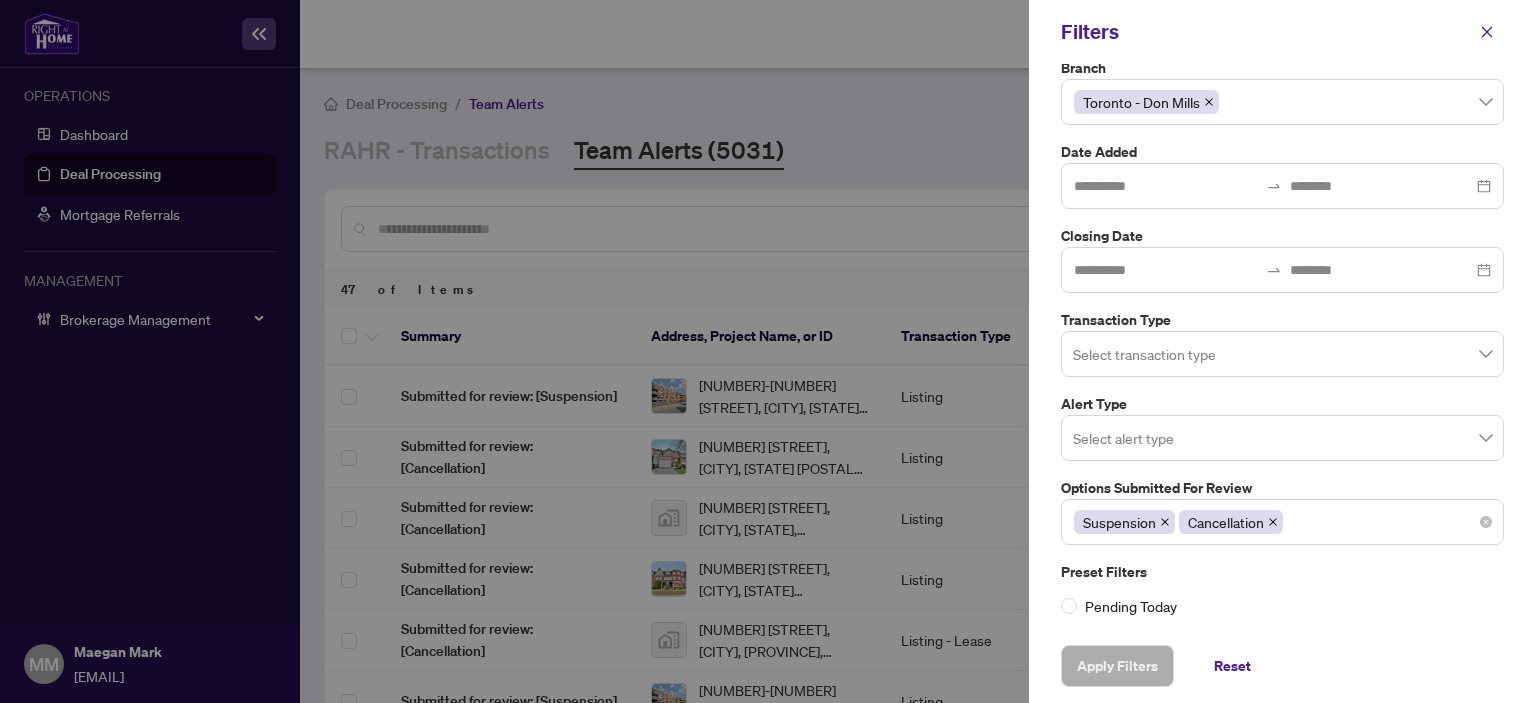 click 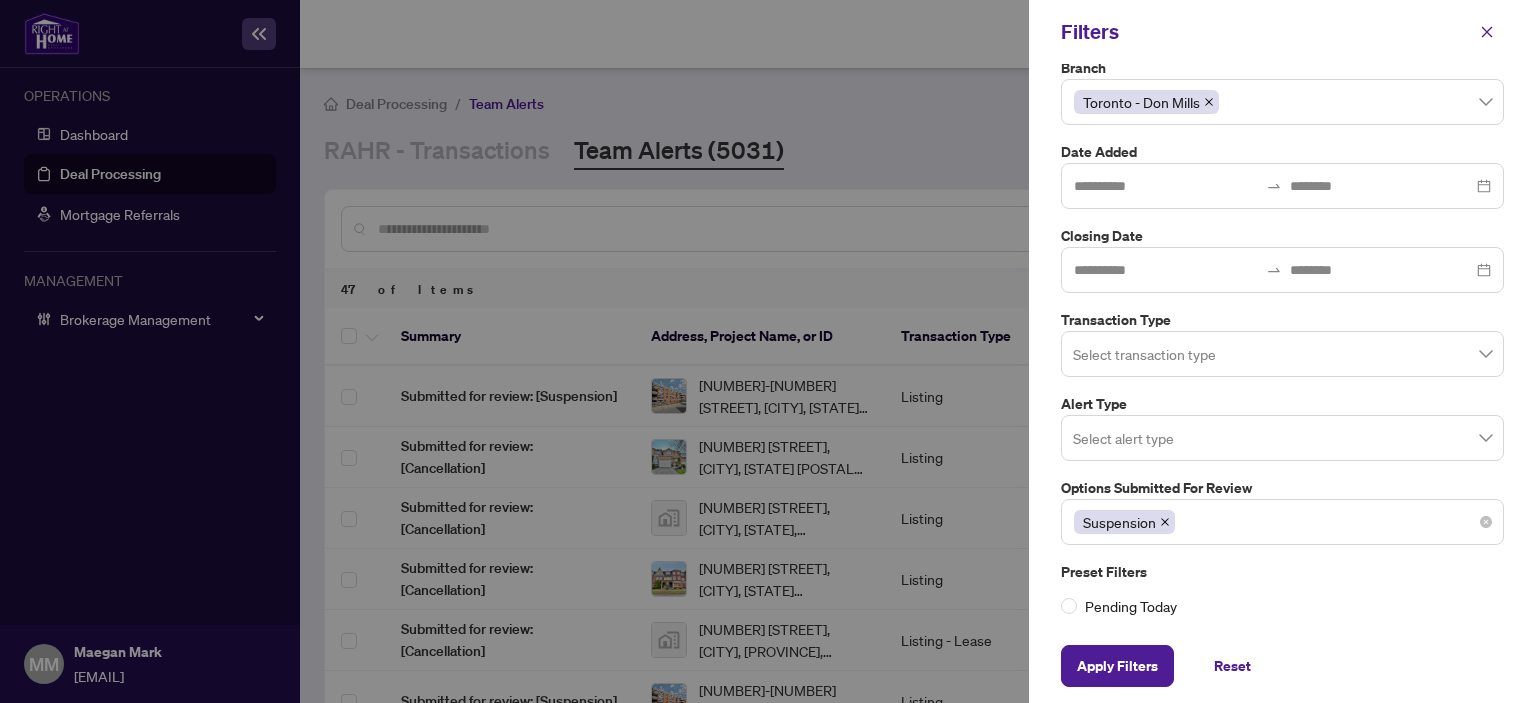 click 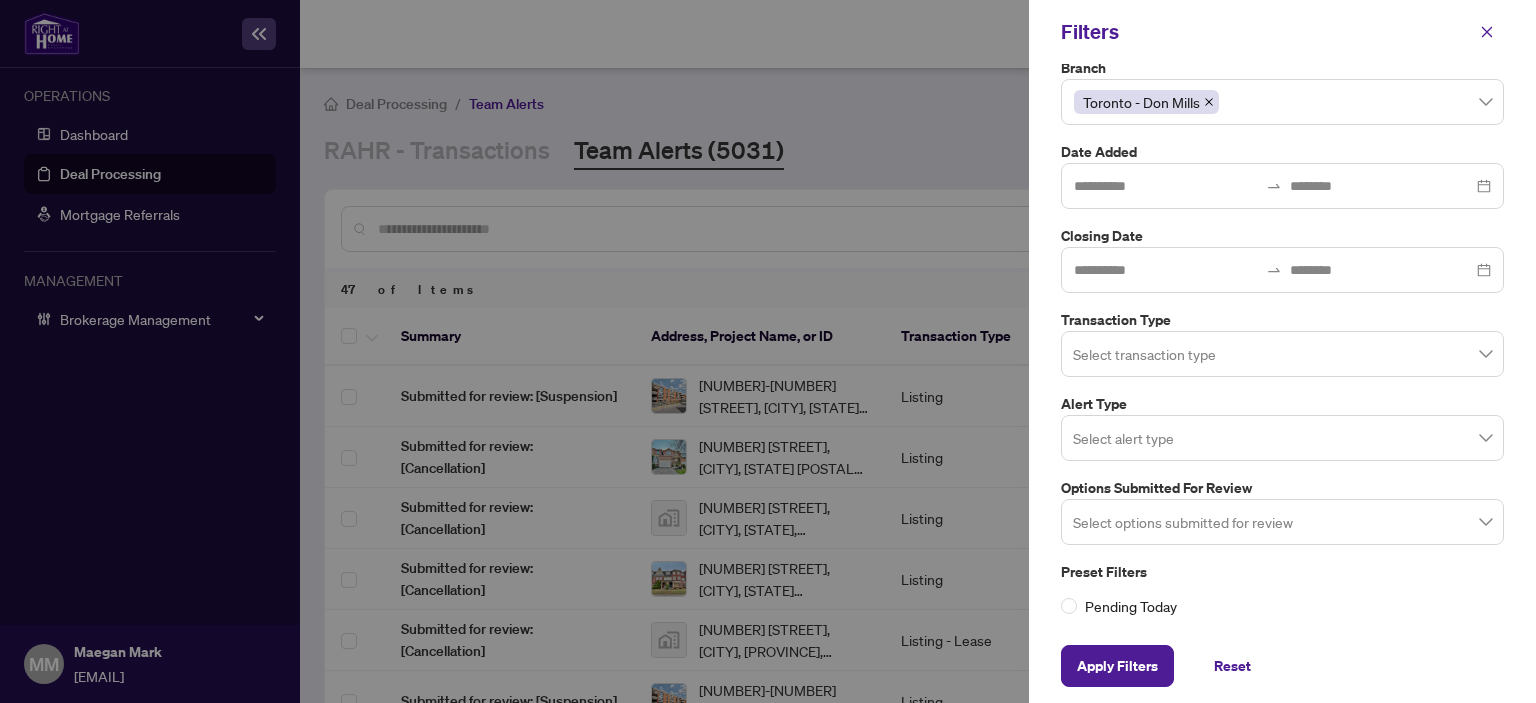 click at bounding box center [1282, 521] 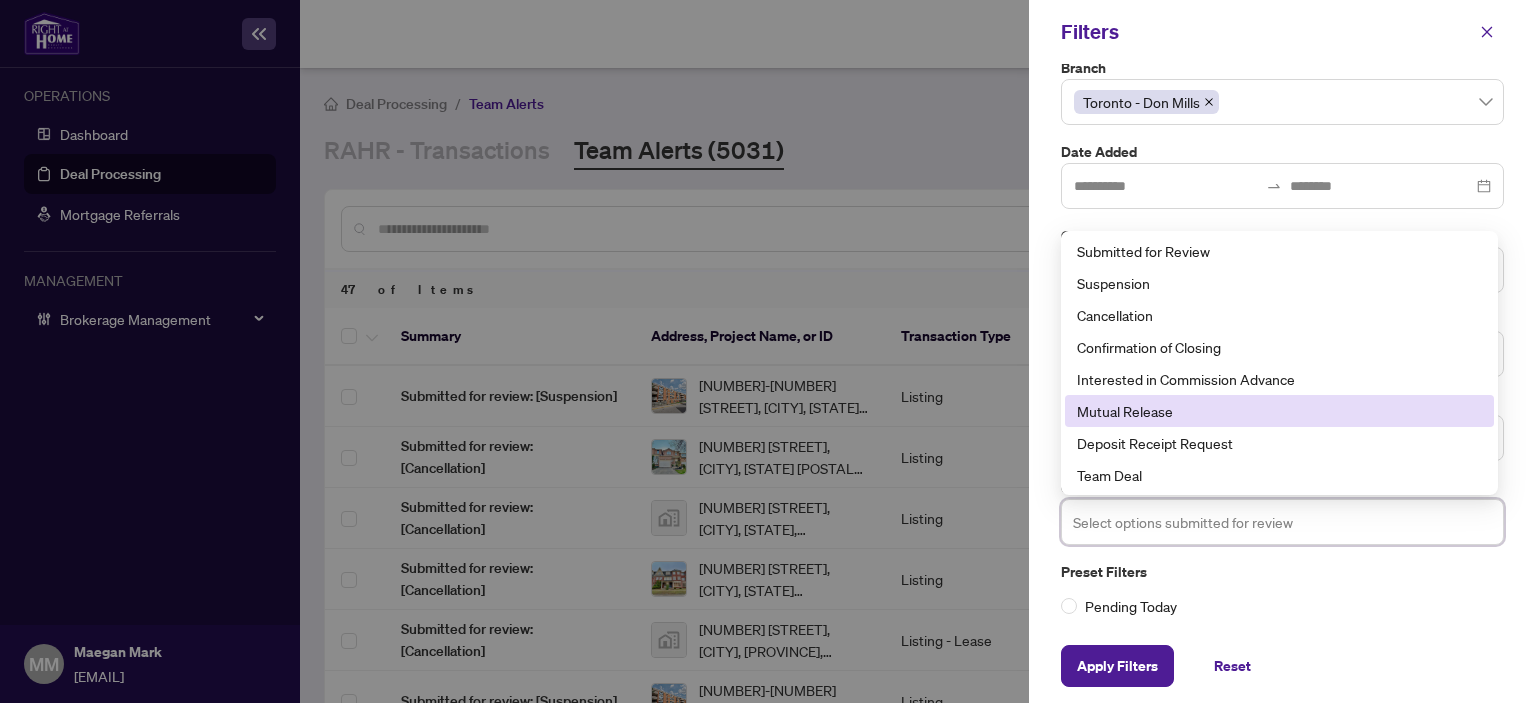 click on "Mutual Release" at bounding box center [1279, 411] 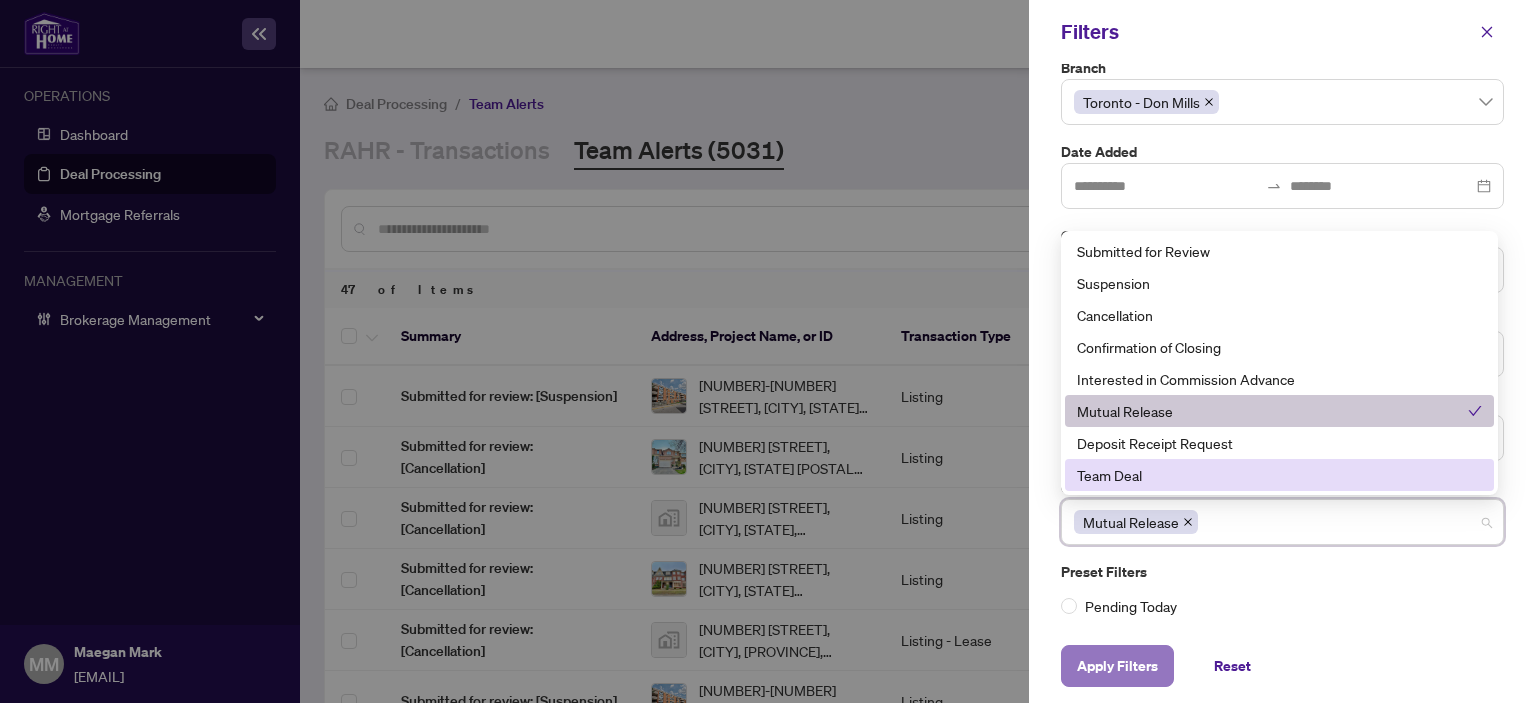 click on "Apply Filters" at bounding box center [1117, 666] 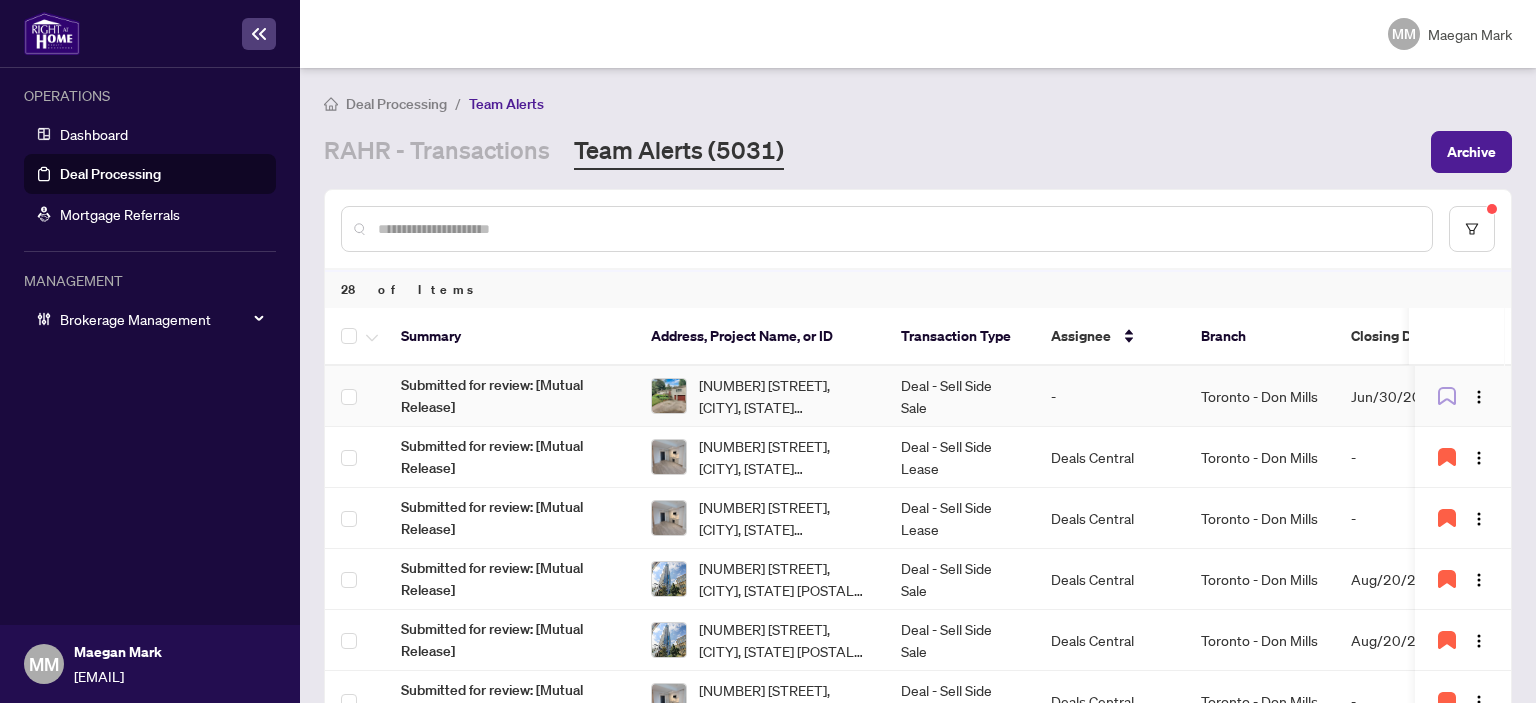 click on "-" at bounding box center [1110, 396] 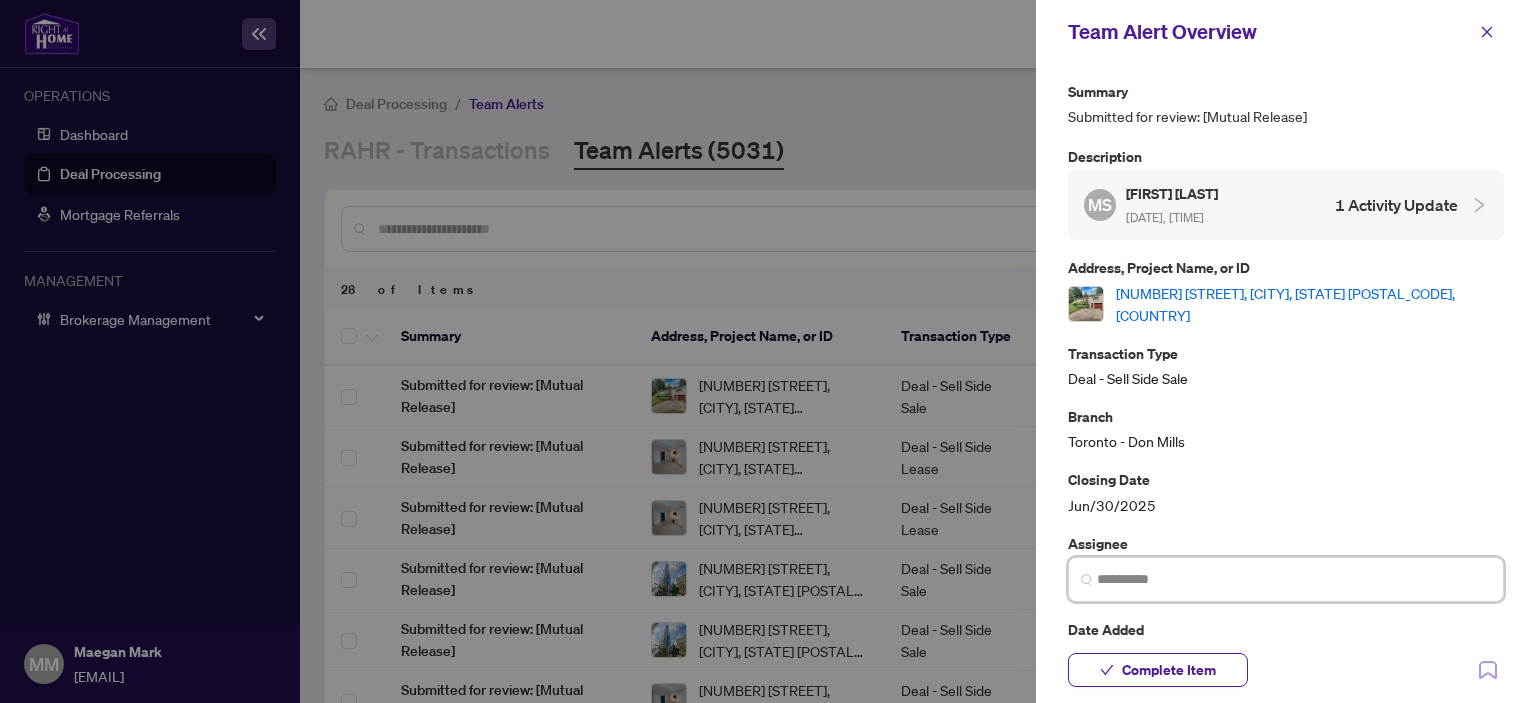 click at bounding box center [1294, 579] 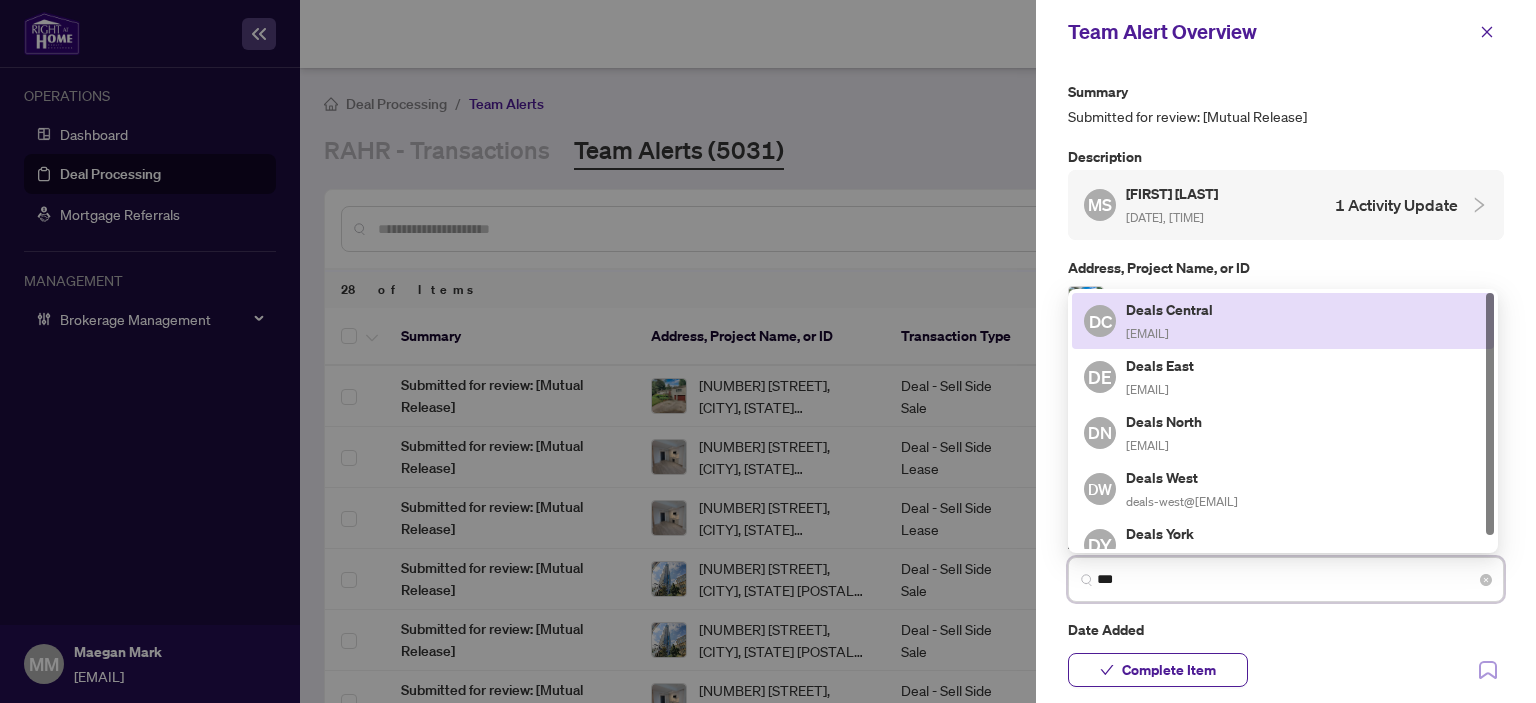click on "DC Deals Central   deals-tor@rightathomerealty.com" at bounding box center (1283, 321) 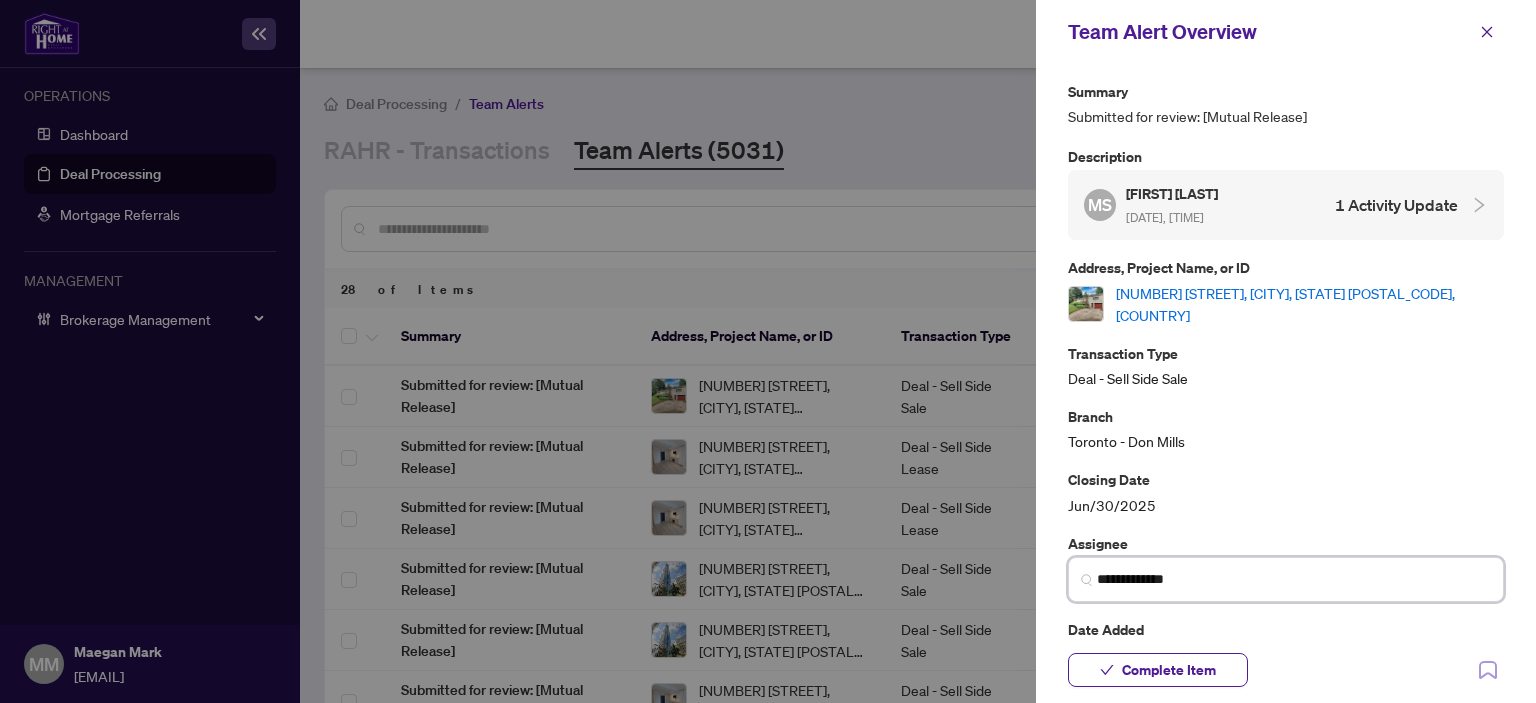 type on "**********" 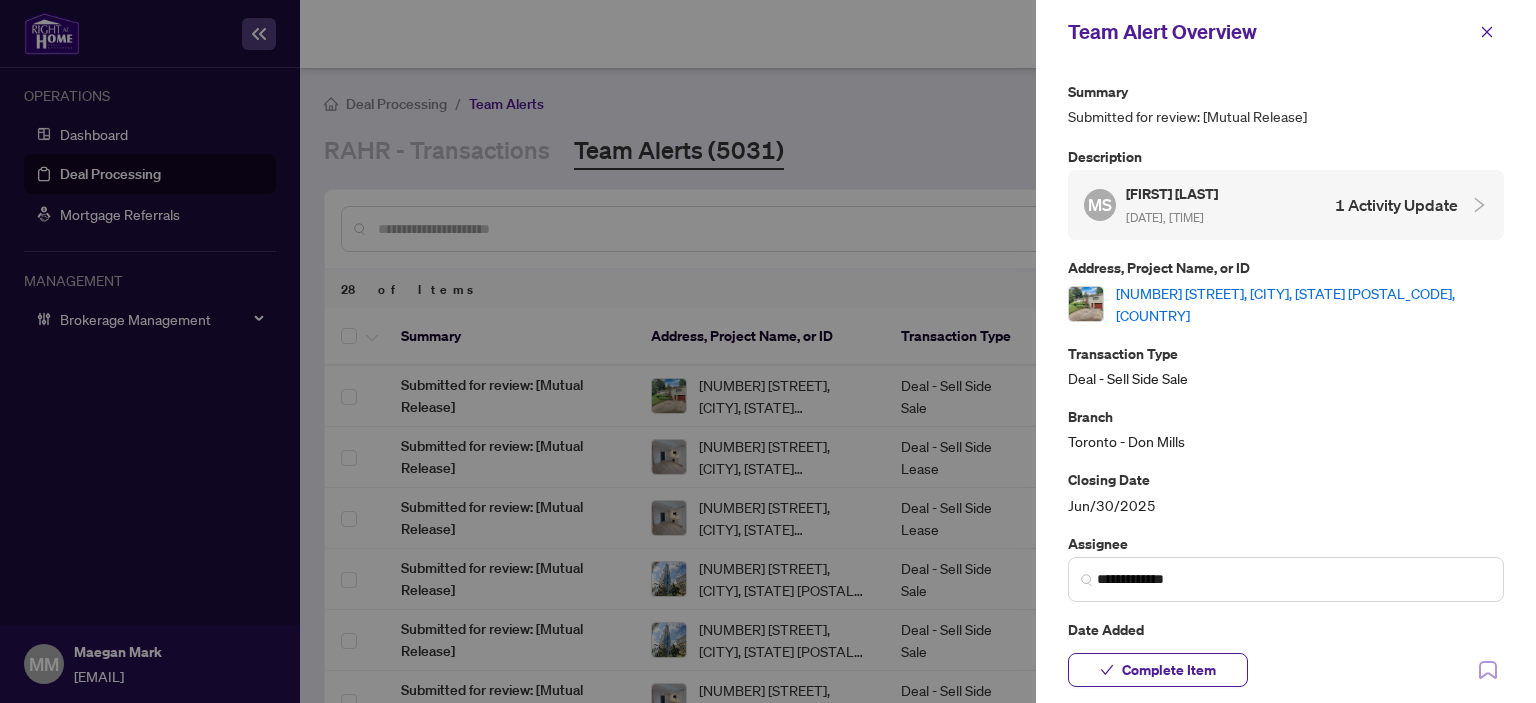click on "[NUMBER] [STREET], [CITY], [STATE], [COUNTRY]" at bounding box center [1310, 304] 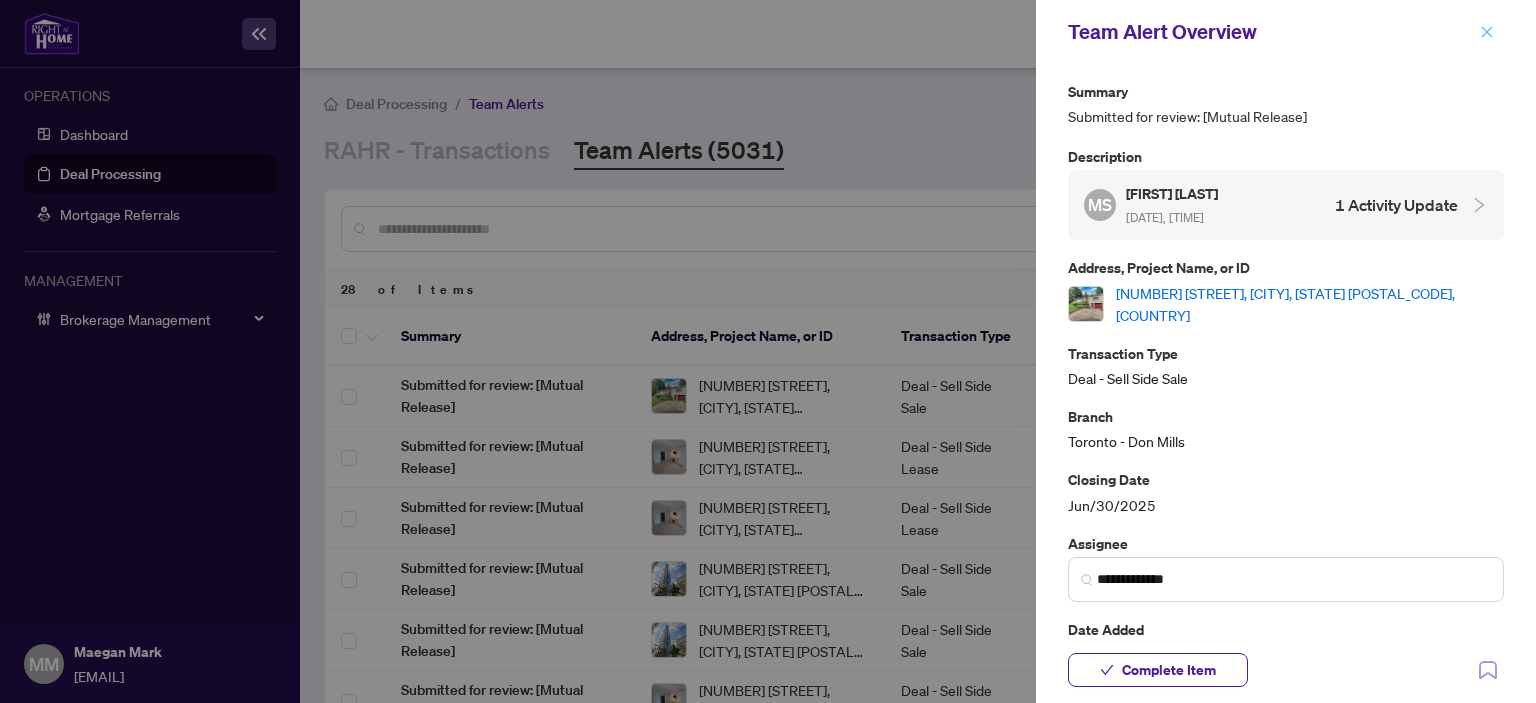 click at bounding box center [1487, 32] 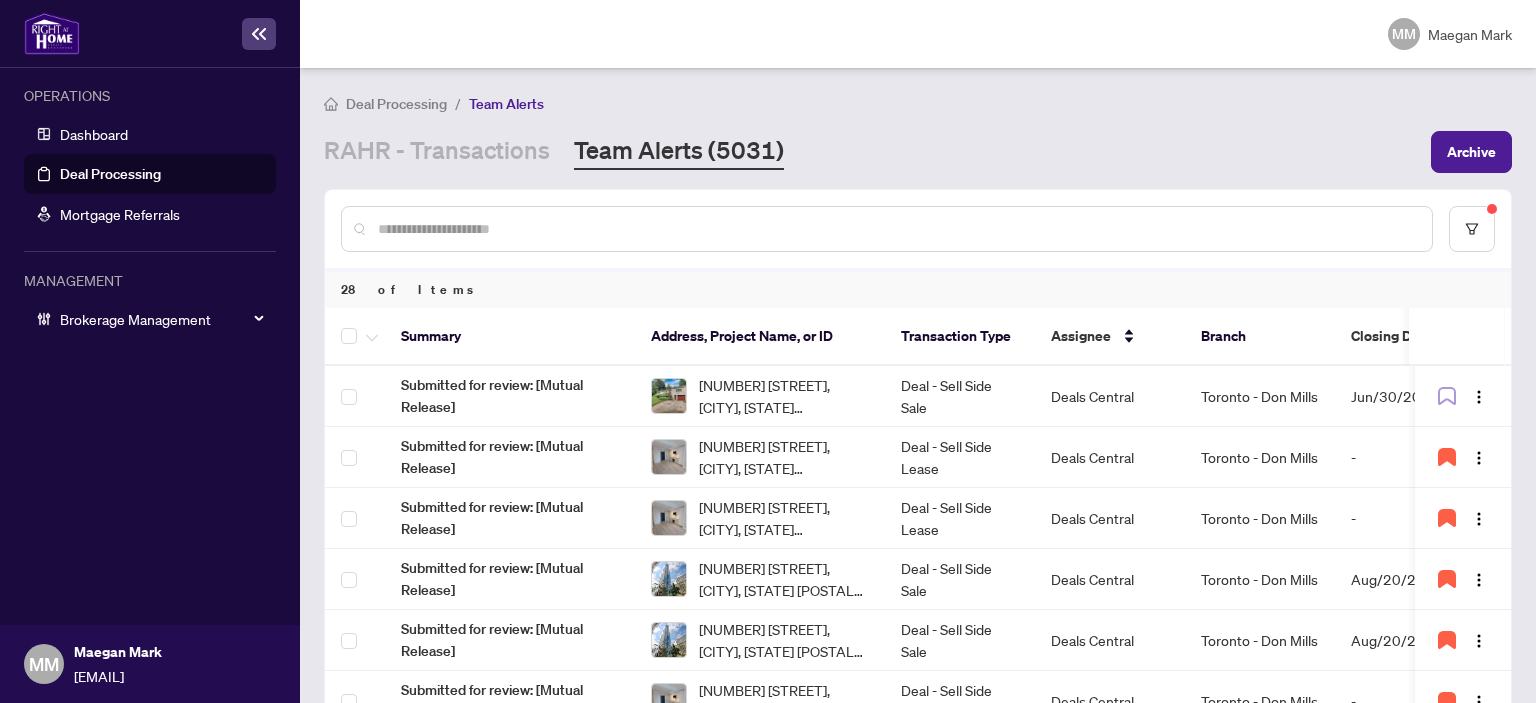 click on "RAHR - Transactions Team Alerts   (5031)" at bounding box center (554, 152) 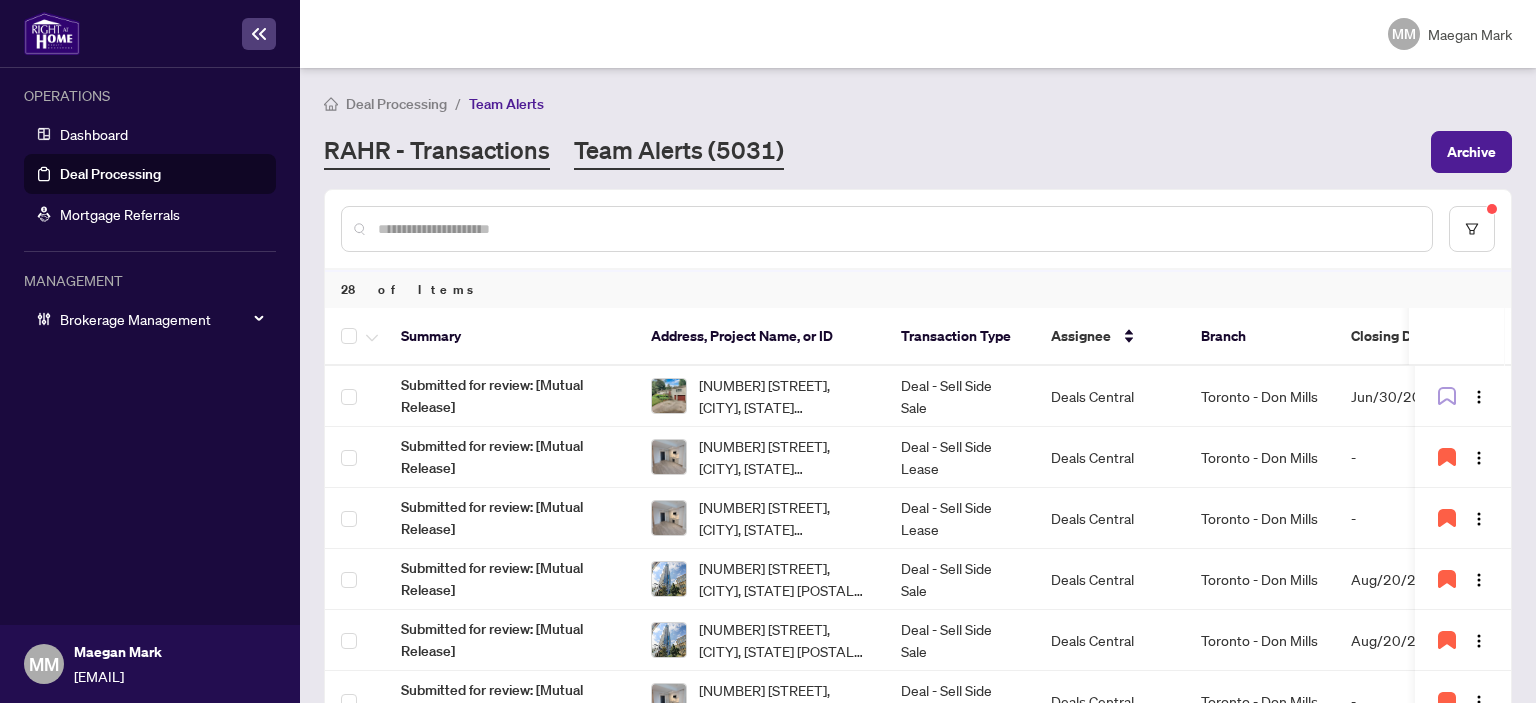 click on "RAHR - Transactions" at bounding box center (437, 152) 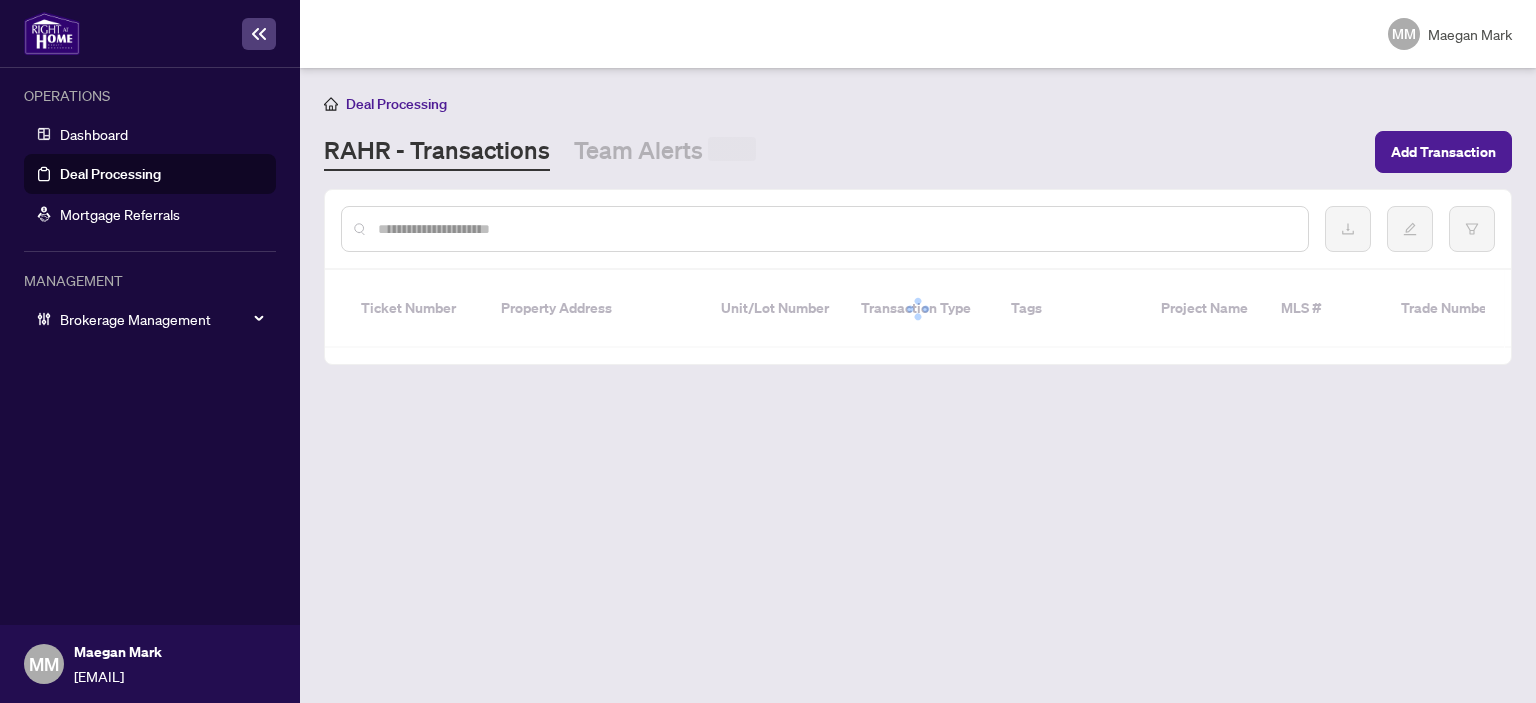 drag, startPoint x: 535, startPoint y: 159, endPoint x: 558, endPoint y: 234, distance: 78.44743 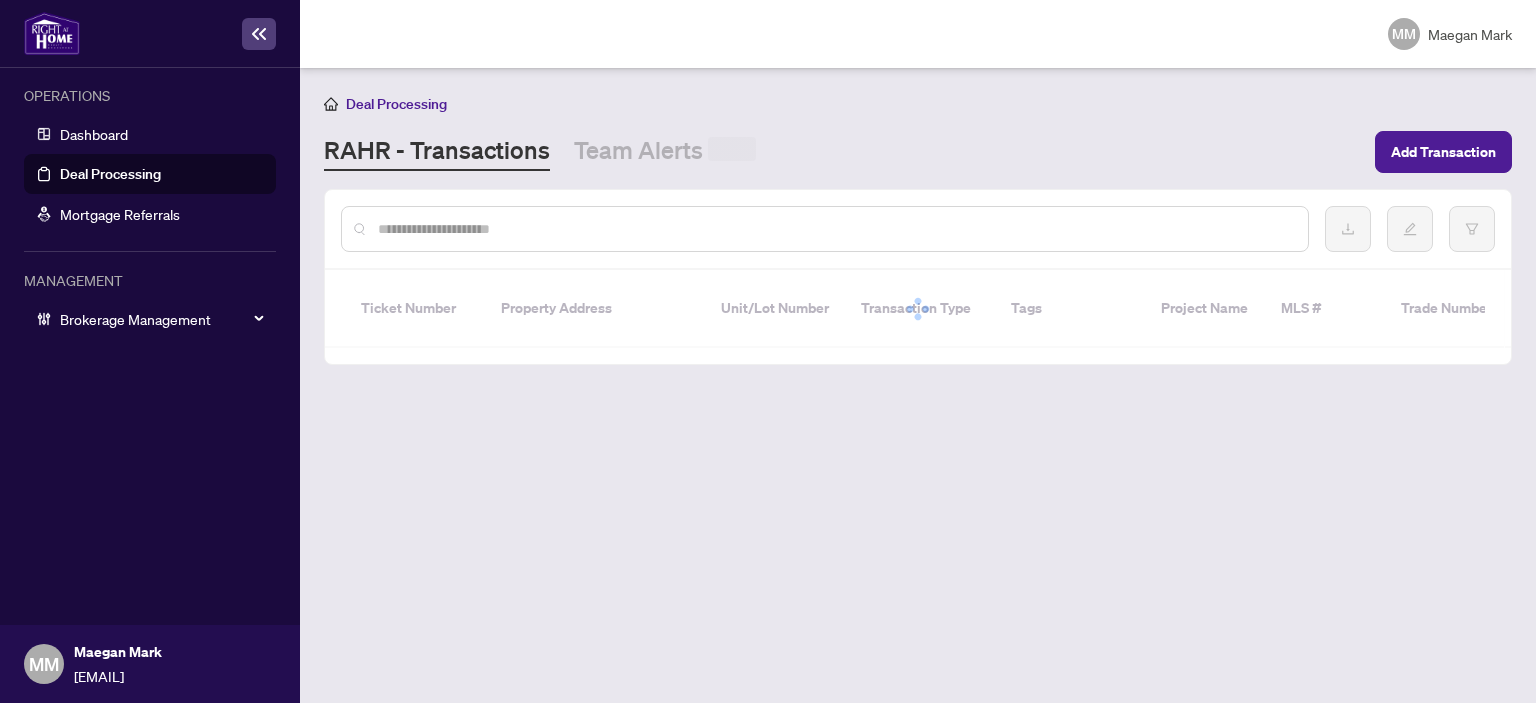 click at bounding box center (835, 229) 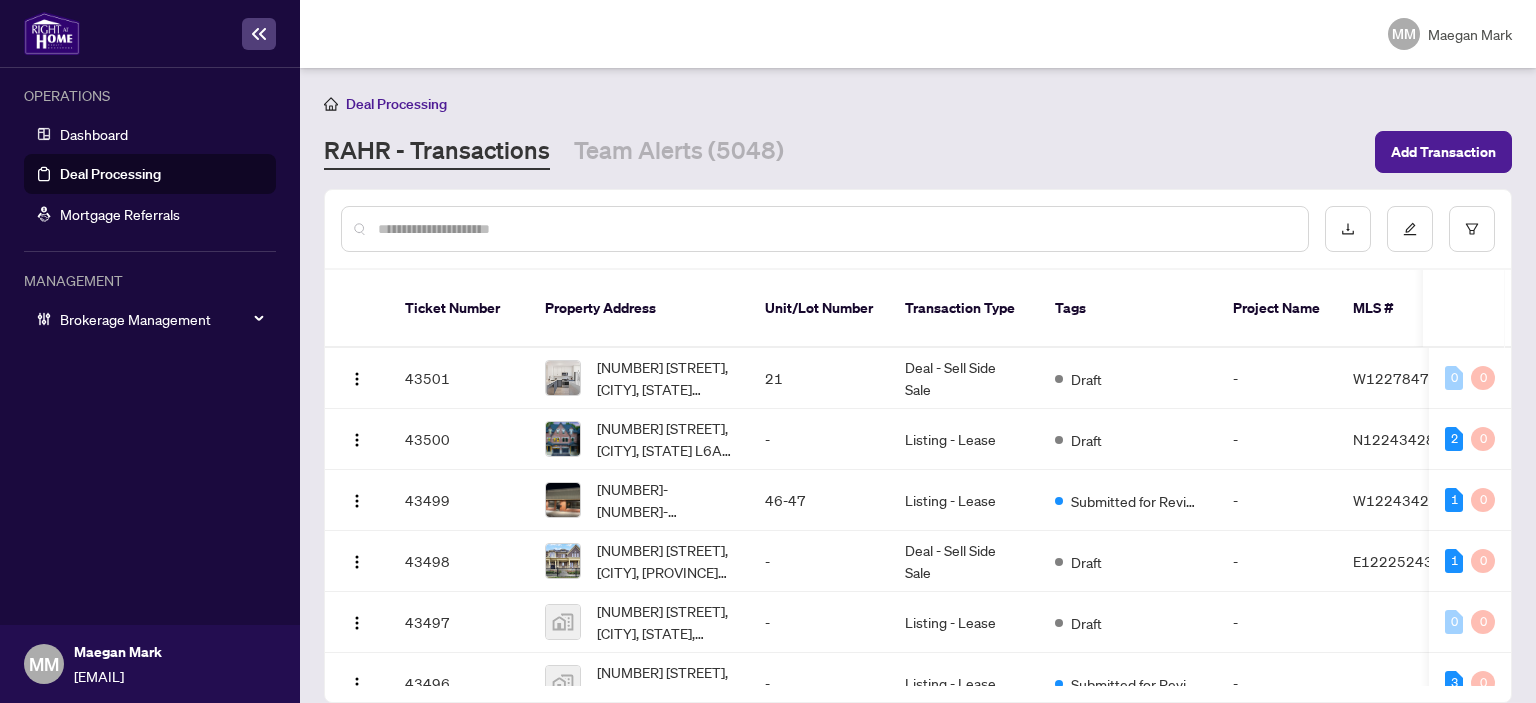 paste on "*****" 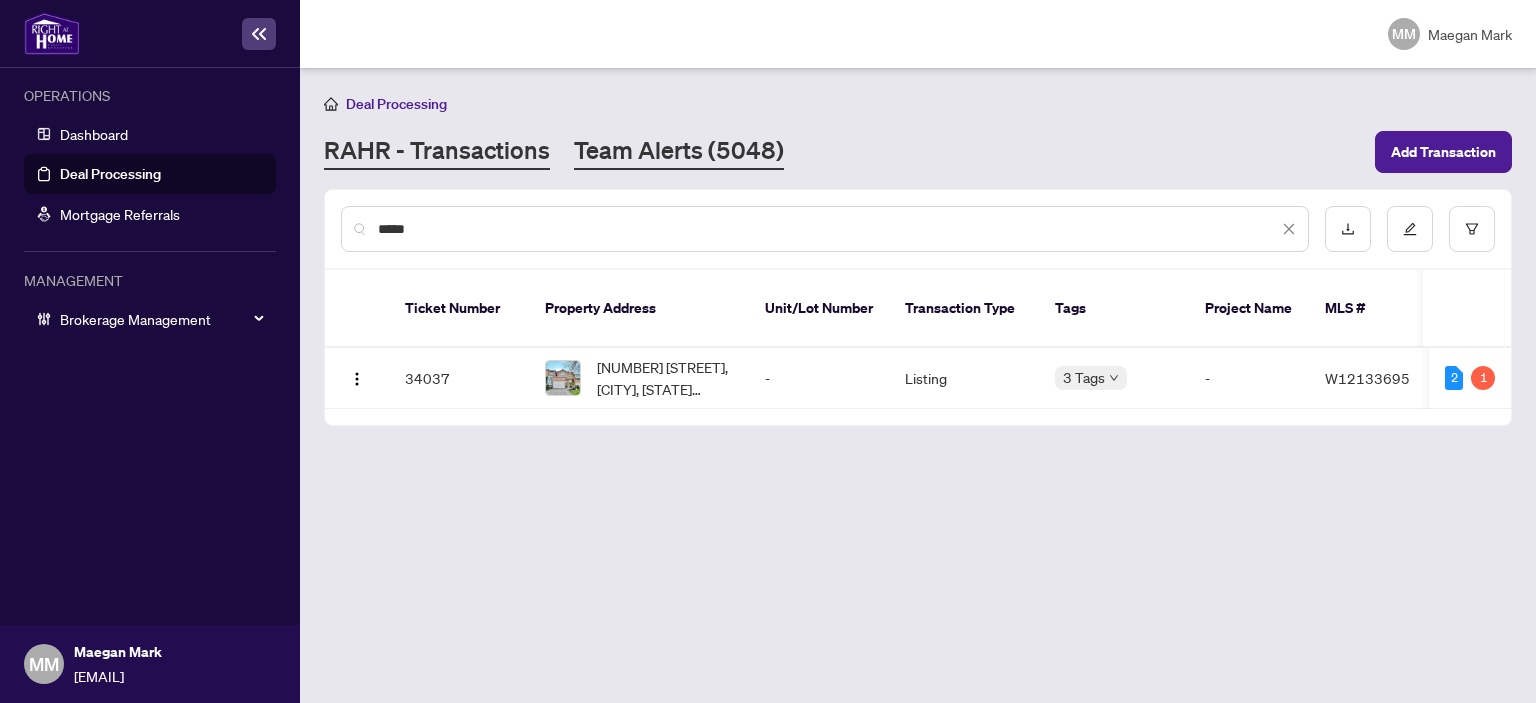 type on "*****" 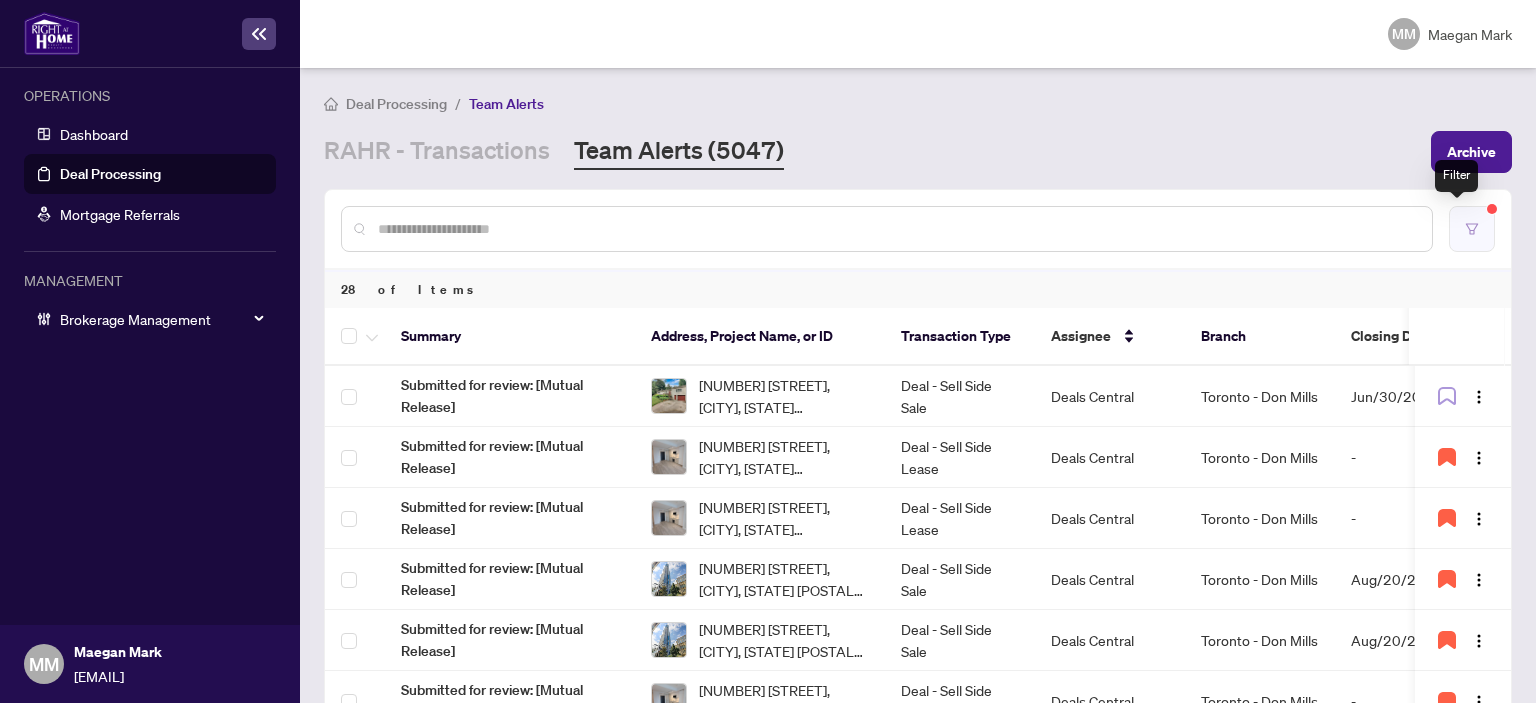 click at bounding box center (1472, 229) 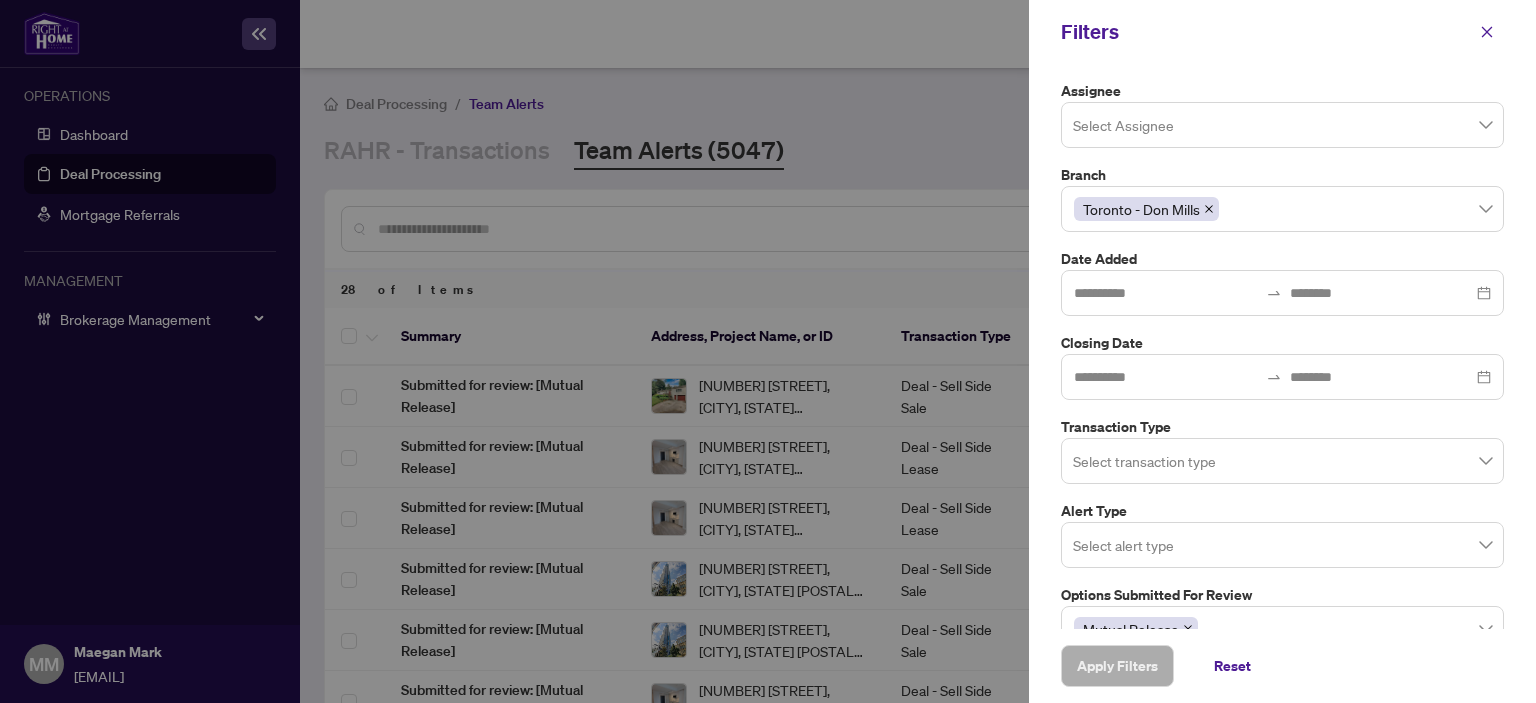 scroll, scrollTop: 179, scrollLeft: 0, axis: vertical 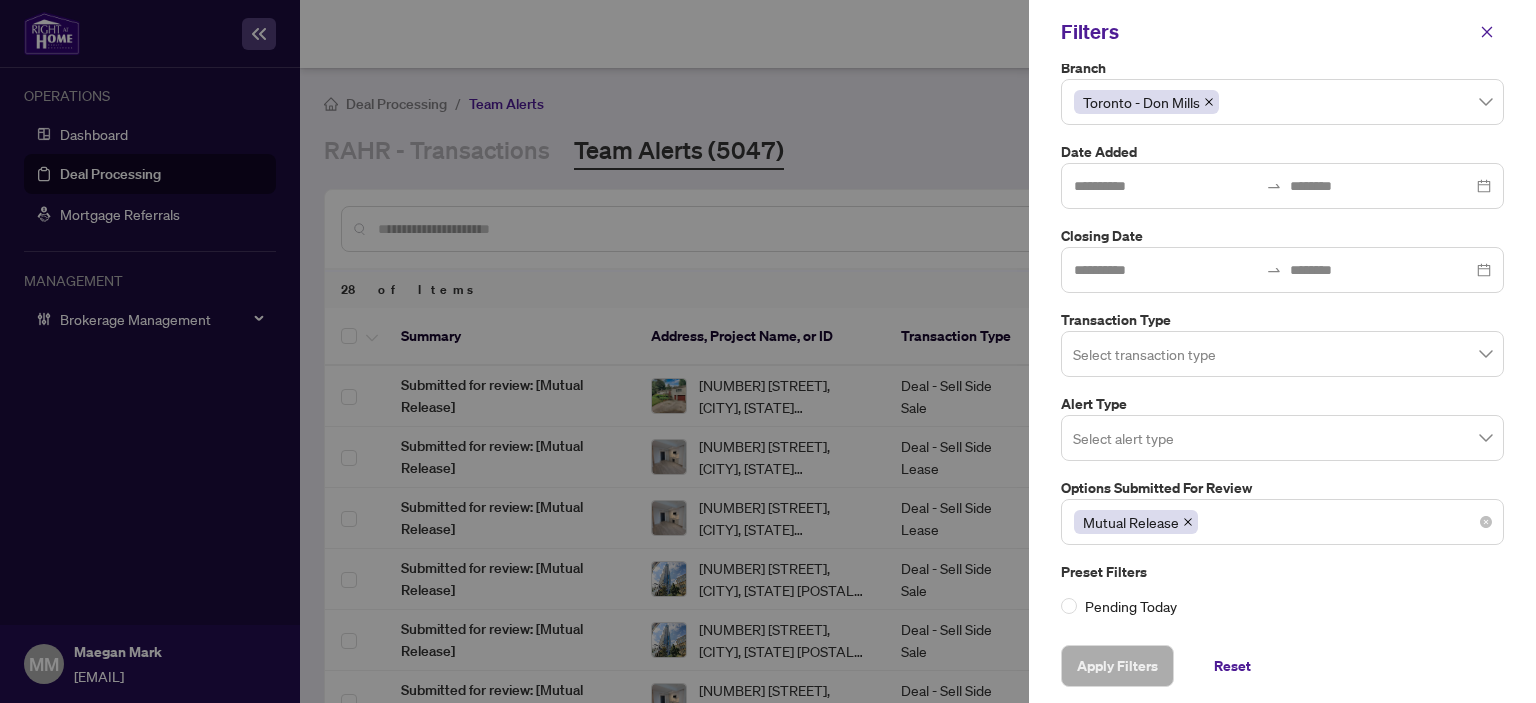 click on "Mutual Release" at bounding box center (1136, 522) 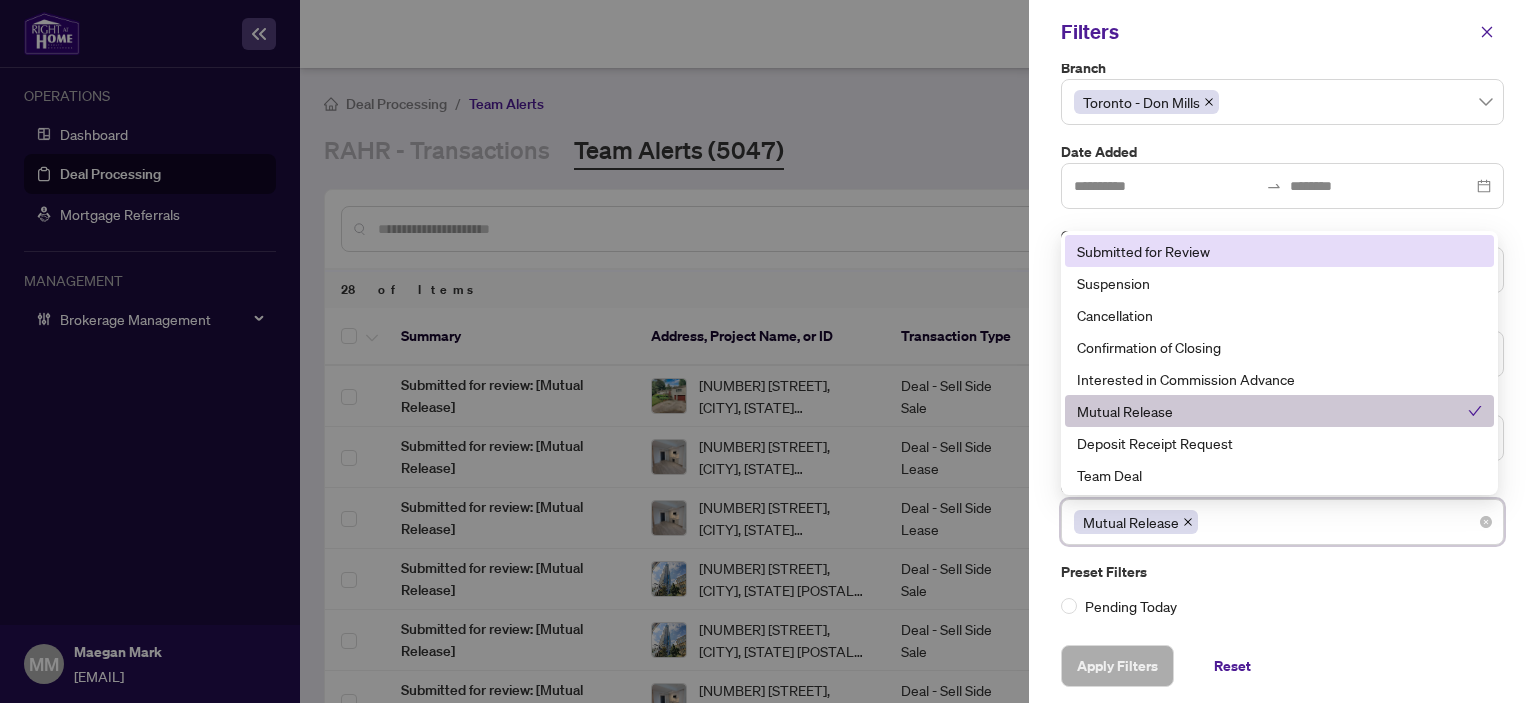 click 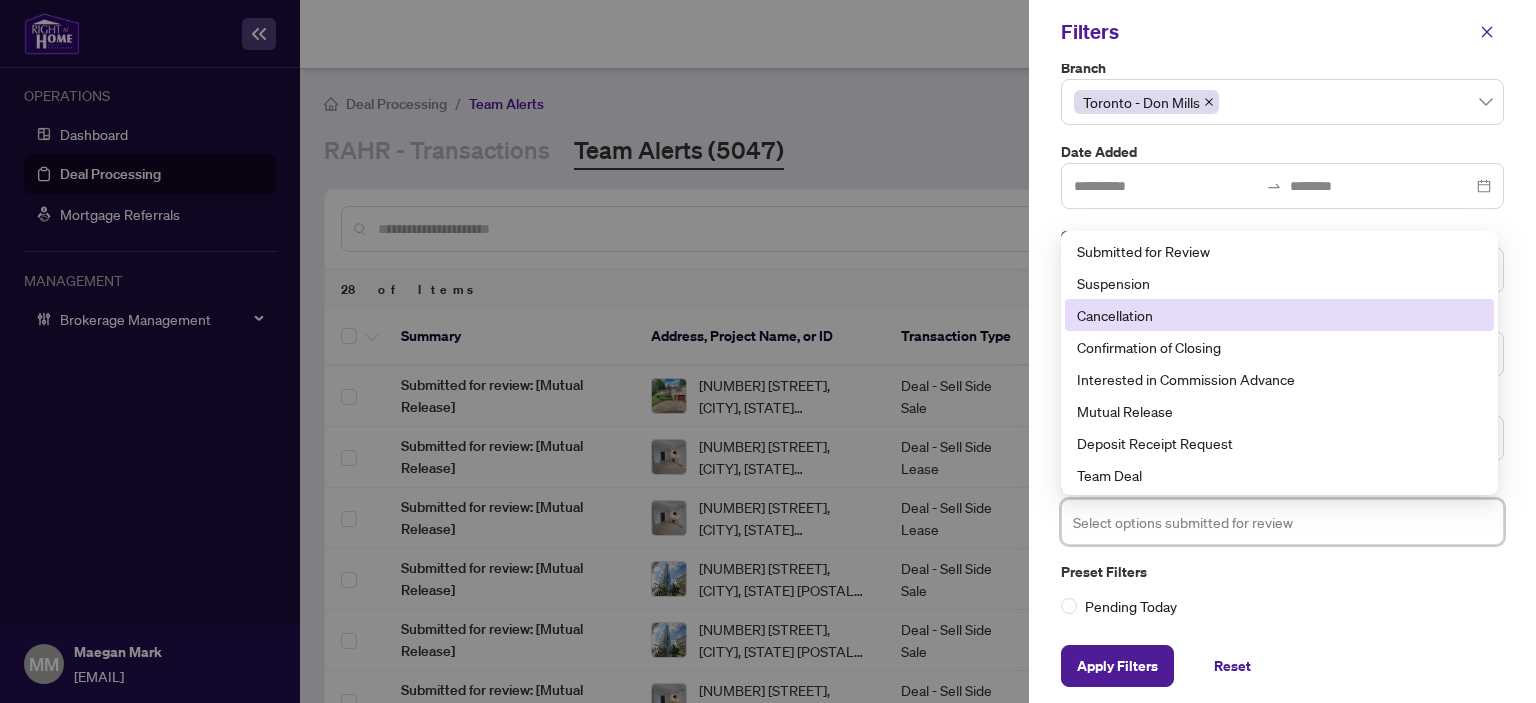 click on "Cancellation" at bounding box center (1279, 315) 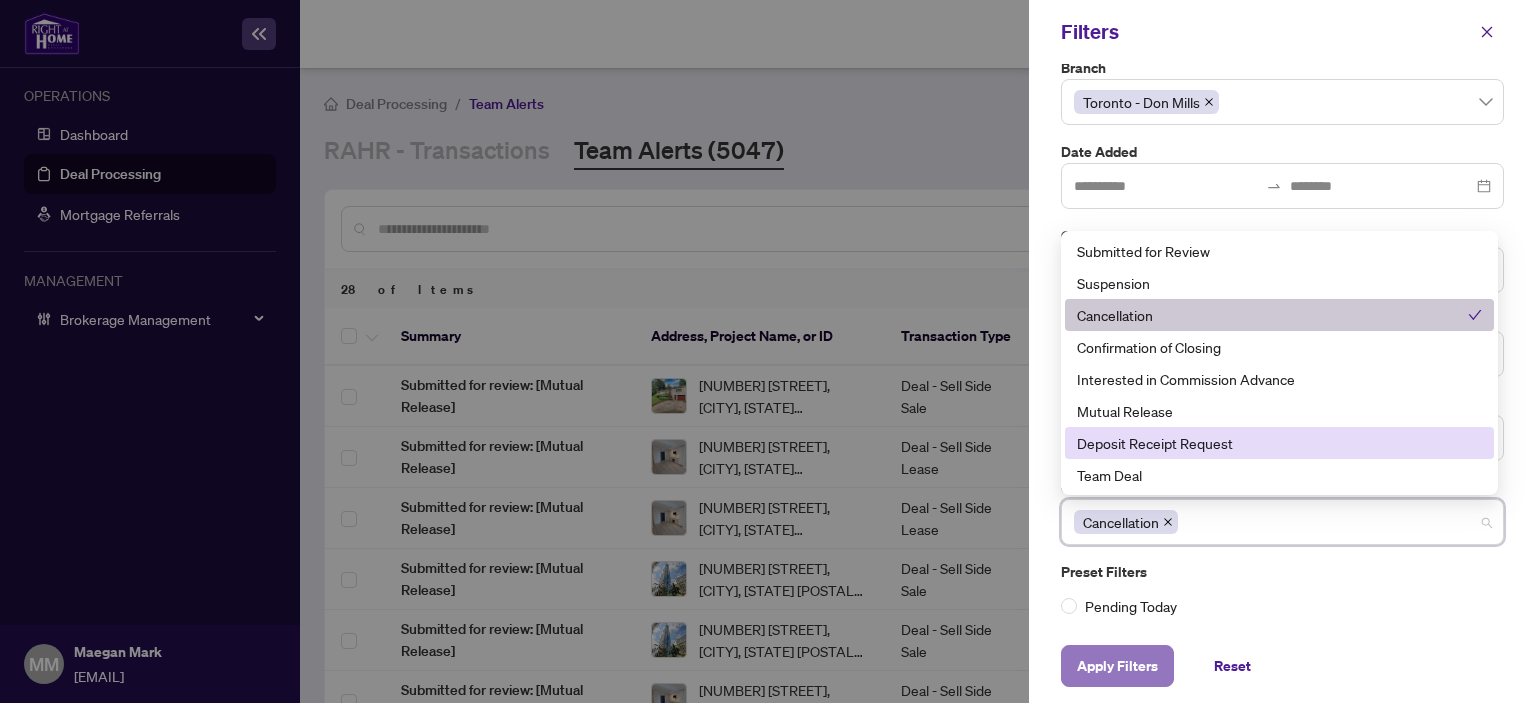 click on "Apply Filters" at bounding box center (1117, 666) 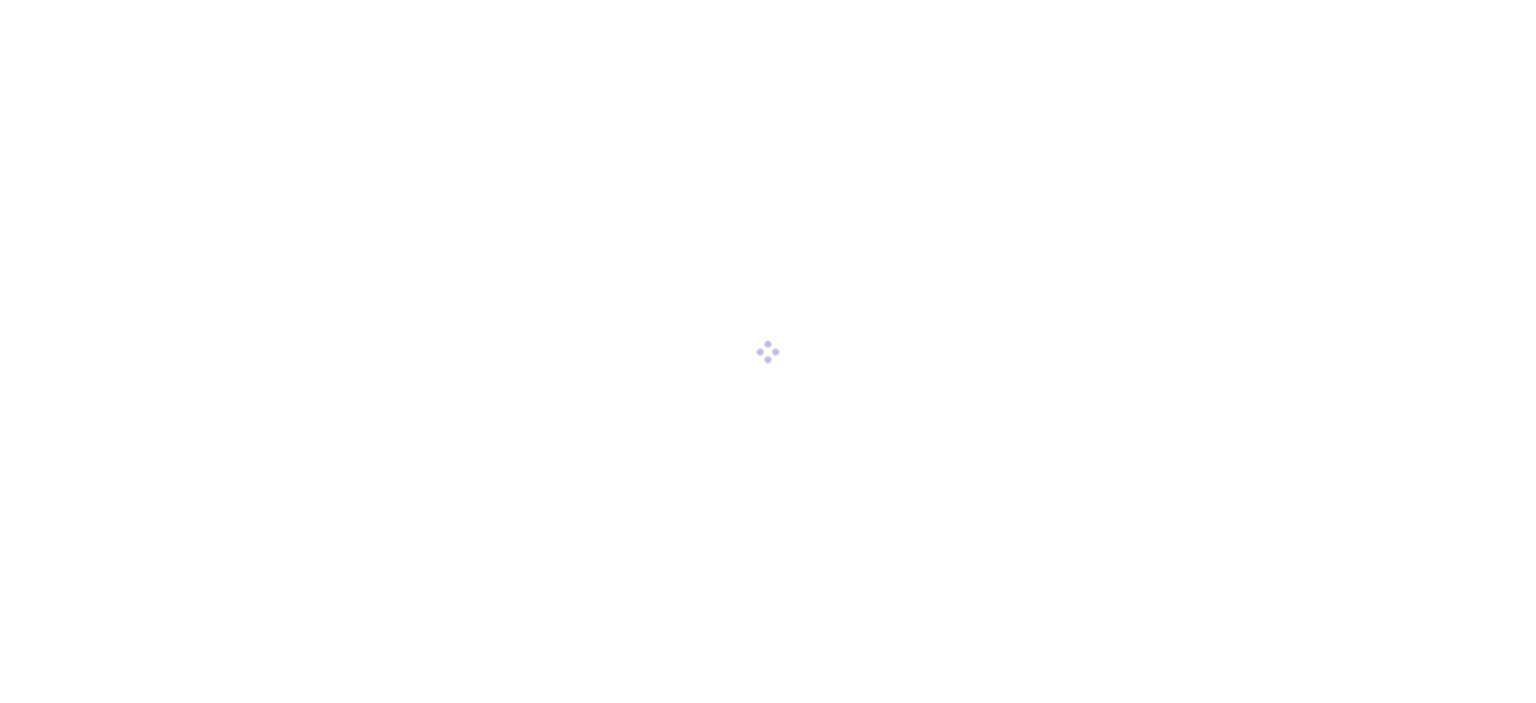 scroll, scrollTop: 0, scrollLeft: 0, axis: both 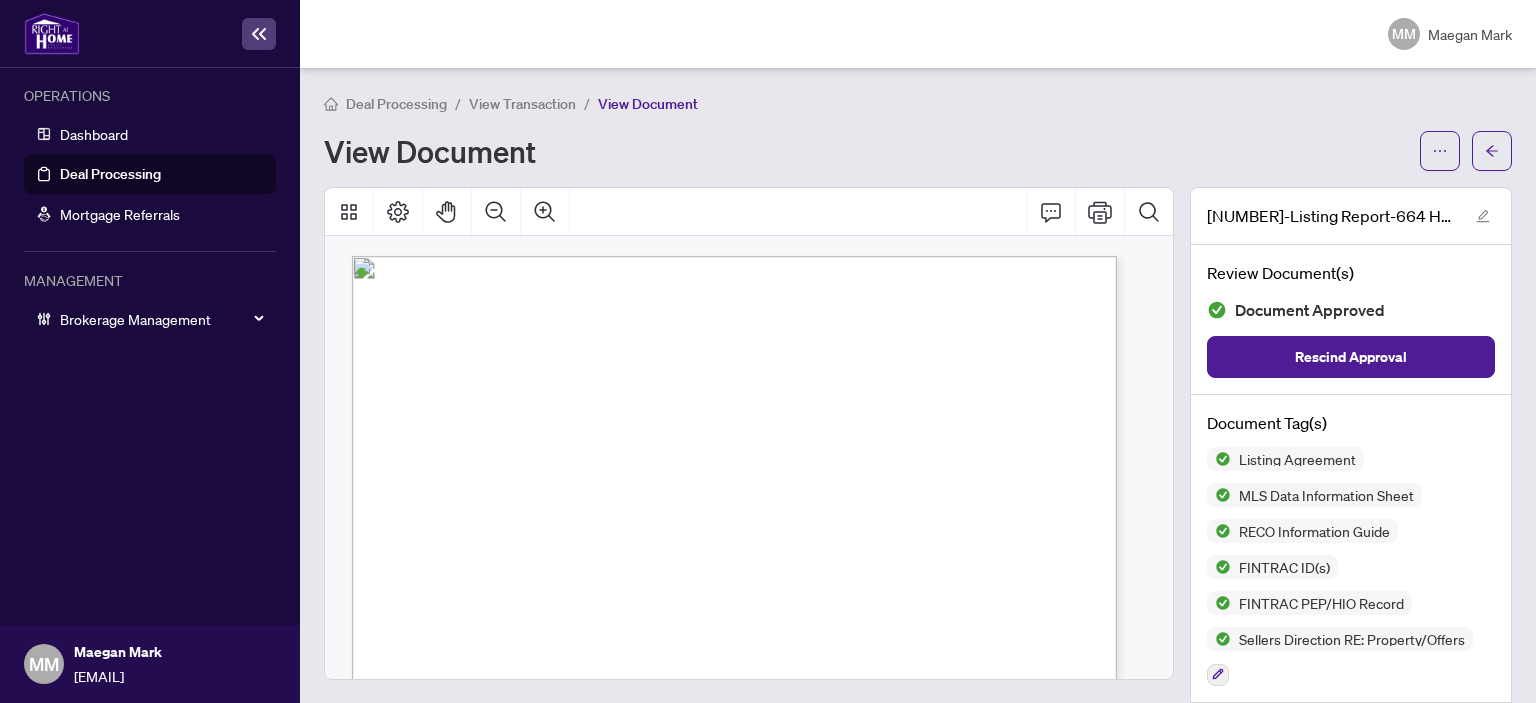 click on "OPERATIONS Dashboard Deal Processing Mortgage Referrals MANAGEMENT Brokerage Management" at bounding box center [150, 346] 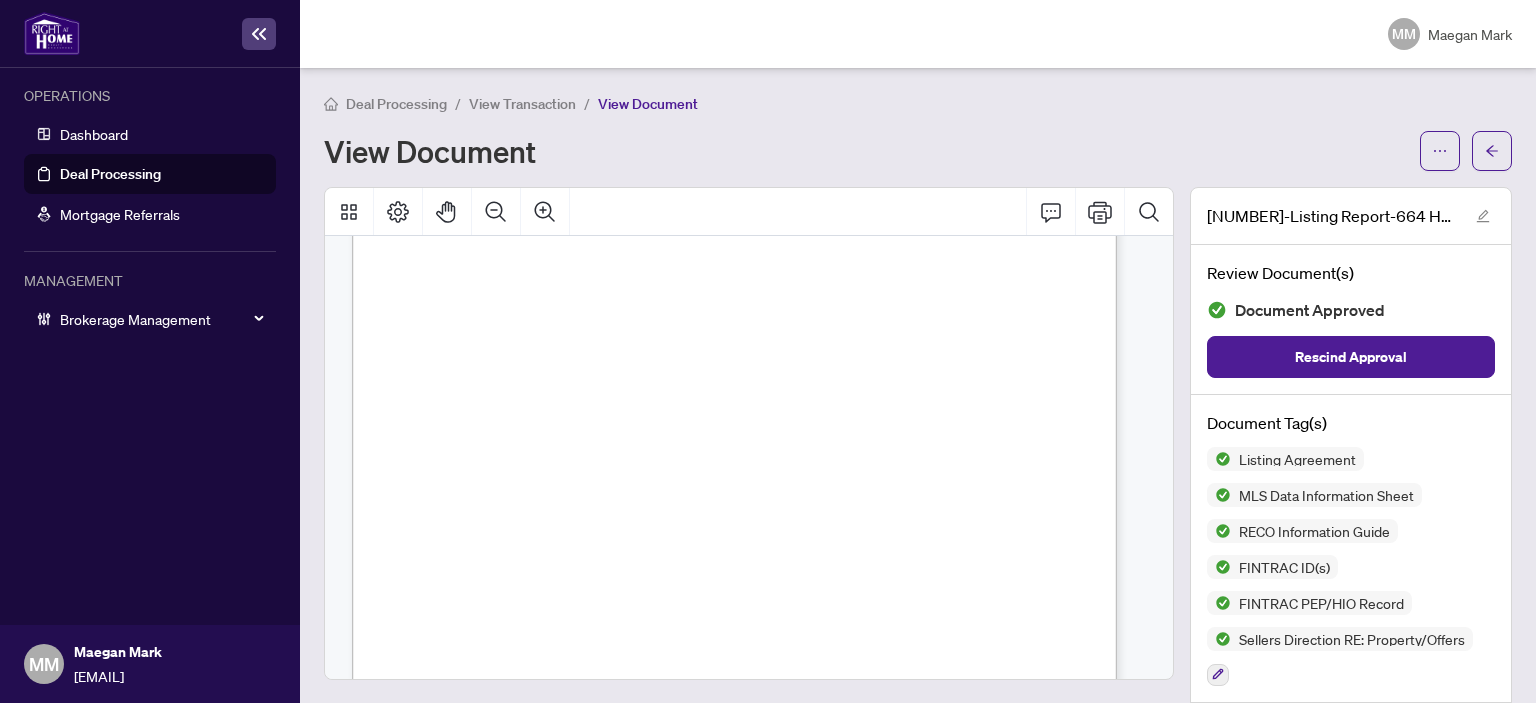 scroll, scrollTop: 10000, scrollLeft: 0, axis: vertical 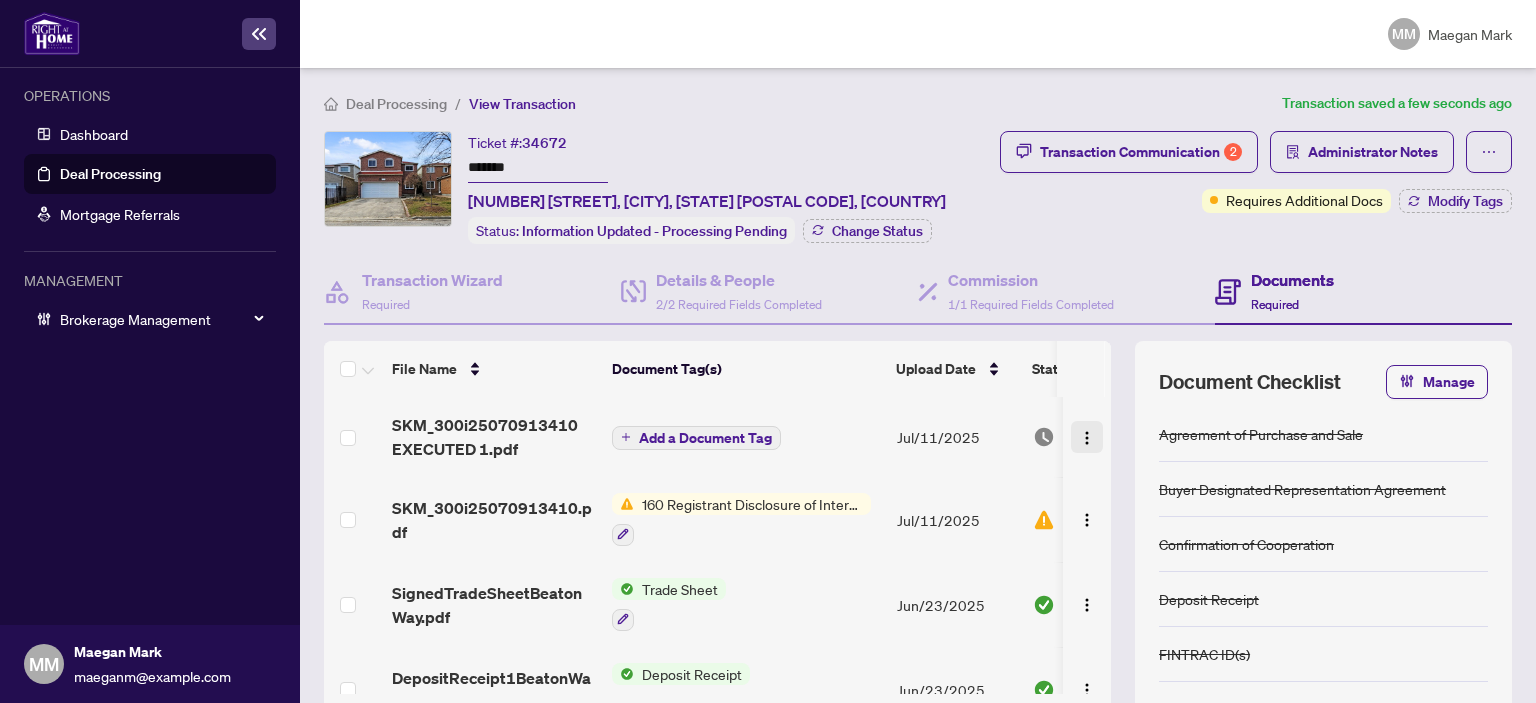 click at bounding box center [1087, 438] 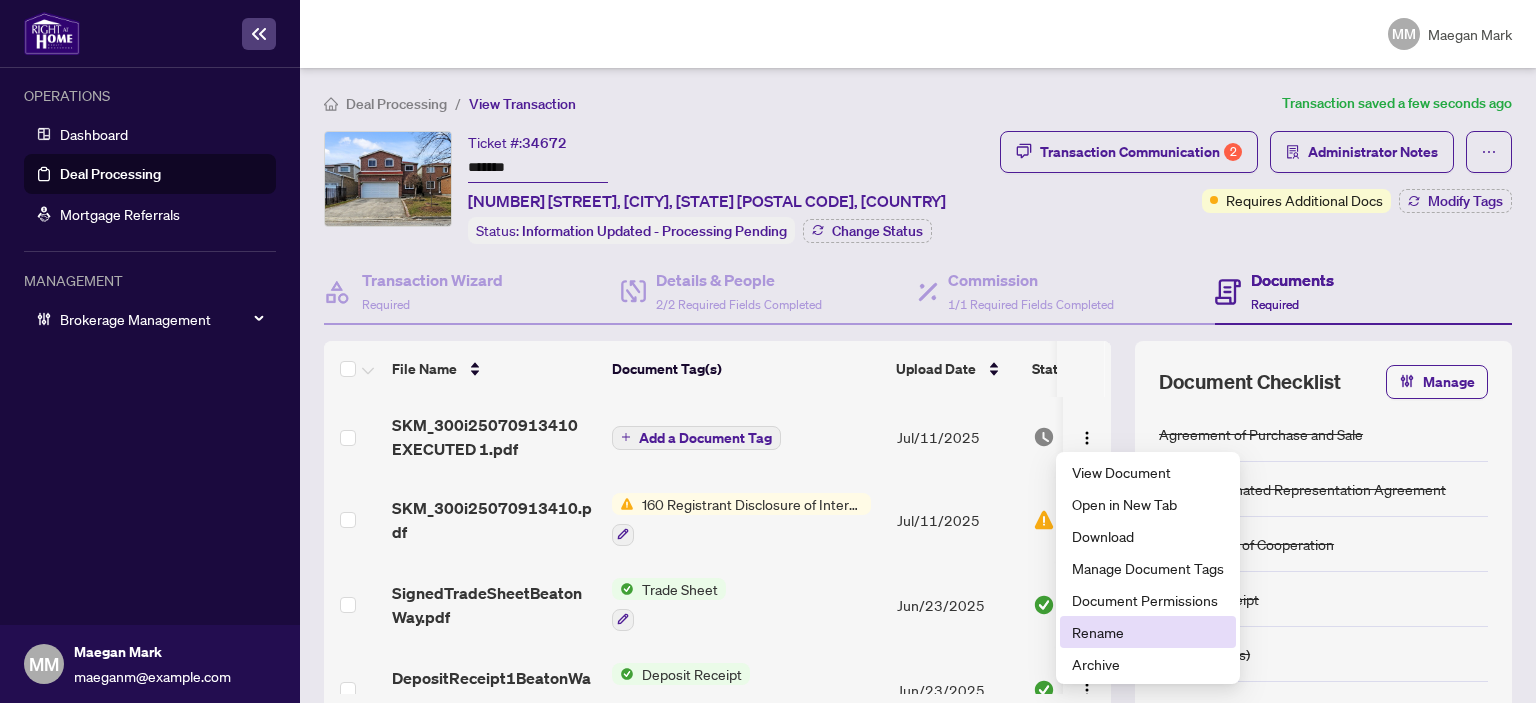click on "Rename" at bounding box center (1148, 632) 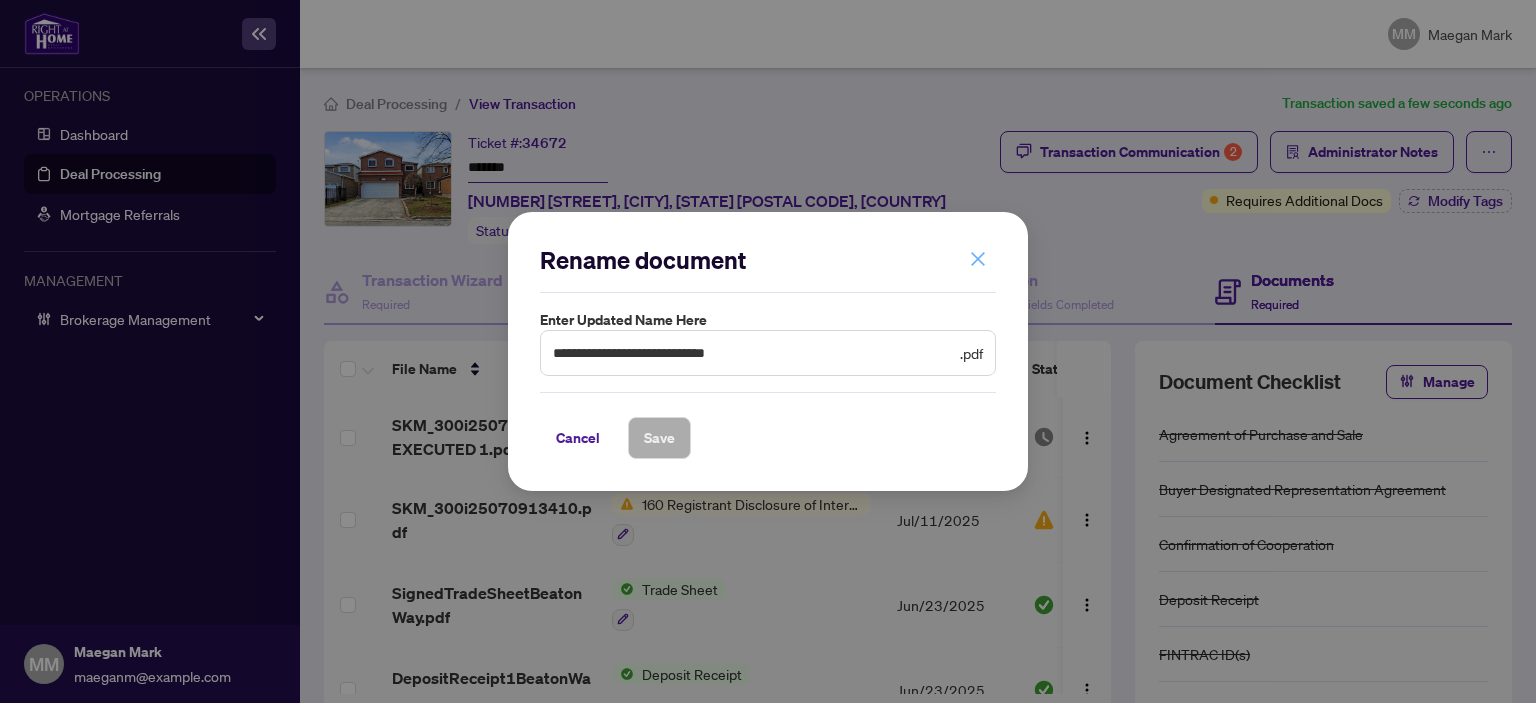click 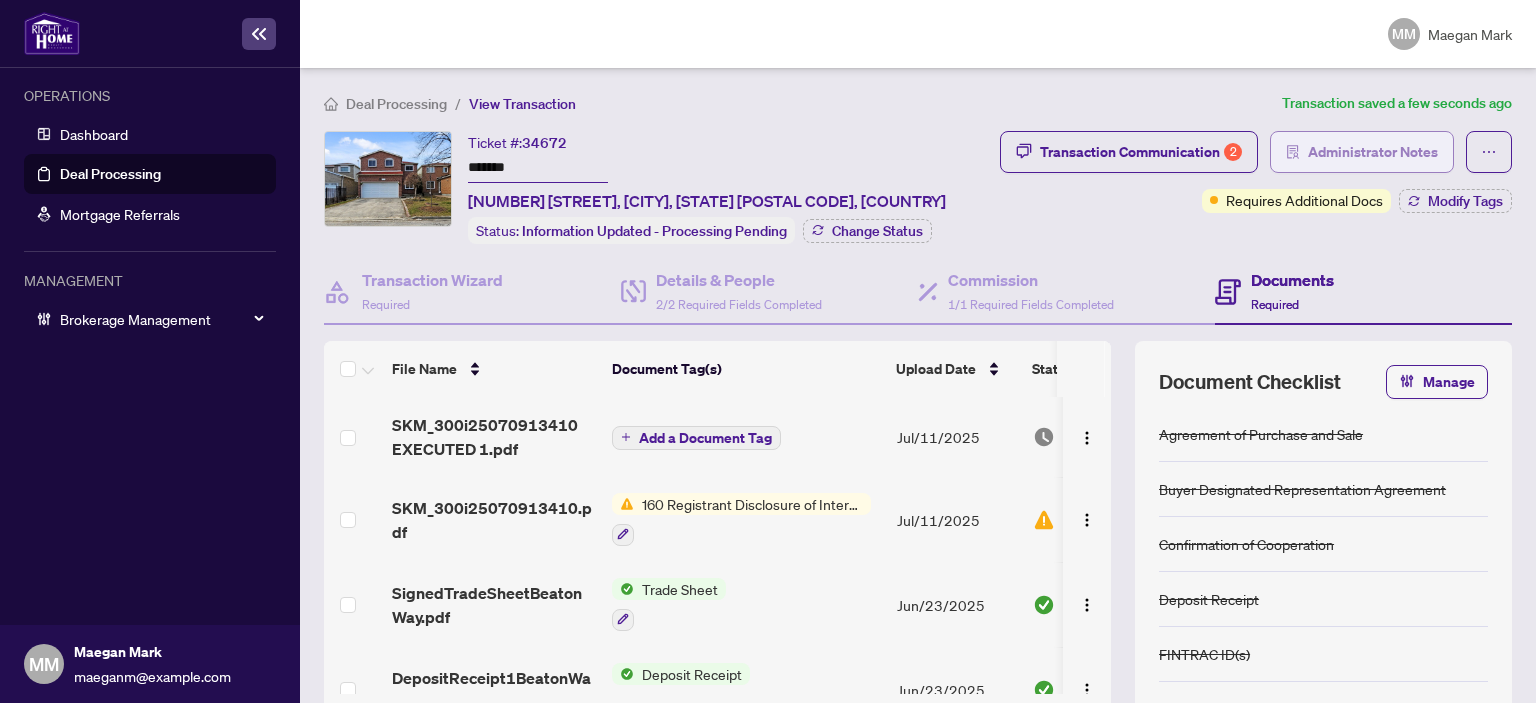 click on "Administrator Notes" at bounding box center [1373, 152] 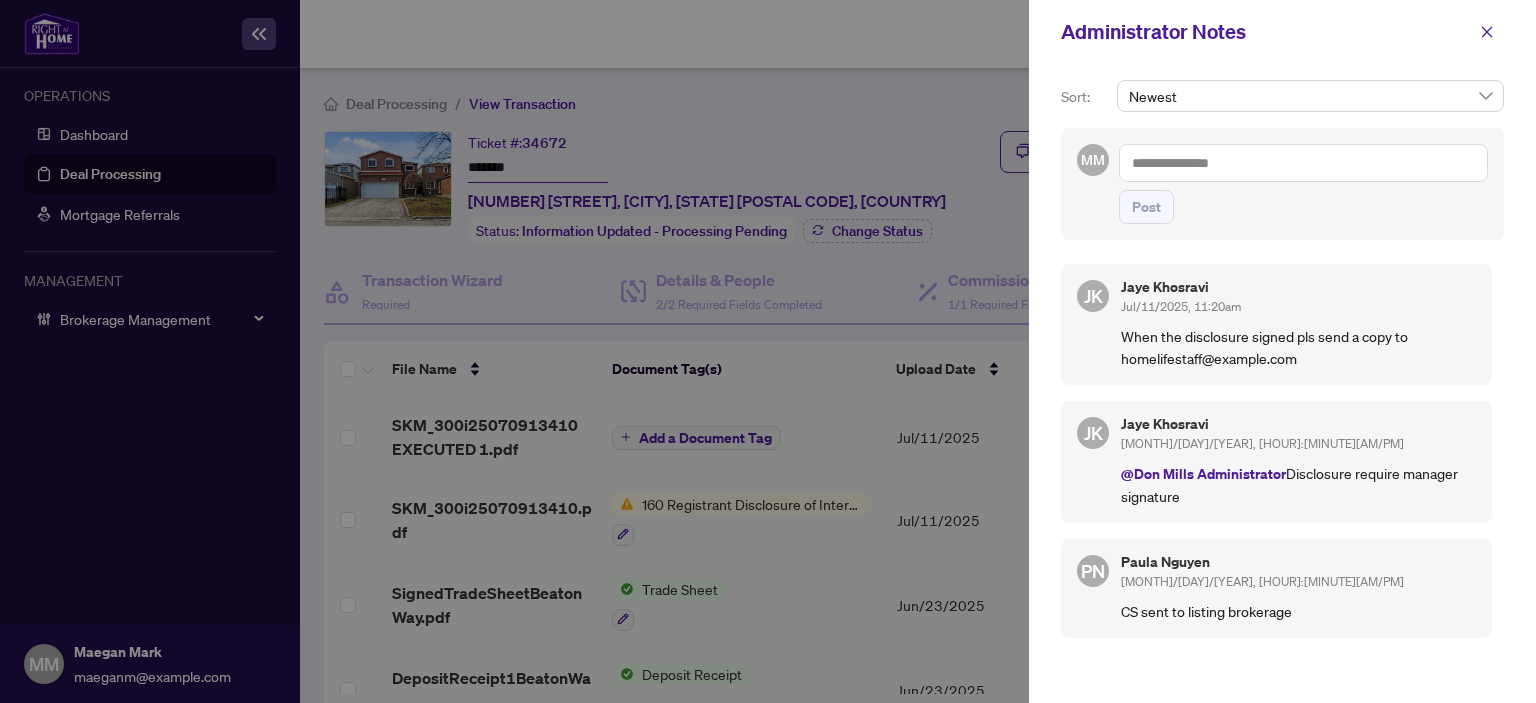 click at bounding box center (1303, 163) 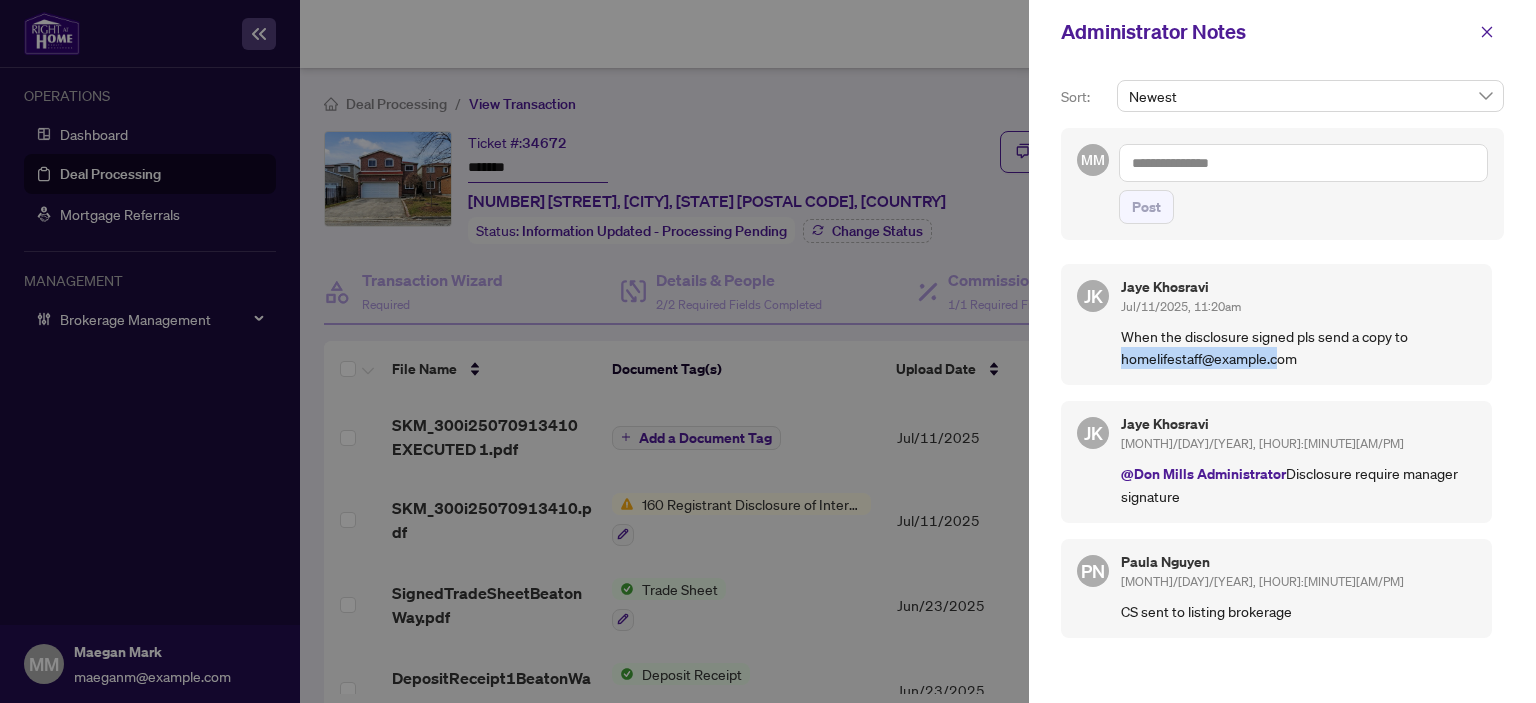 drag, startPoint x: 1289, startPoint y: 363, endPoint x: 1121, endPoint y: 363, distance: 168 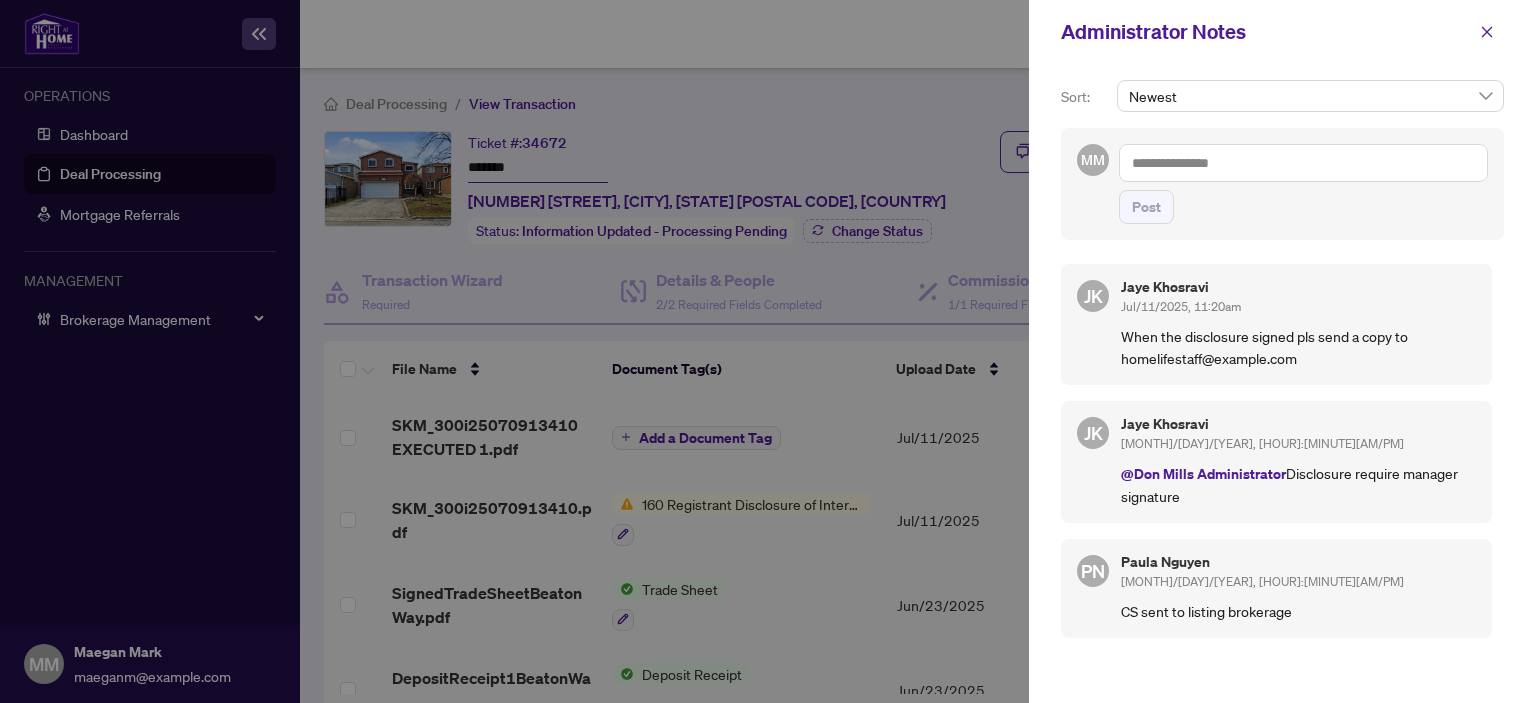 drag, startPoint x: 1433, startPoint y: 230, endPoint x: 1420, endPoint y: 230, distance: 13 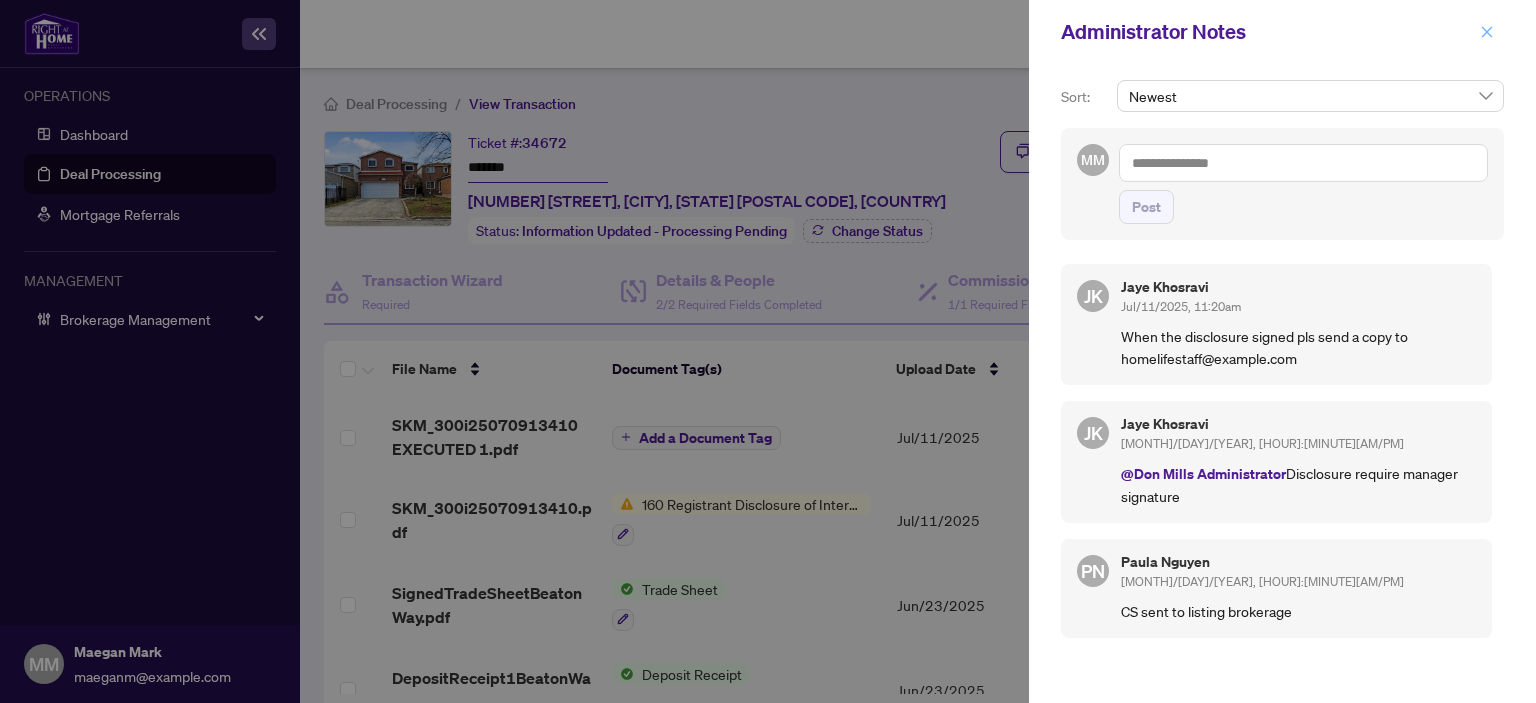 click at bounding box center [1487, 32] 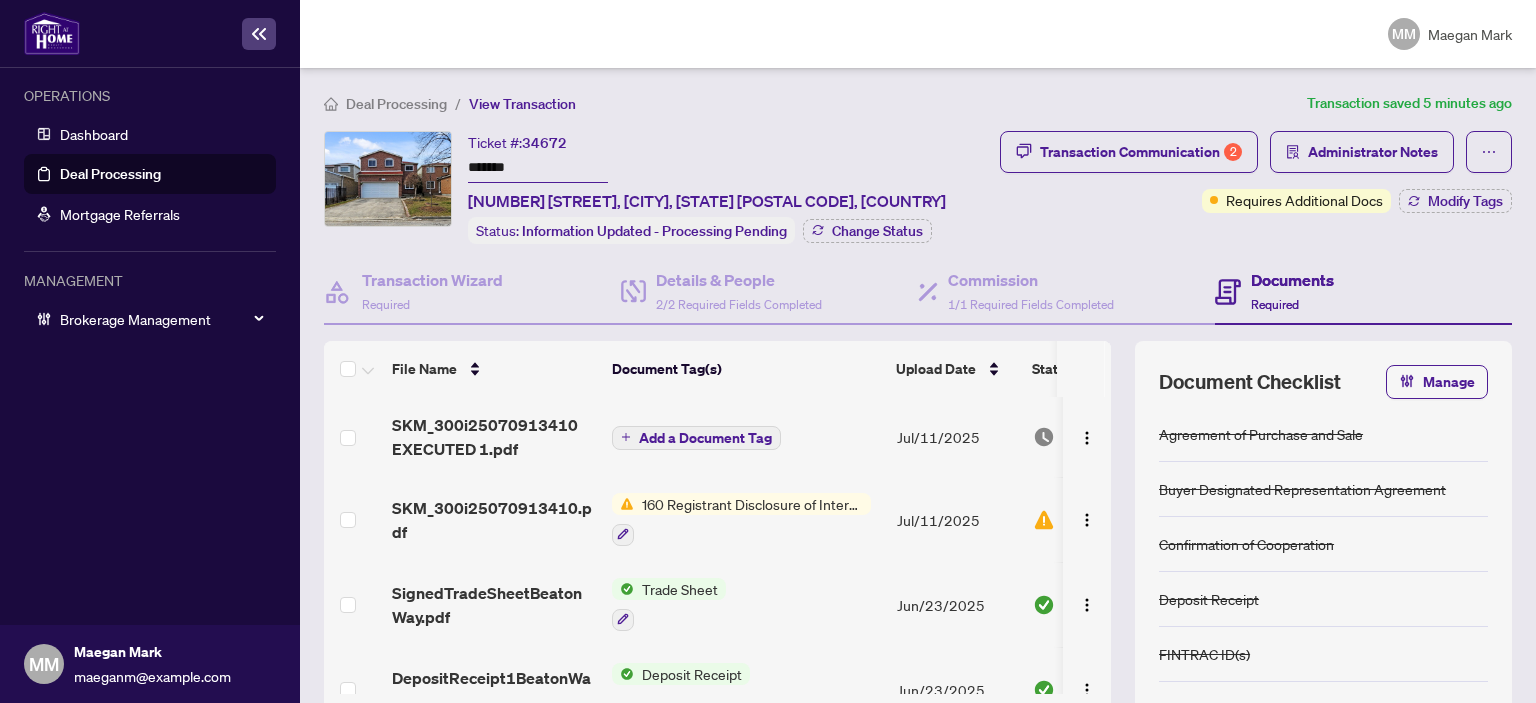 click on "Jul/11/2025" at bounding box center (957, 437) 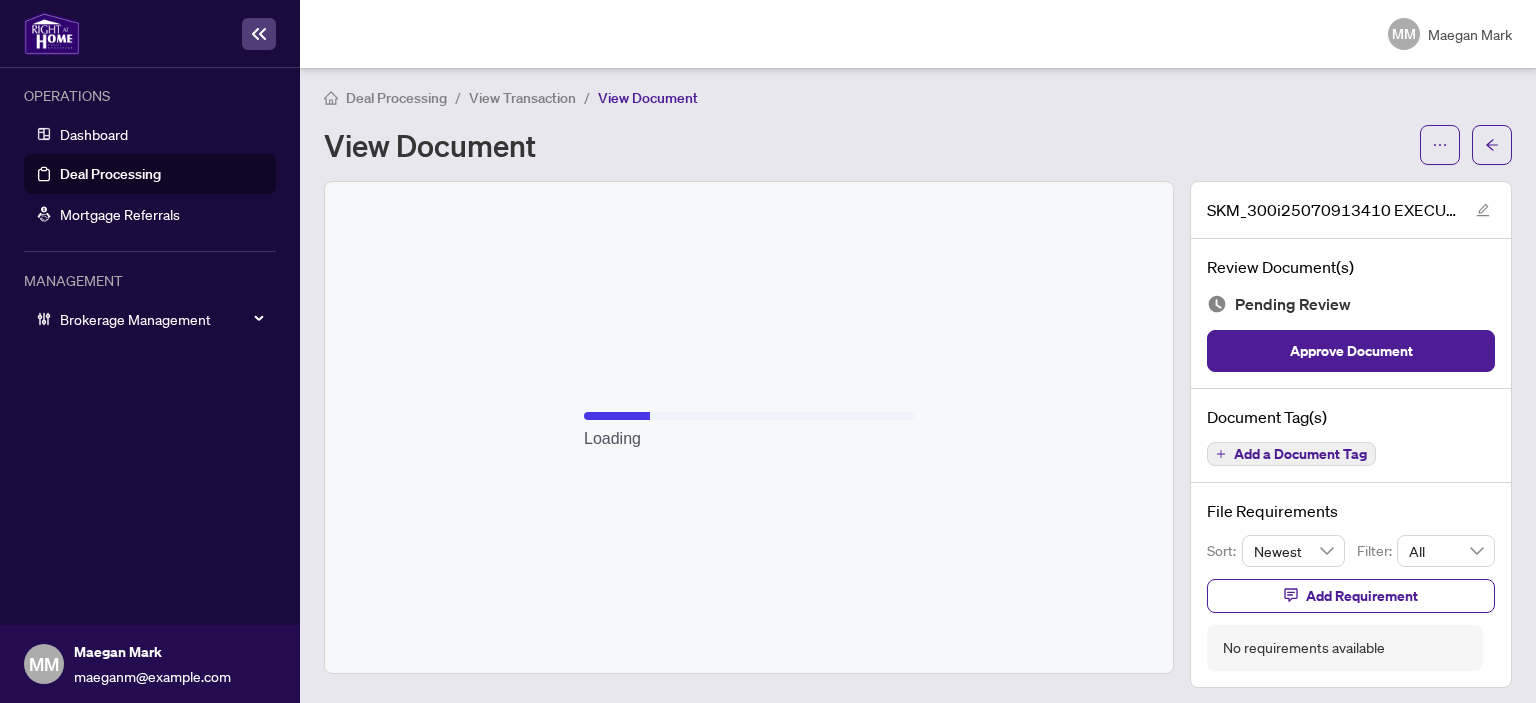 scroll, scrollTop: 10, scrollLeft: 0, axis: vertical 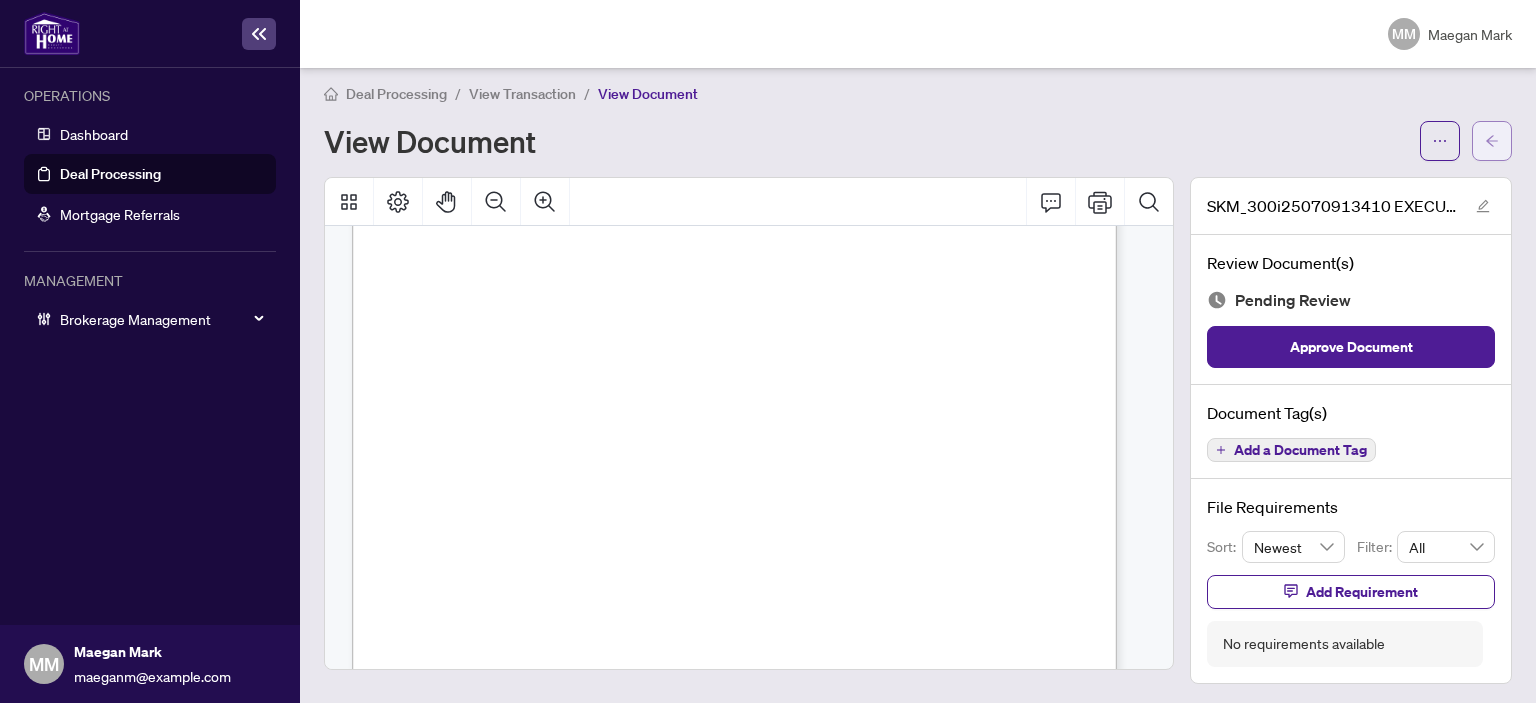 click at bounding box center (1492, 141) 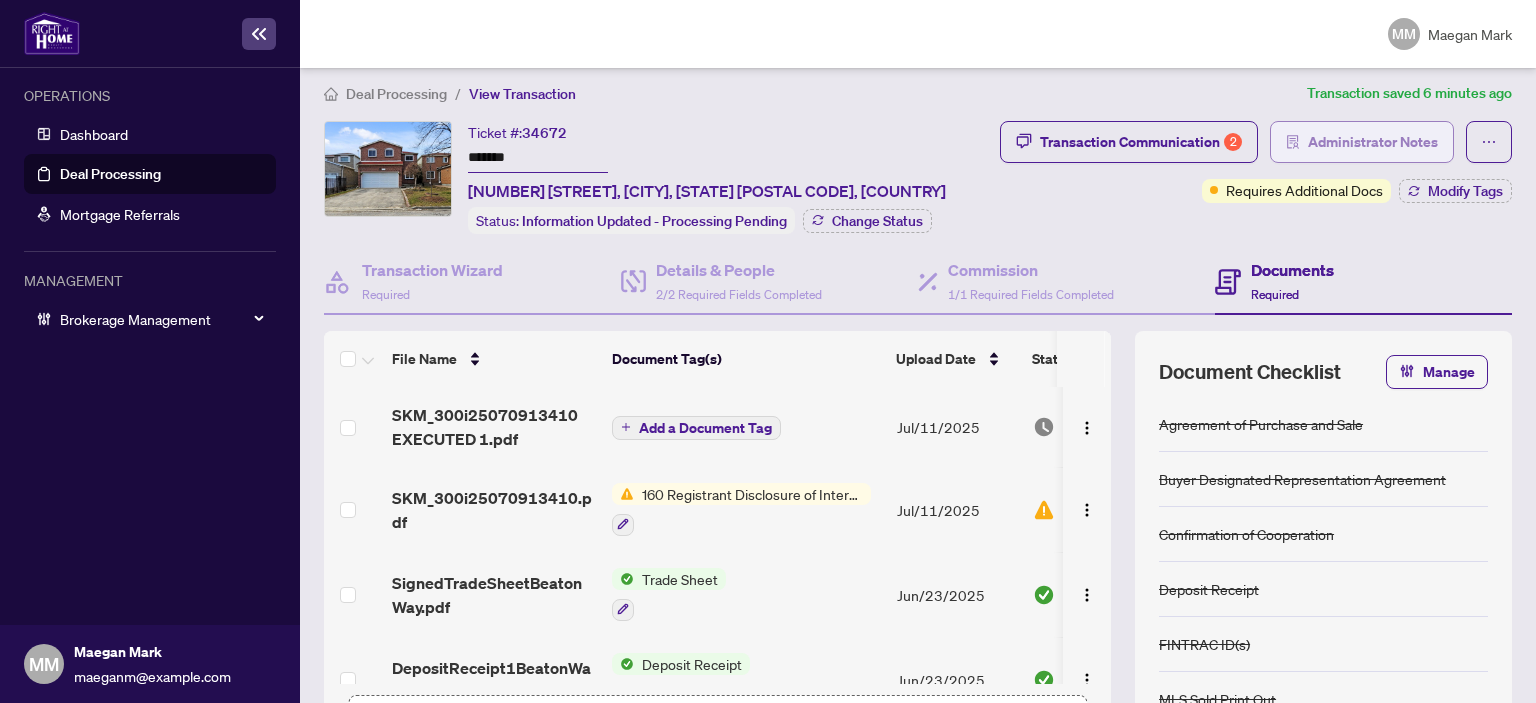 click on "Administrator Notes" at bounding box center (1373, 142) 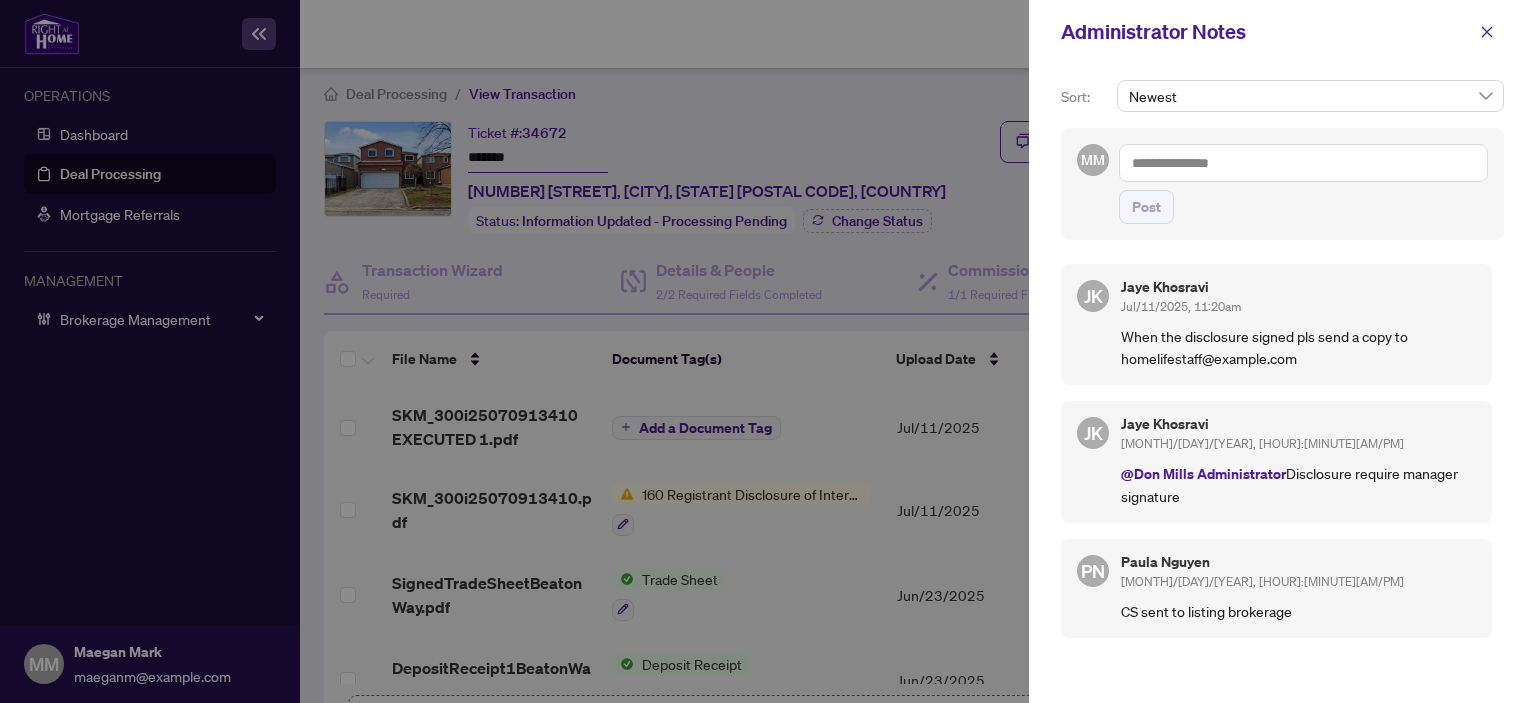 click at bounding box center (1303, 163) 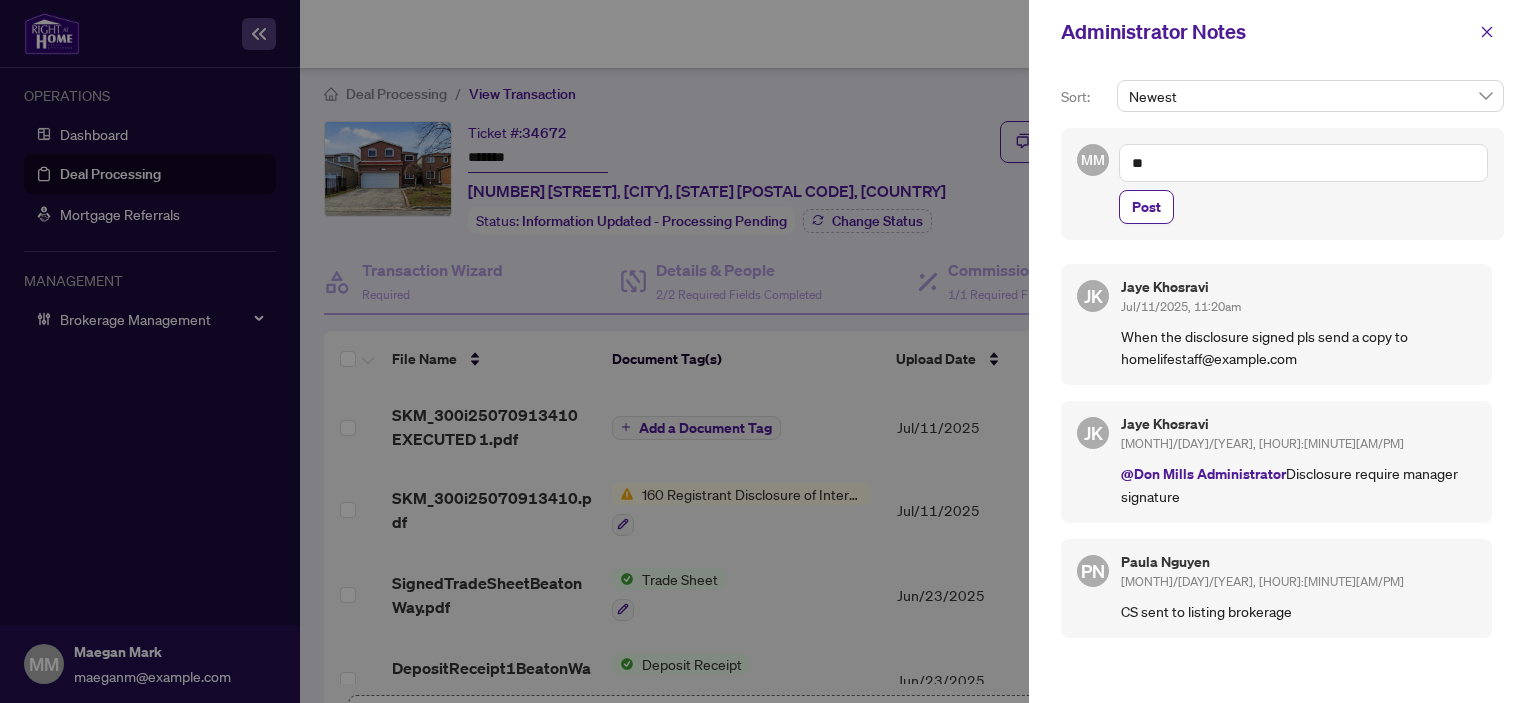 type on "*" 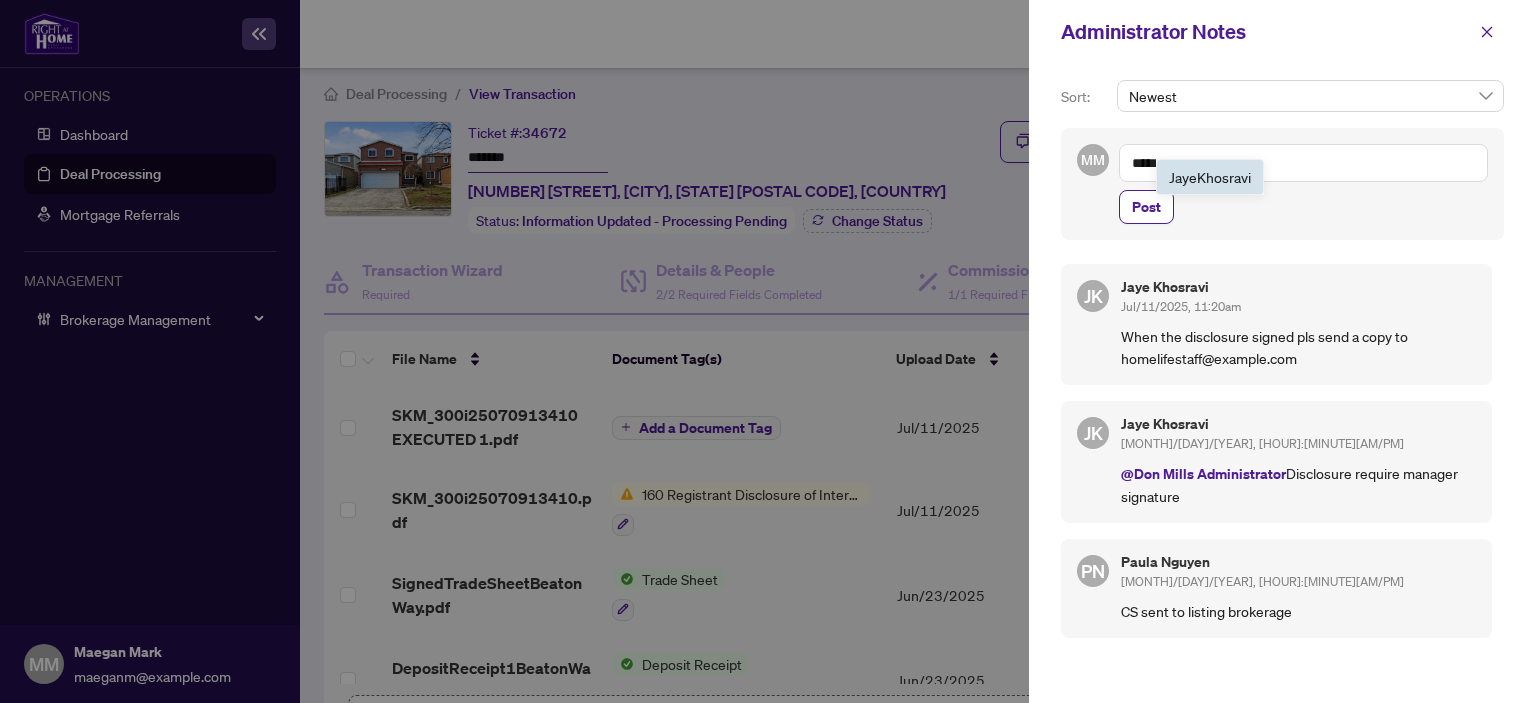 click on "[FIRST] [LAST]" at bounding box center (1210, 177) 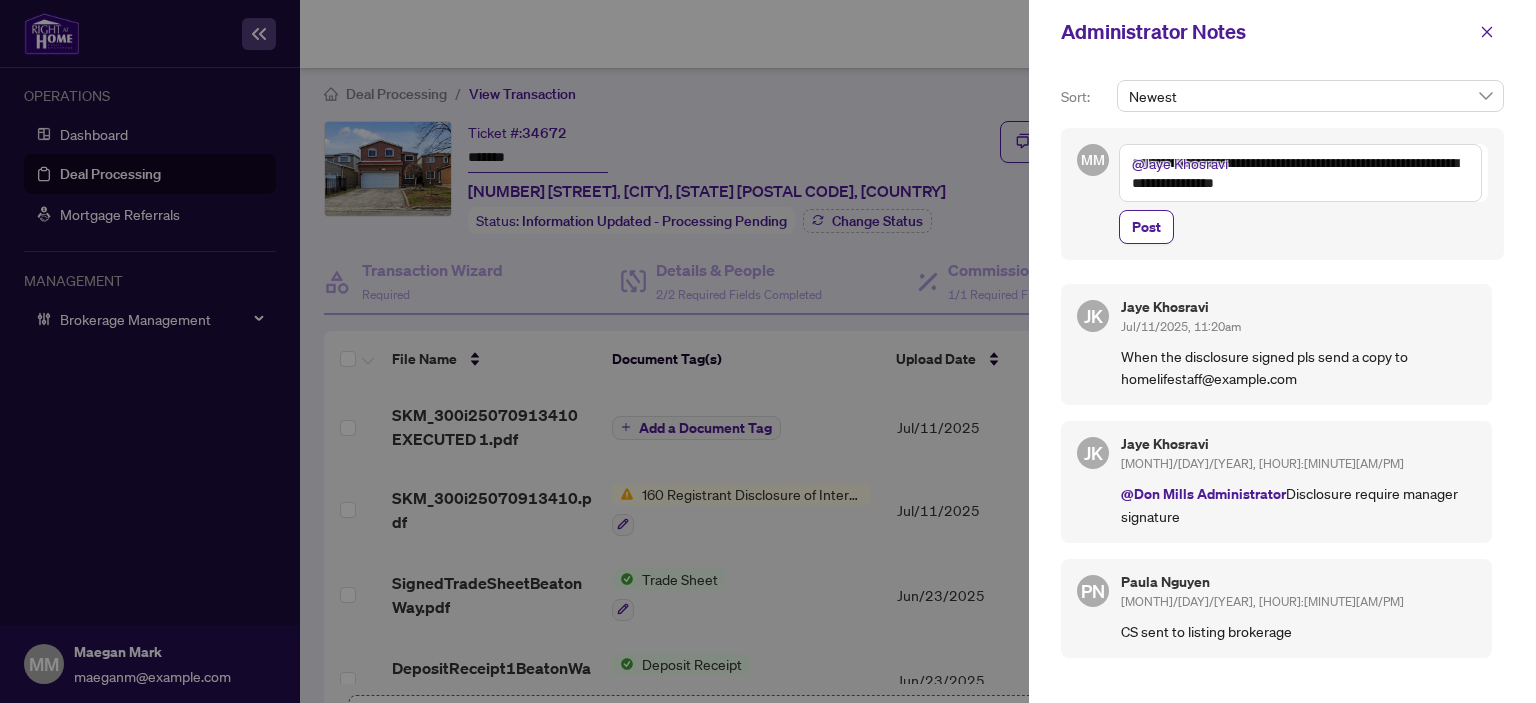 click on "**********" at bounding box center [1300, 173] 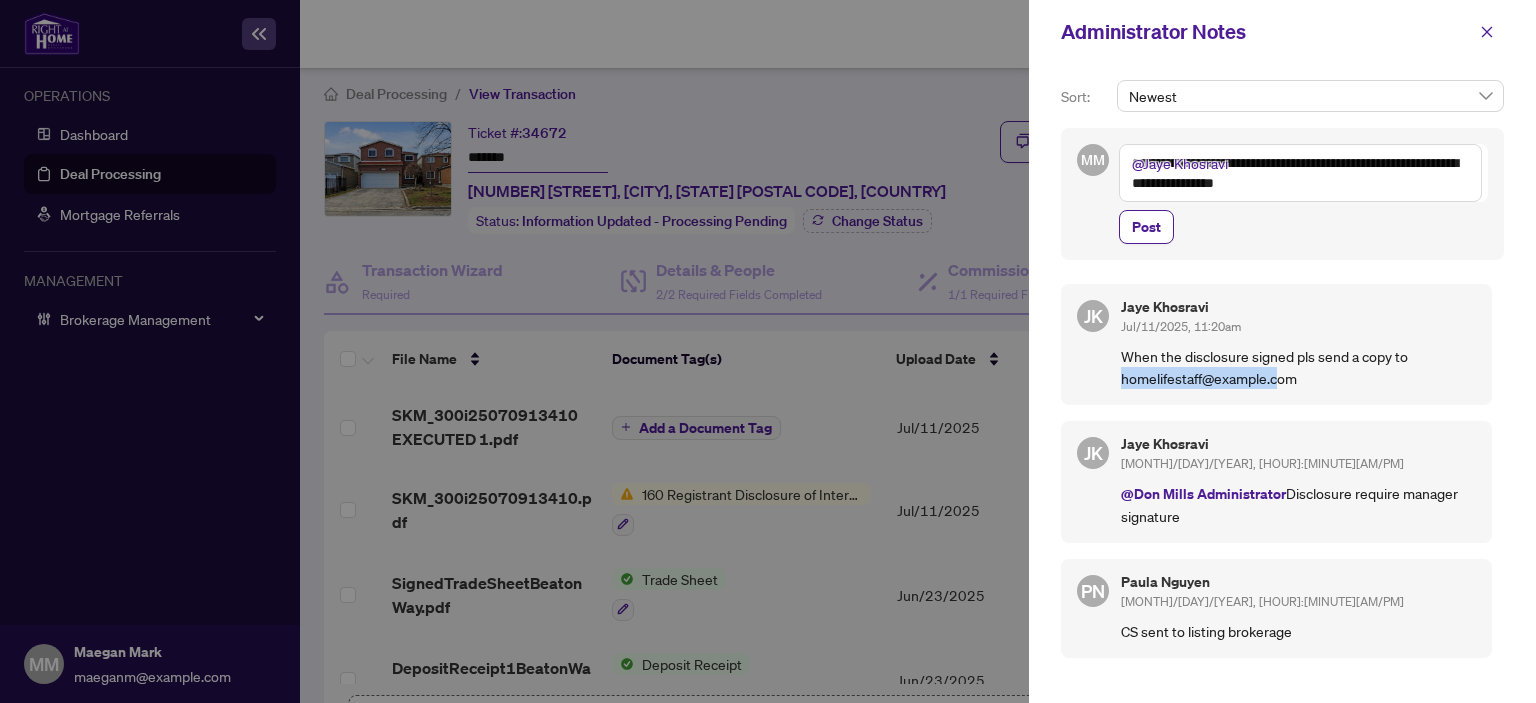 drag, startPoint x: 1290, startPoint y: 374, endPoint x: 1119, endPoint y: 379, distance: 171.07309 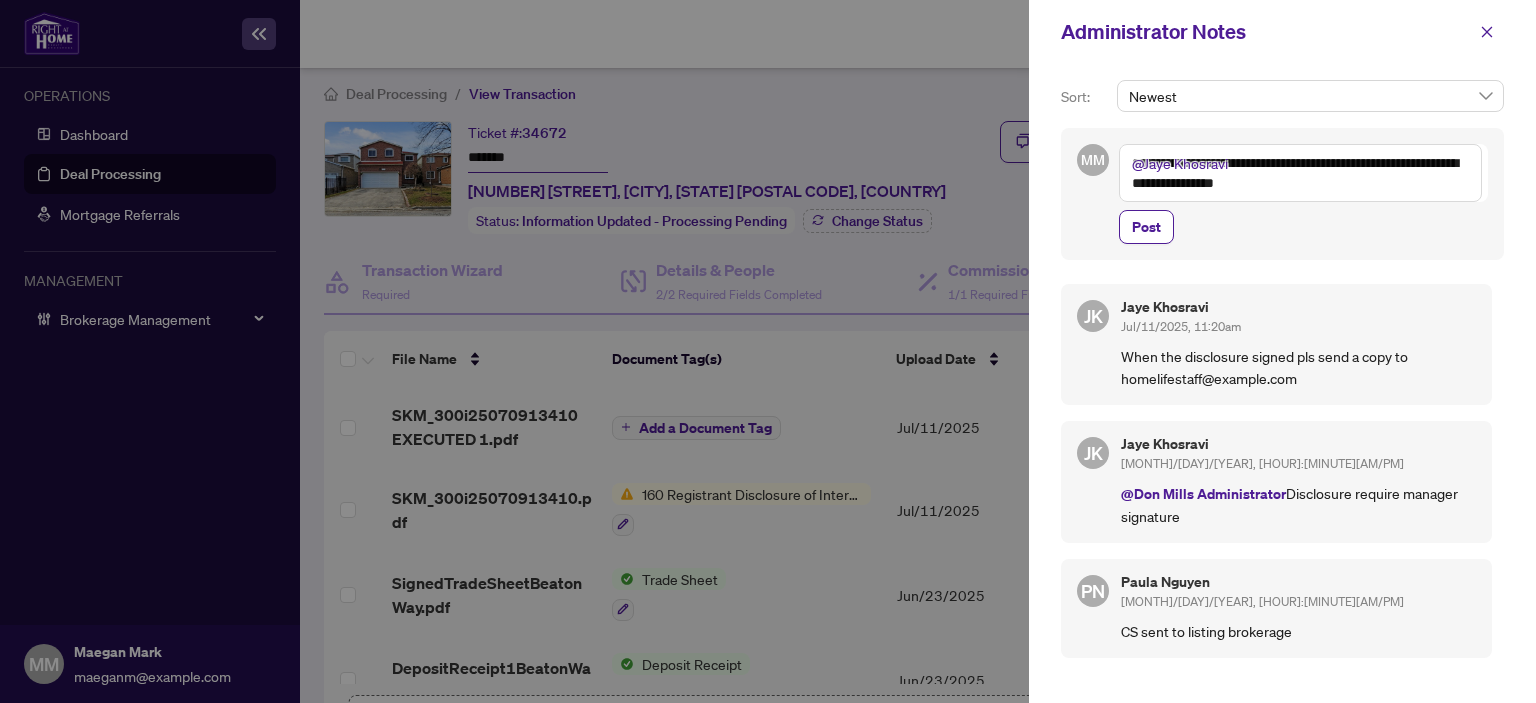 click on "**********" at bounding box center (1300, 173) 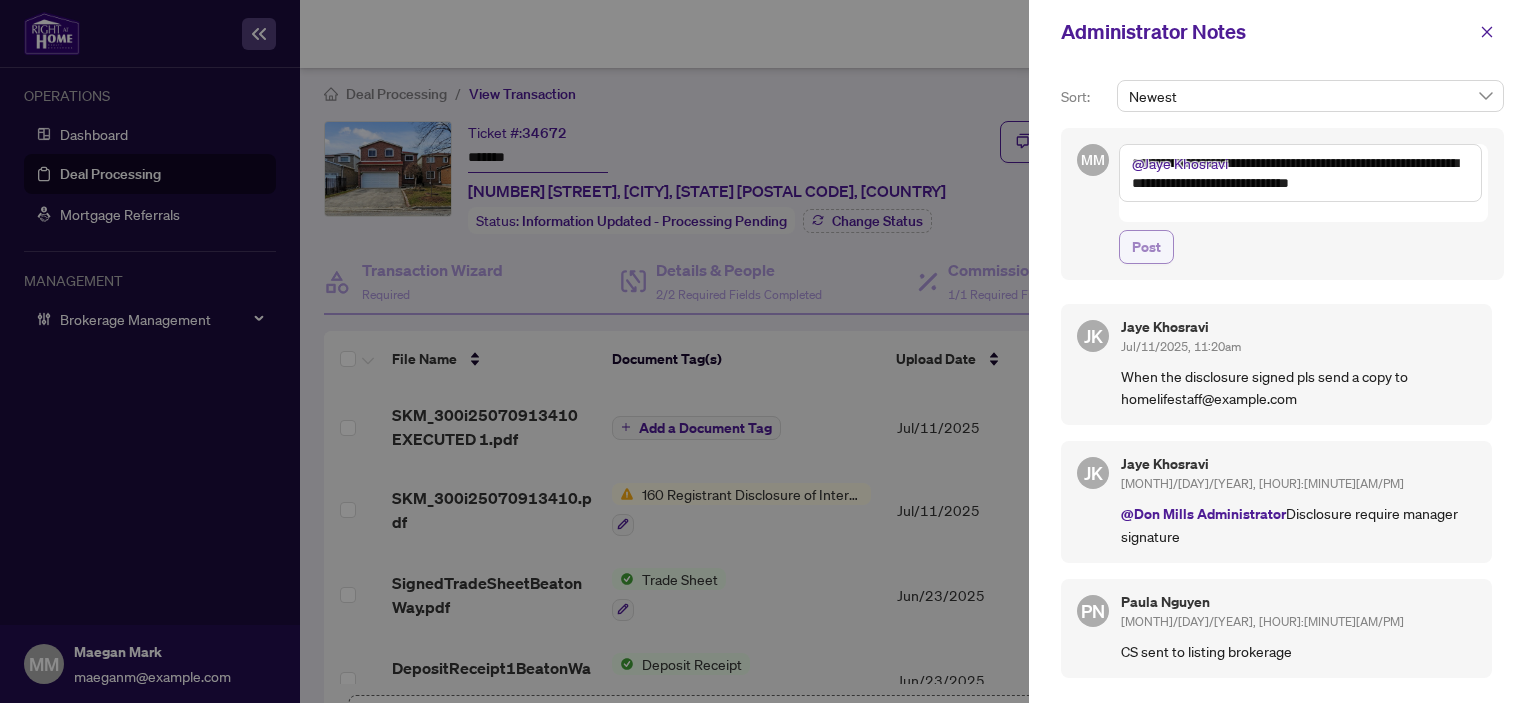 click on "Post" at bounding box center (1146, 247) 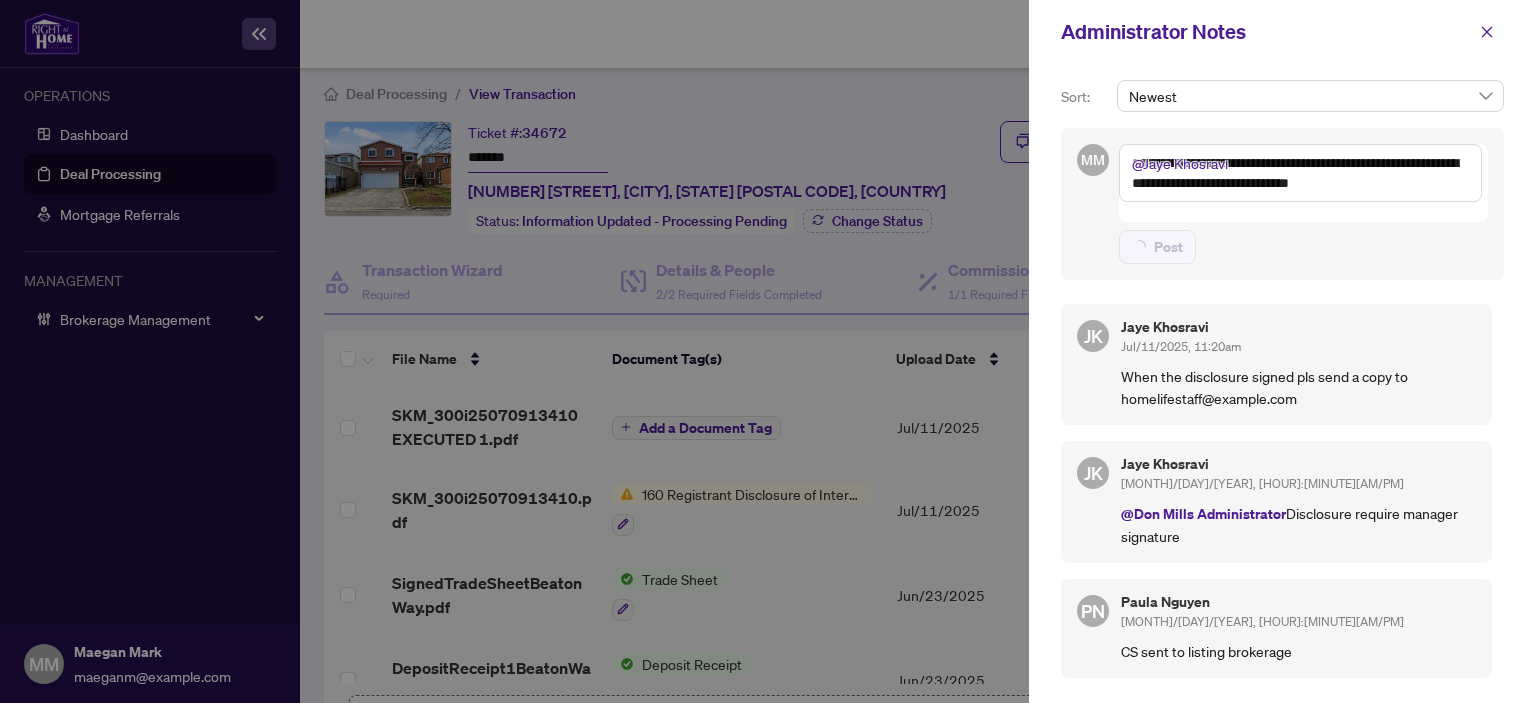 type 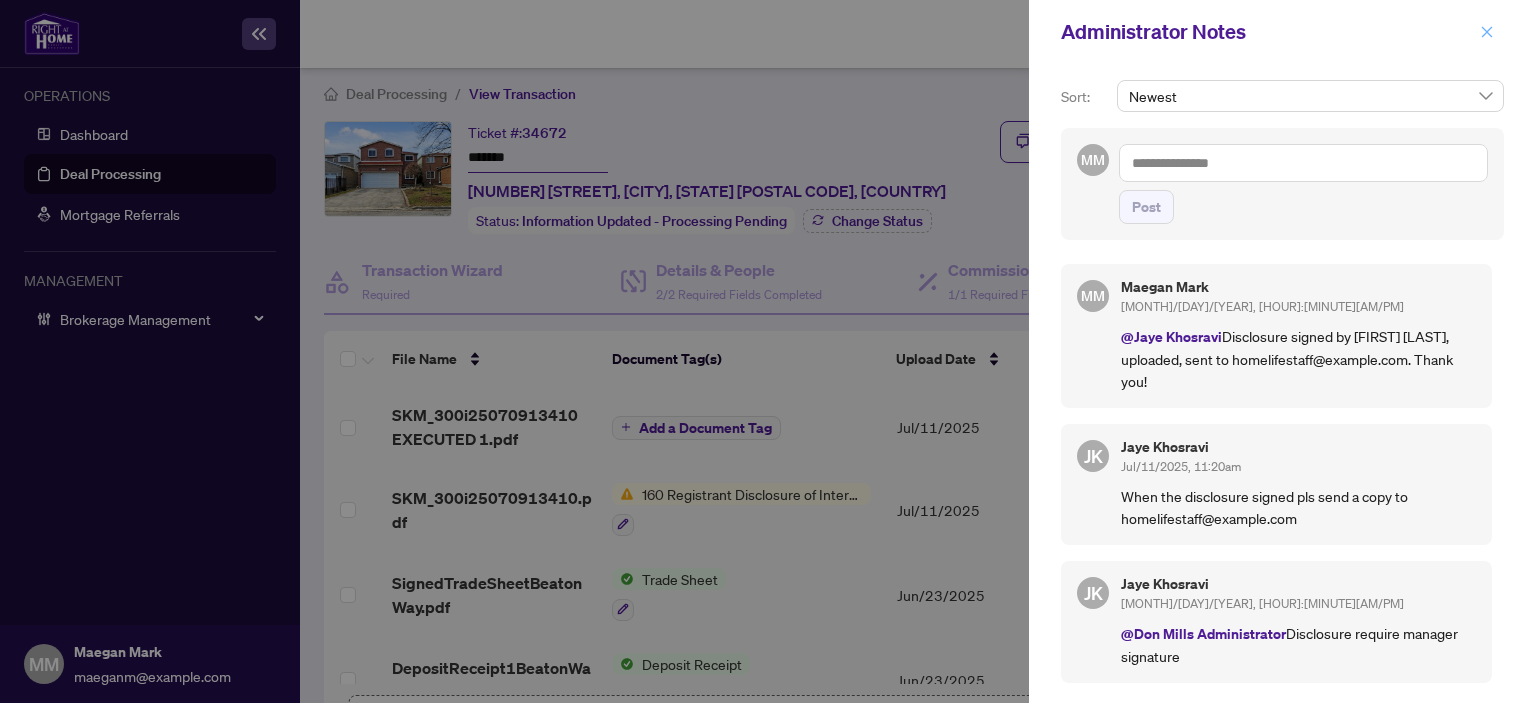 click at bounding box center [1487, 32] 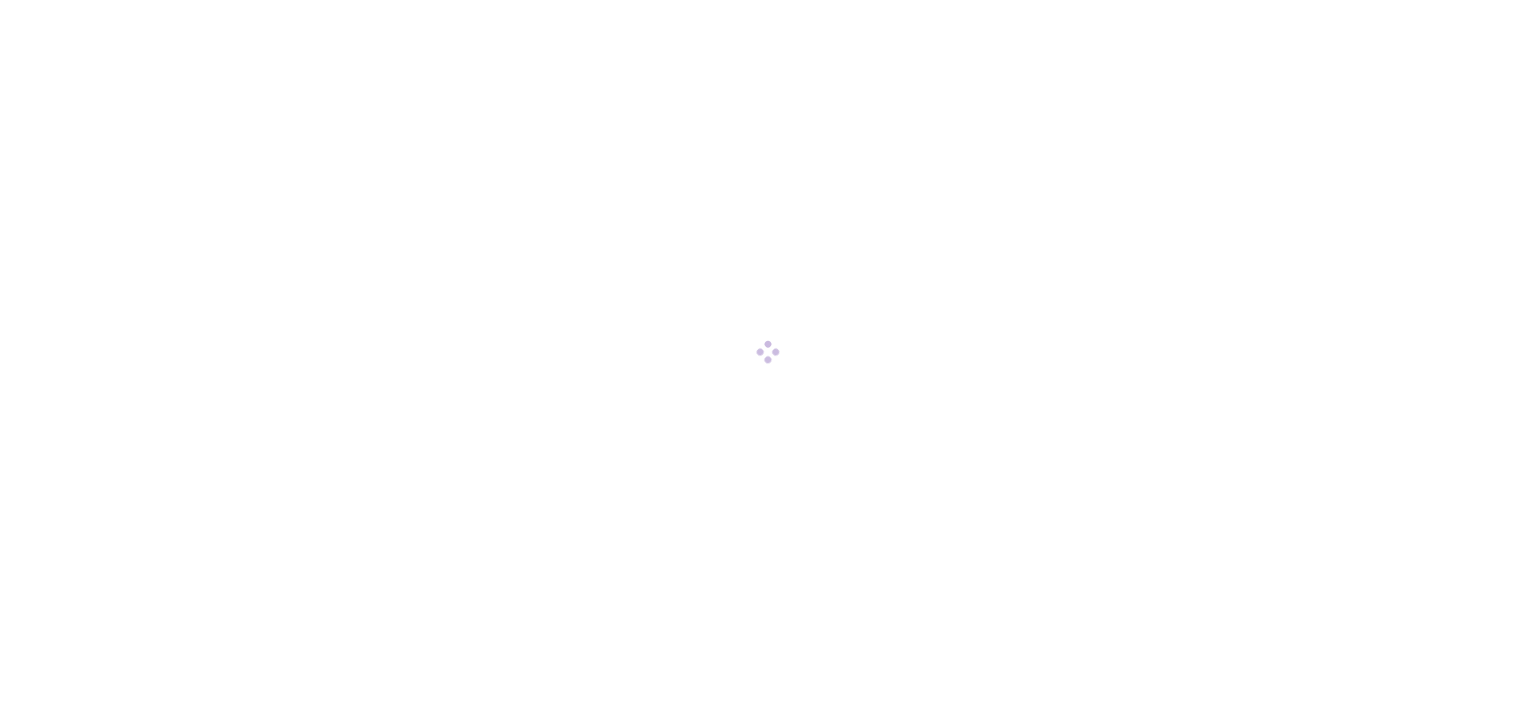 scroll, scrollTop: 0, scrollLeft: 0, axis: both 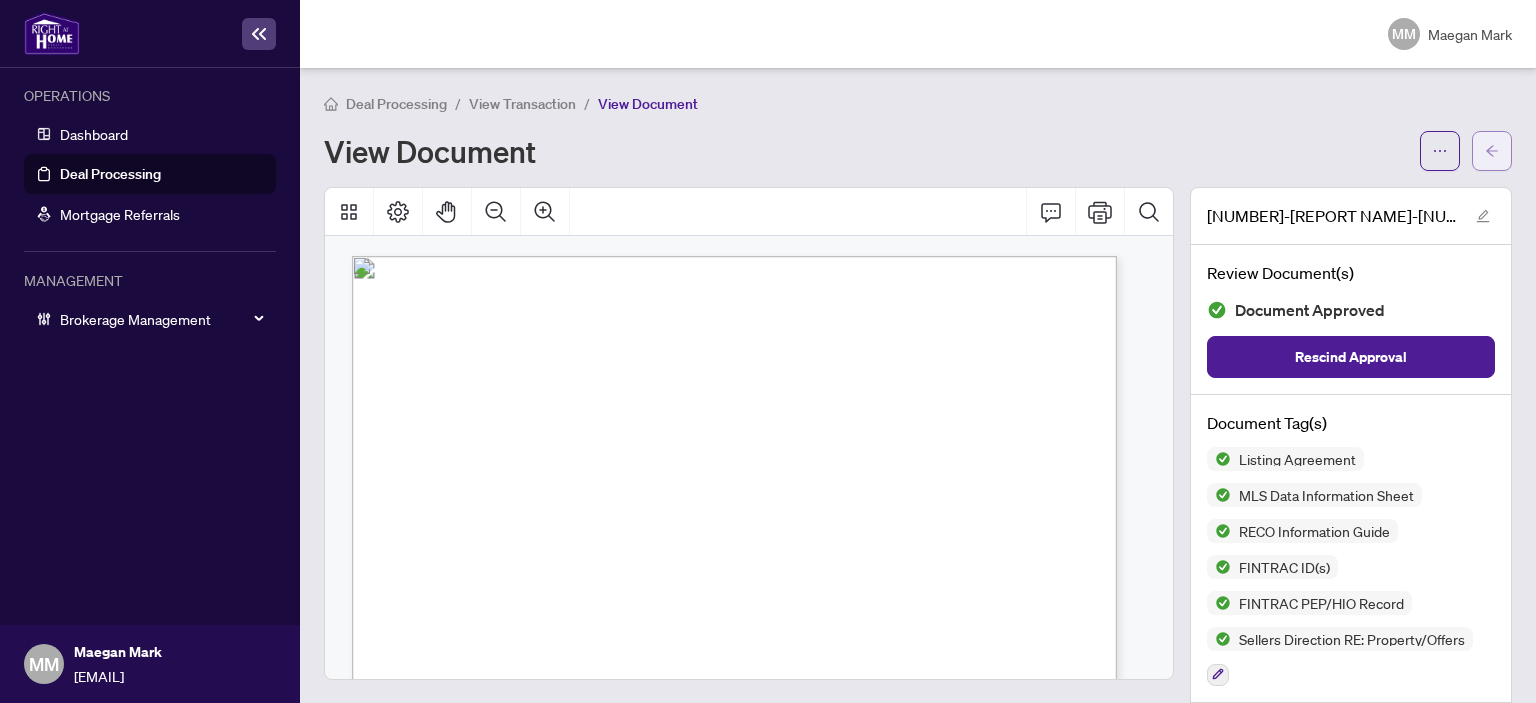 click at bounding box center [1492, 151] 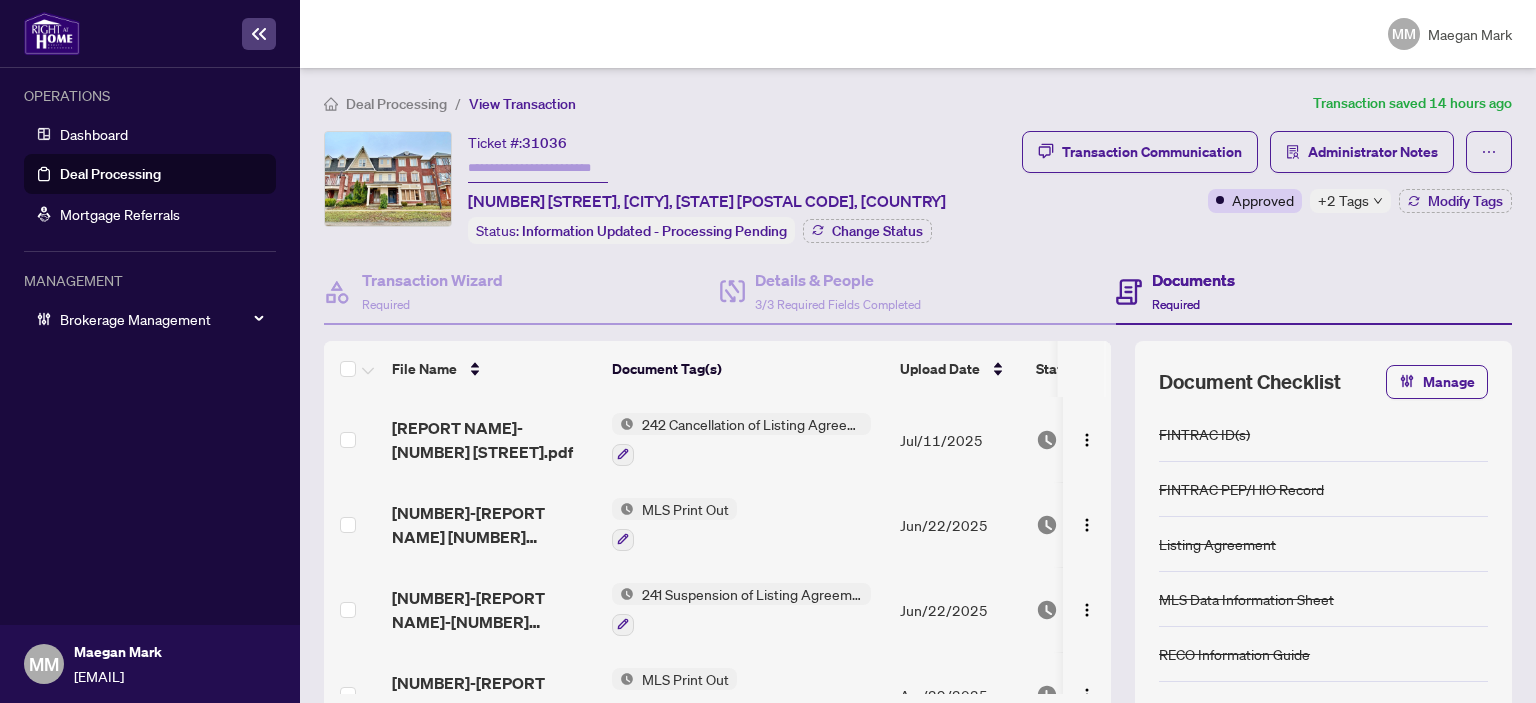 click on "Administrator Notes" at bounding box center [1362, 152] 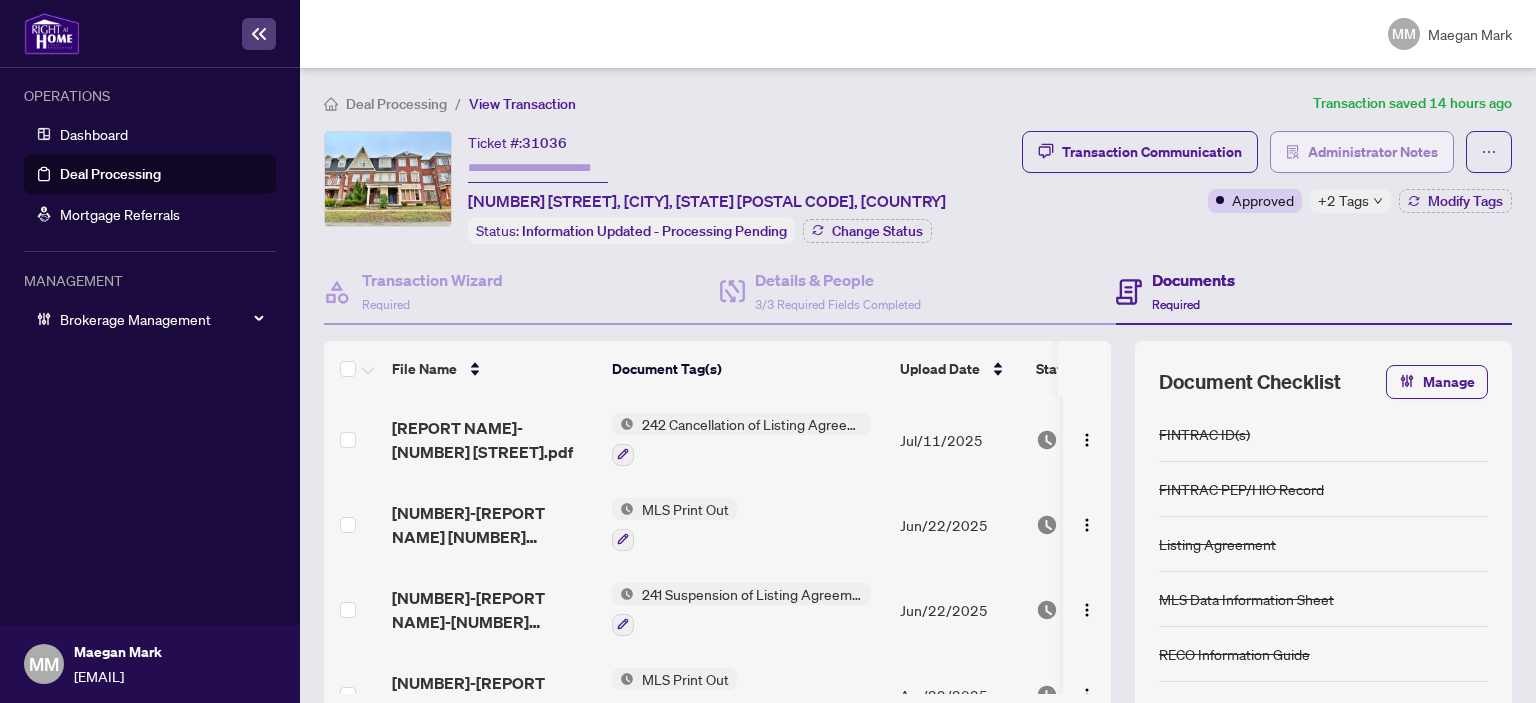 click on "Administrator Notes" at bounding box center [1373, 152] 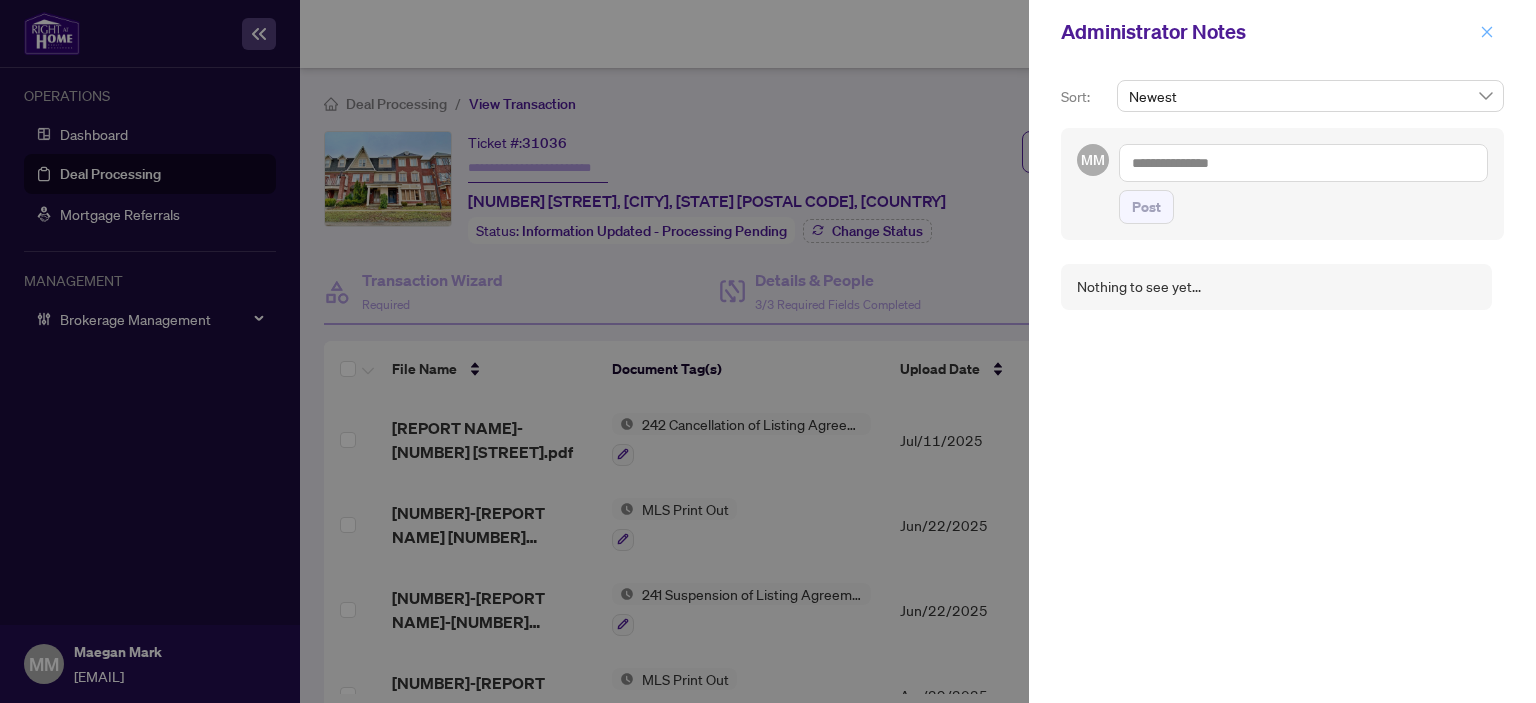 click 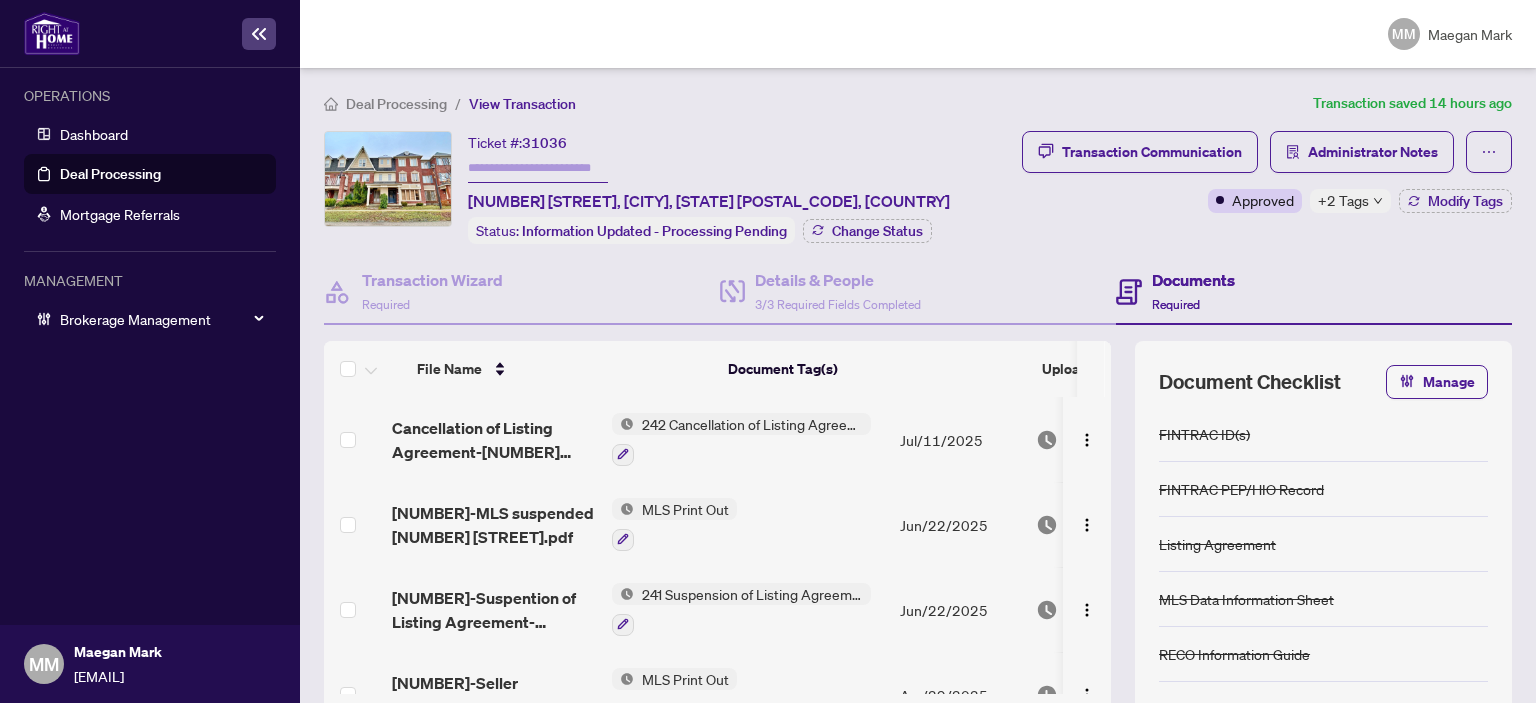 scroll, scrollTop: 0, scrollLeft: 0, axis: both 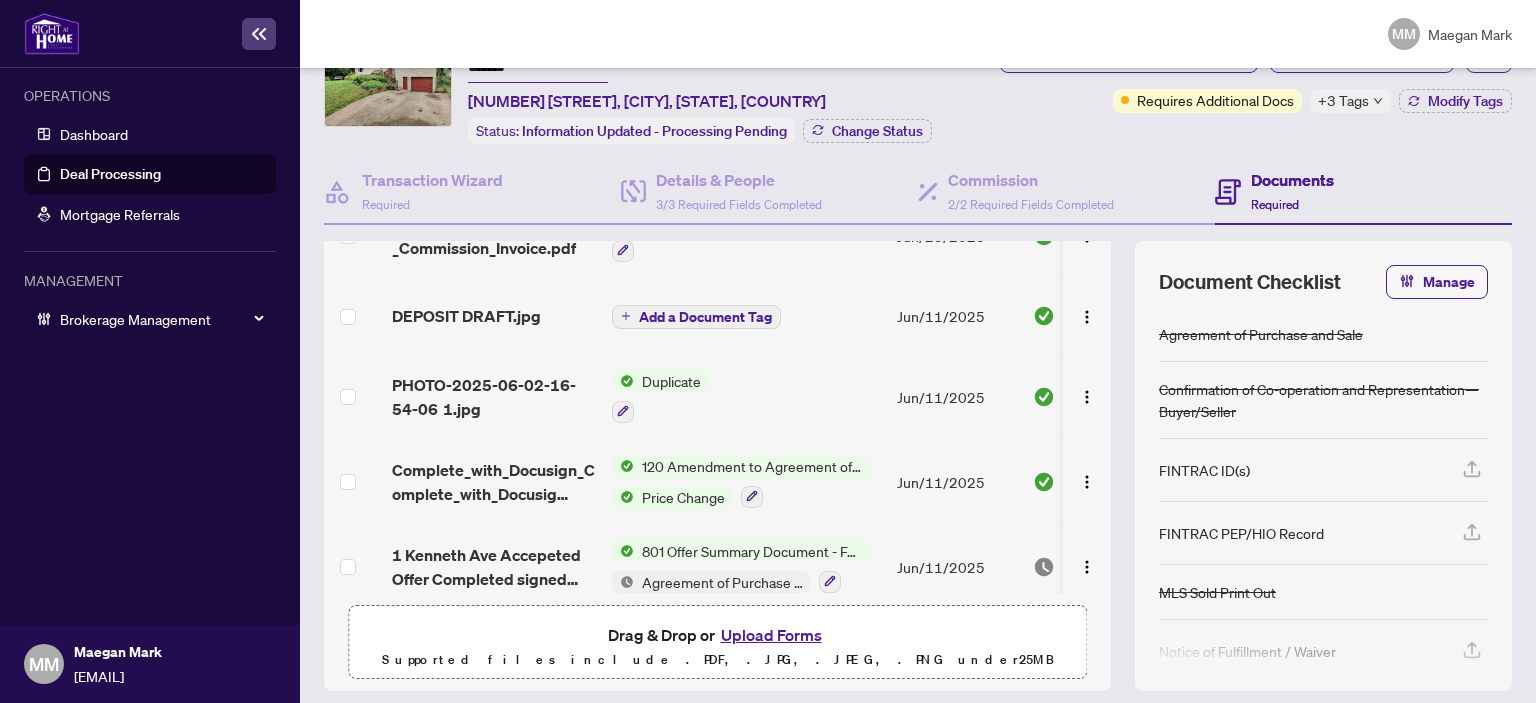 click on "Jun/11/2025" at bounding box center [957, 481] 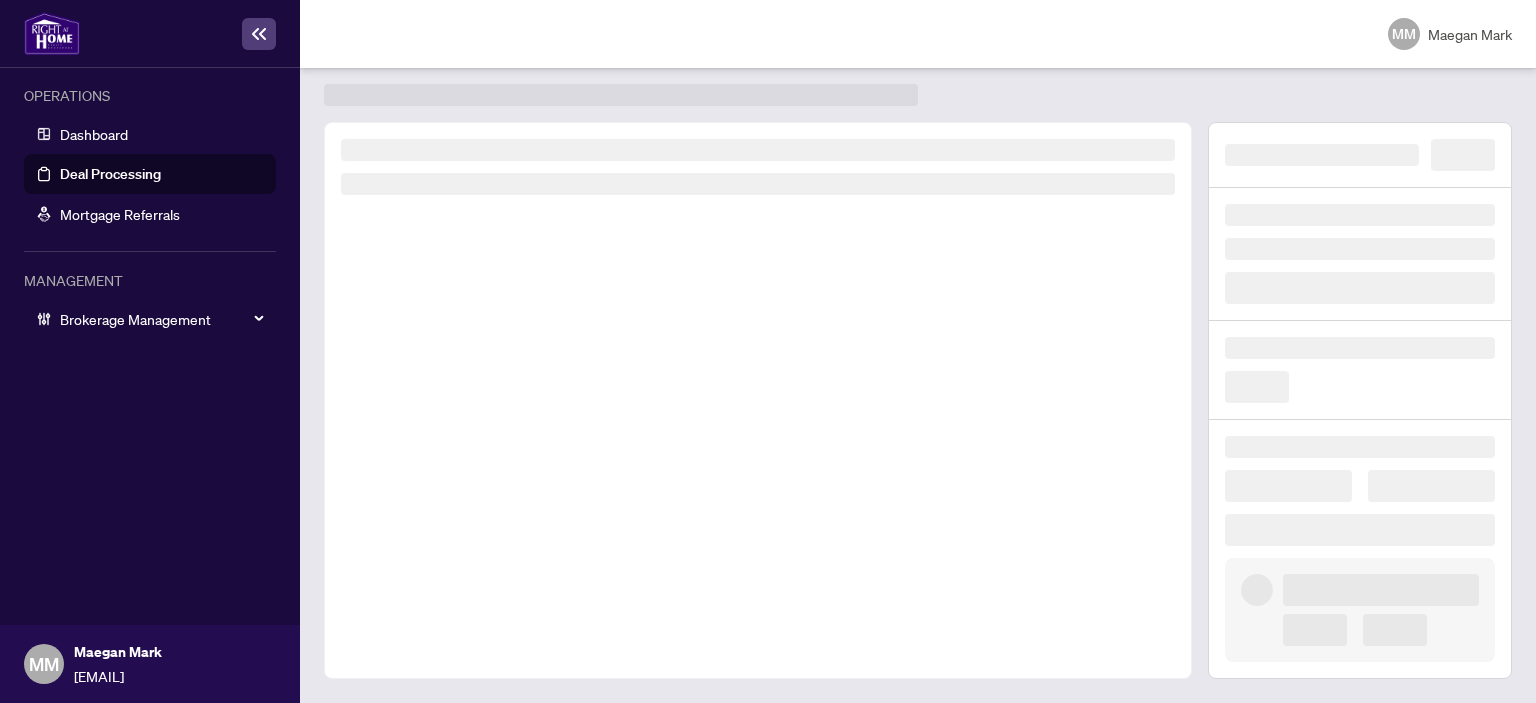 scroll, scrollTop: 44, scrollLeft: 0, axis: vertical 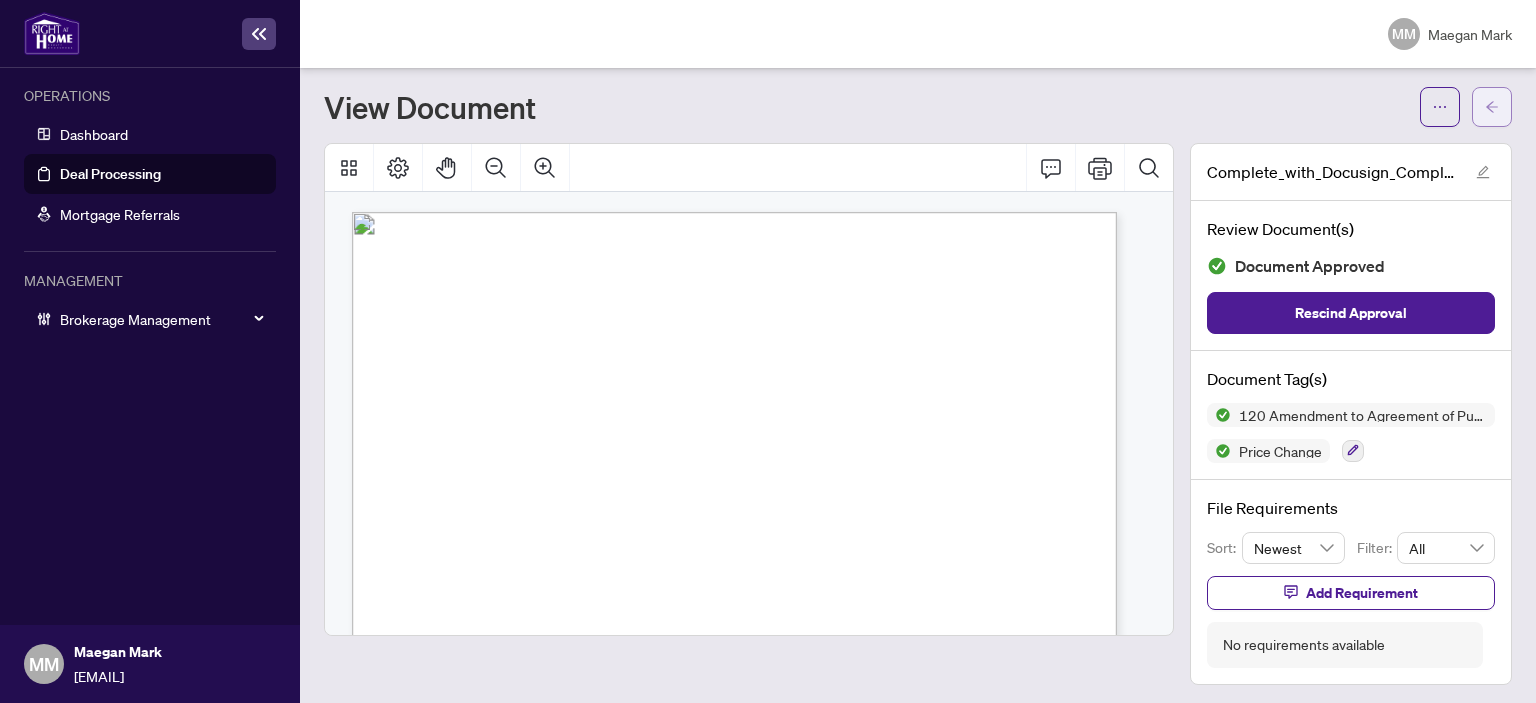 click at bounding box center (1492, 107) 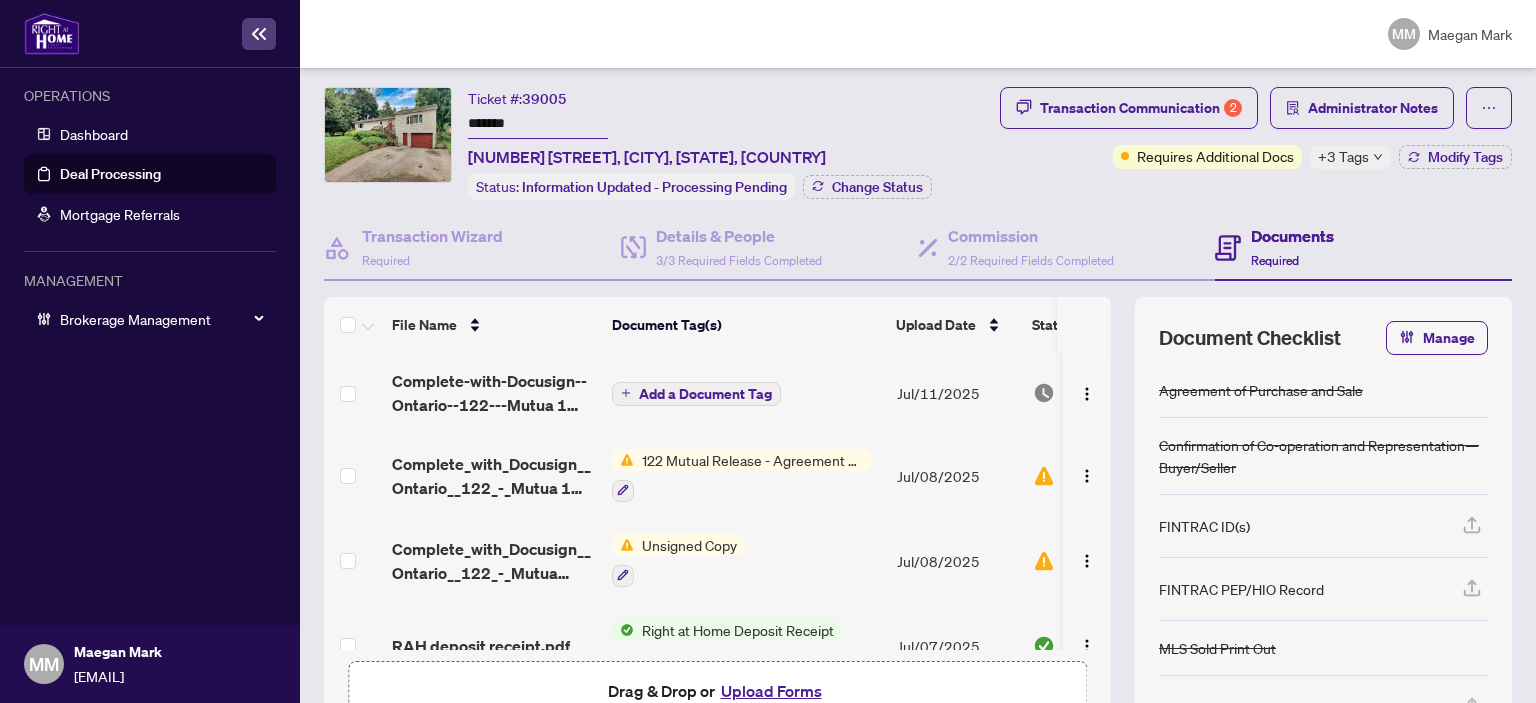 click on "Jul/11/2025" at bounding box center (957, 393) 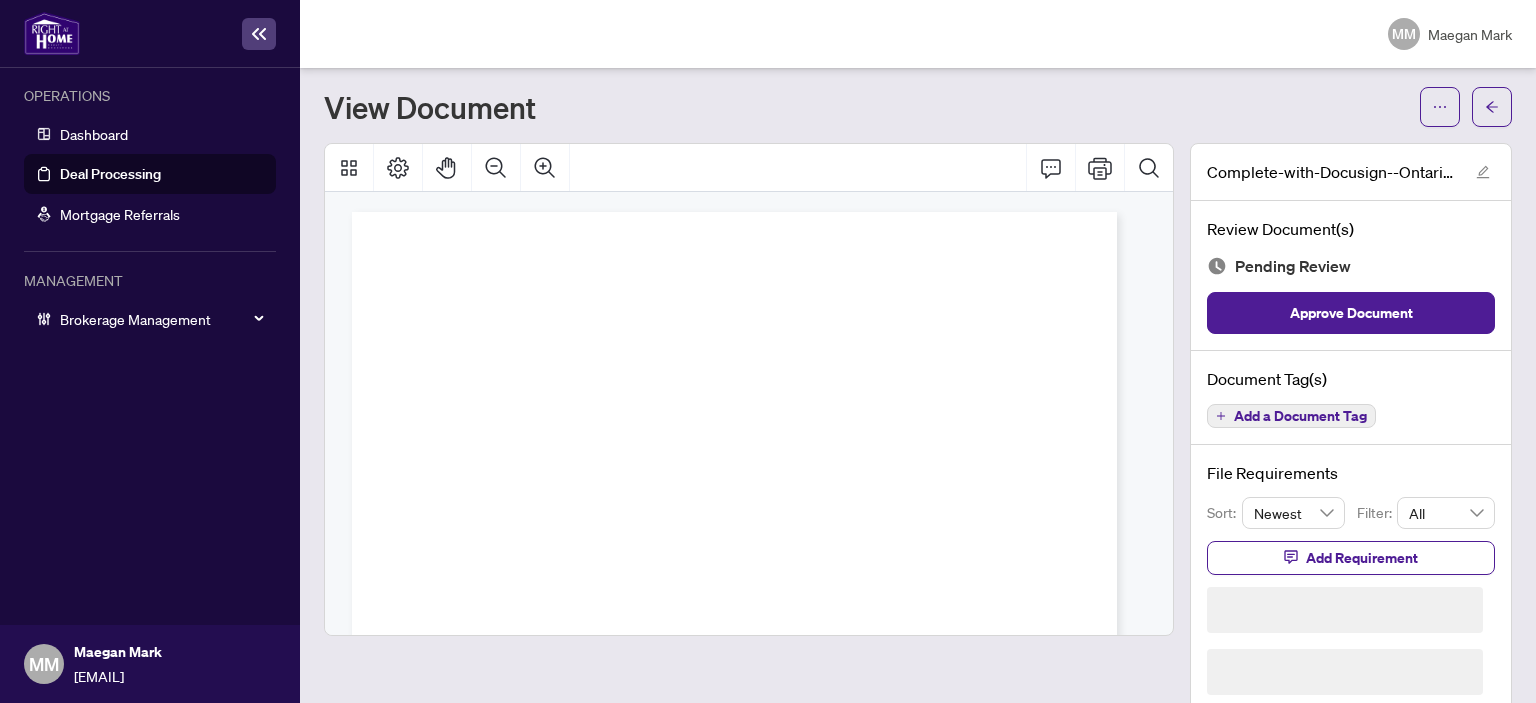 scroll, scrollTop: 10, scrollLeft: 0, axis: vertical 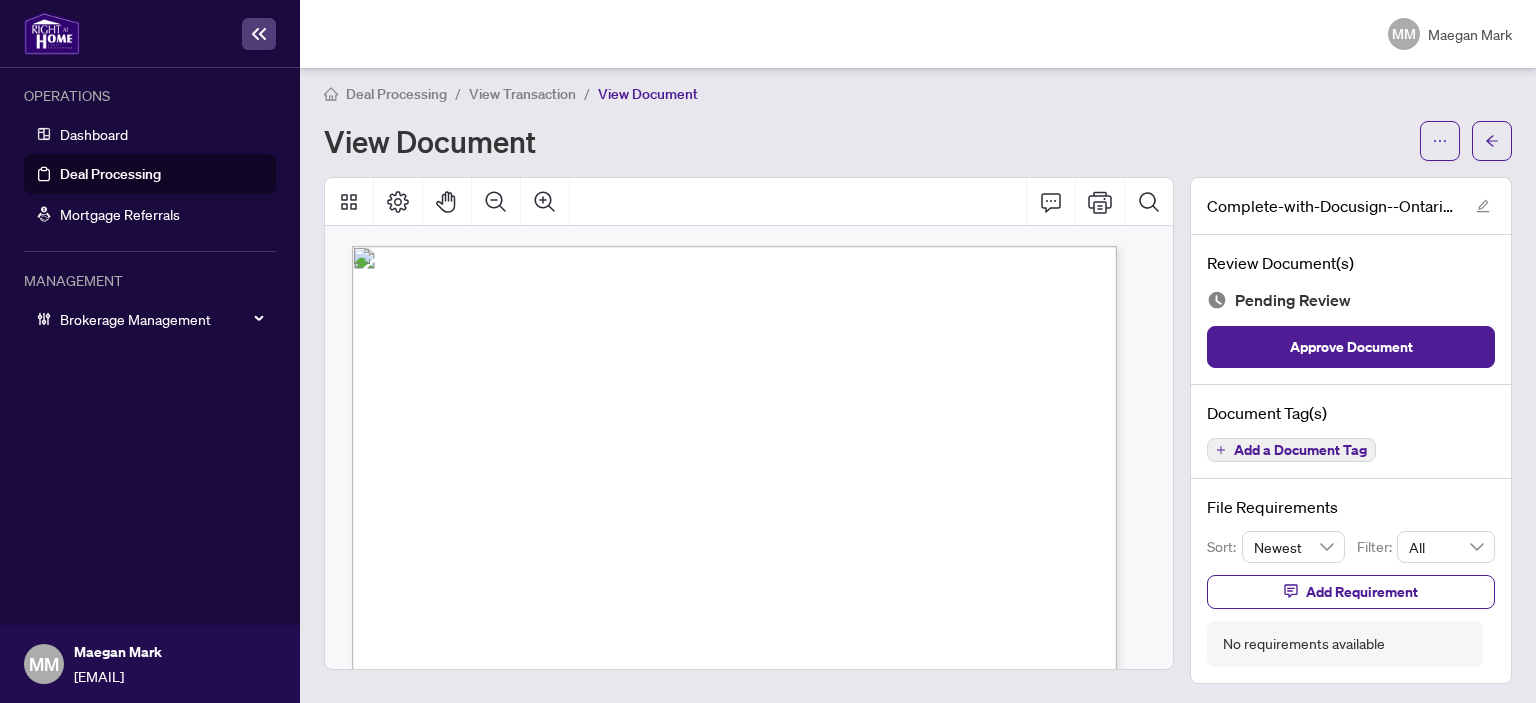 click on "Erin" at bounding box center [659, 508] 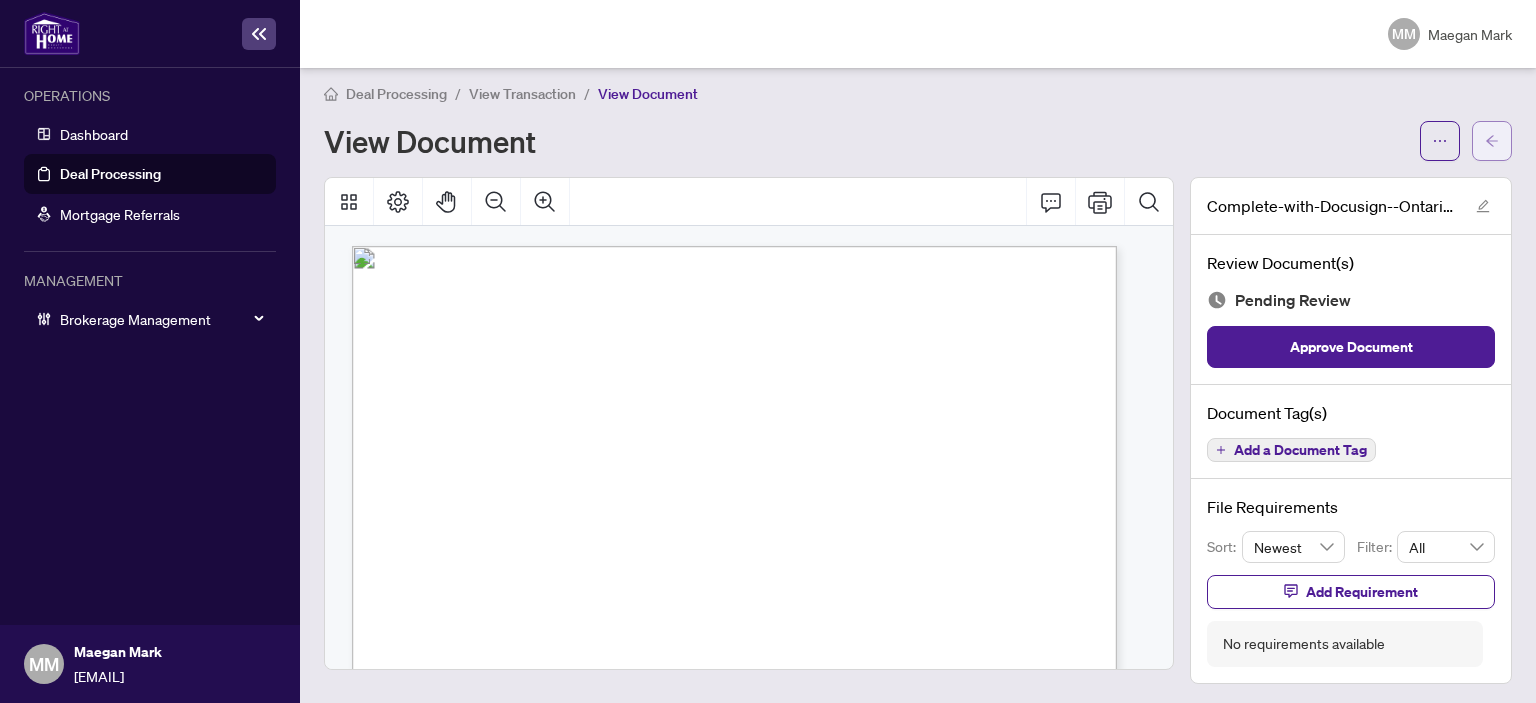 click at bounding box center (1492, 141) 